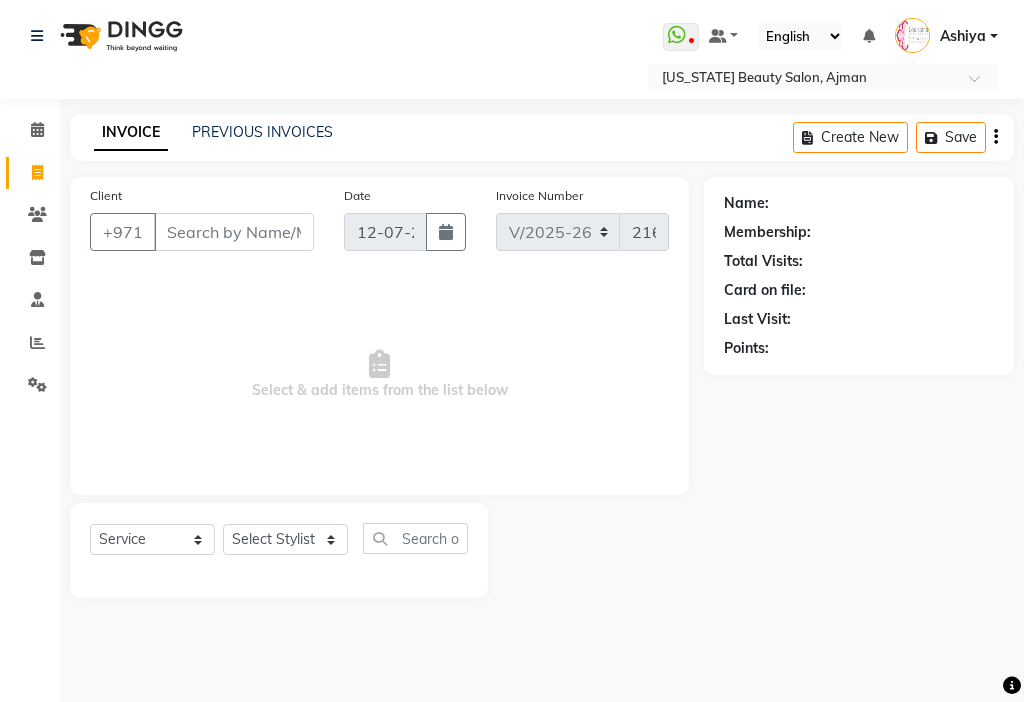 select on "637" 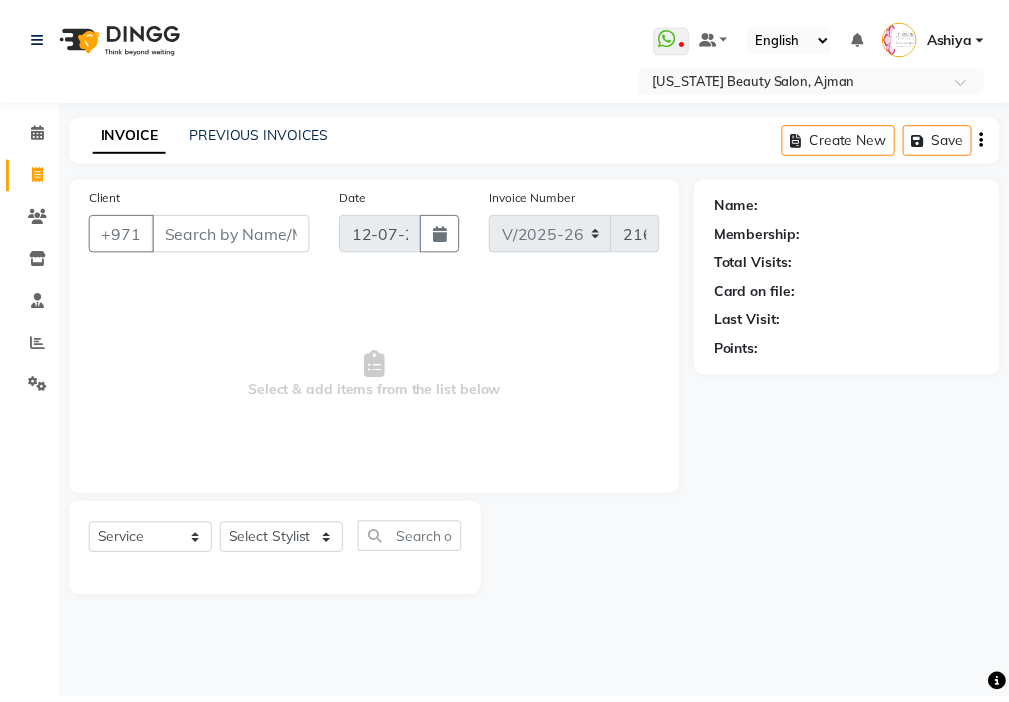 scroll, scrollTop: 0, scrollLeft: 0, axis: both 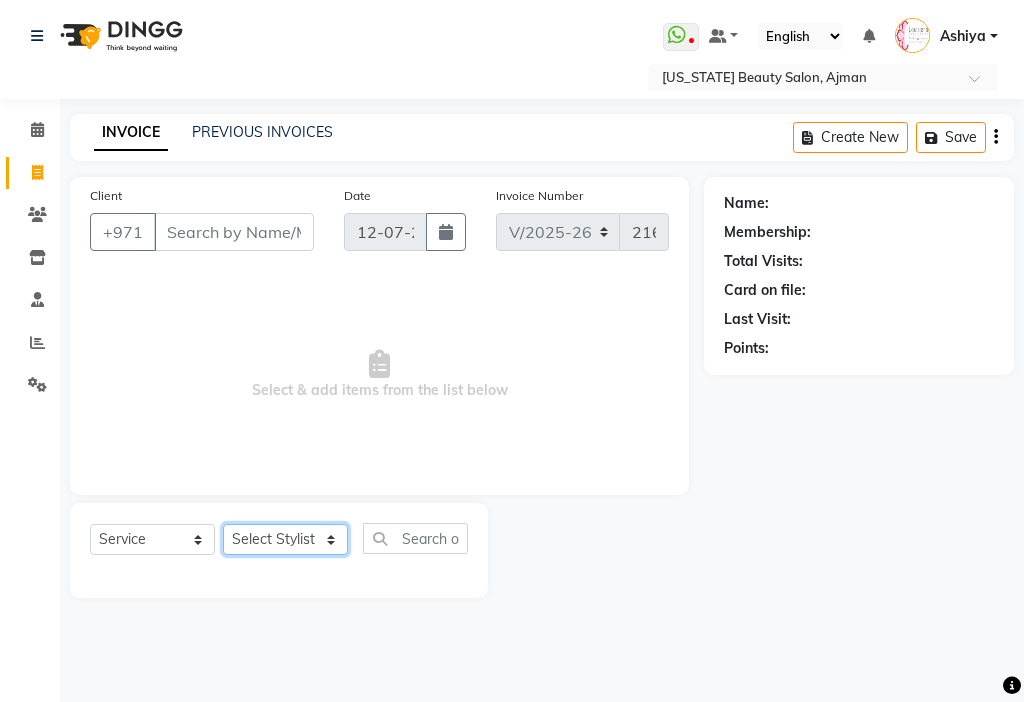 click on "Select Stylist [PERSON_NAME] [PERSON_NAME] [PERSON_NAME] [PERSON_NAME] Kbina Madam mamta [PERSON_NAME] [PERSON_NAME] [PERSON_NAME]" 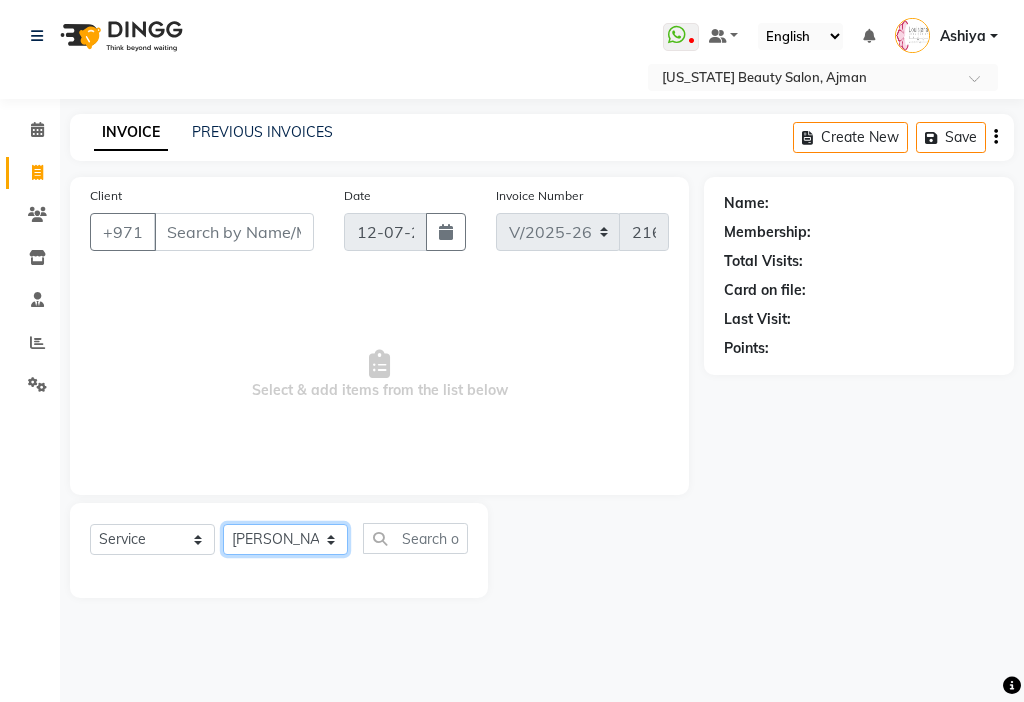 click on "Select Stylist [PERSON_NAME] [PERSON_NAME] [PERSON_NAME] [PERSON_NAME] Kbina Madam mamta [PERSON_NAME] [PERSON_NAME] [PERSON_NAME]" 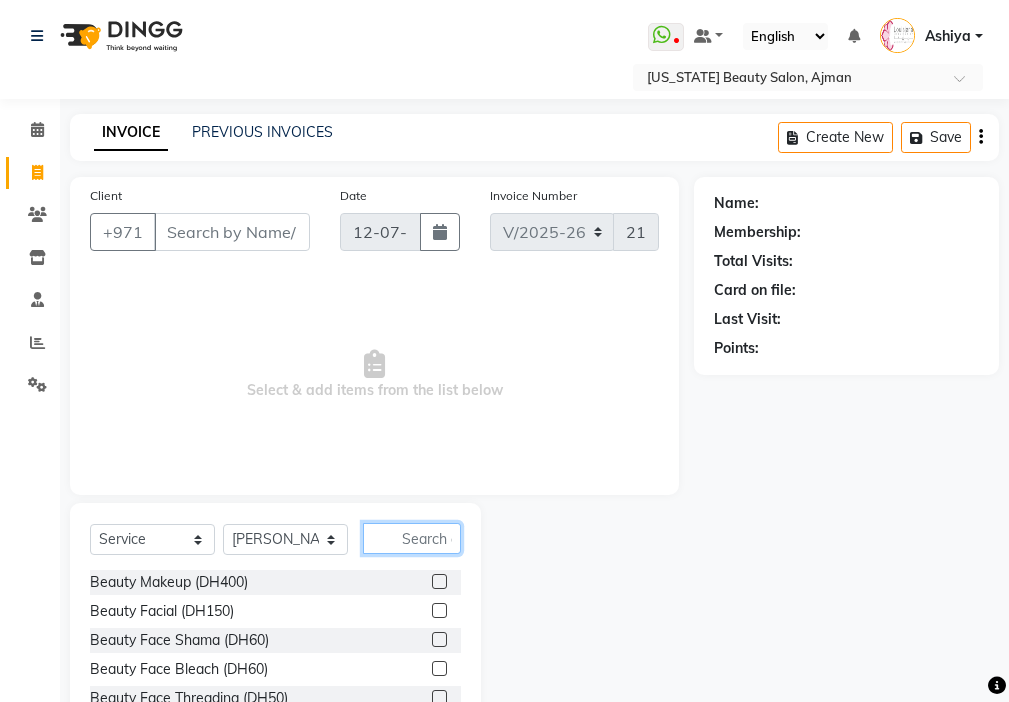 click 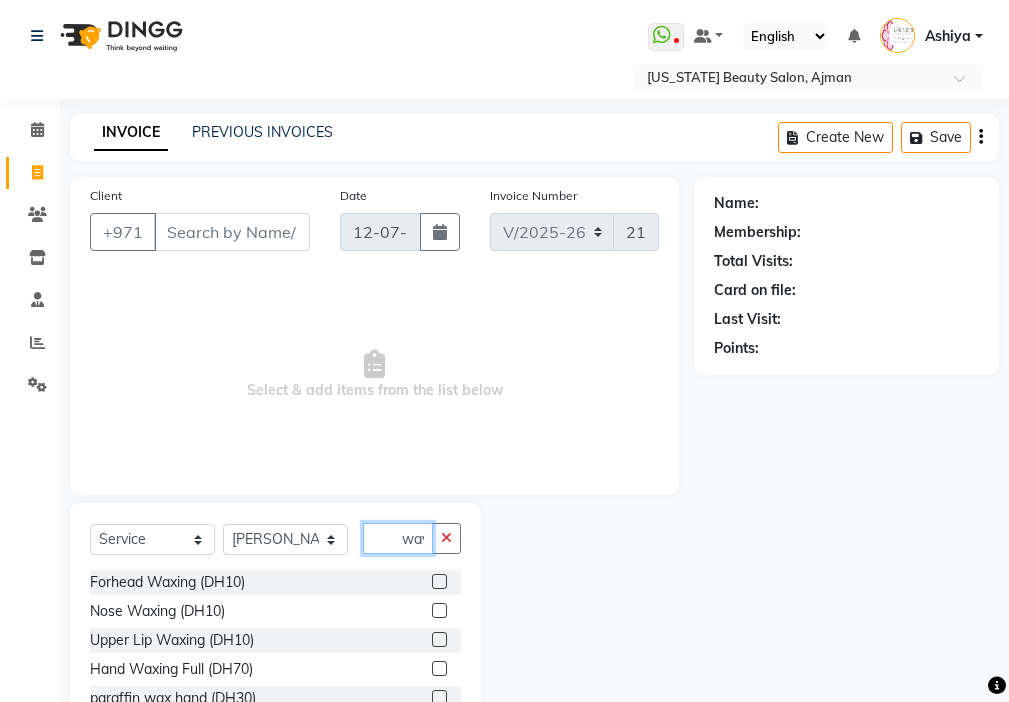 scroll, scrollTop: 0, scrollLeft: 0, axis: both 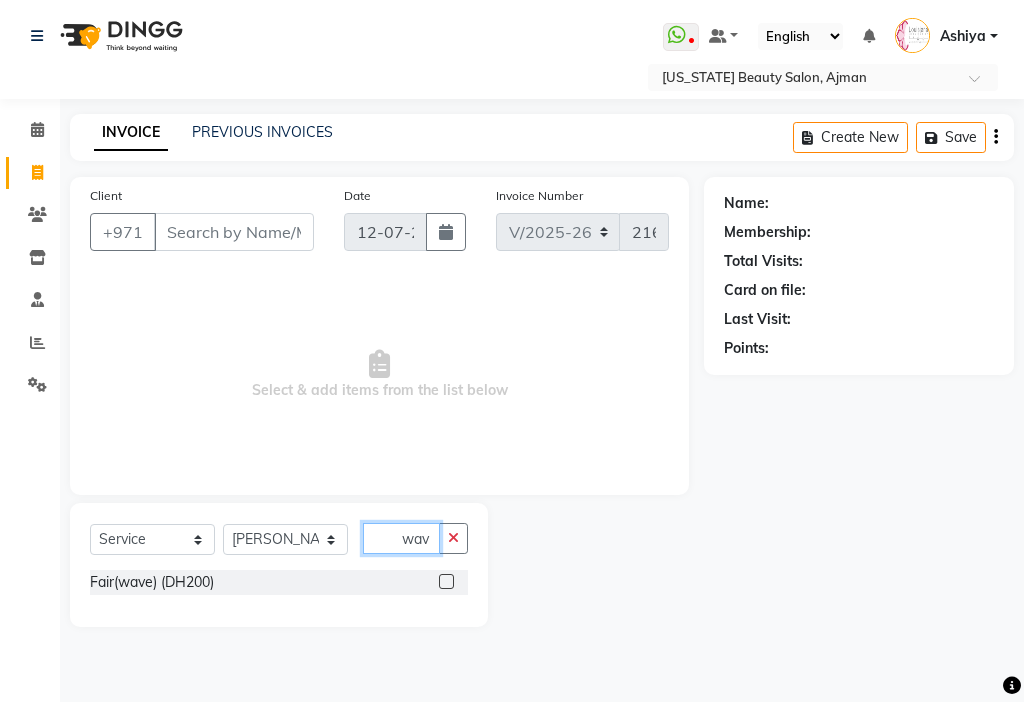 type on "wav" 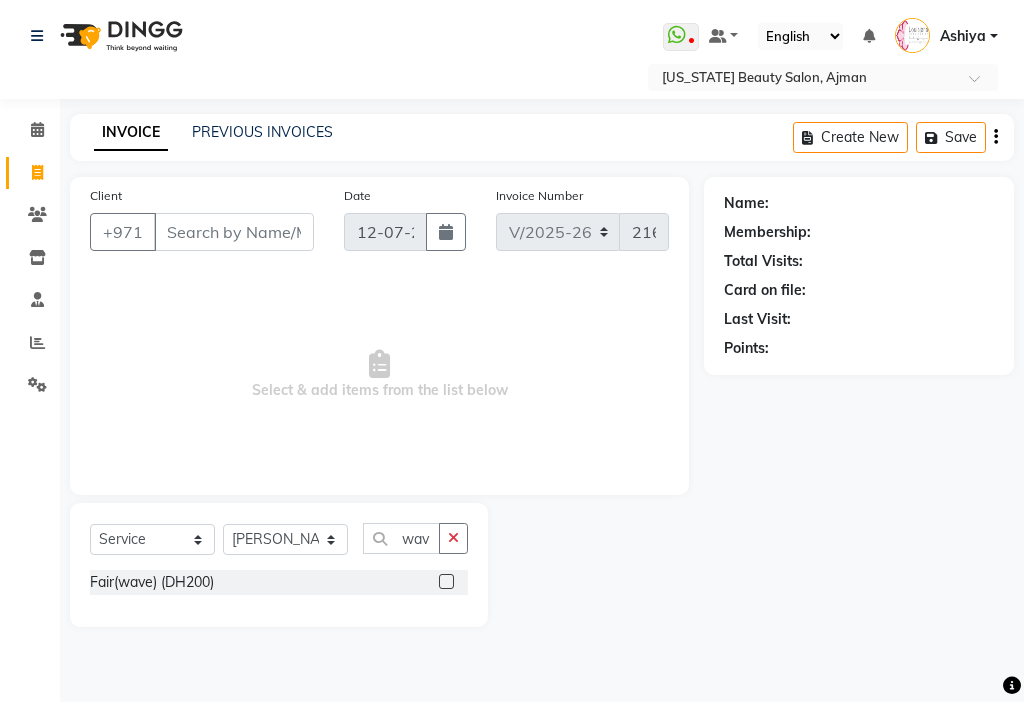 click 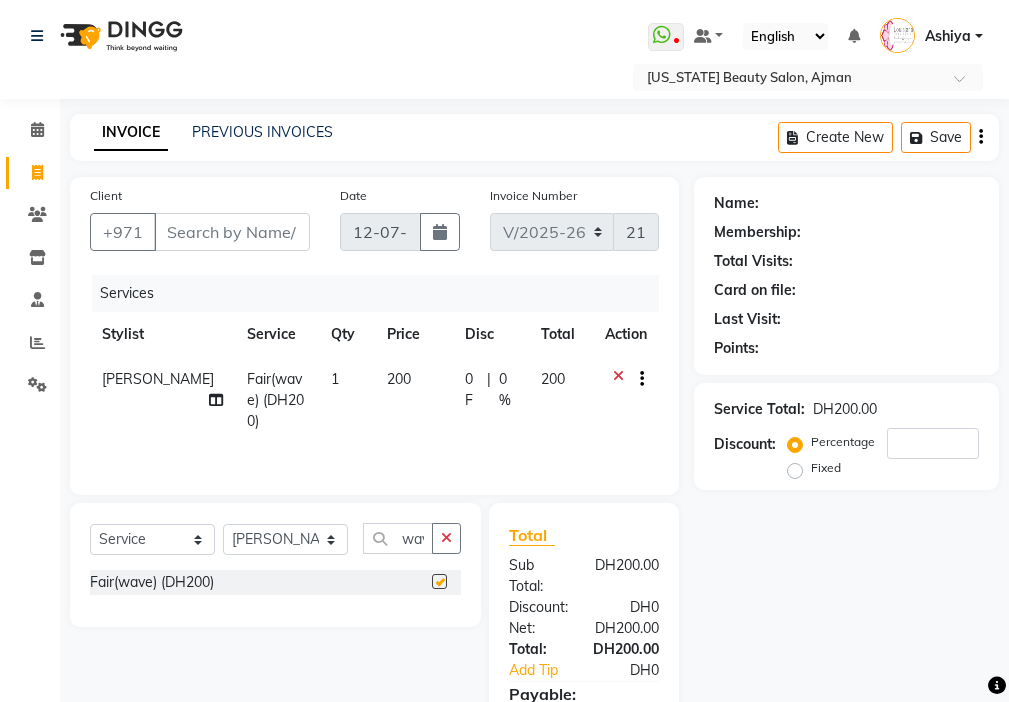 checkbox on "false" 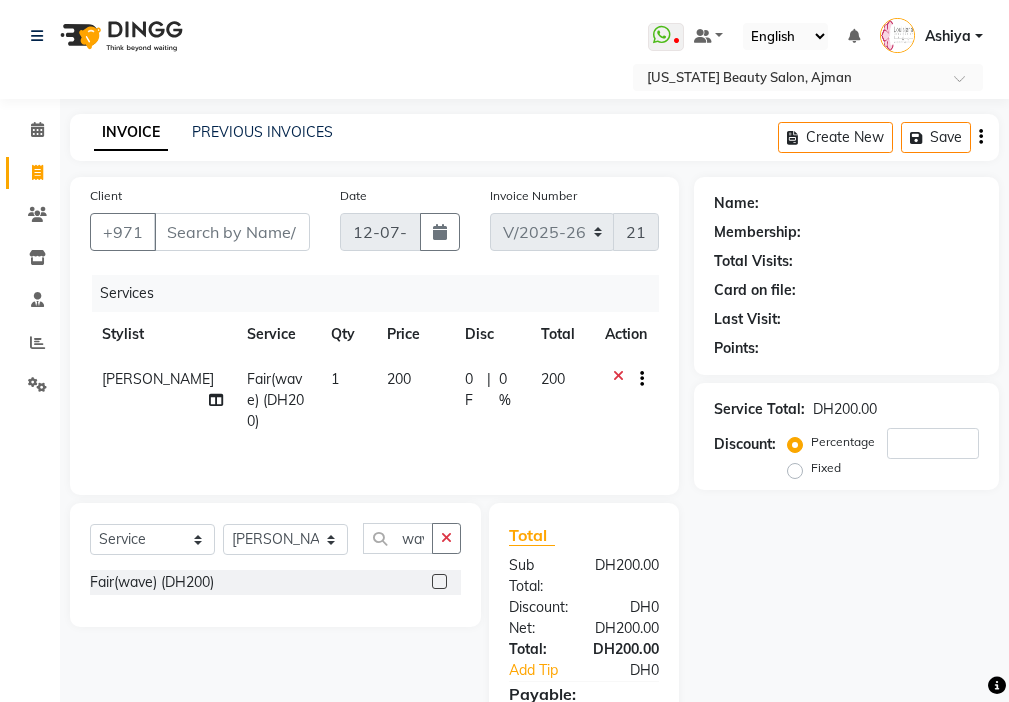 click 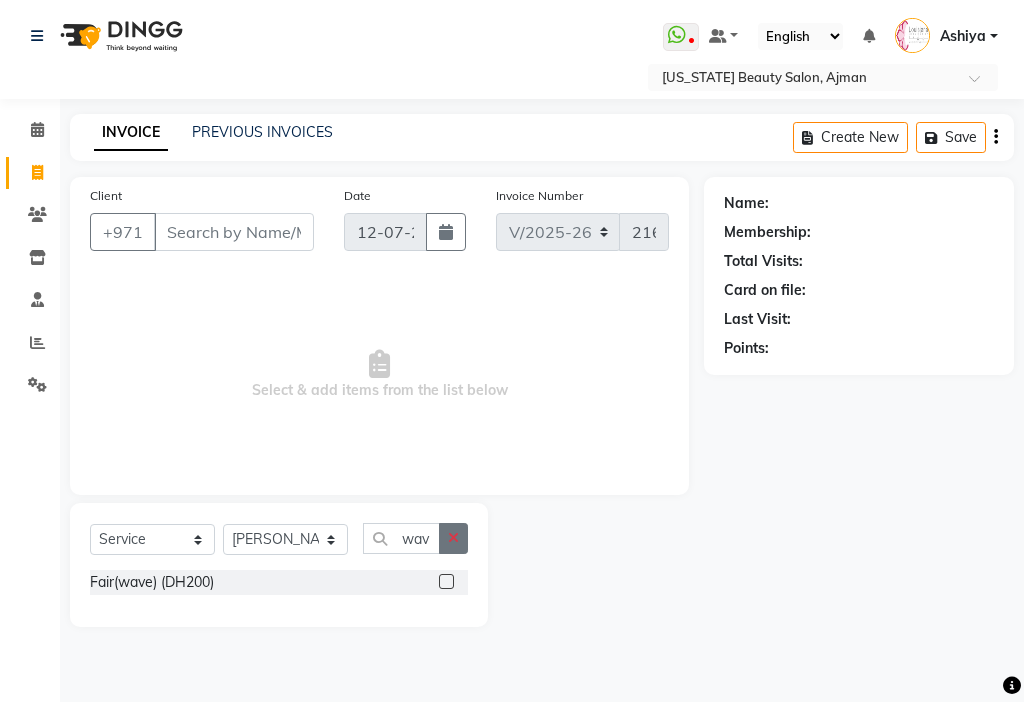 click 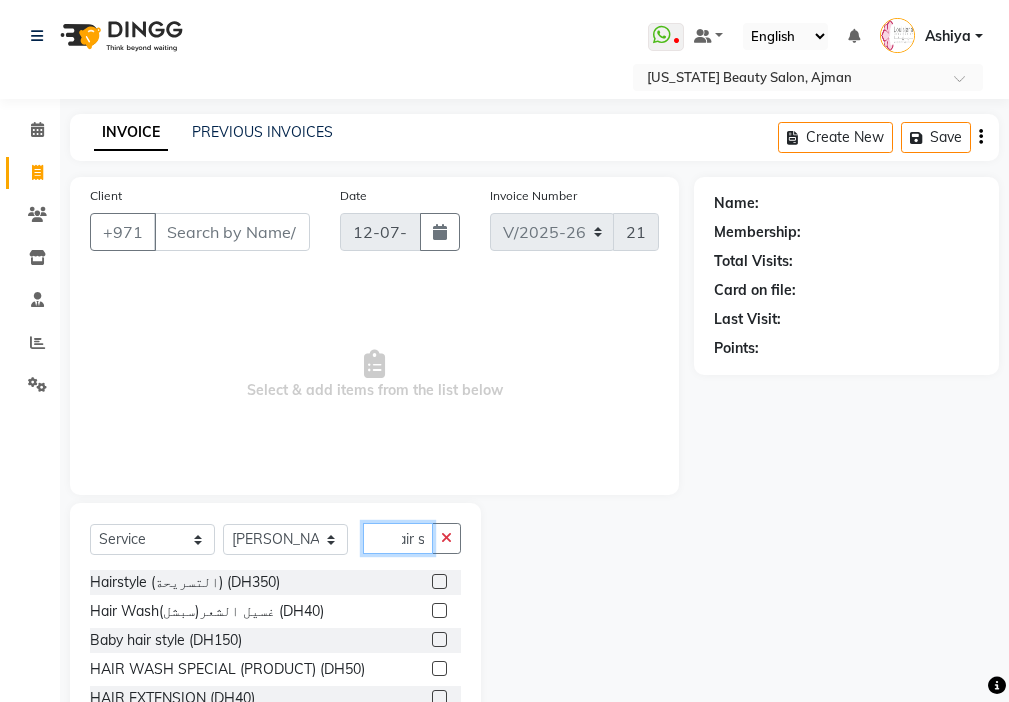 scroll, scrollTop: 0, scrollLeft: 11, axis: horizontal 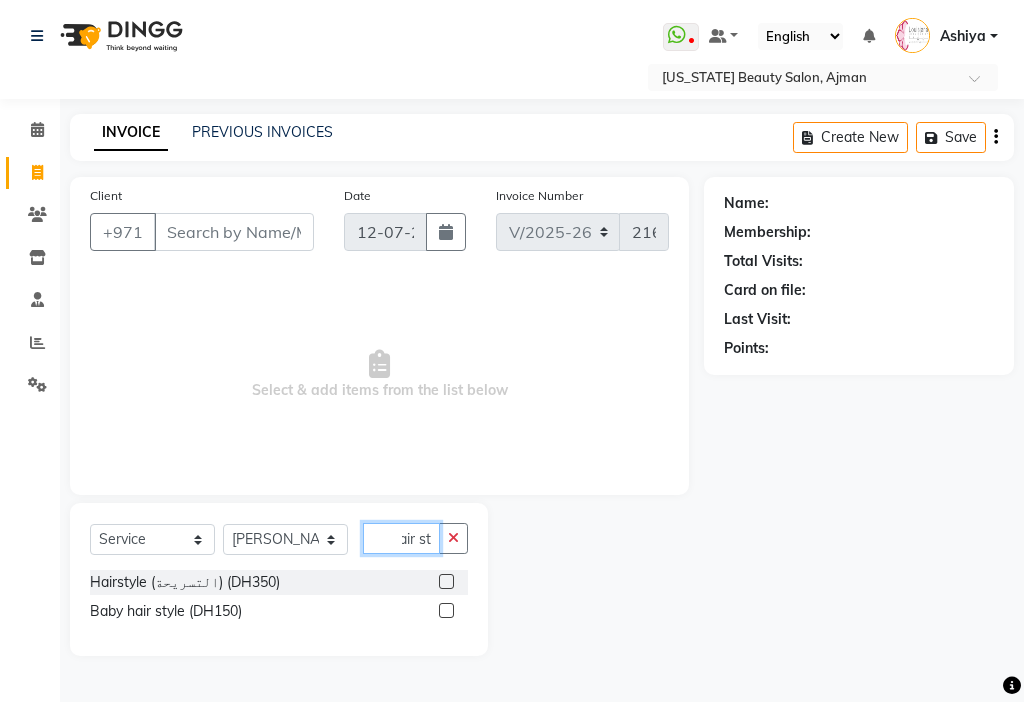 type on "hair st" 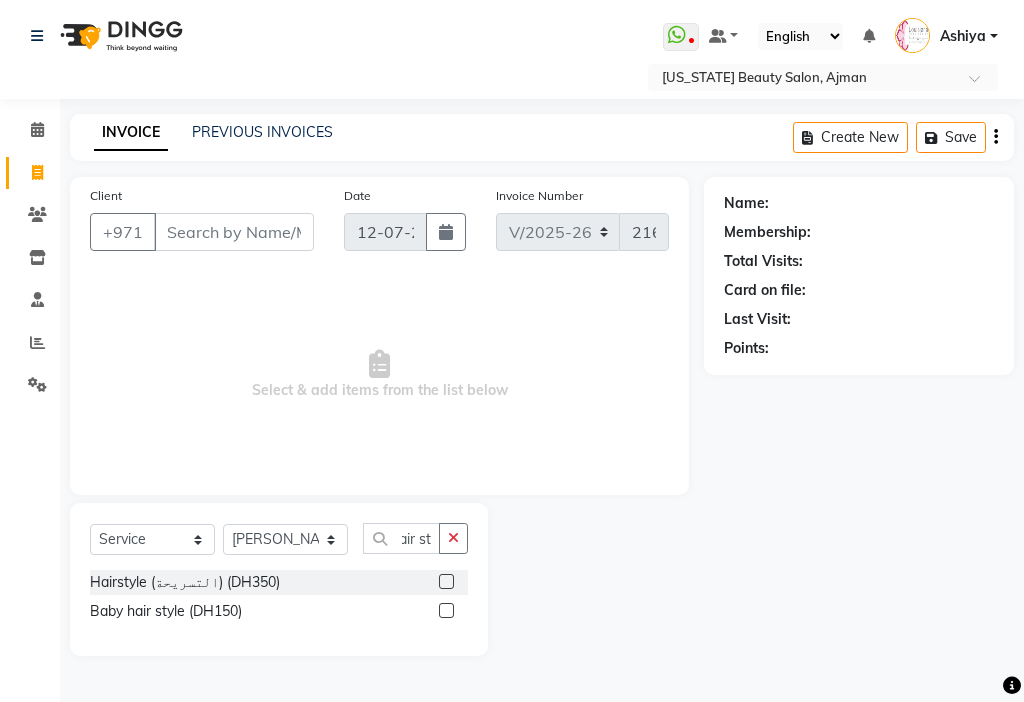 click 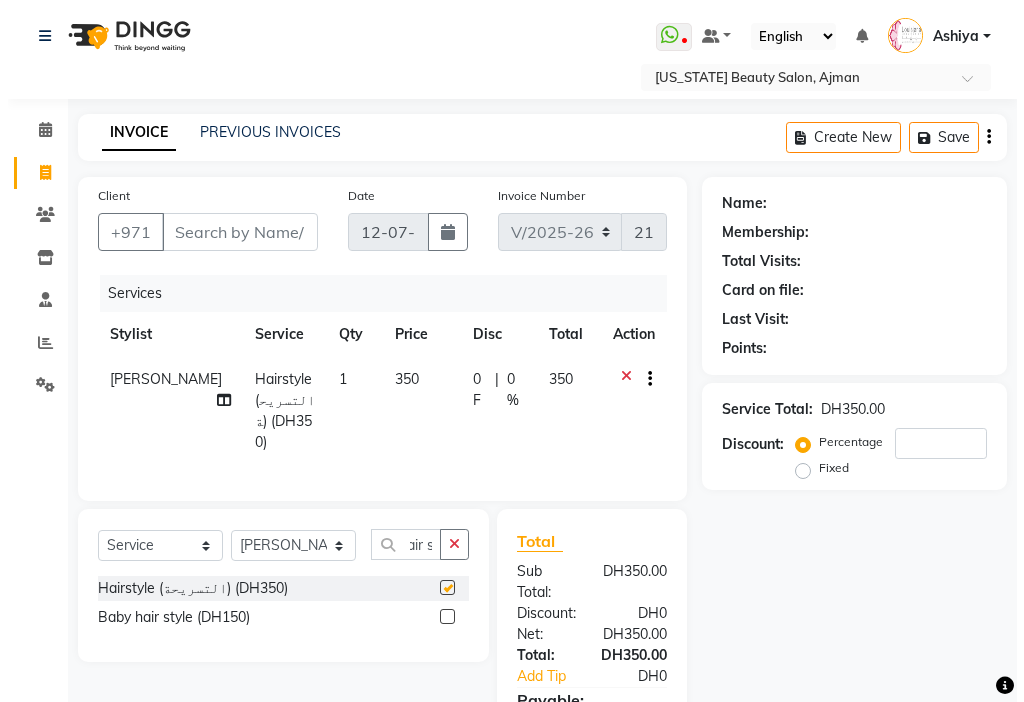 scroll, scrollTop: 0, scrollLeft: 0, axis: both 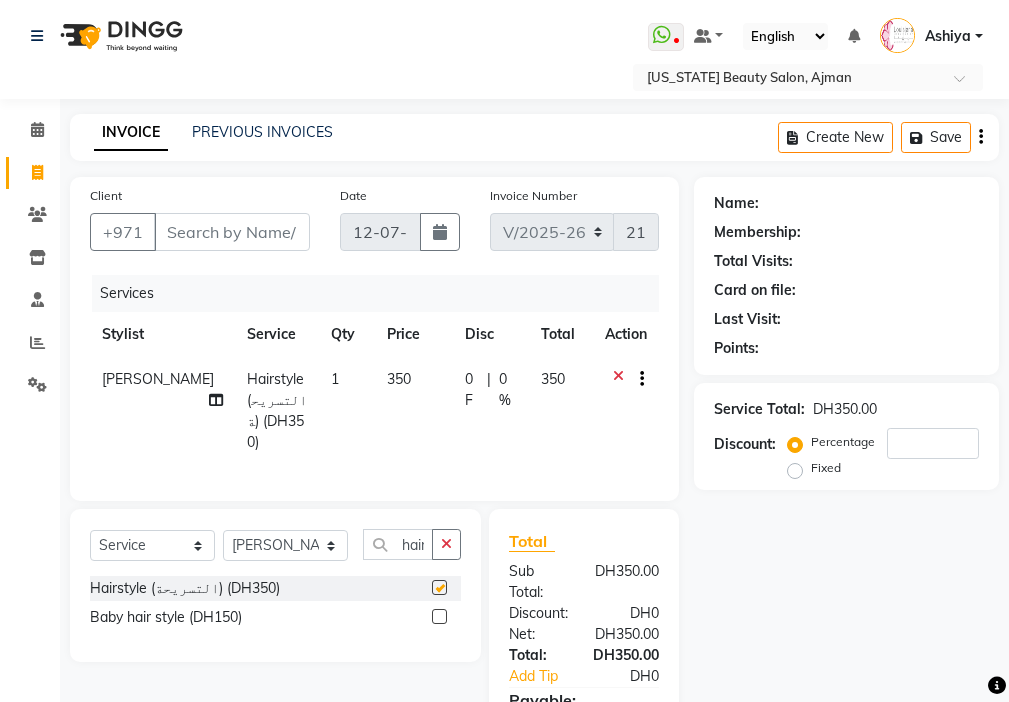 click on "350" 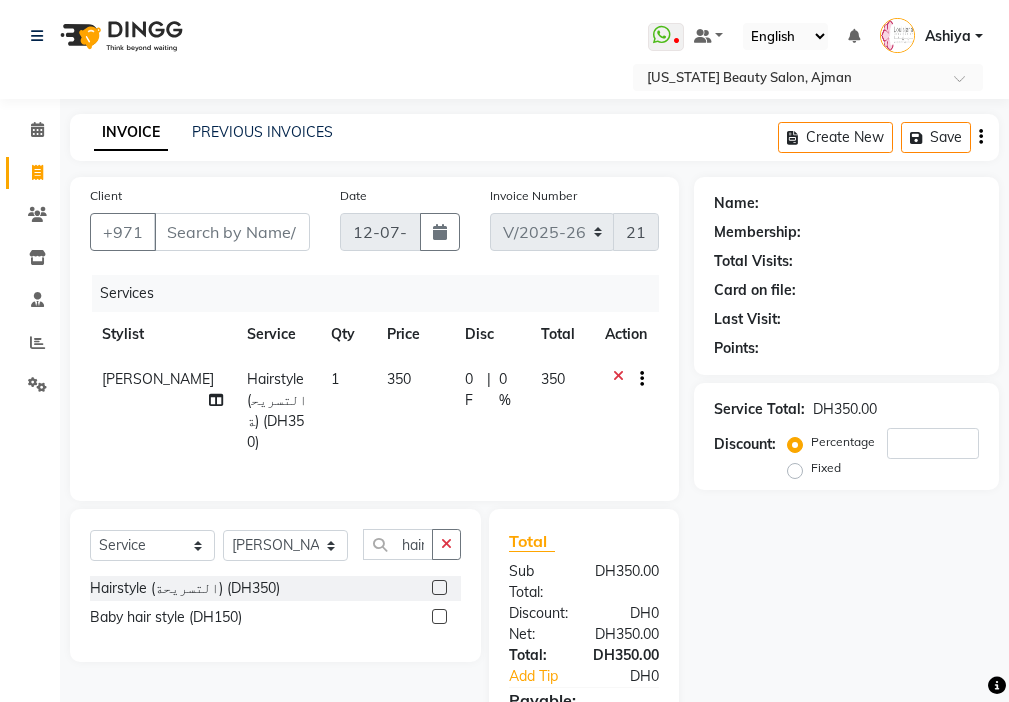 checkbox on "false" 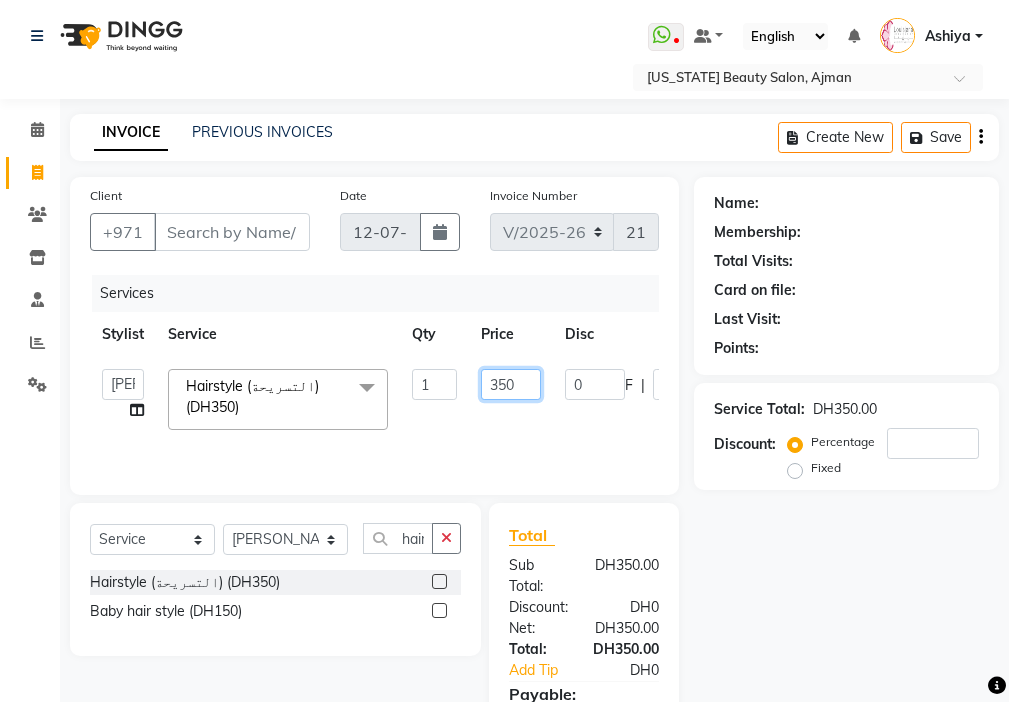 click on "350" 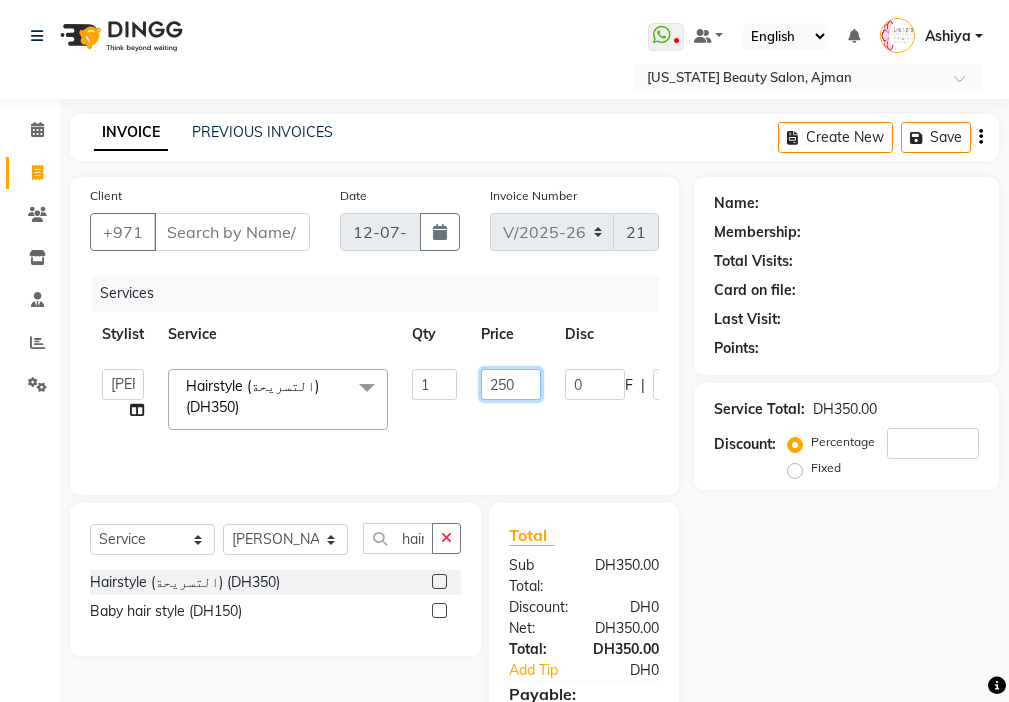 click on "250" 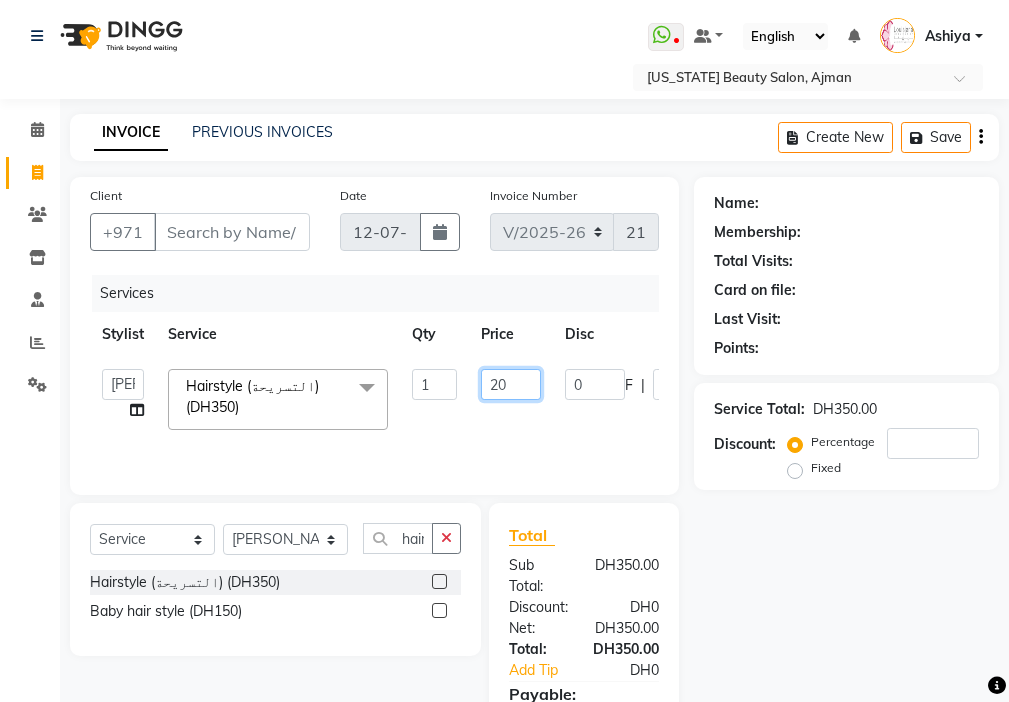 type on "230" 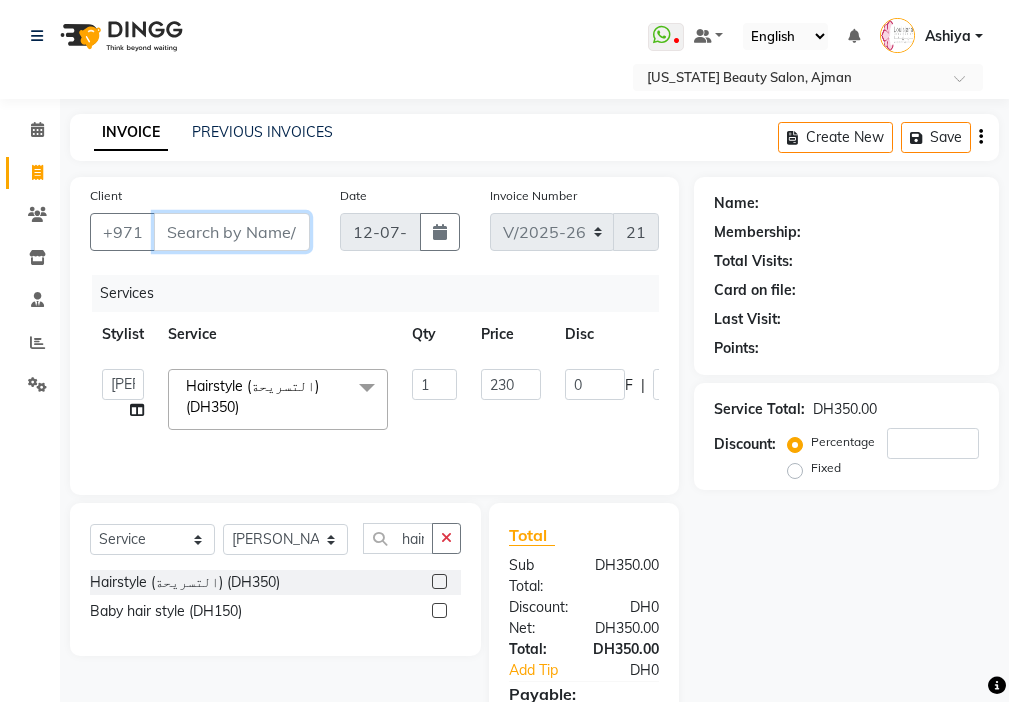 click on "Client" at bounding box center (232, 232) 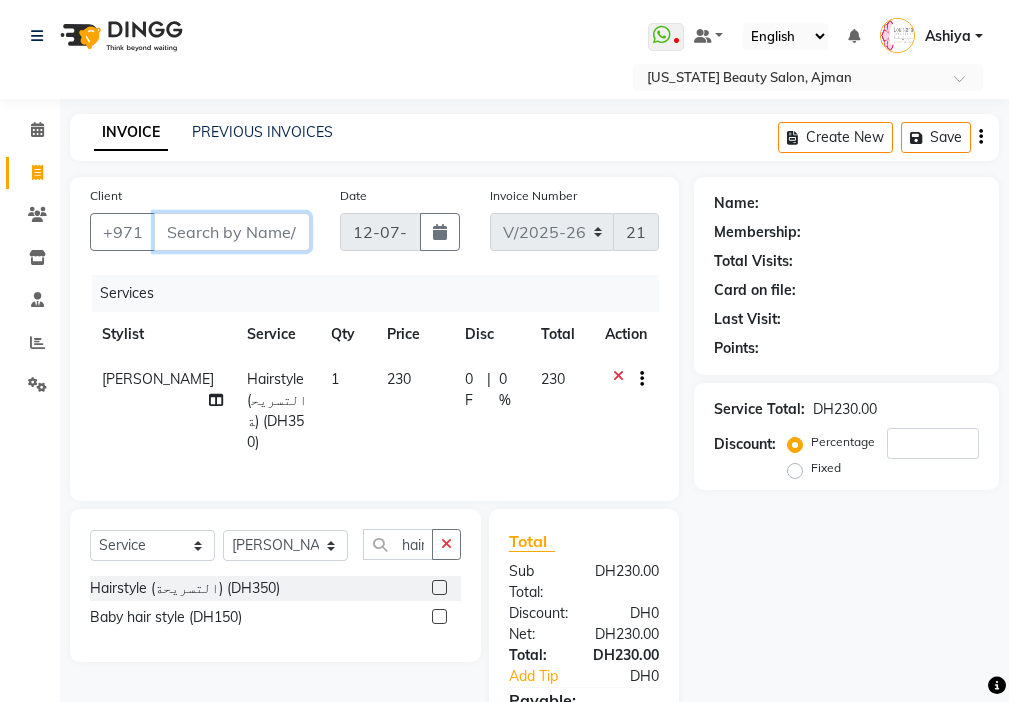 type on "5" 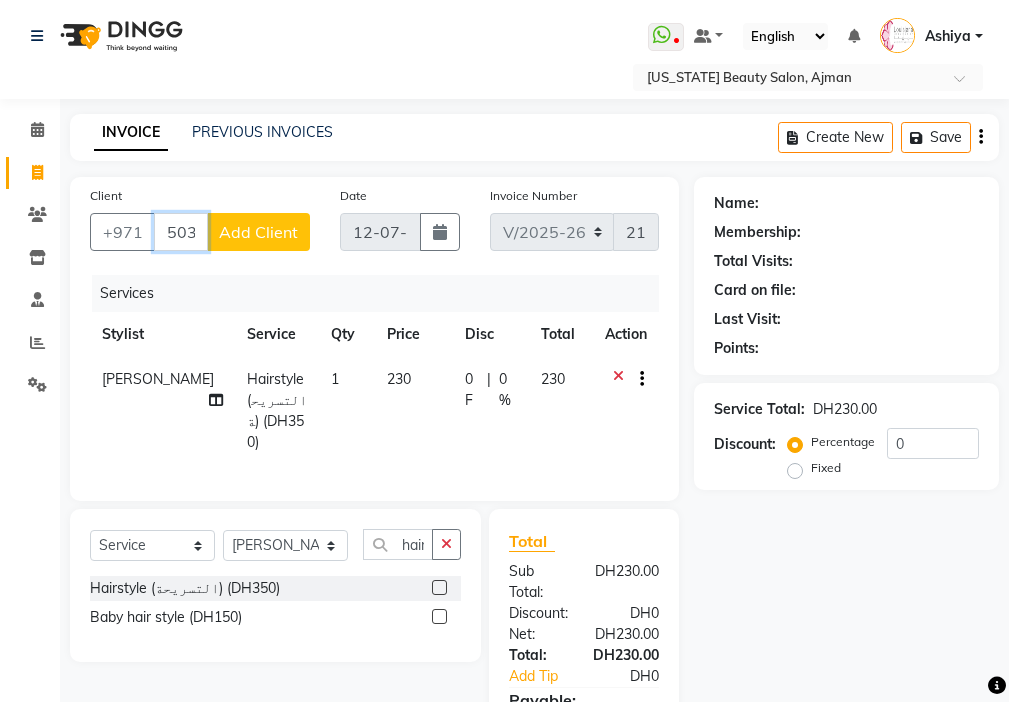 type on "503858333" 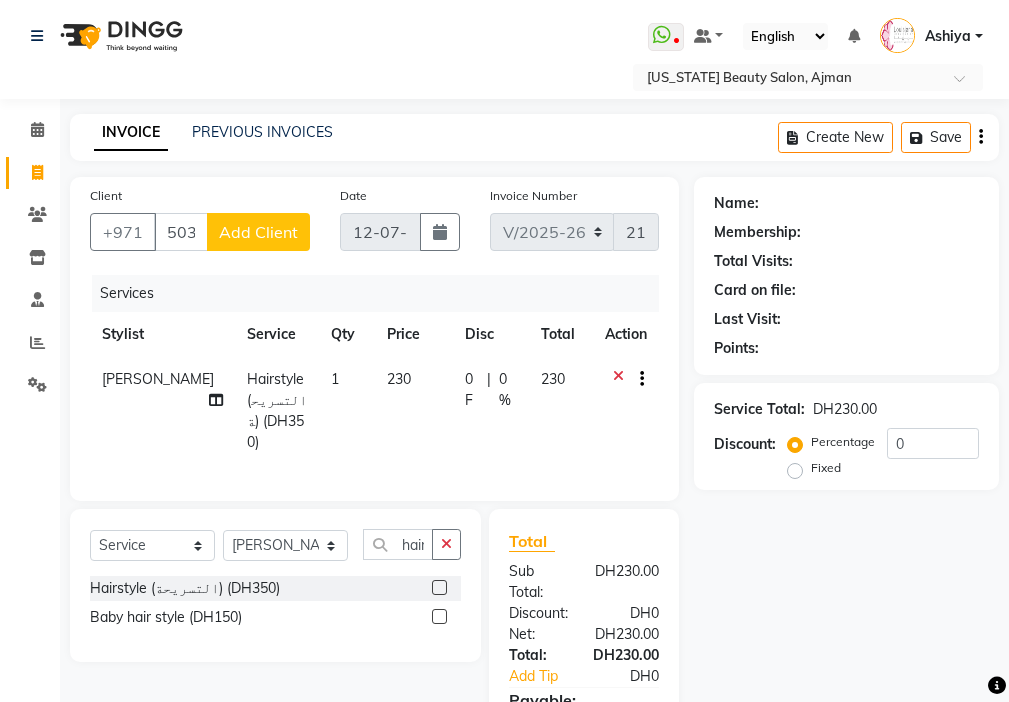 click on "Add Client" 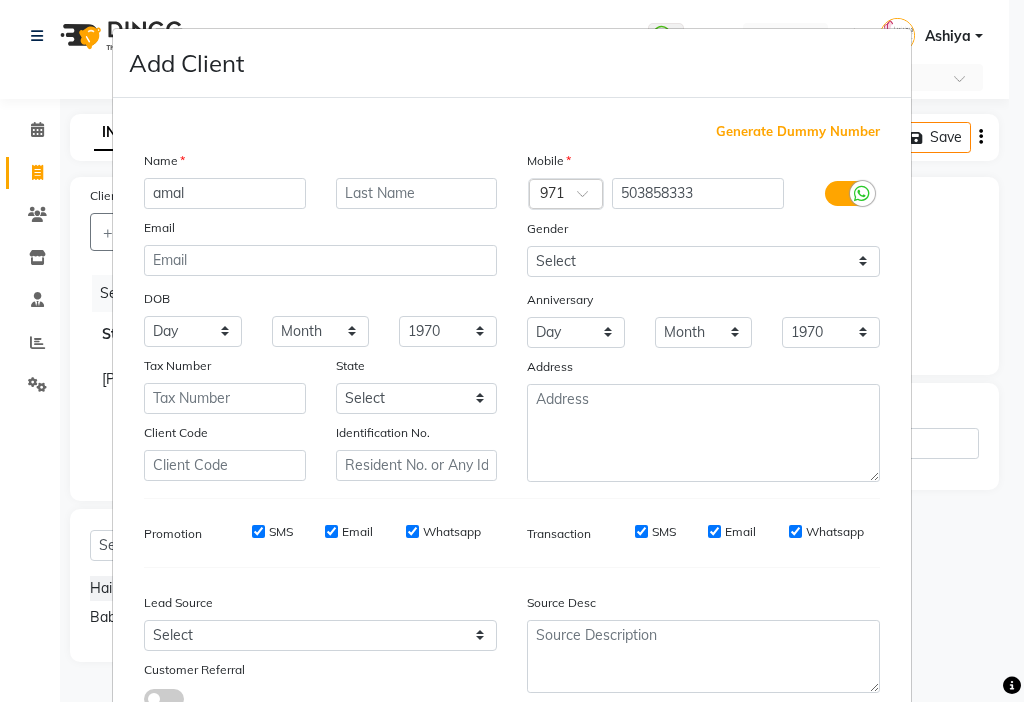 type on "amal" 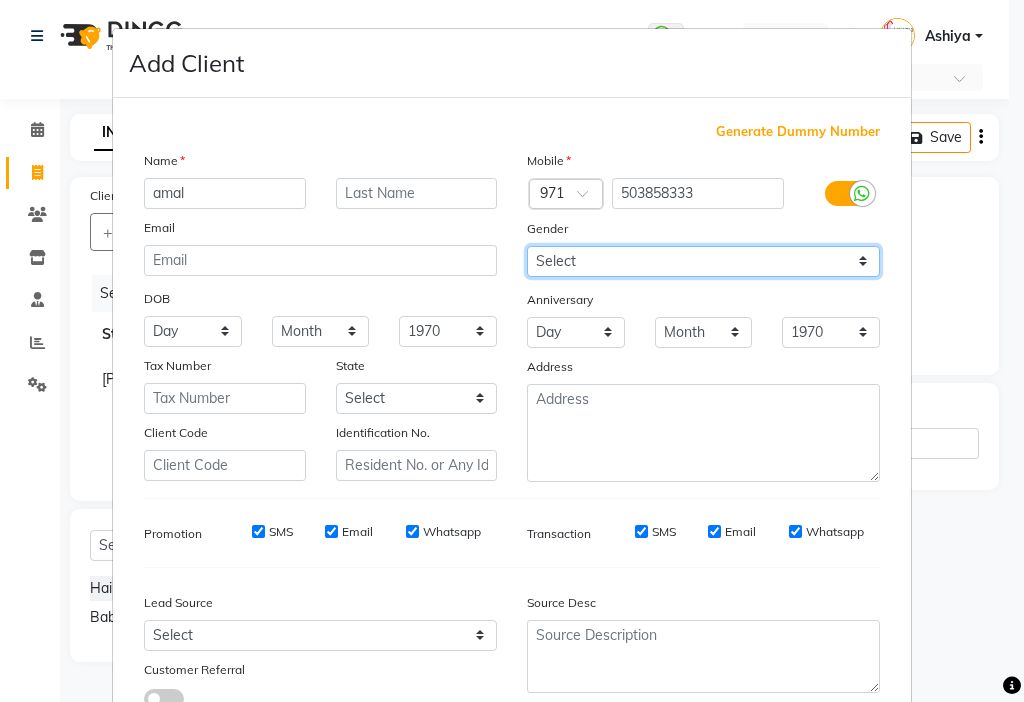 click on "Select [DEMOGRAPHIC_DATA] [DEMOGRAPHIC_DATA] Other Prefer Not To Say" at bounding box center (703, 261) 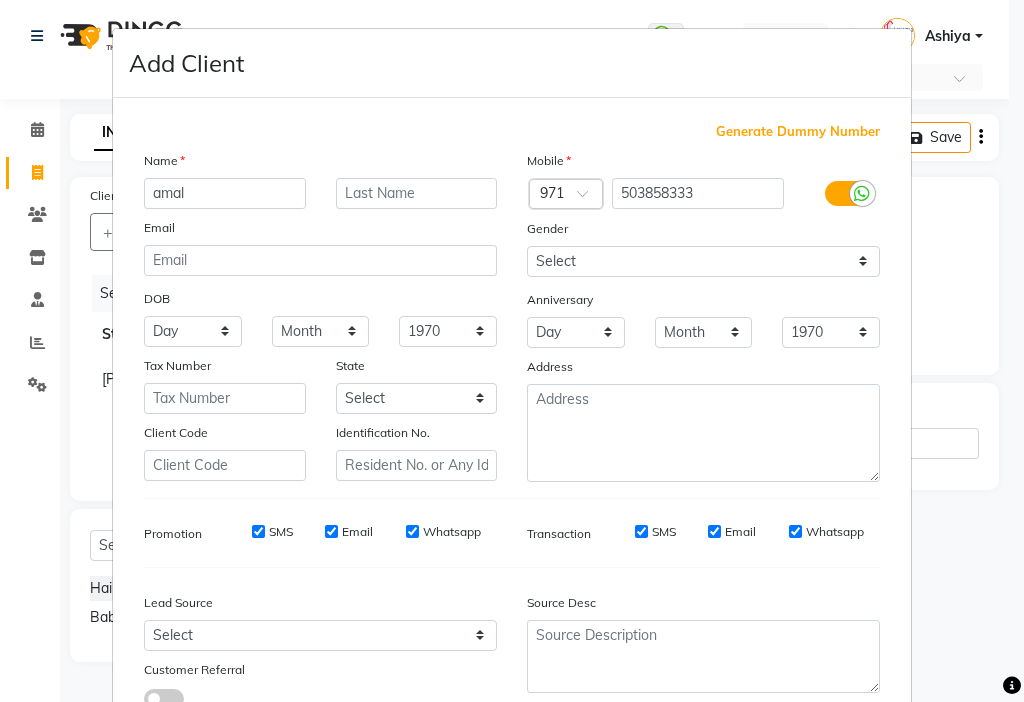 click on "Email" at bounding box center (331, 531) 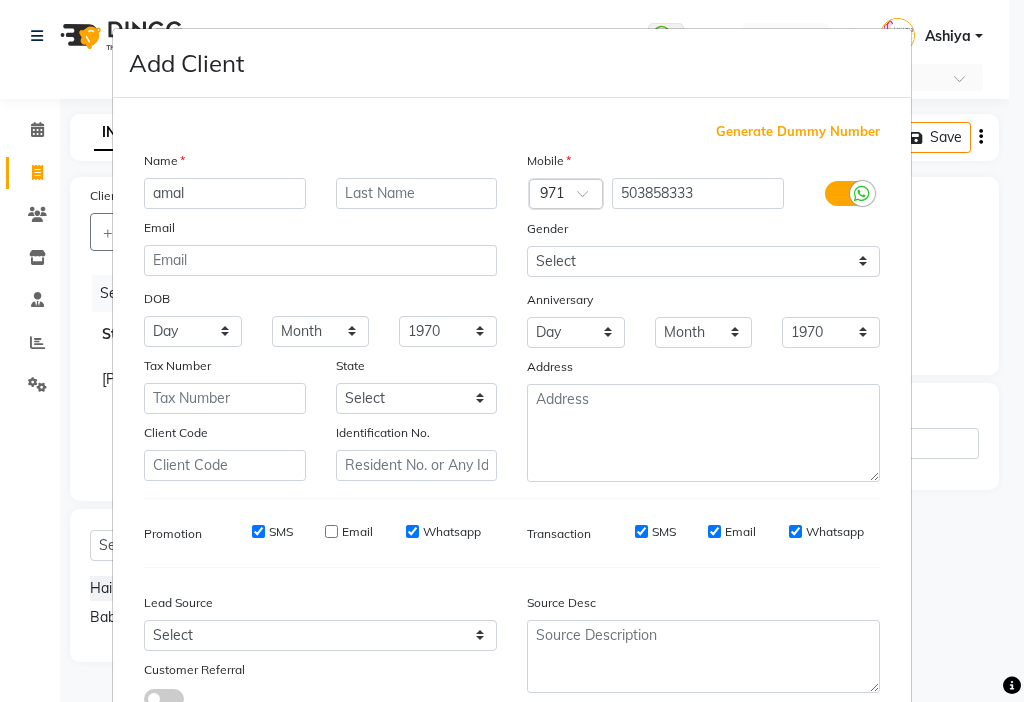 click on "SMS" at bounding box center (641, 531) 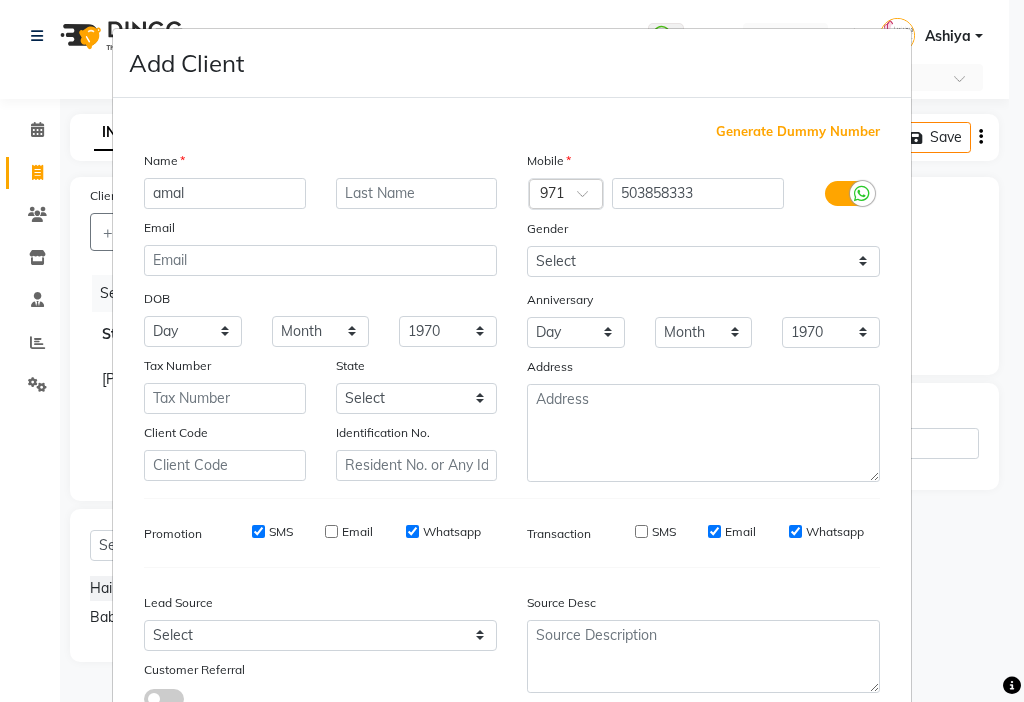 click on "Email" at bounding box center (740, 532) 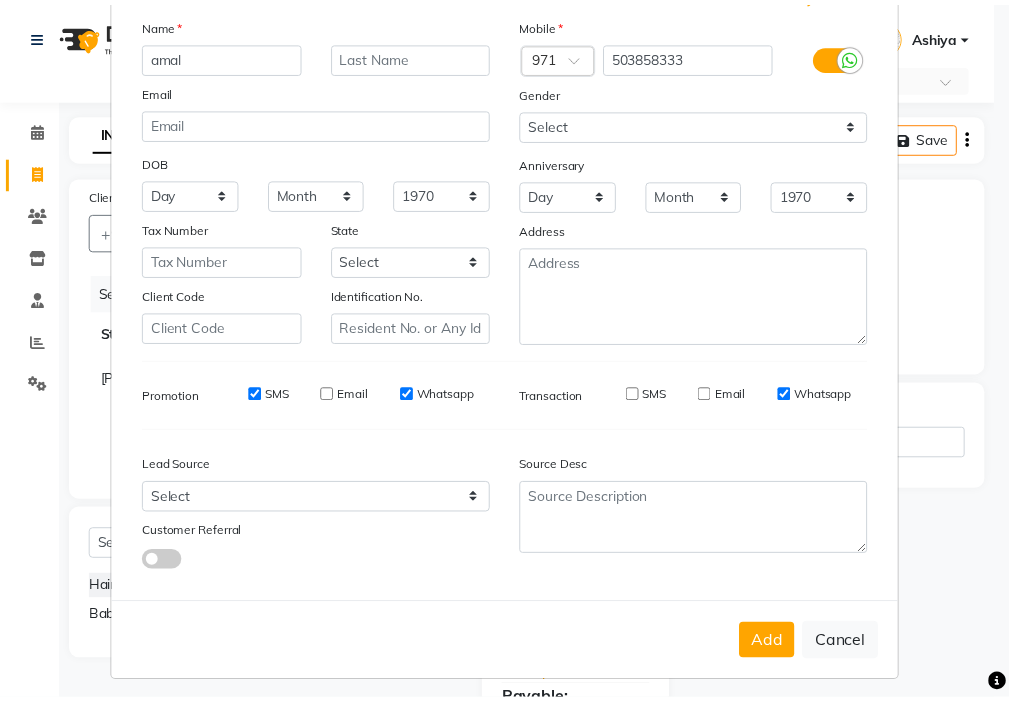scroll, scrollTop: 147, scrollLeft: 0, axis: vertical 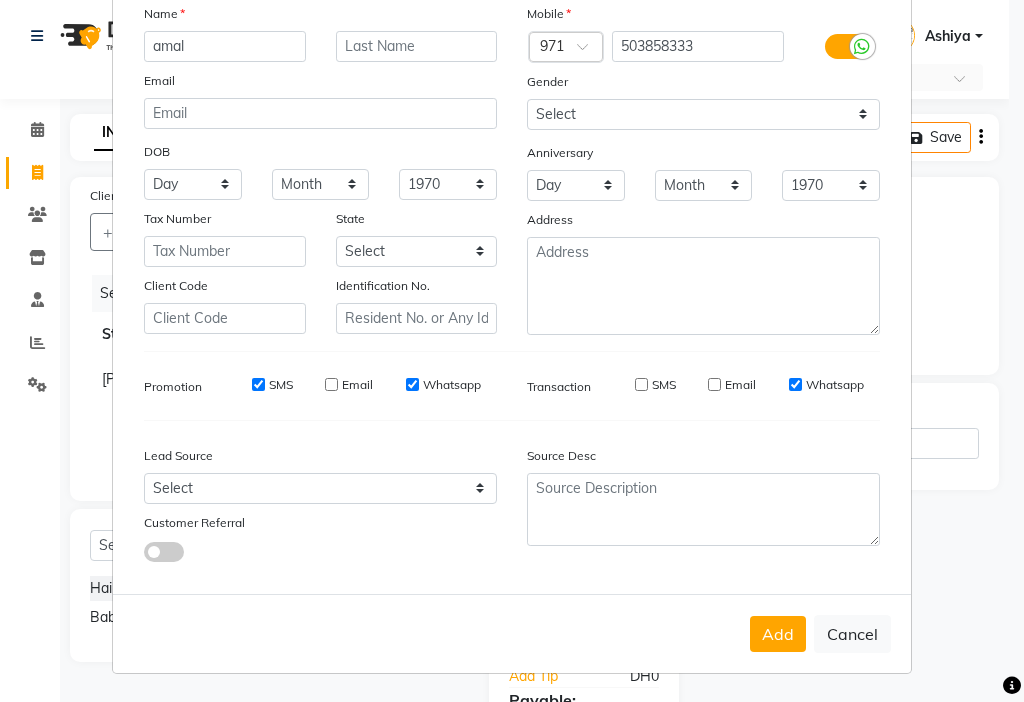 click on "SMS" at bounding box center [258, 384] 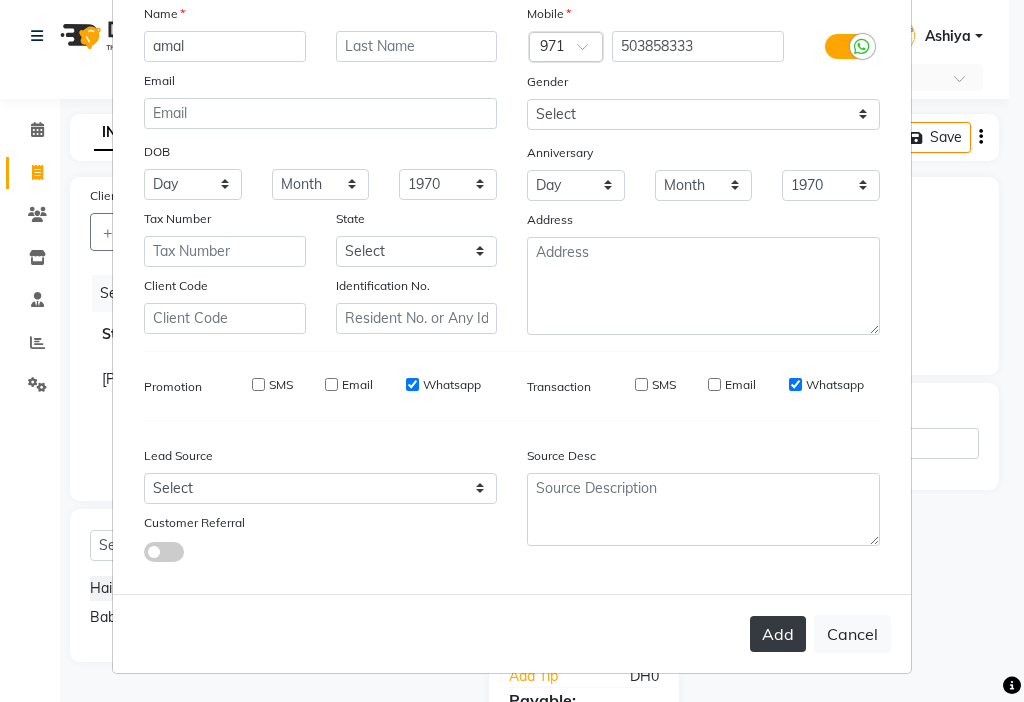 click on "Add" at bounding box center (778, 634) 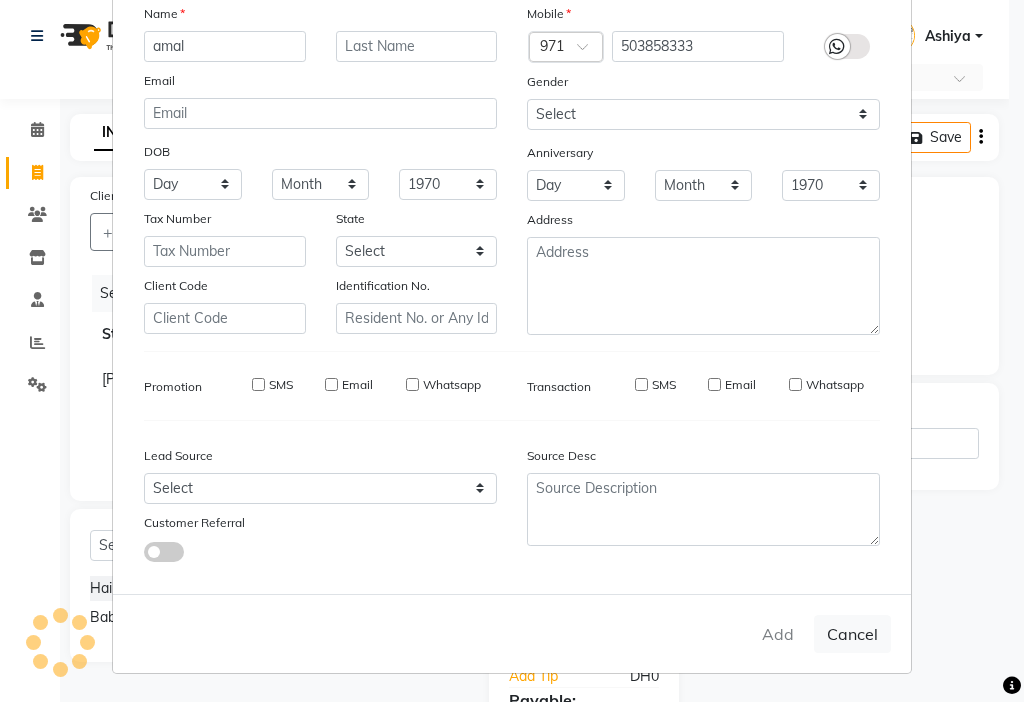 type 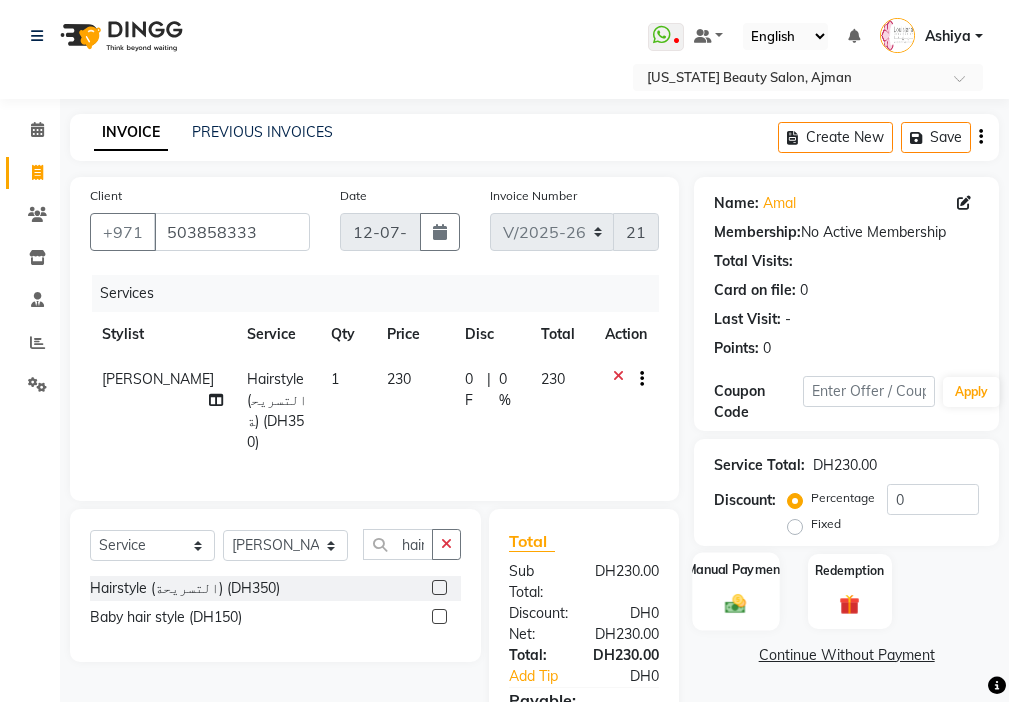 click on "Manual Payment" 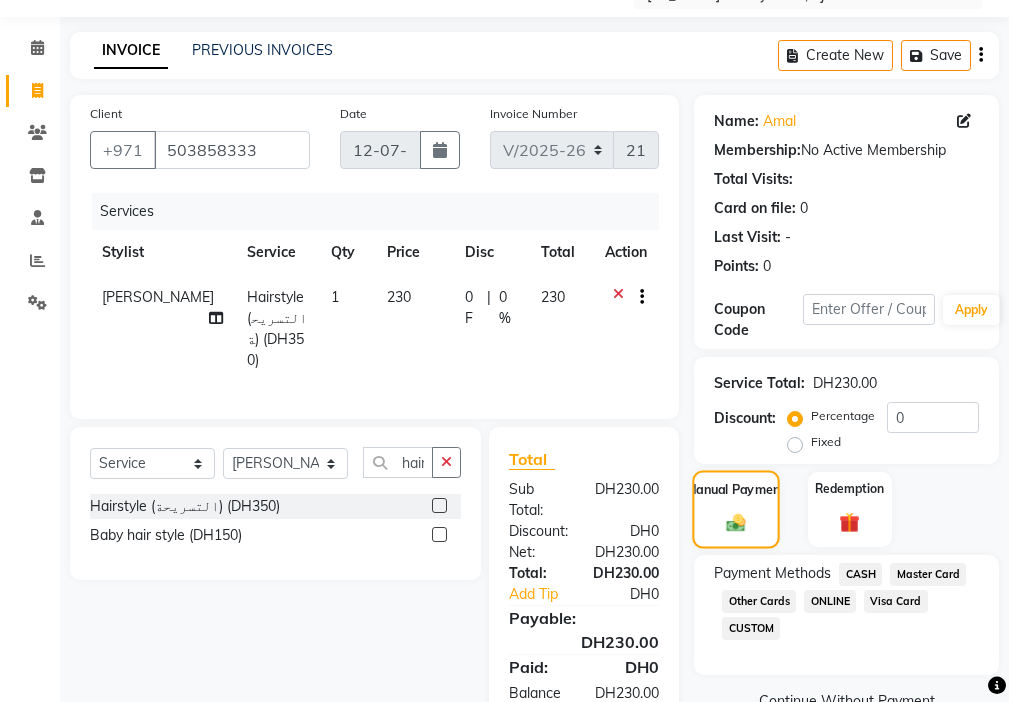 scroll, scrollTop: 149, scrollLeft: 0, axis: vertical 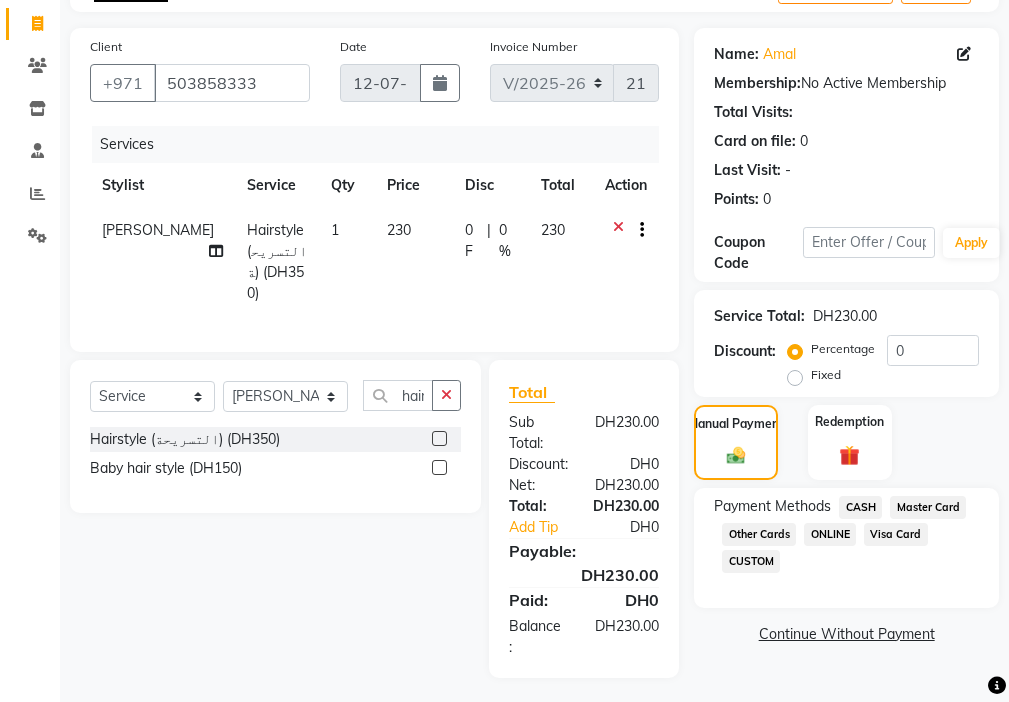 click on "Visa Card" 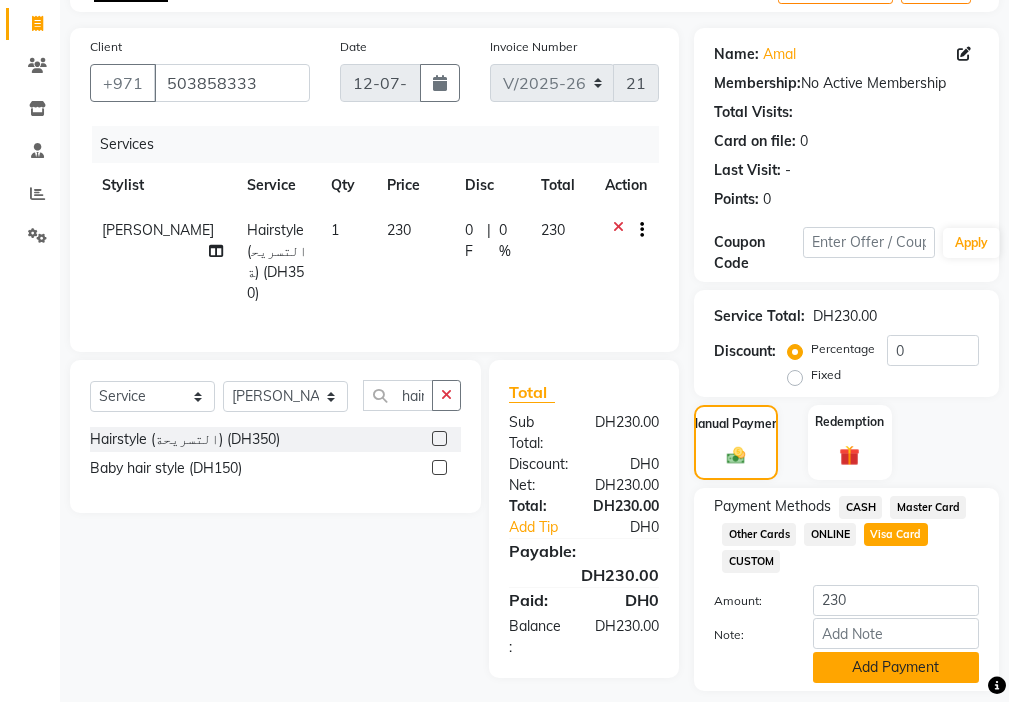 click on "Add Payment" 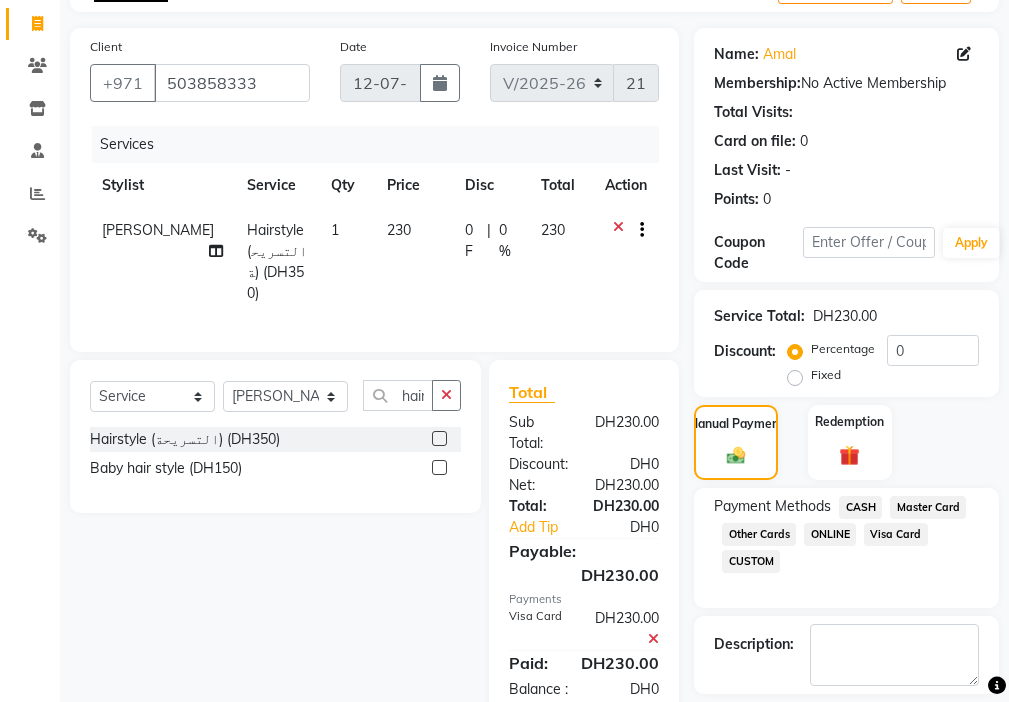 scroll, scrollTop: 212, scrollLeft: 0, axis: vertical 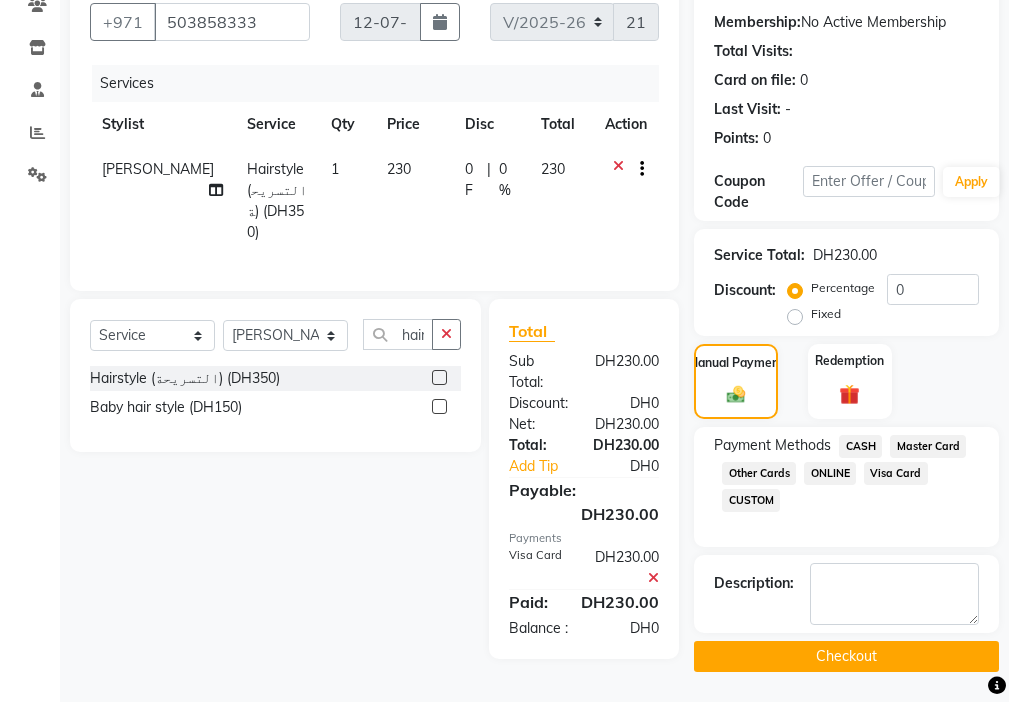 click on "Checkout" 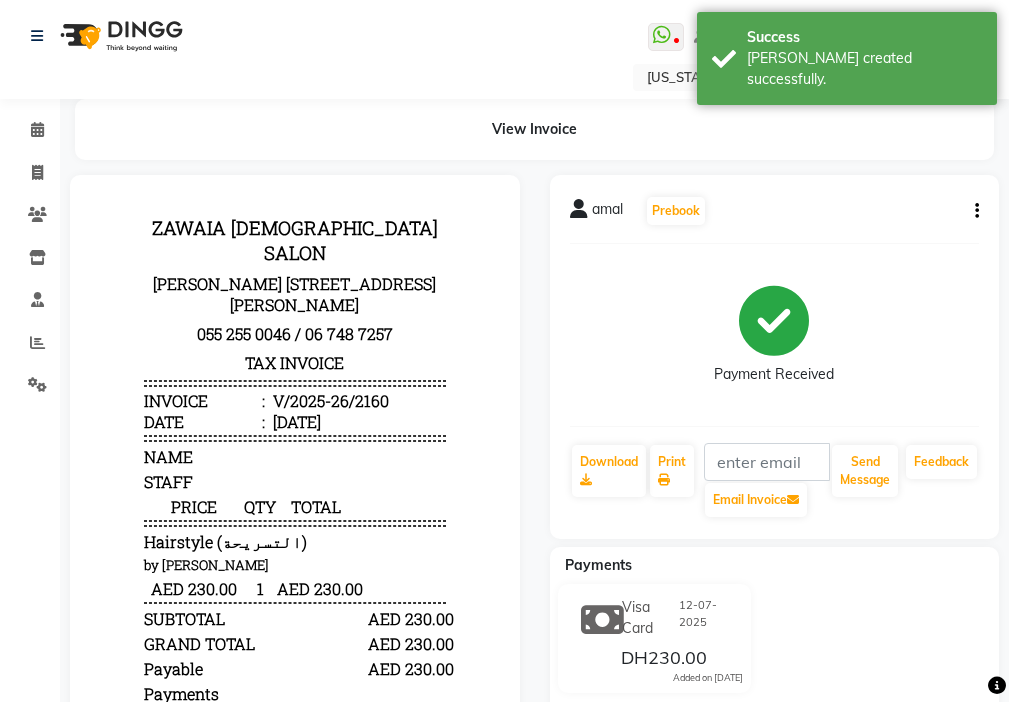 scroll, scrollTop: 0, scrollLeft: 0, axis: both 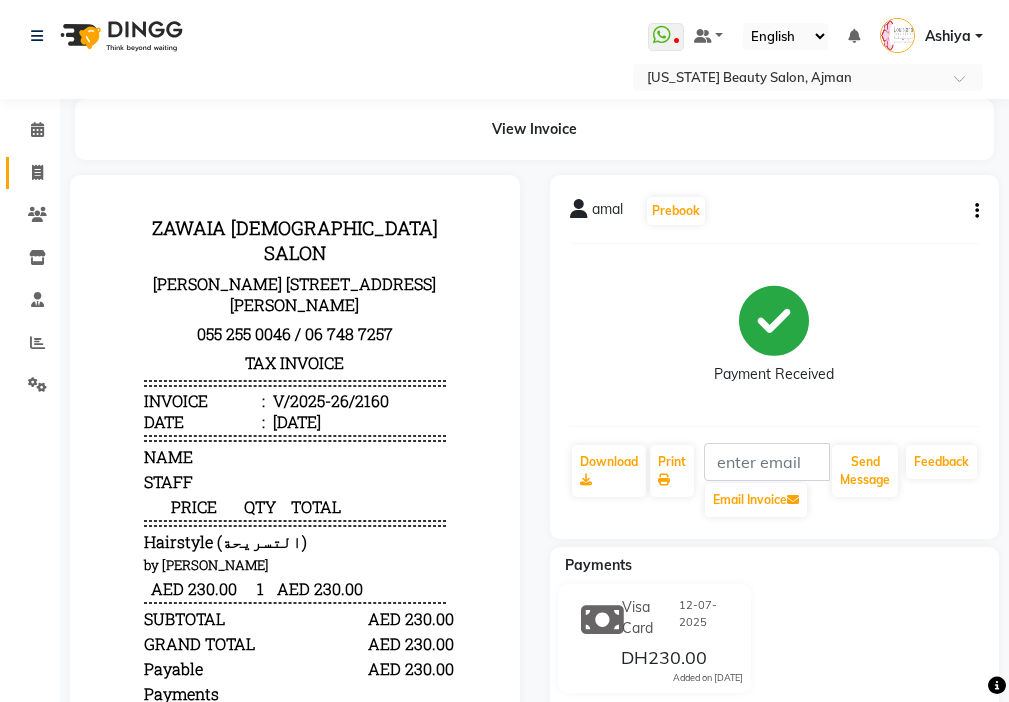 click 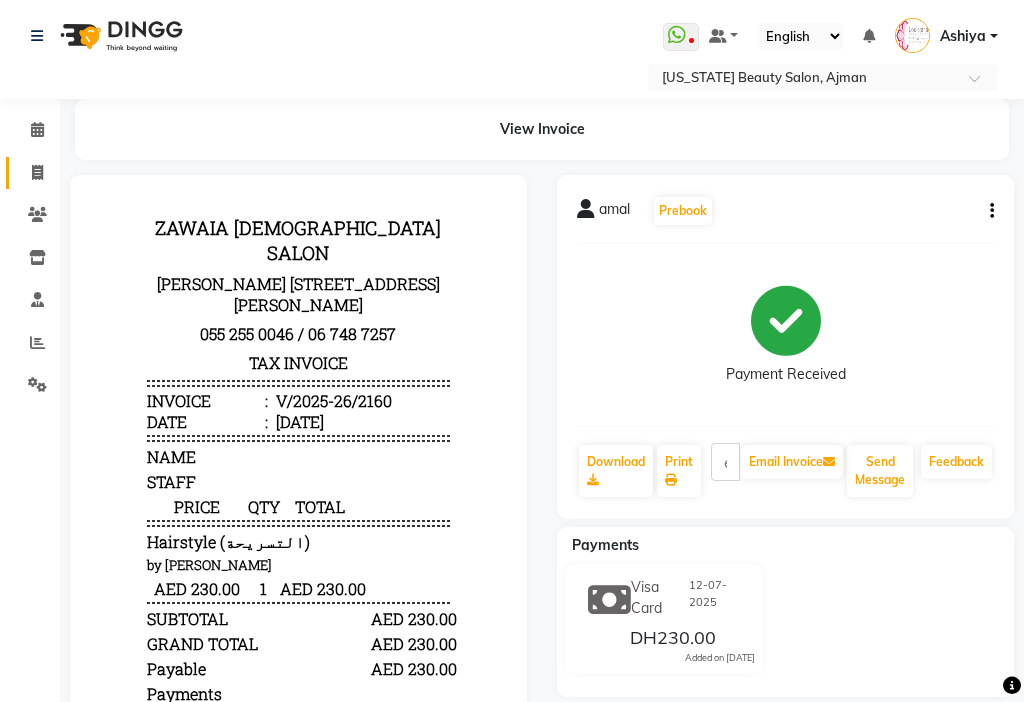 select on "service" 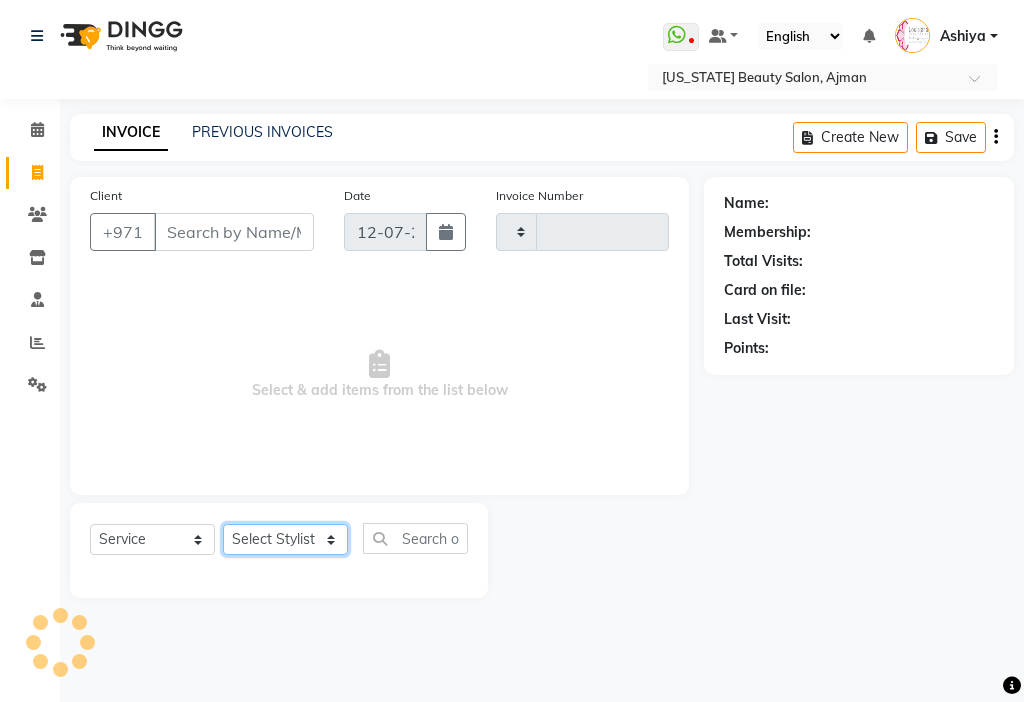 click on "Select Stylist" 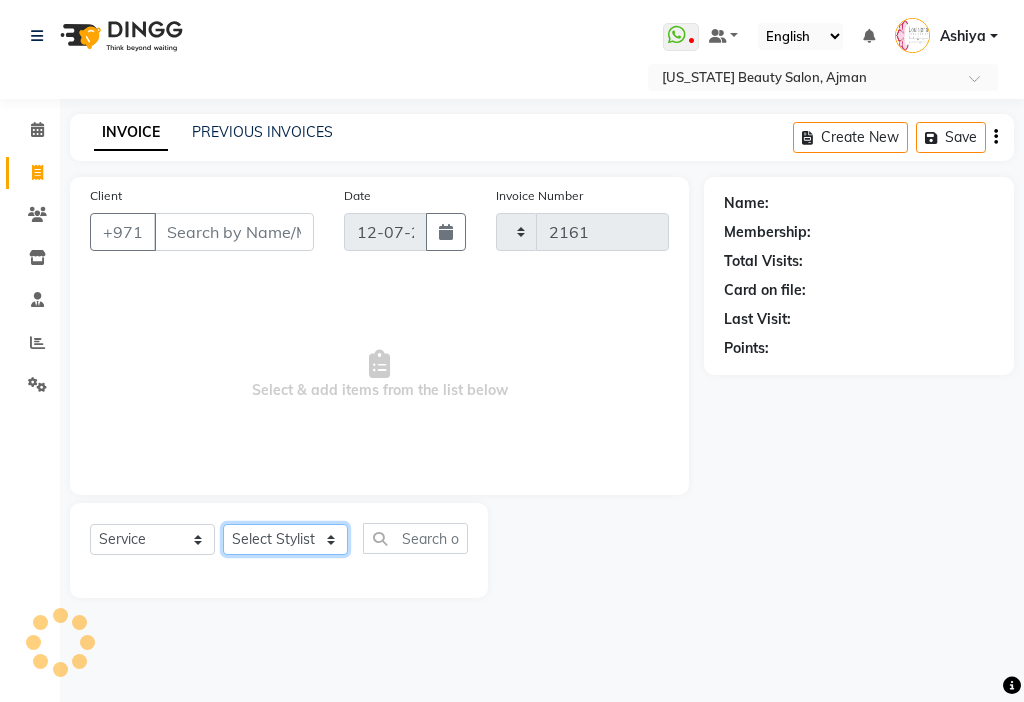 select on "637" 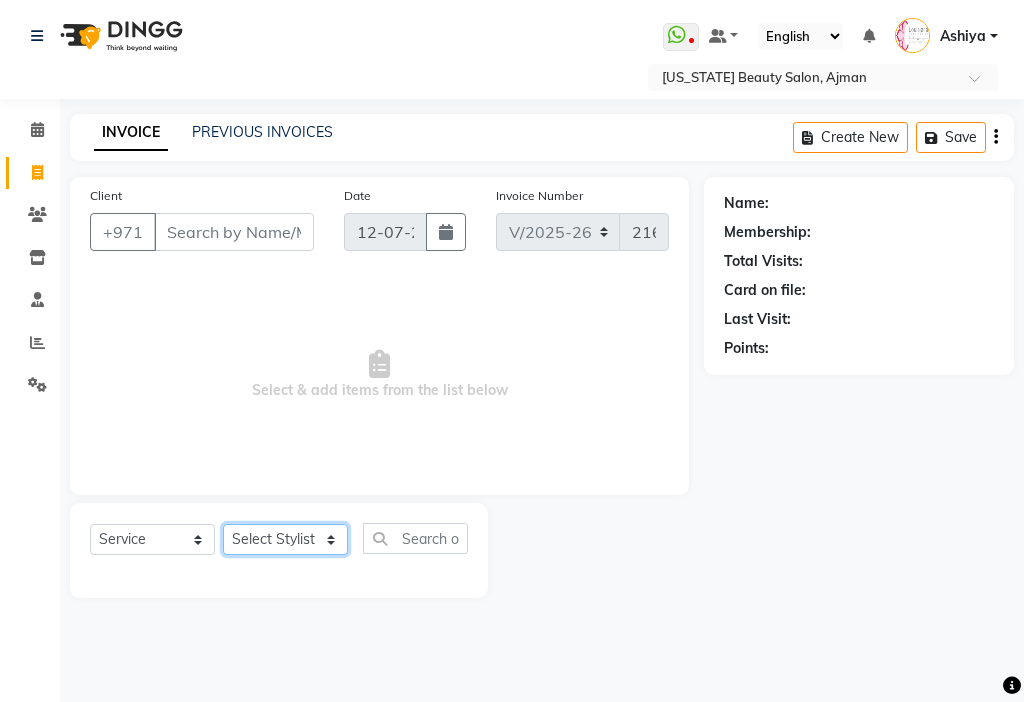 select on "68424" 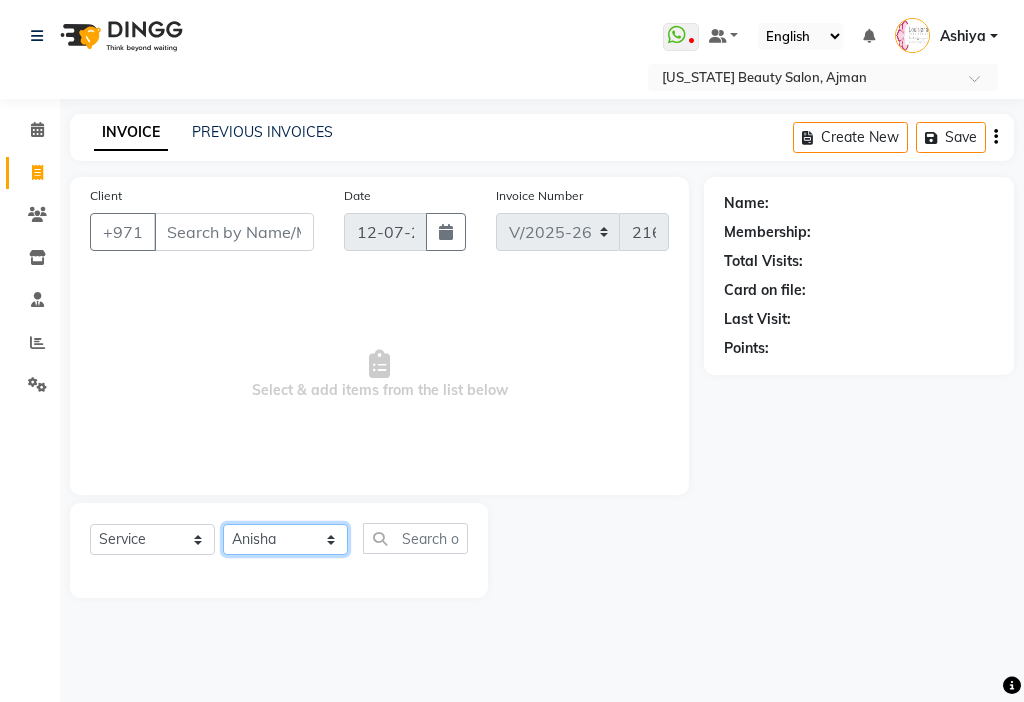 click on "Select Stylist [PERSON_NAME] [PERSON_NAME] [PERSON_NAME] [PERSON_NAME] Kbina Madam mamta [PERSON_NAME] [PERSON_NAME] [PERSON_NAME]" 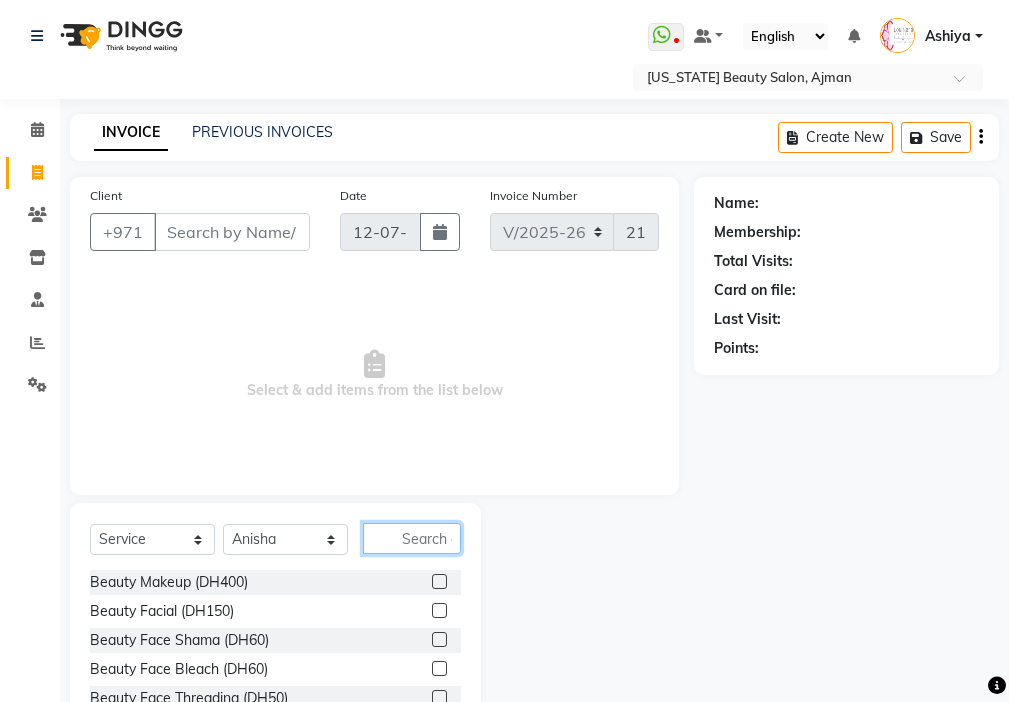 click 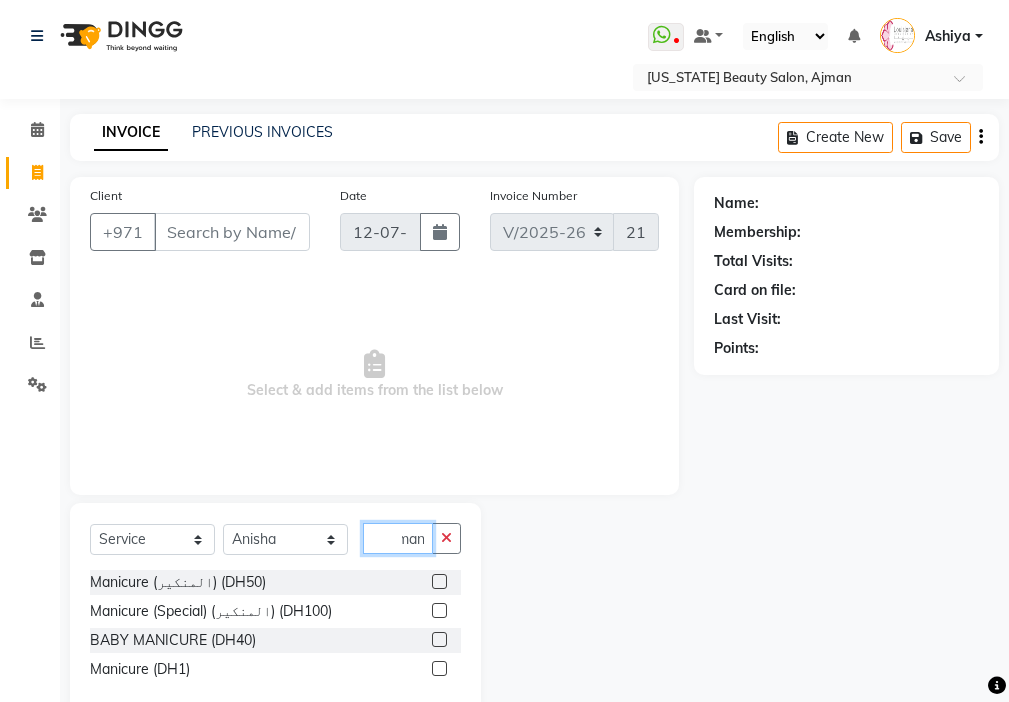 scroll, scrollTop: 0, scrollLeft: 9, axis: horizontal 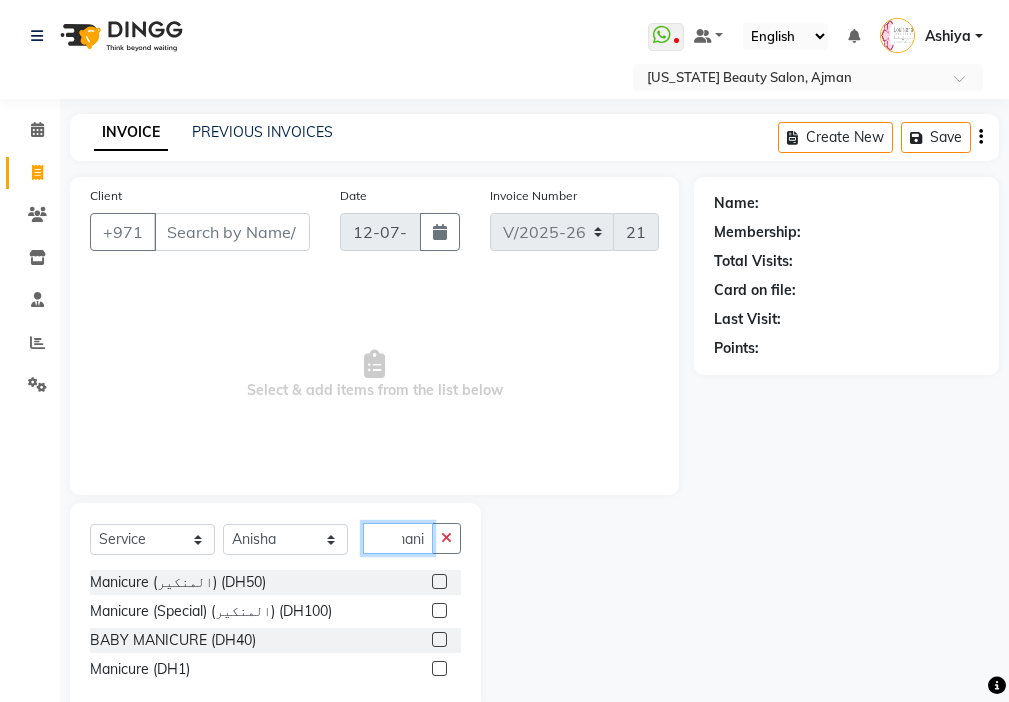type on "mani" 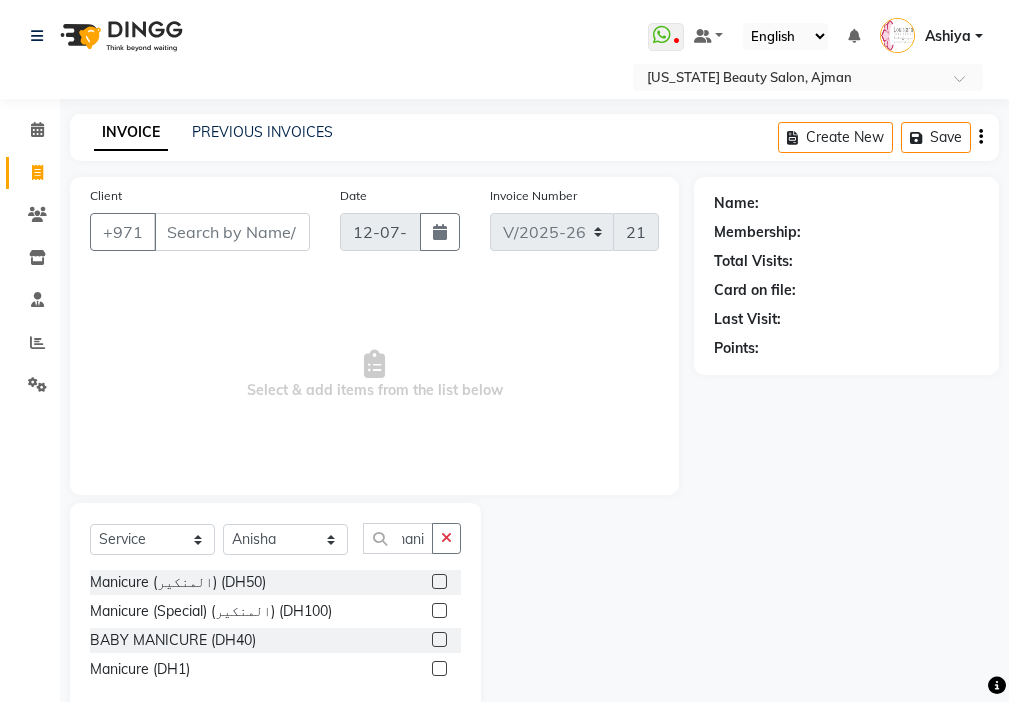 click 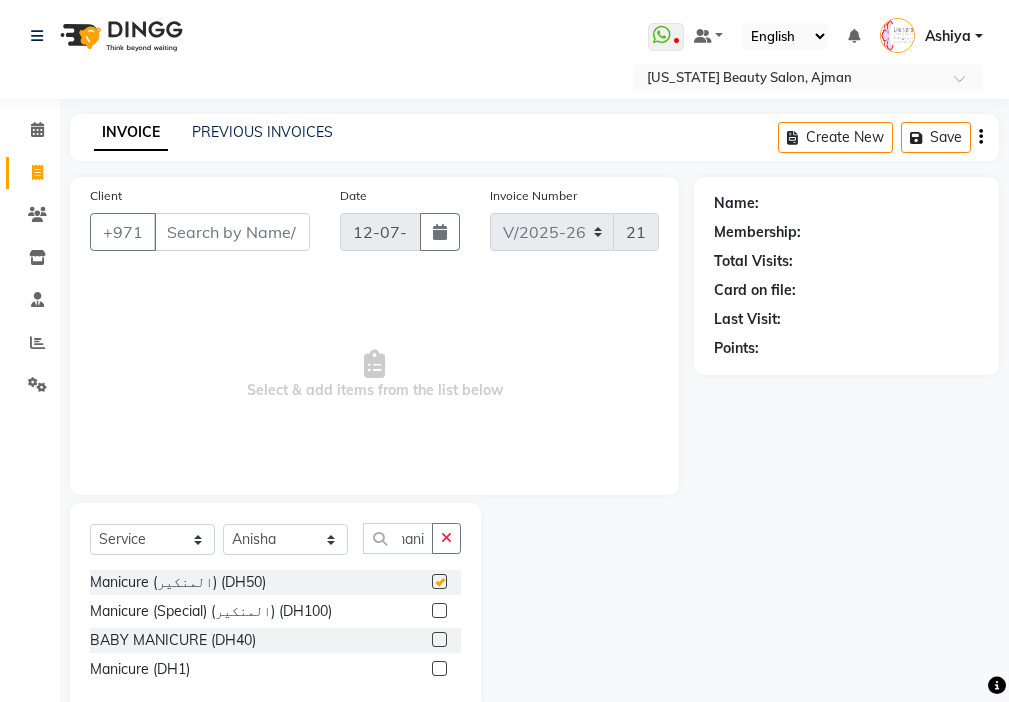 scroll, scrollTop: 0, scrollLeft: 0, axis: both 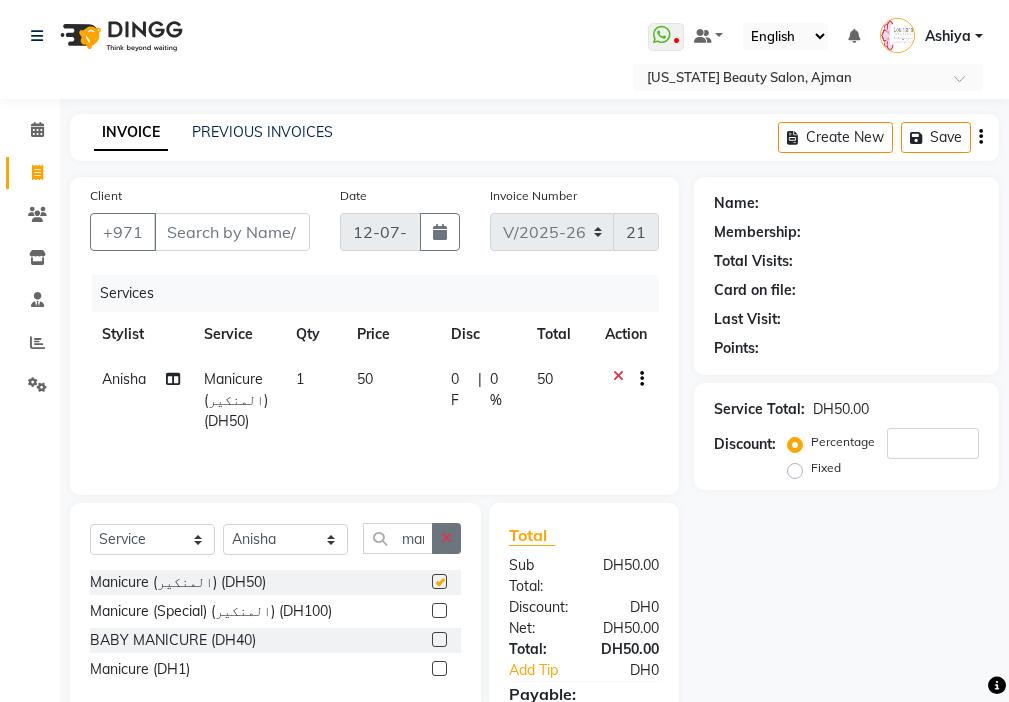 click 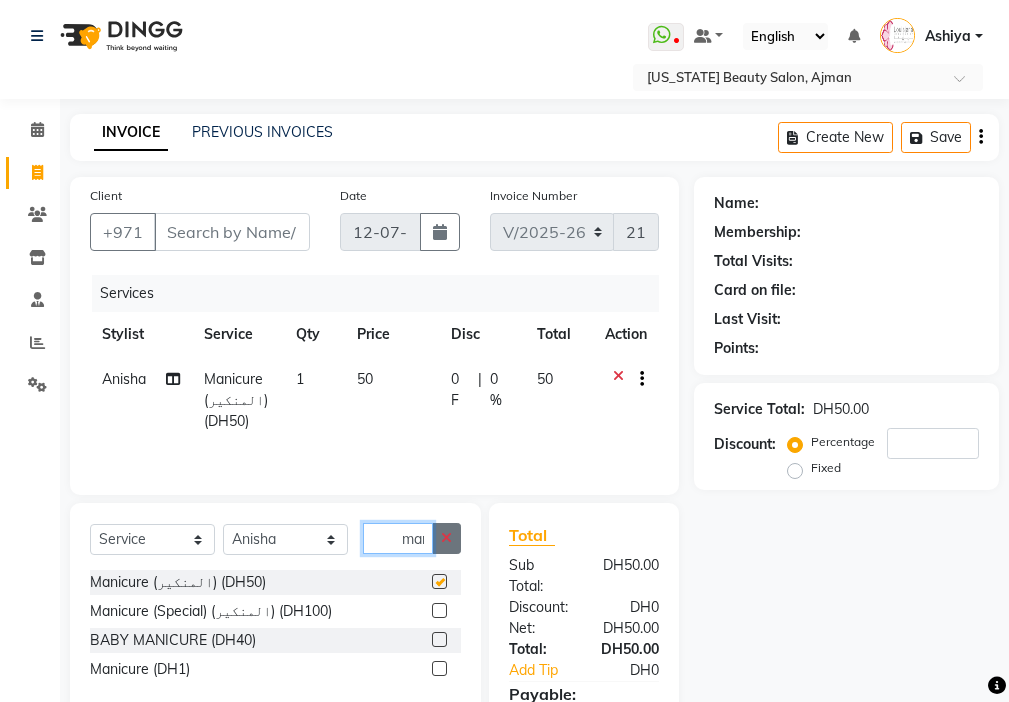 type 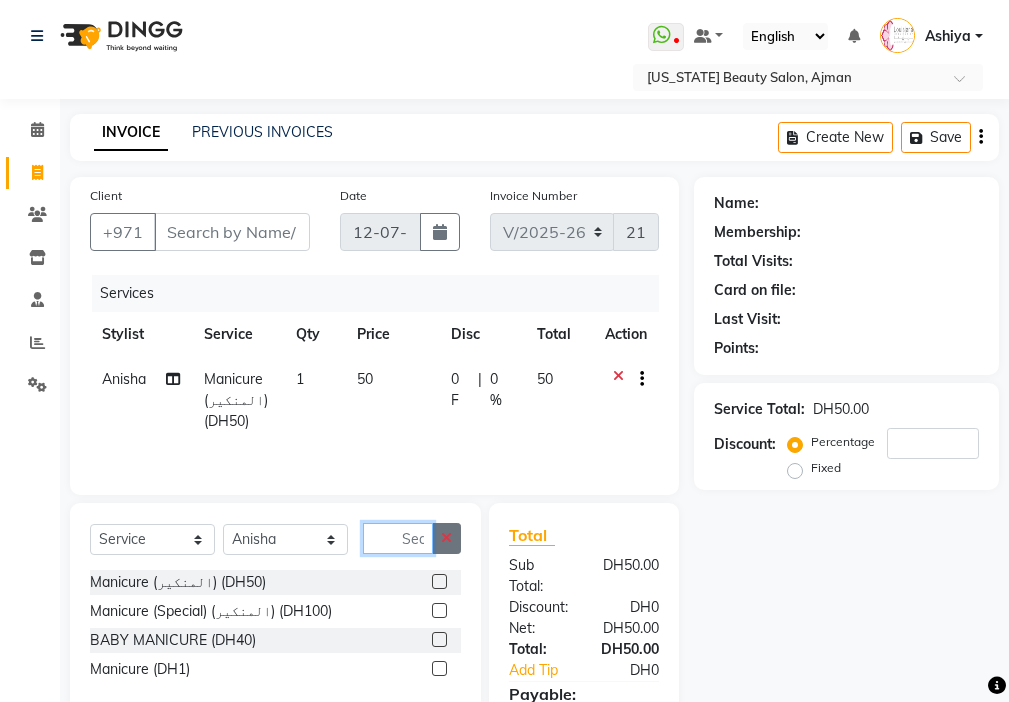 checkbox on "false" 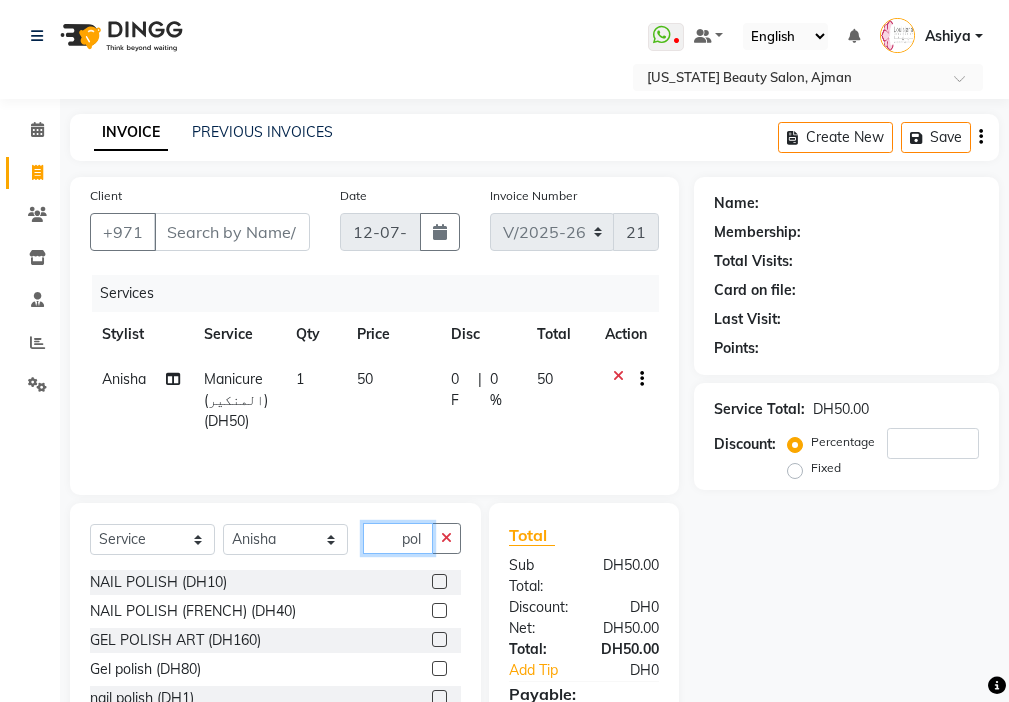 type on "pol" 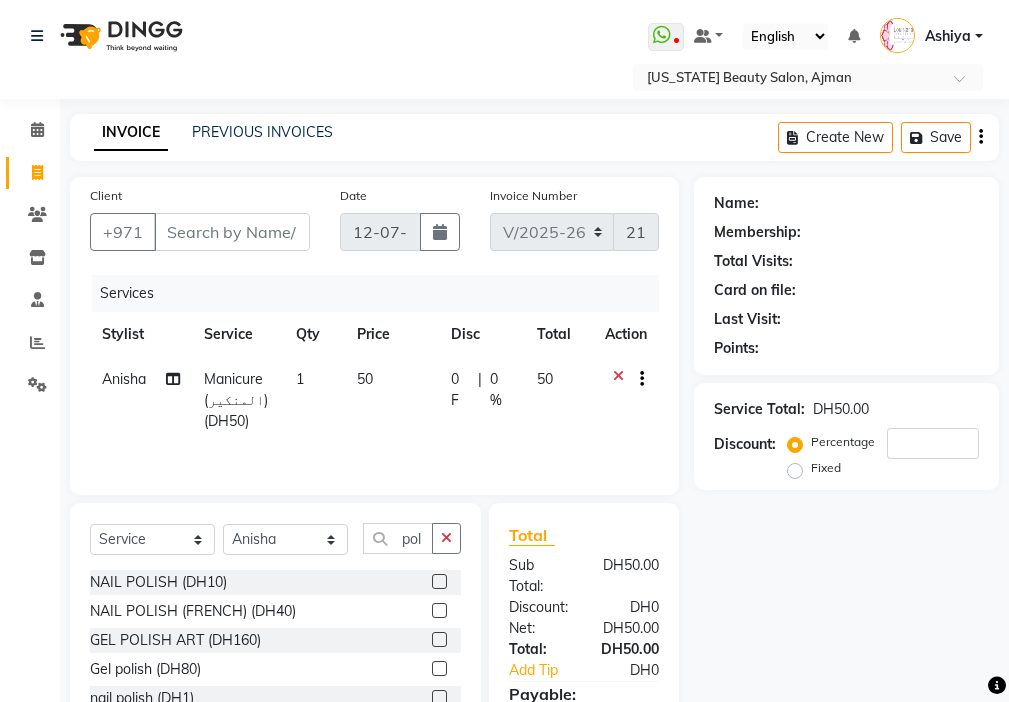 click 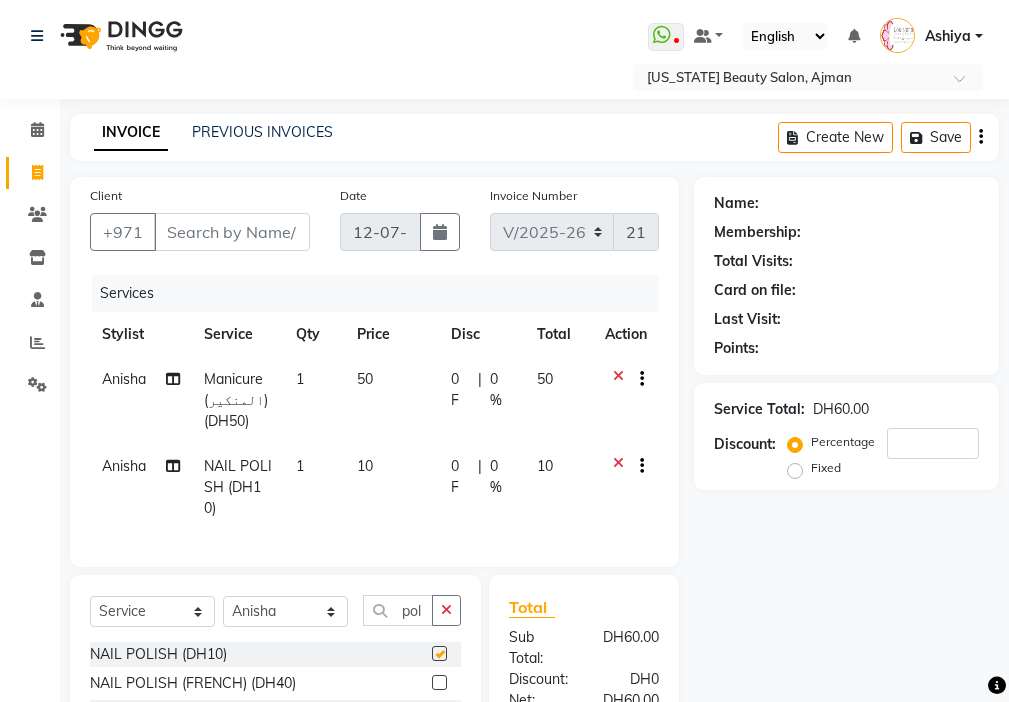 checkbox on "false" 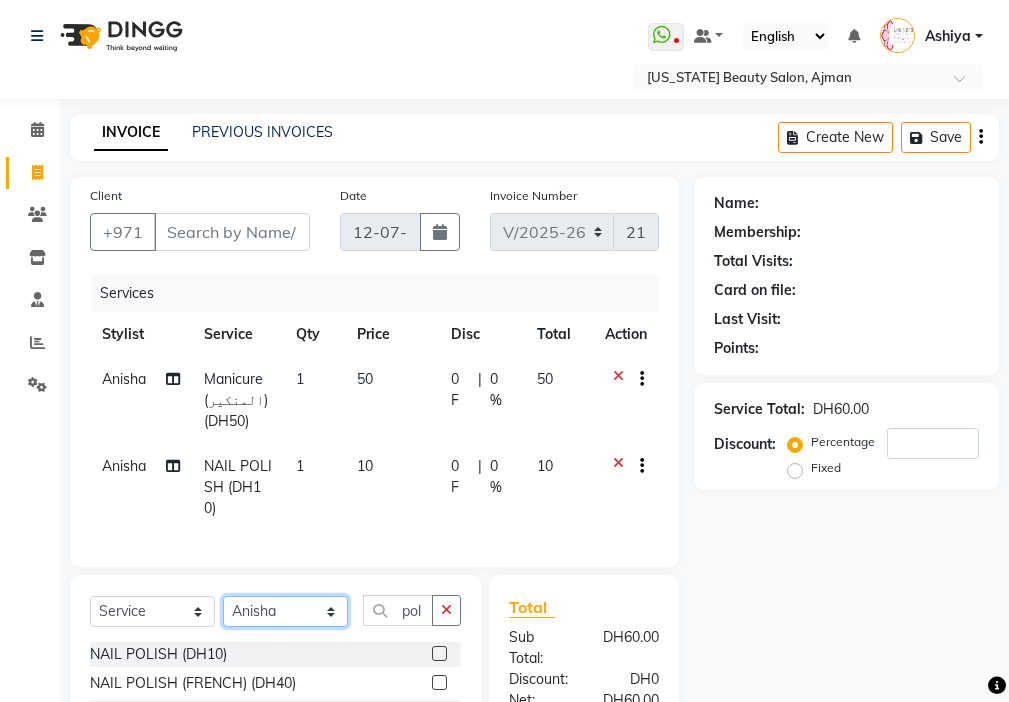 click on "Select Stylist [PERSON_NAME] [PERSON_NAME] [PERSON_NAME] [PERSON_NAME] Kbina Madam mamta [PERSON_NAME] [PERSON_NAME] [PERSON_NAME]" 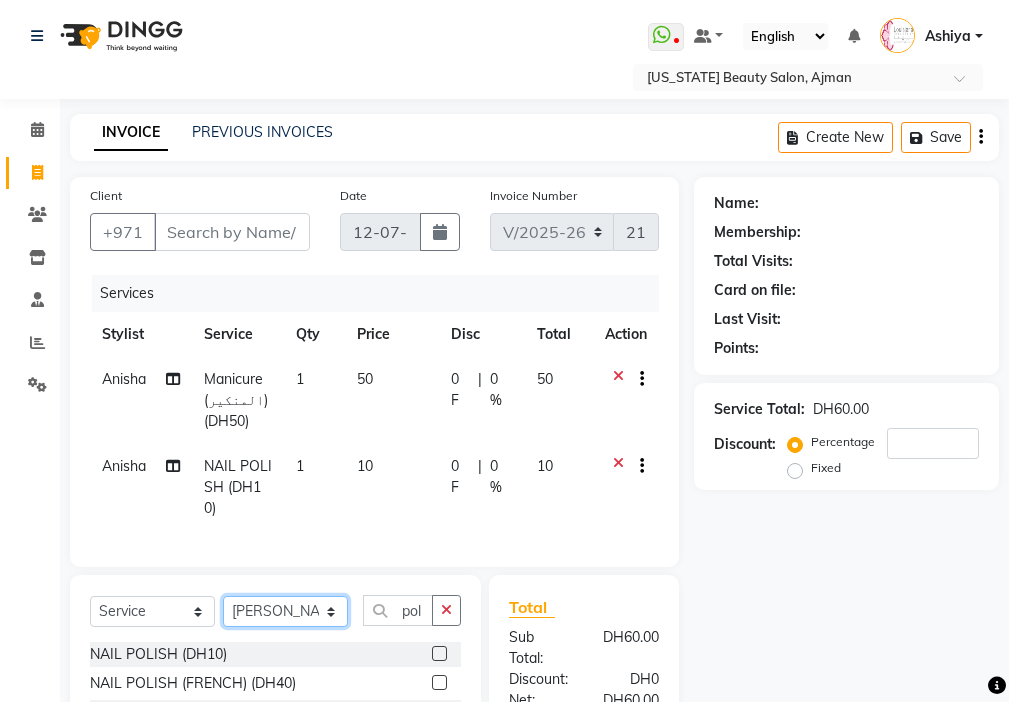 click on "Select Stylist [PERSON_NAME] [PERSON_NAME] [PERSON_NAME] [PERSON_NAME] Kbina Madam mamta [PERSON_NAME] [PERSON_NAME] [PERSON_NAME]" 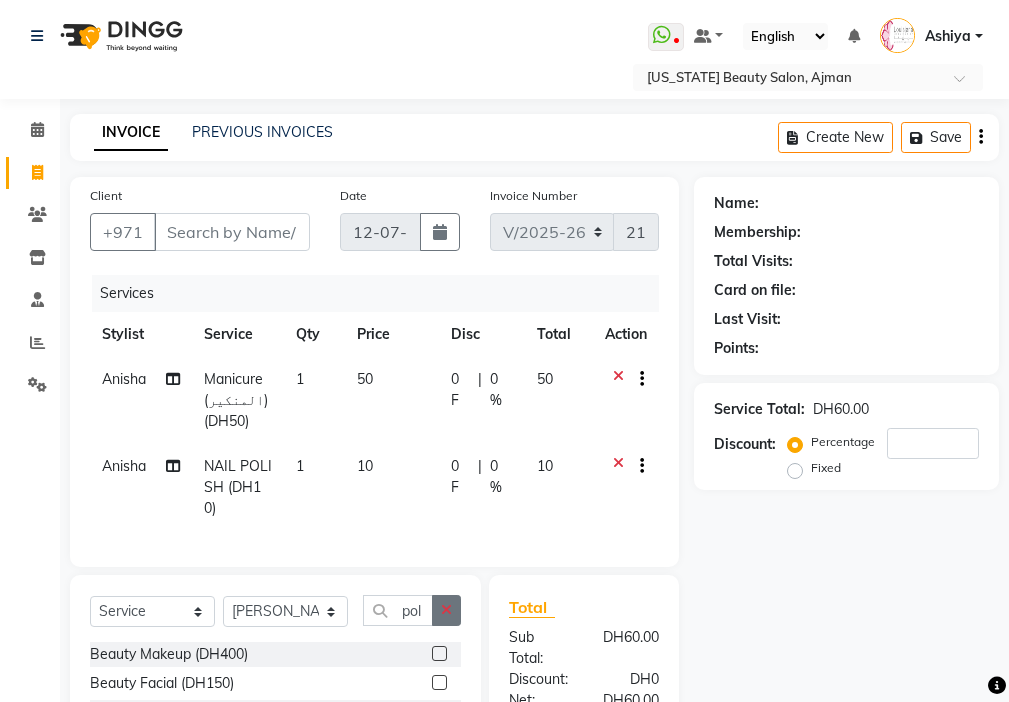 click 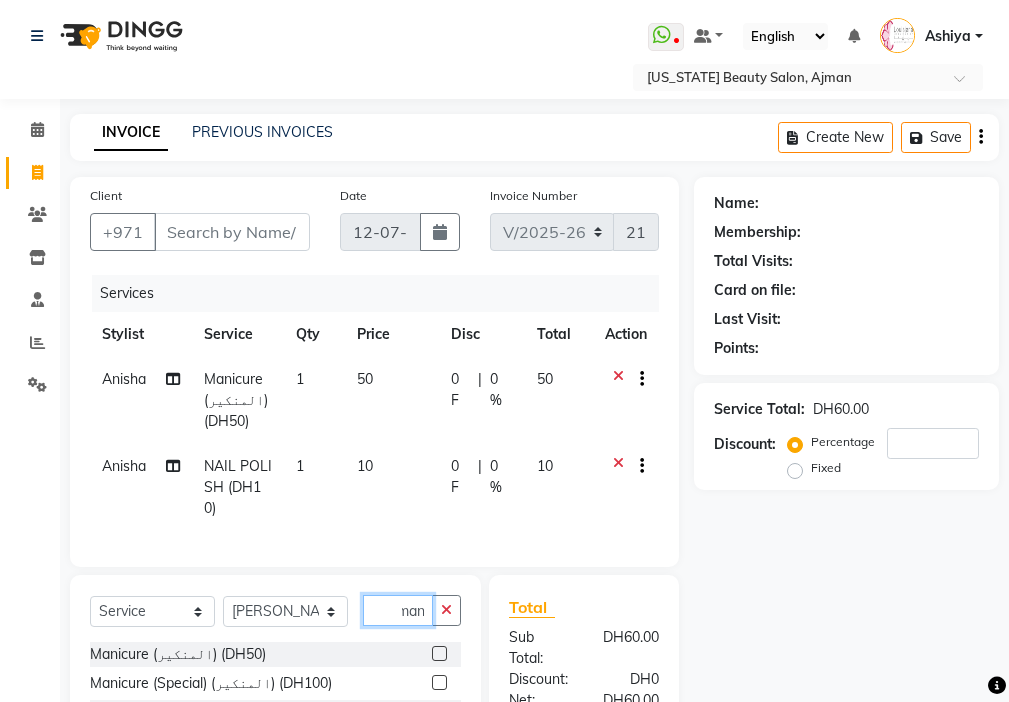 scroll, scrollTop: 0, scrollLeft: 9, axis: horizontal 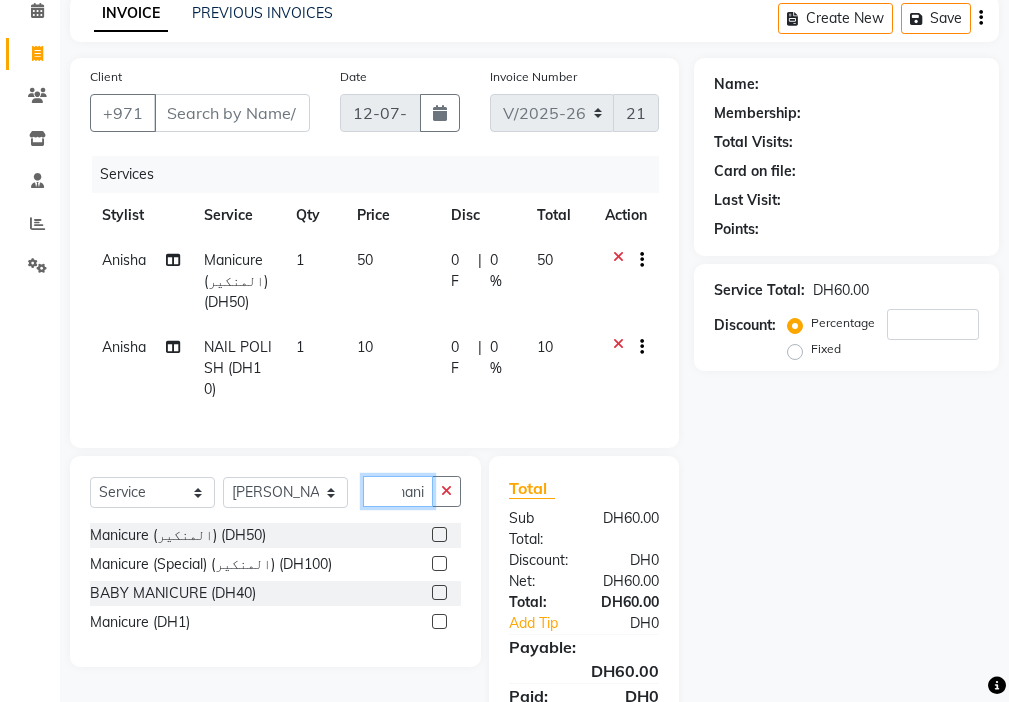 type on "mani" 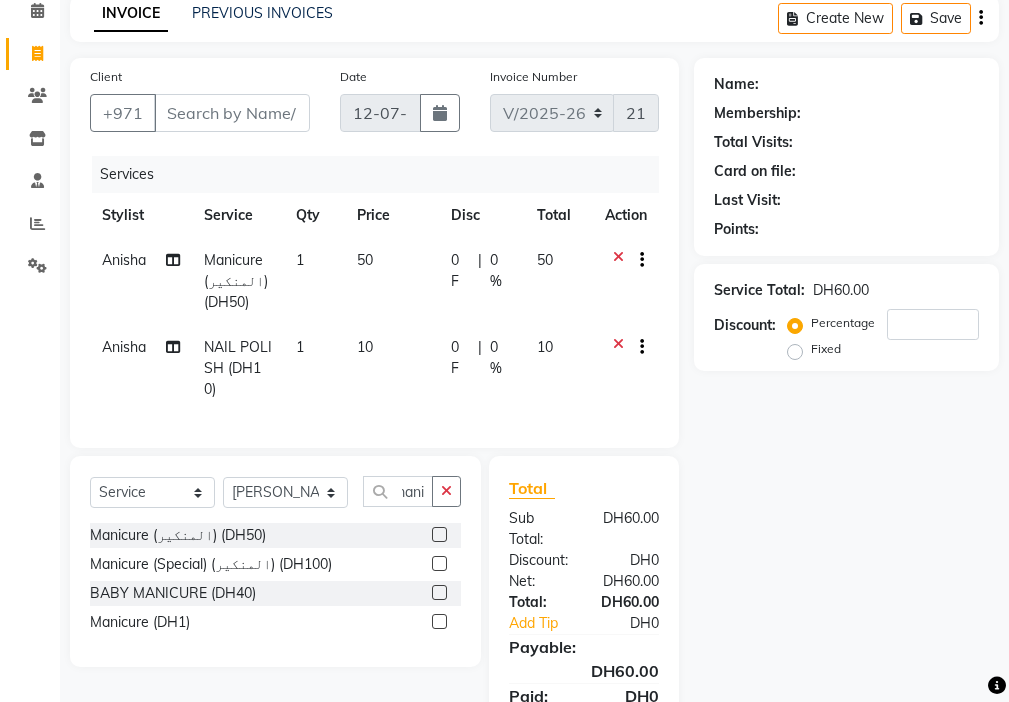 click 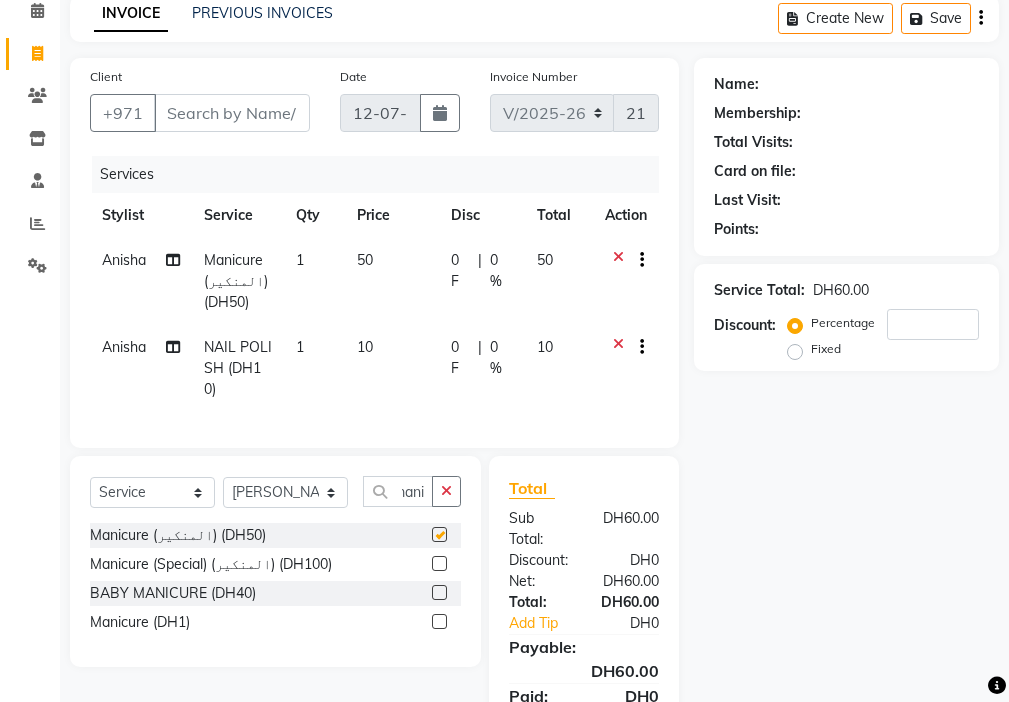 scroll, scrollTop: 0, scrollLeft: 0, axis: both 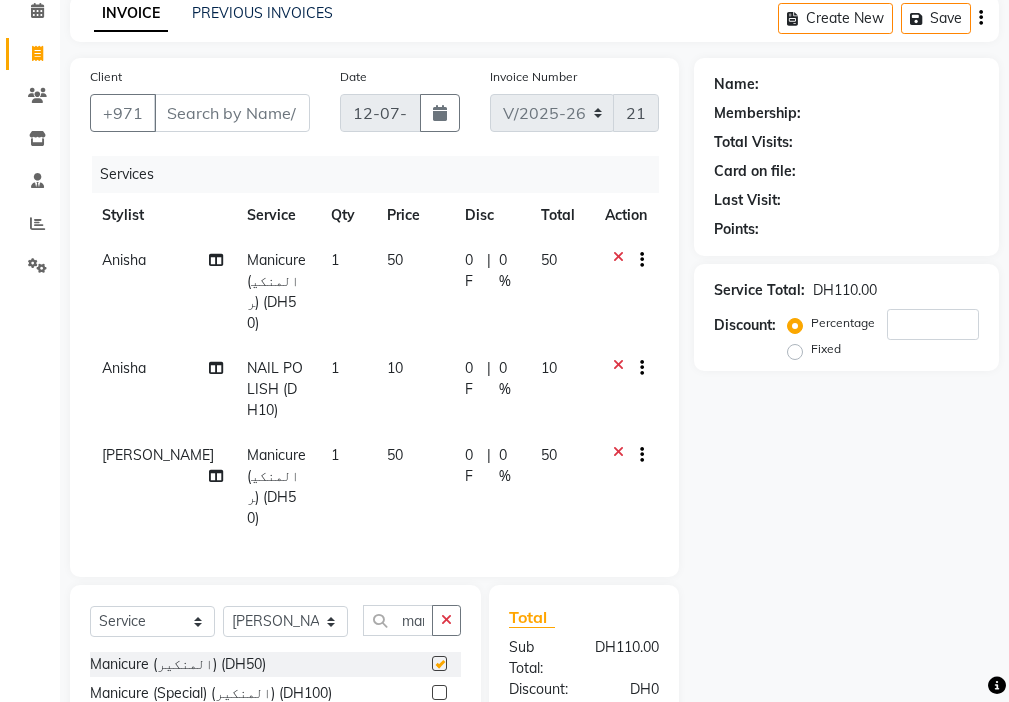 click on "Client +971 Date [DATE] Invoice Number V/2025 V/[PHONE_NUMBER] Services Stylist Service Qty Price Disc Total Action [PERSON_NAME] Manicure  (المنكير) (DH50) 1 50 0 F | 0 % 50 [PERSON_NAME] NAIL POLISH  (DH10) 1 10 0 F | 0 % 10 [PERSON_NAME]  (المنكير) (DH50) 1 50 0 F | 0 % 50" 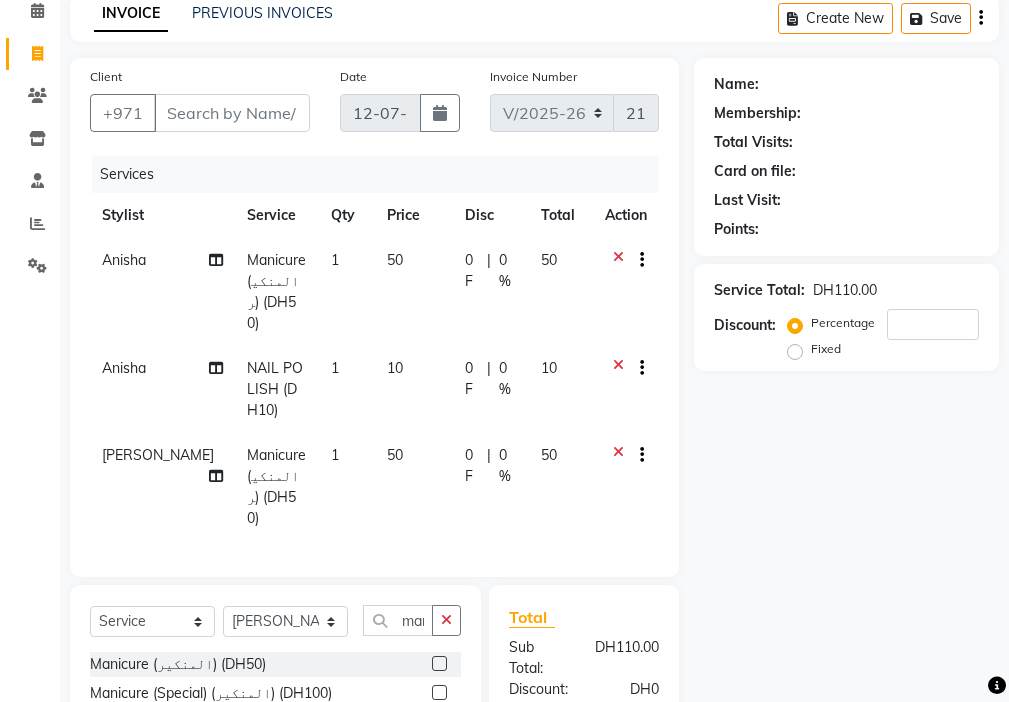 checkbox on "false" 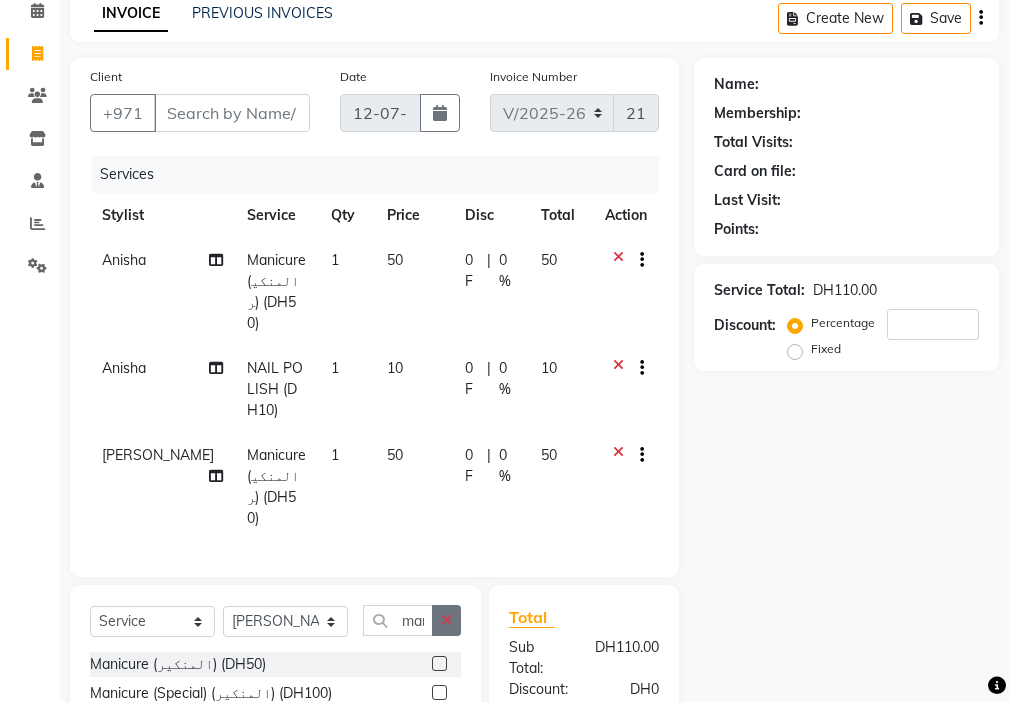 click 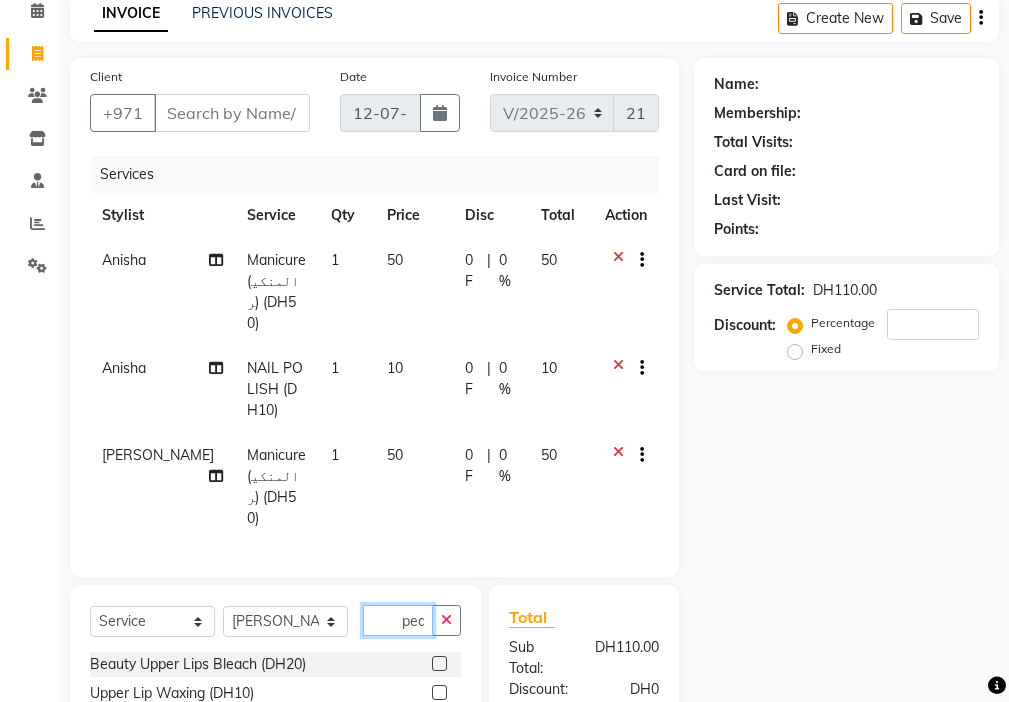 scroll, scrollTop: 0, scrollLeft: 4, axis: horizontal 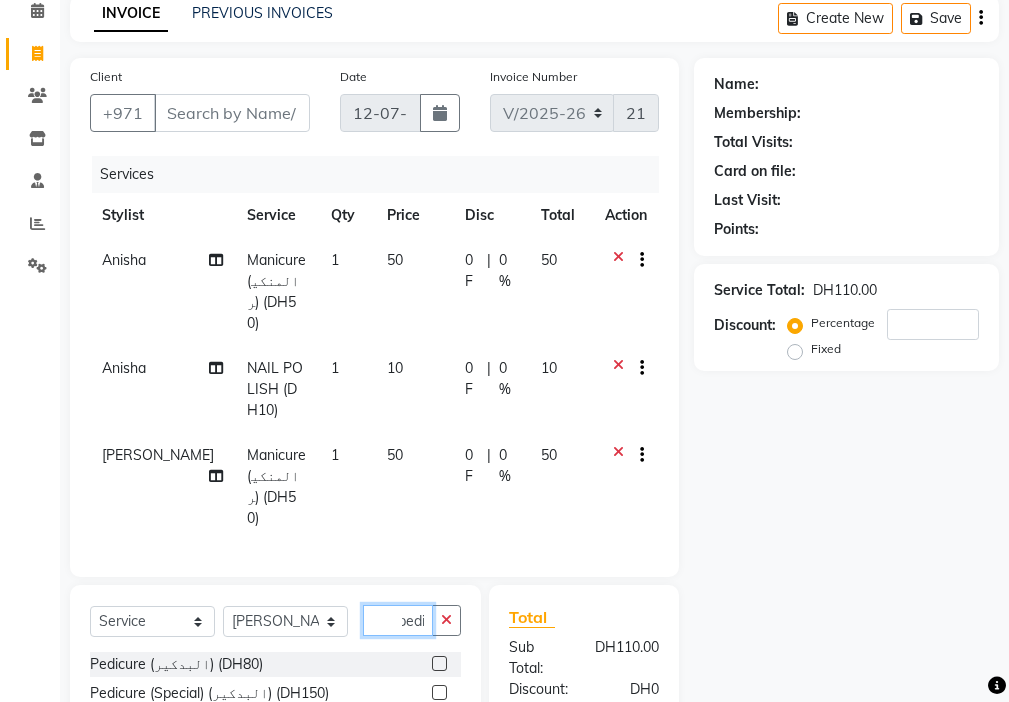type on "pedi" 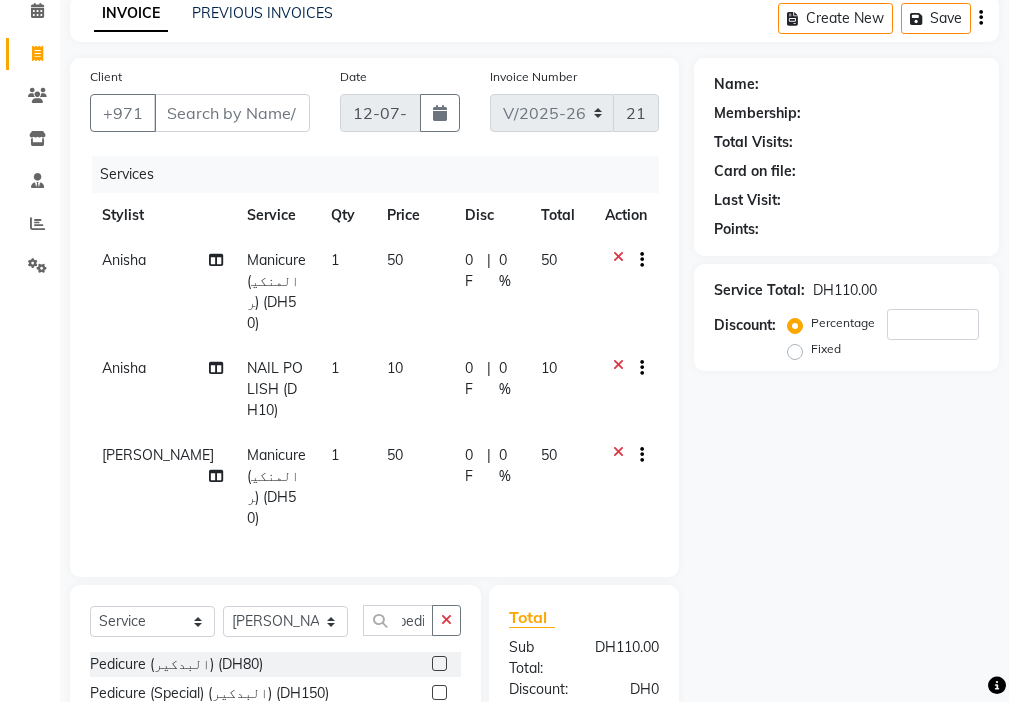 click on "Pedicure (البدكير) (DH80)" 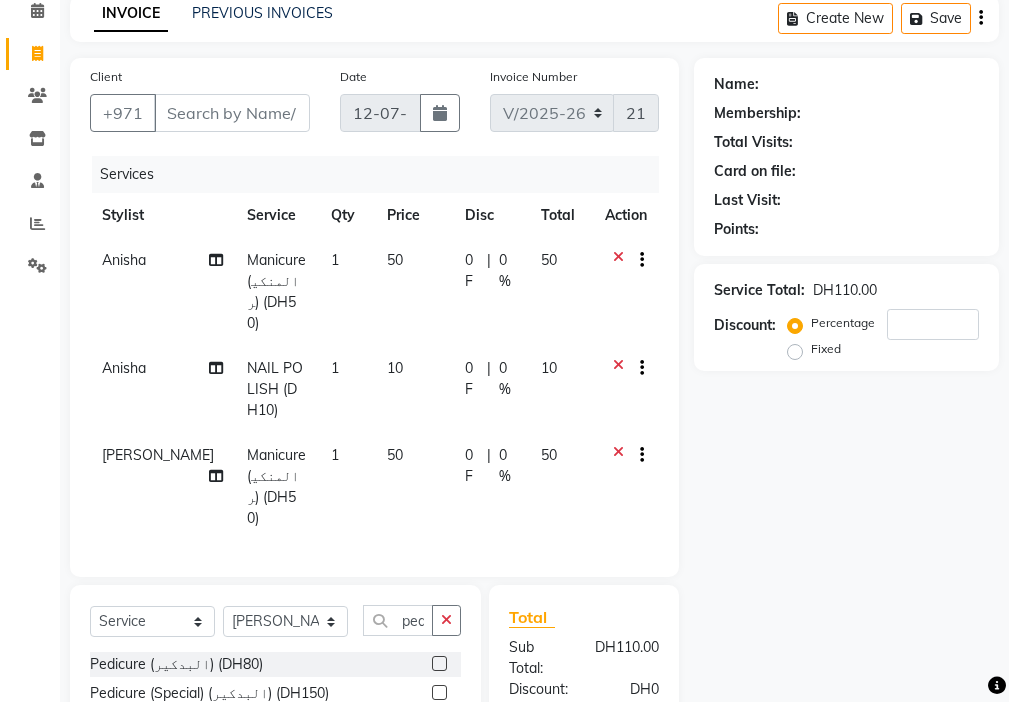 click 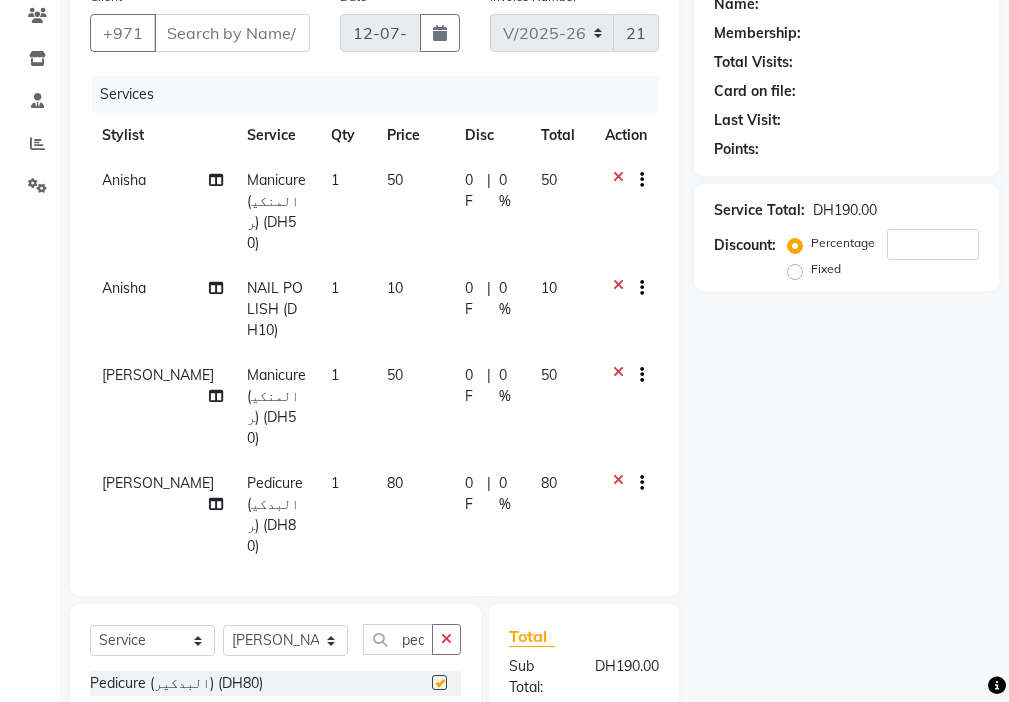 checkbox on "false" 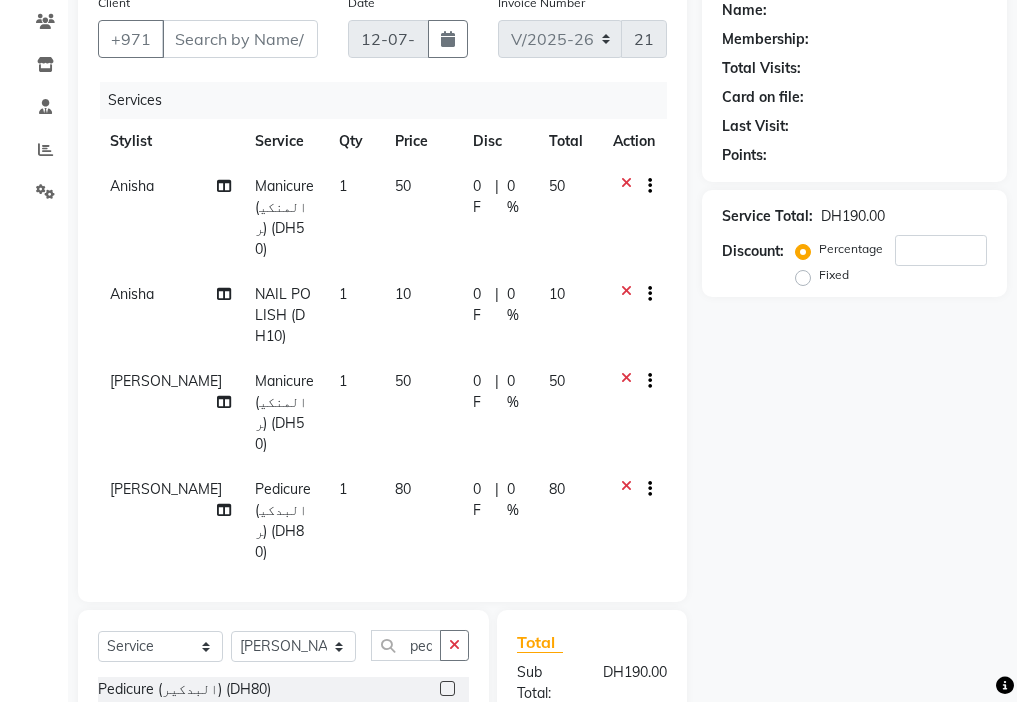 scroll, scrollTop: 187, scrollLeft: 0, axis: vertical 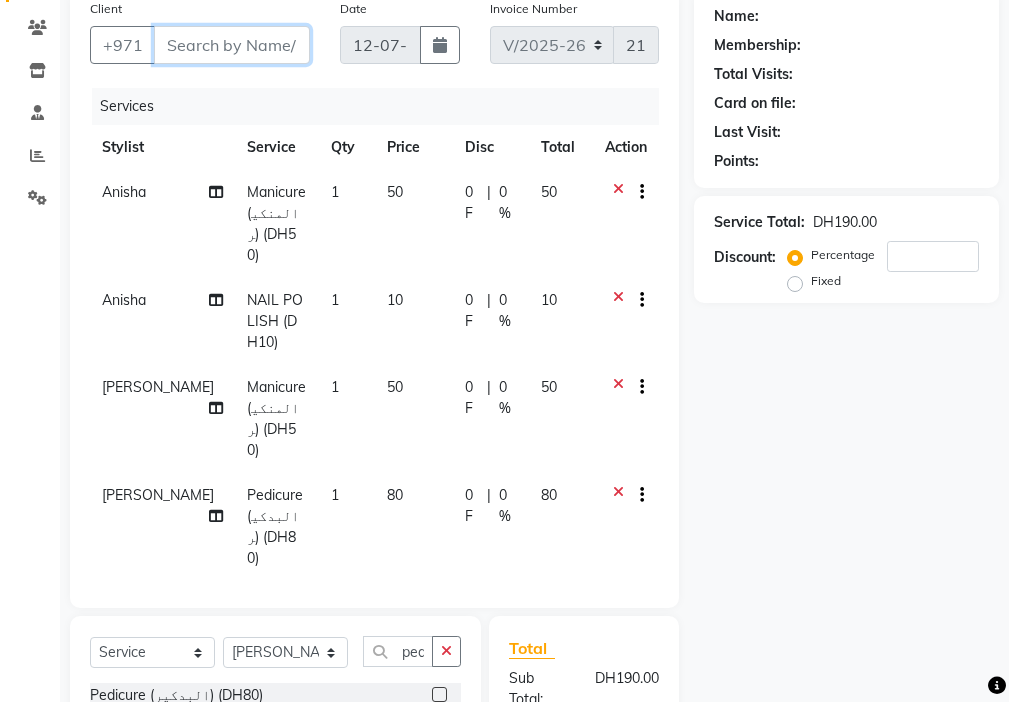 click on "Client" at bounding box center [232, 45] 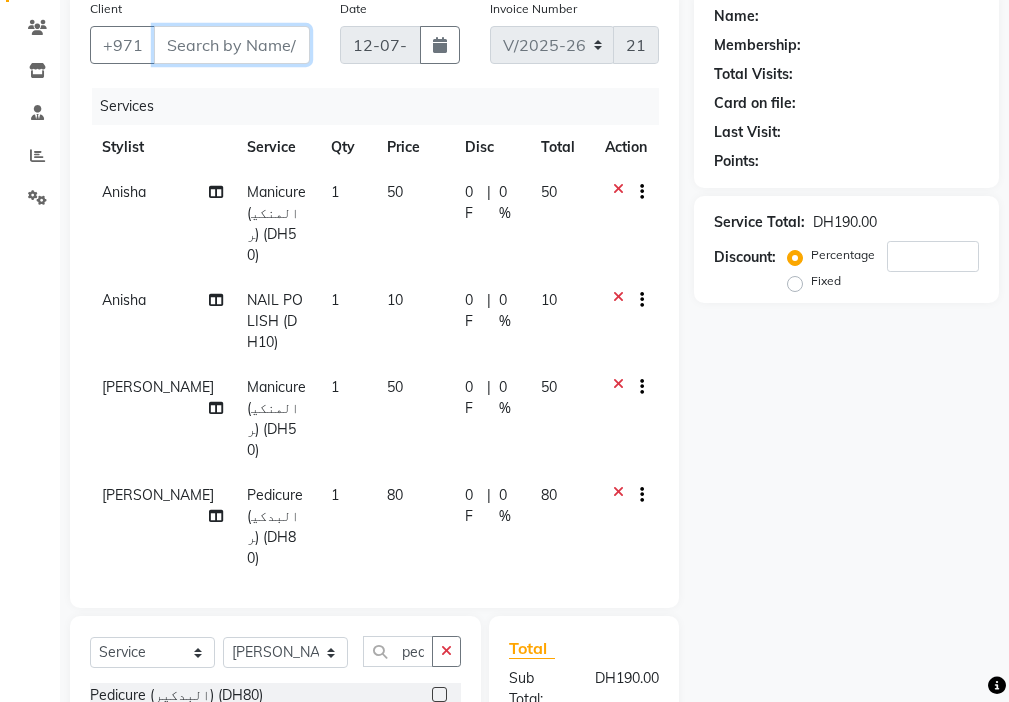 type on "5" 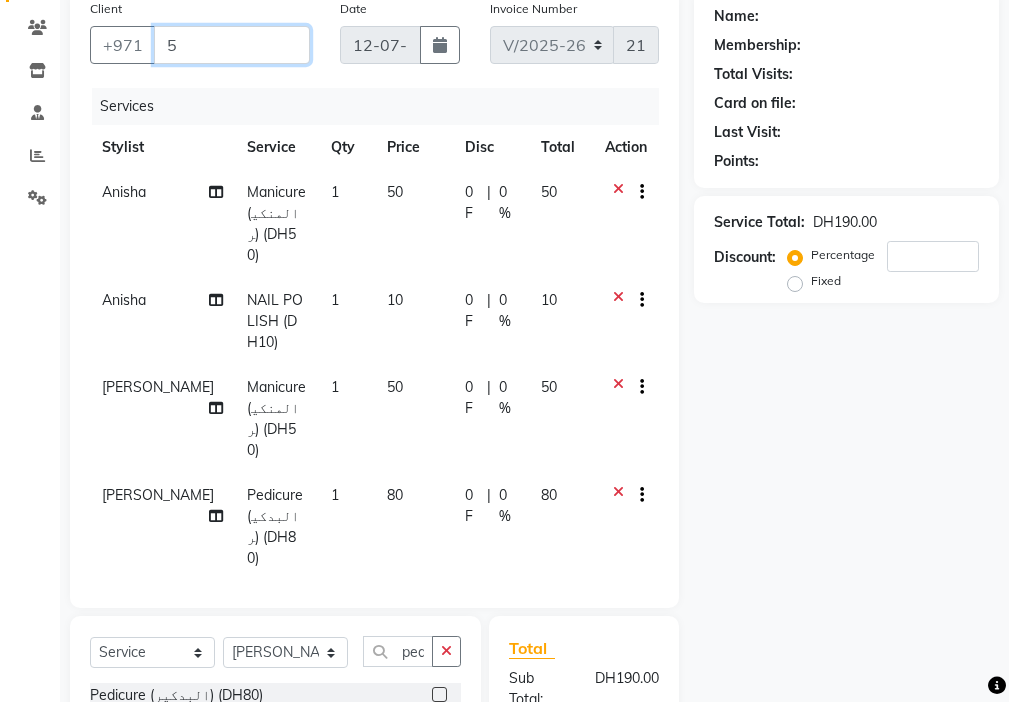 type on "0" 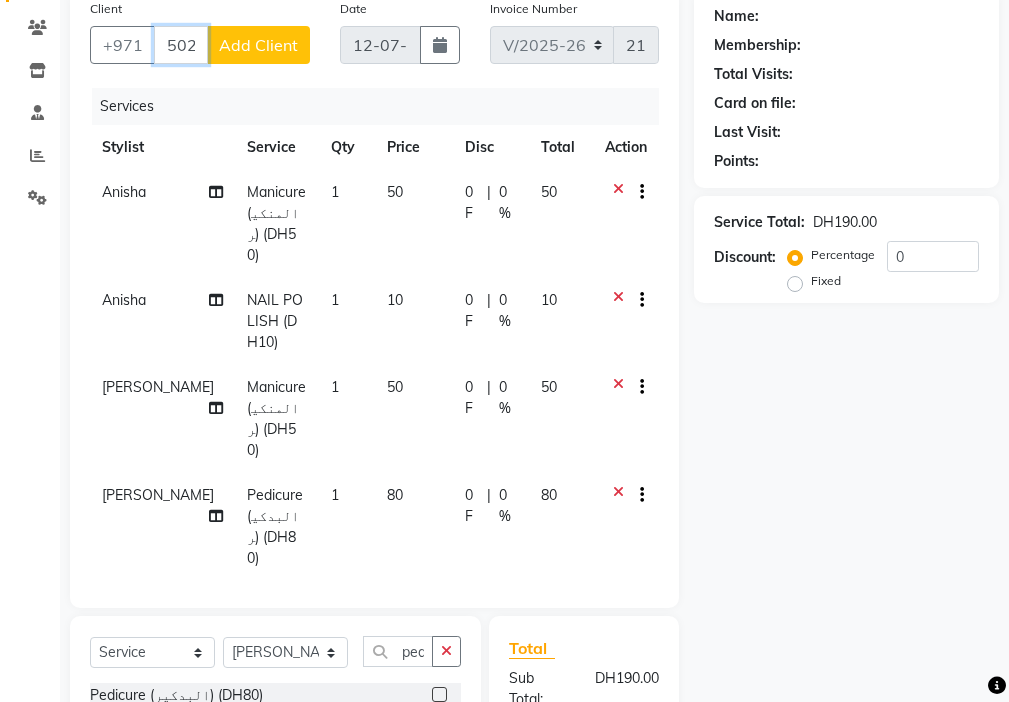 type on "502731835" 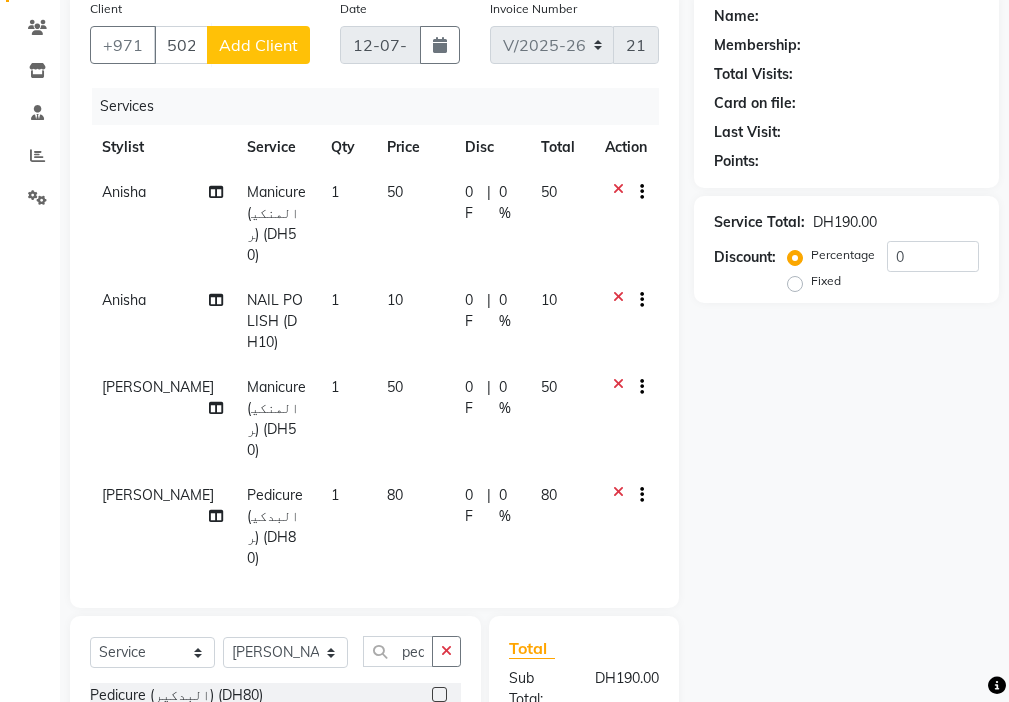 click on "Add Client" 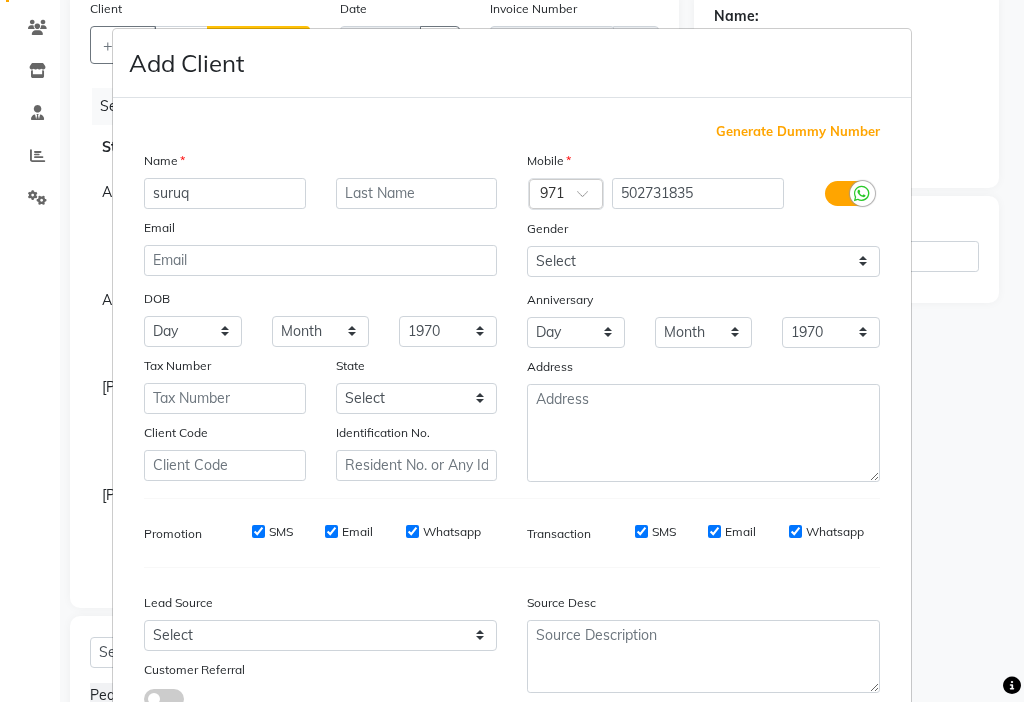 type on "suruq" 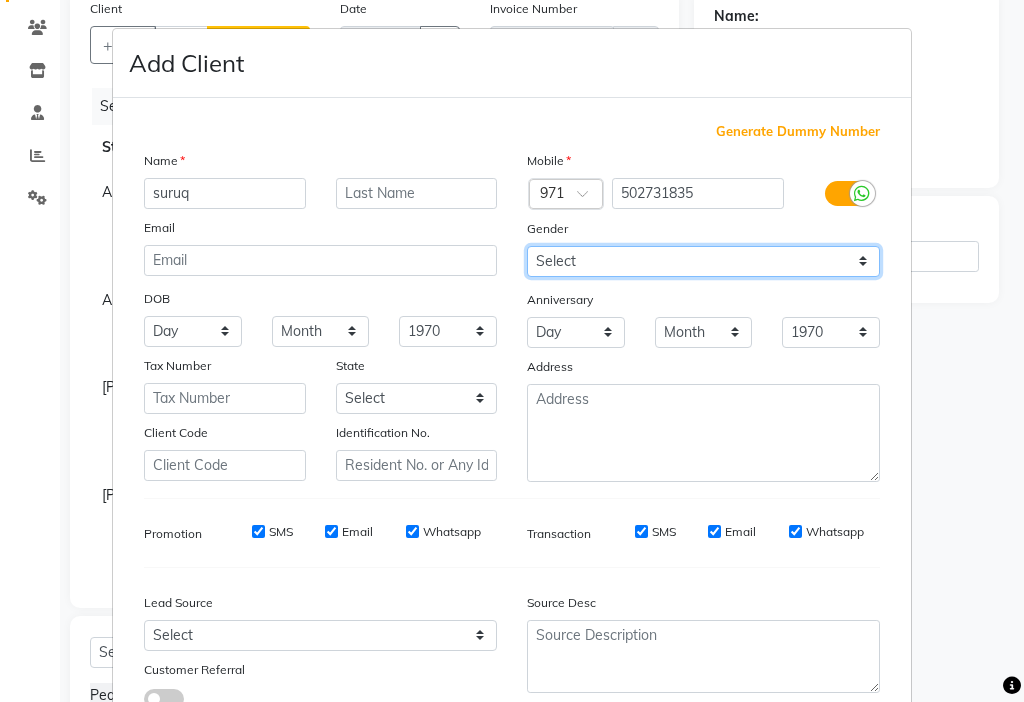 click on "Select [DEMOGRAPHIC_DATA] [DEMOGRAPHIC_DATA] Other Prefer Not To Say" at bounding box center (703, 261) 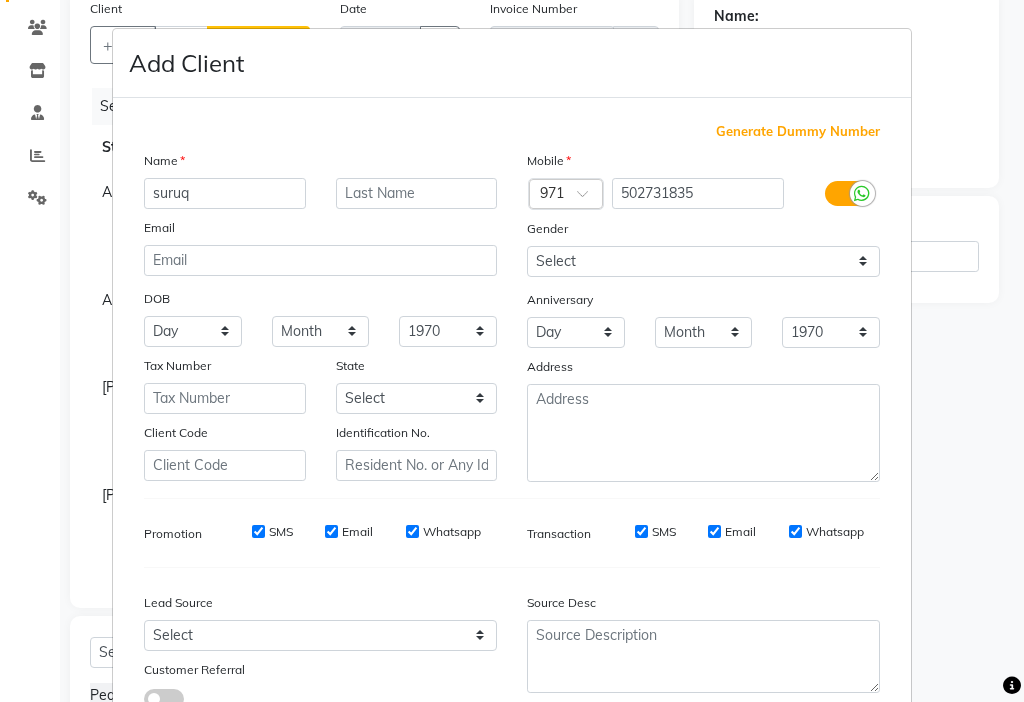 click on "SMS" at bounding box center (281, 532) 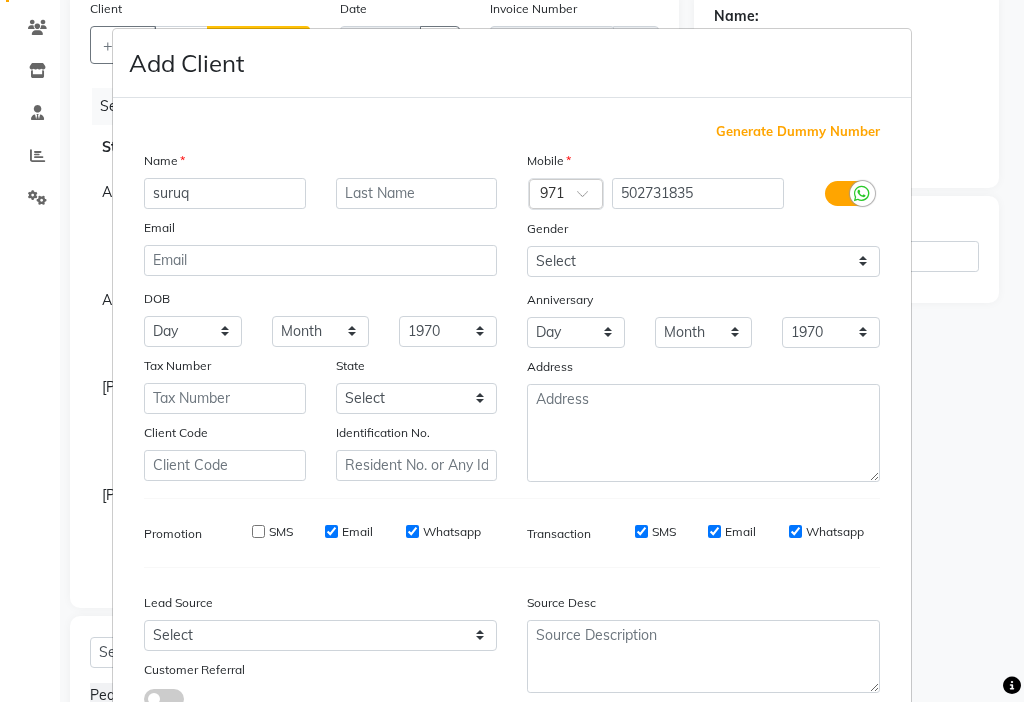 click on "Email" at bounding box center [331, 531] 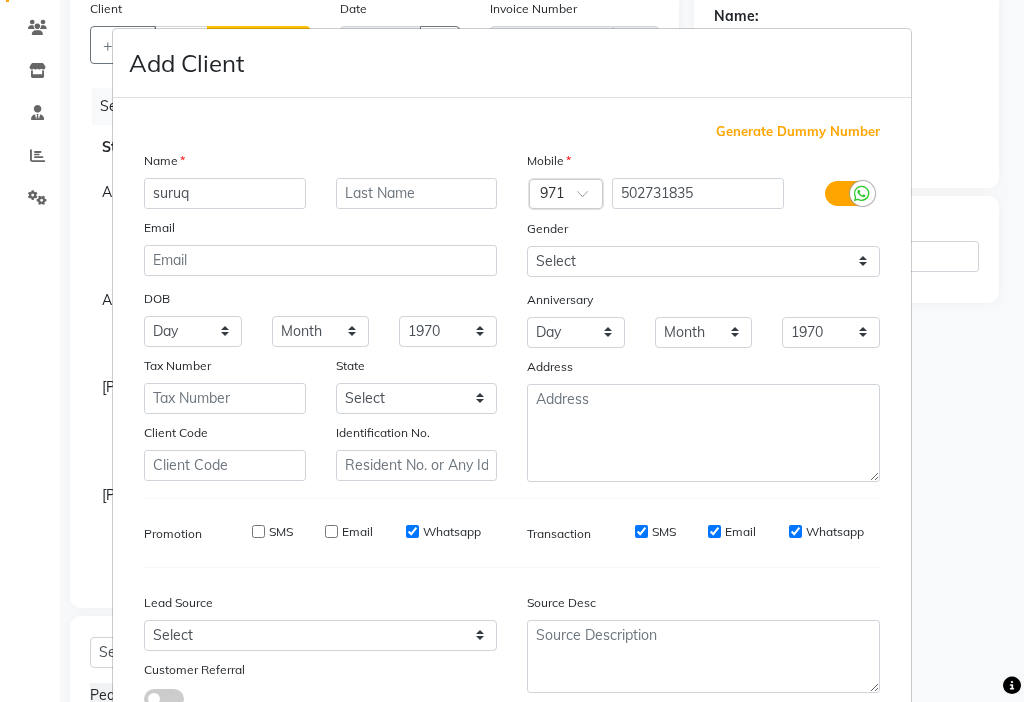 click on "Email" at bounding box center [714, 531] 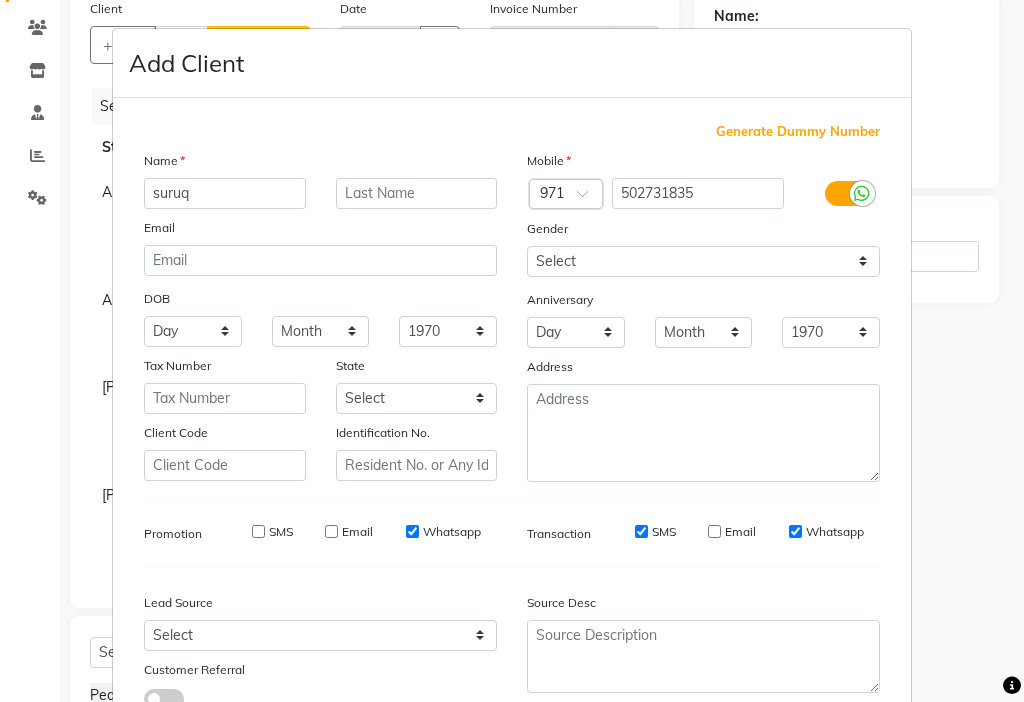click on "SMS" at bounding box center [641, 531] 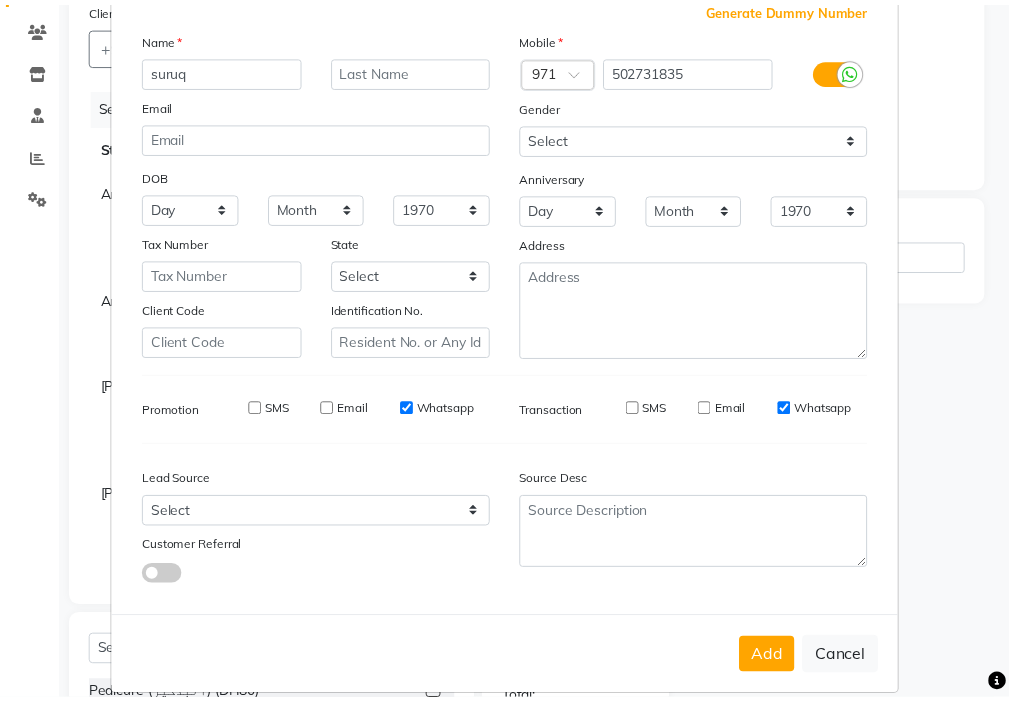 scroll, scrollTop: 147, scrollLeft: 0, axis: vertical 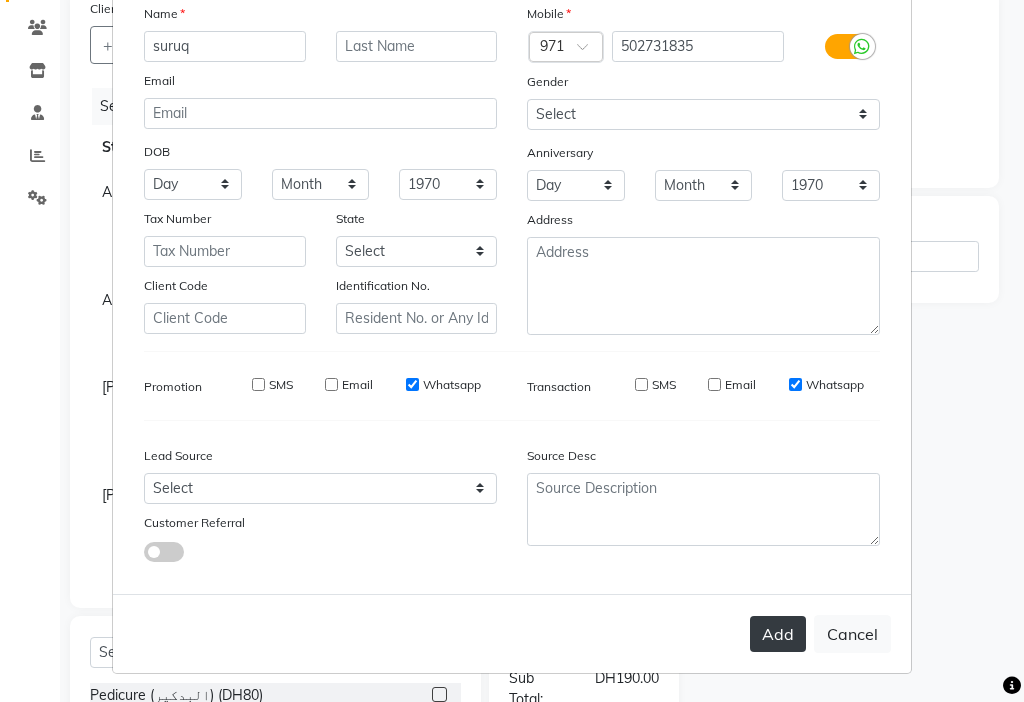 click on "Add" at bounding box center [778, 634] 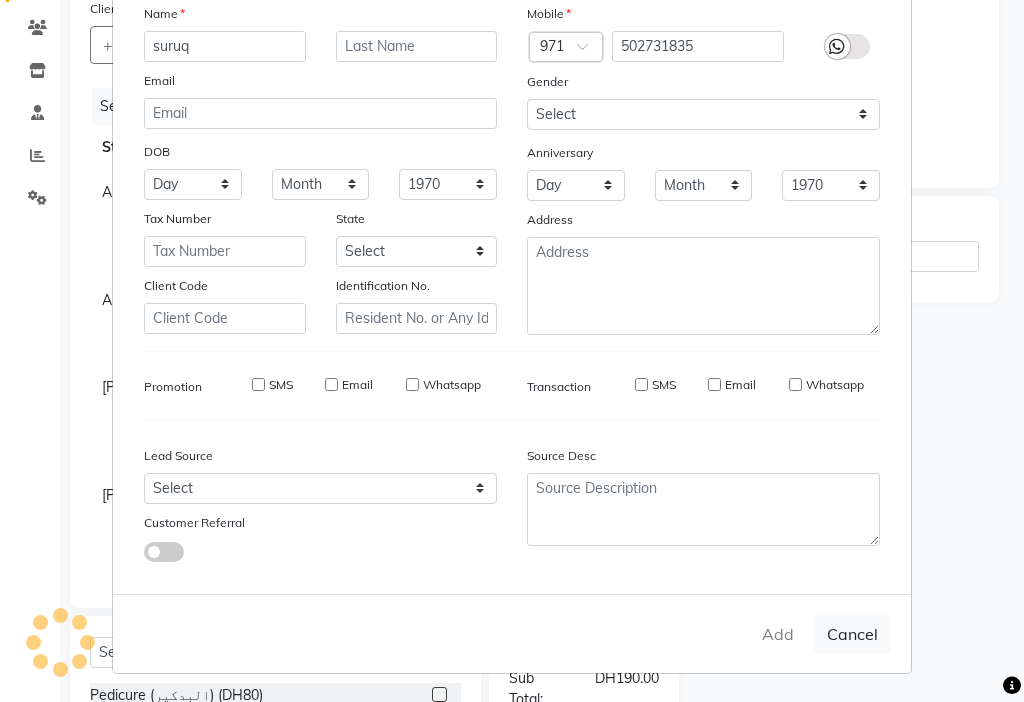 type 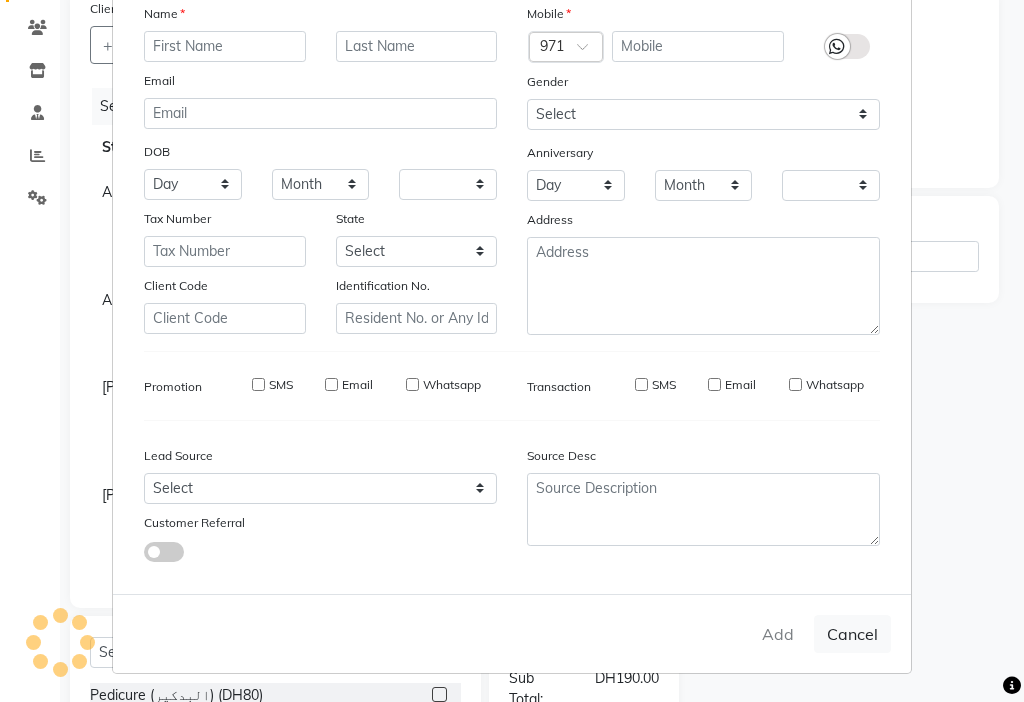 checkbox on "false" 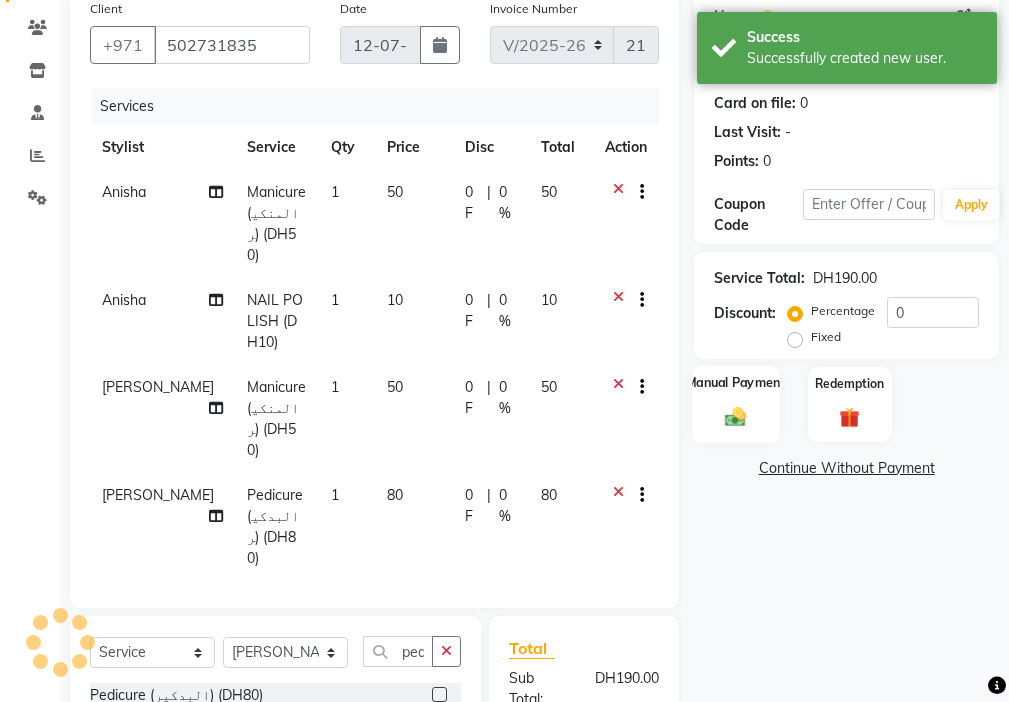 click on "Manual Payment" 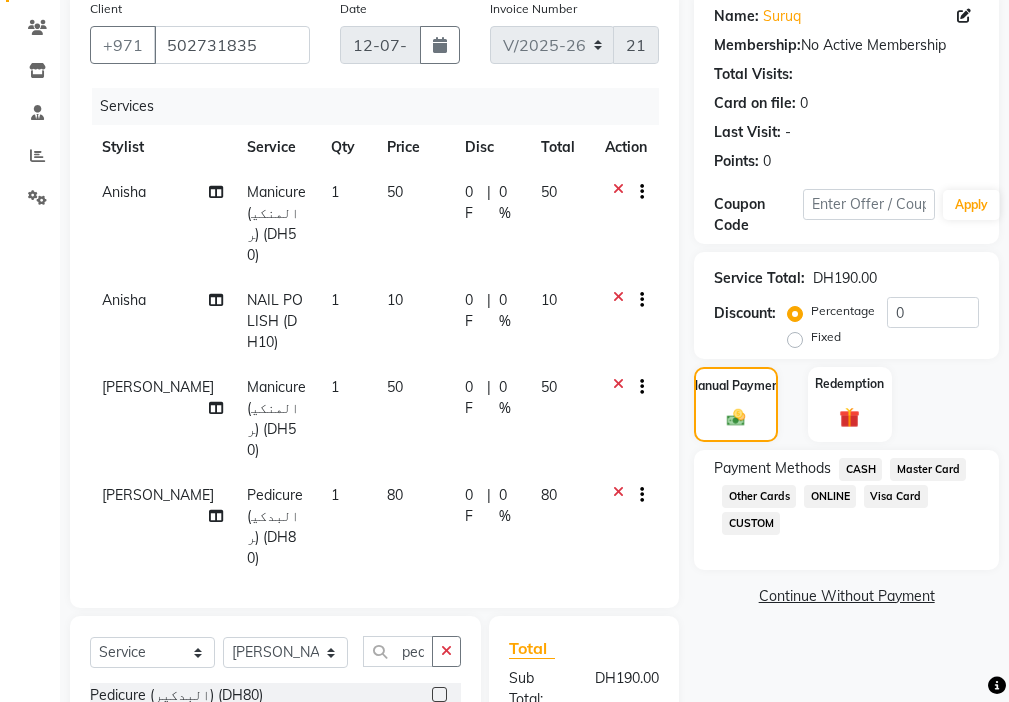 click on "Master Card" 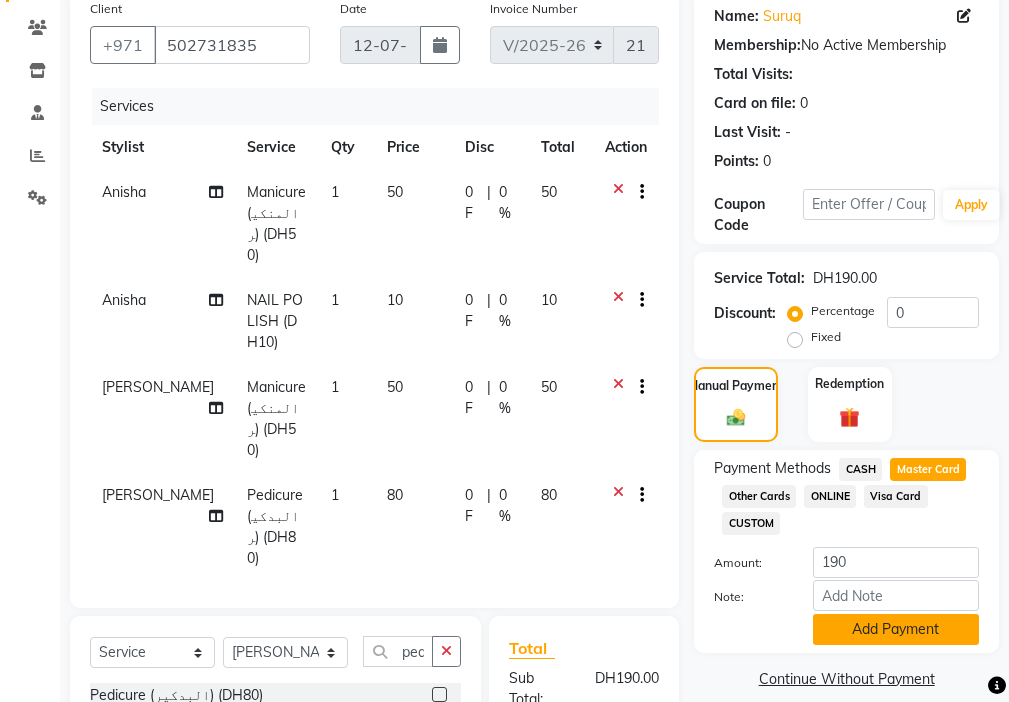 click on "Add Payment" 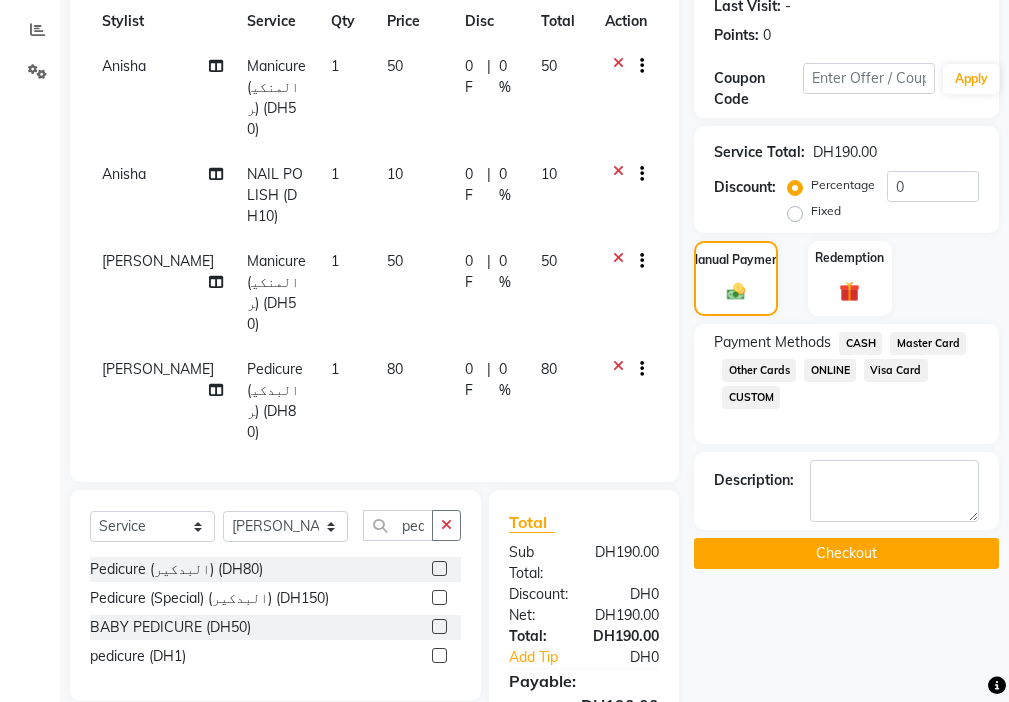 scroll, scrollTop: 473, scrollLeft: 0, axis: vertical 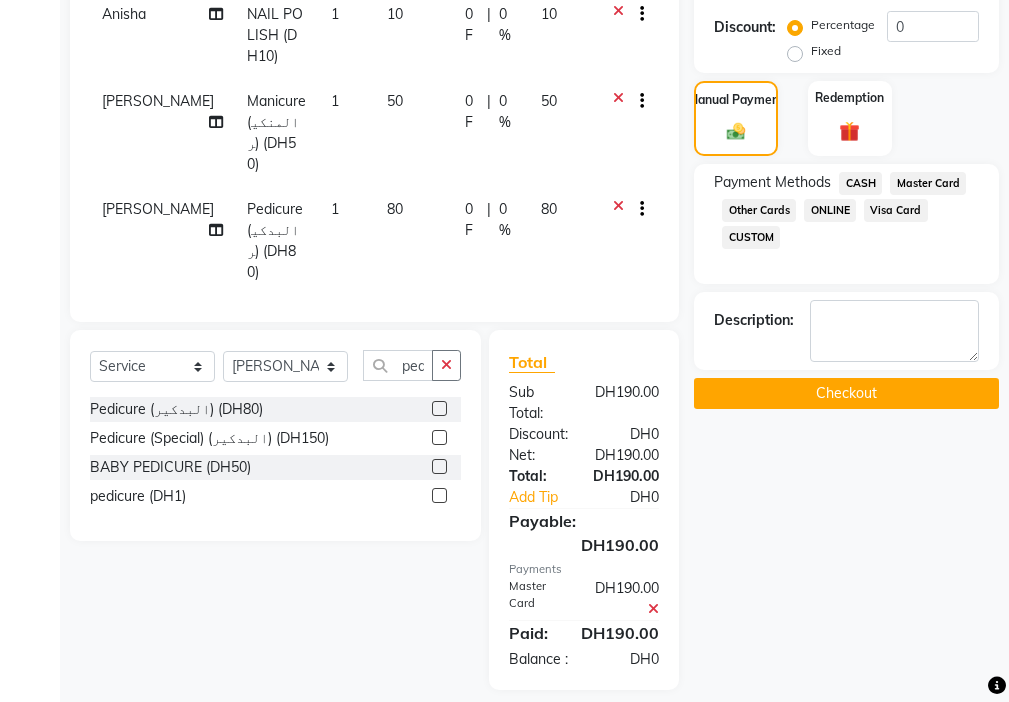 click on "Checkout" 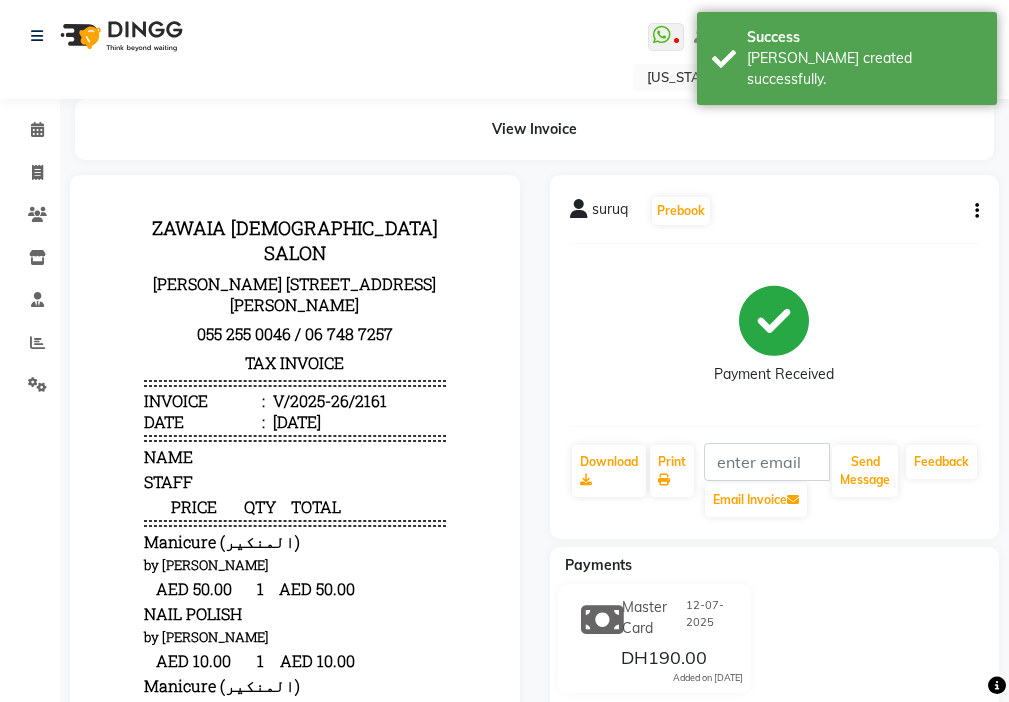 scroll, scrollTop: 0, scrollLeft: 0, axis: both 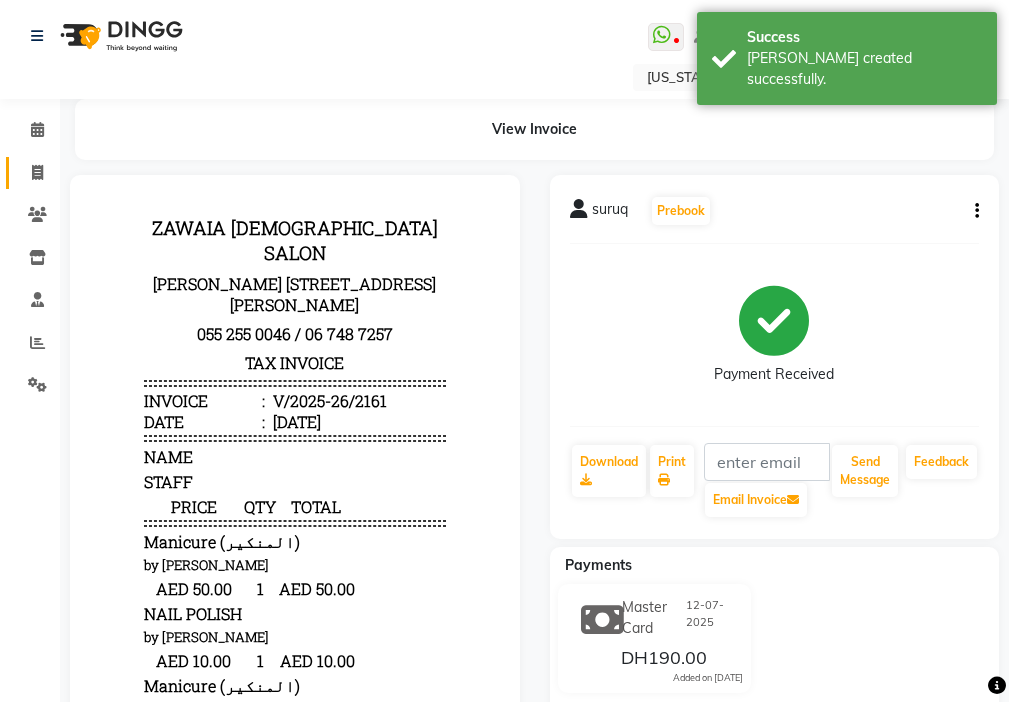 click 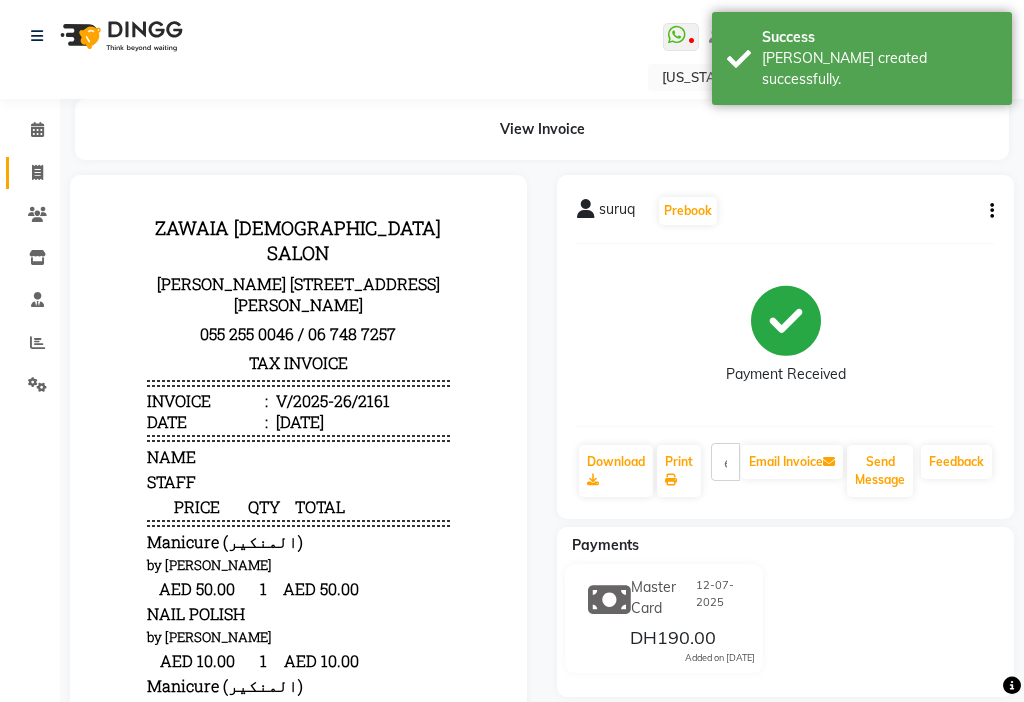 select on "service" 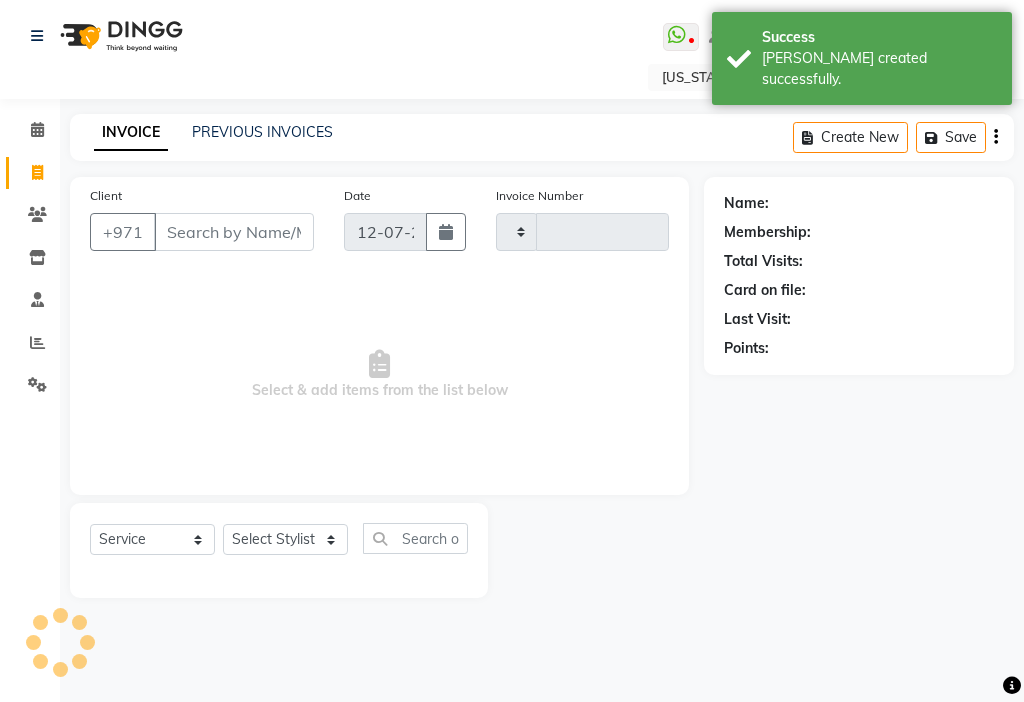 type on "2162" 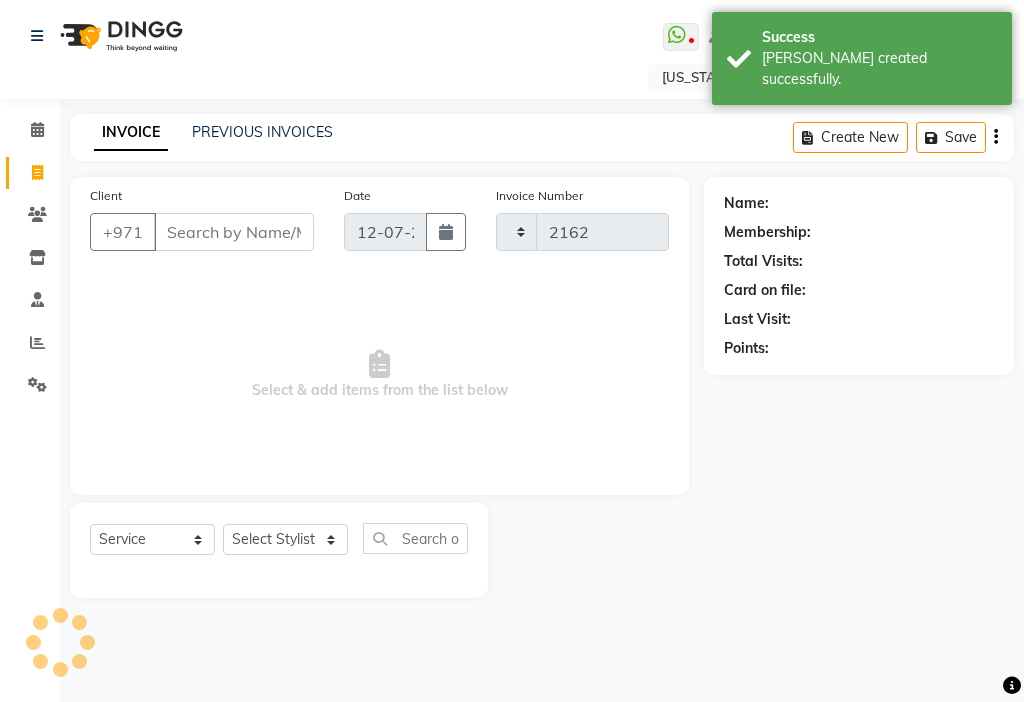 select on "637" 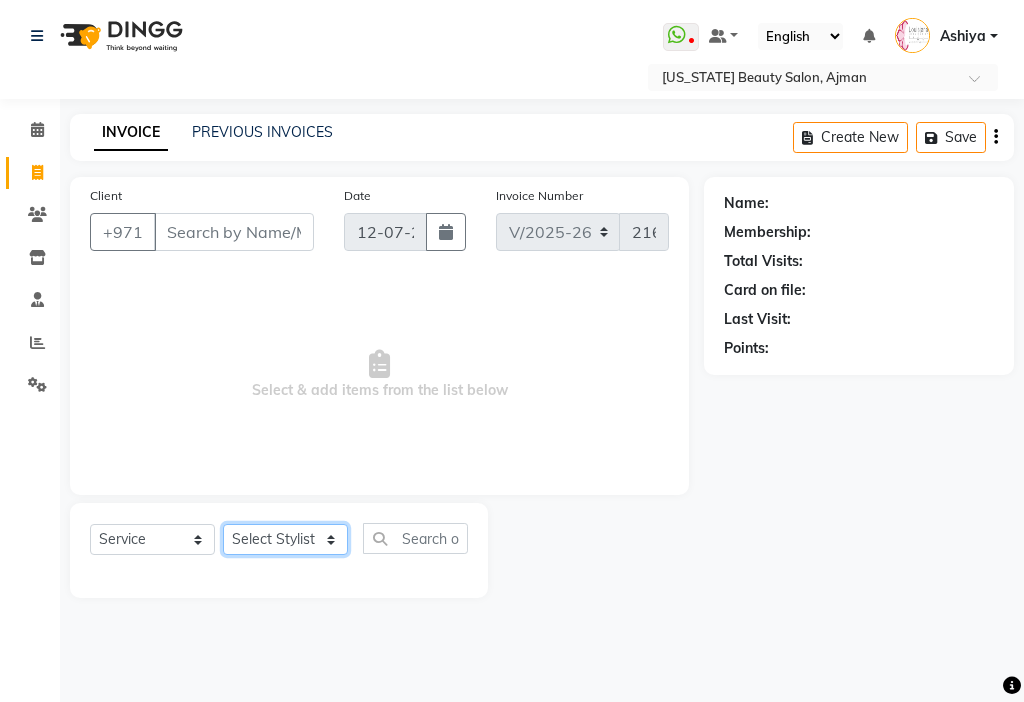 click on "Select Stylist [PERSON_NAME] [PERSON_NAME] [PERSON_NAME] [PERSON_NAME] Kbina Madam mamta [PERSON_NAME] [PERSON_NAME] [PERSON_NAME]" 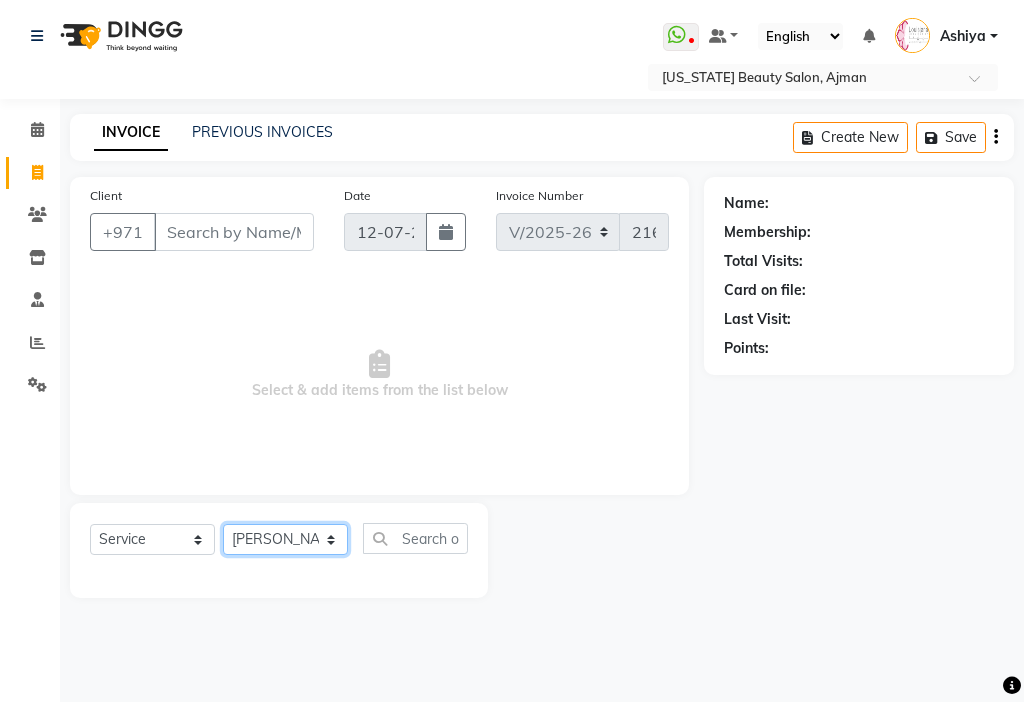 click on "Select Stylist [PERSON_NAME] [PERSON_NAME] [PERSON_NAME] [PERSON_NAME] Kbina Madam mamta [PERSON_NAME] [PERSON_NAME] [PERSON_NAME]" 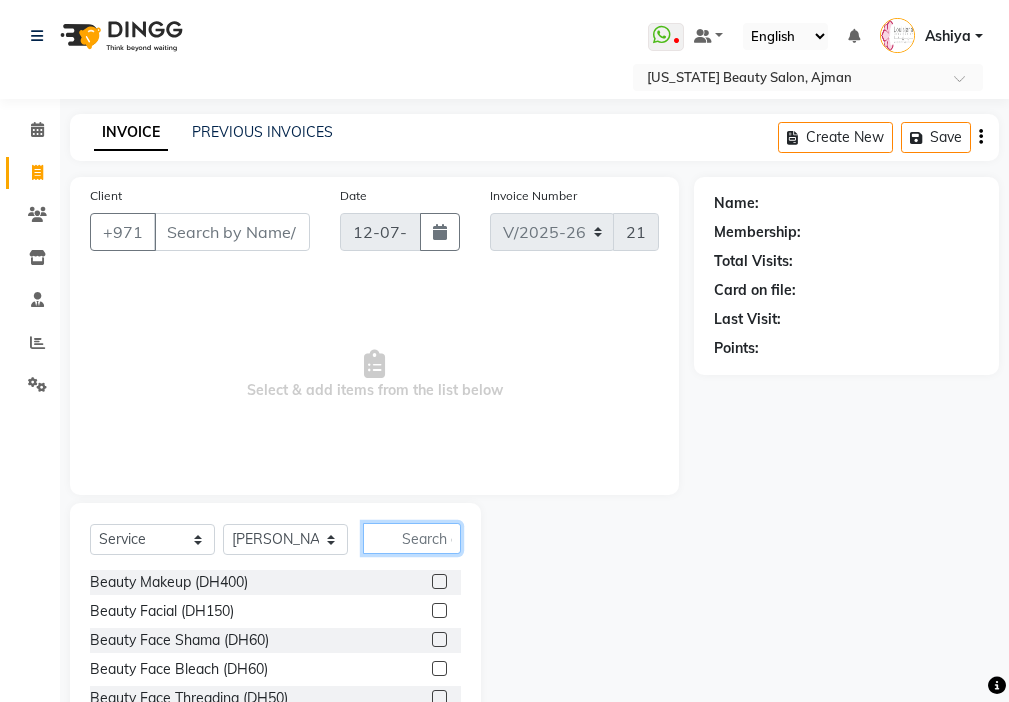 click 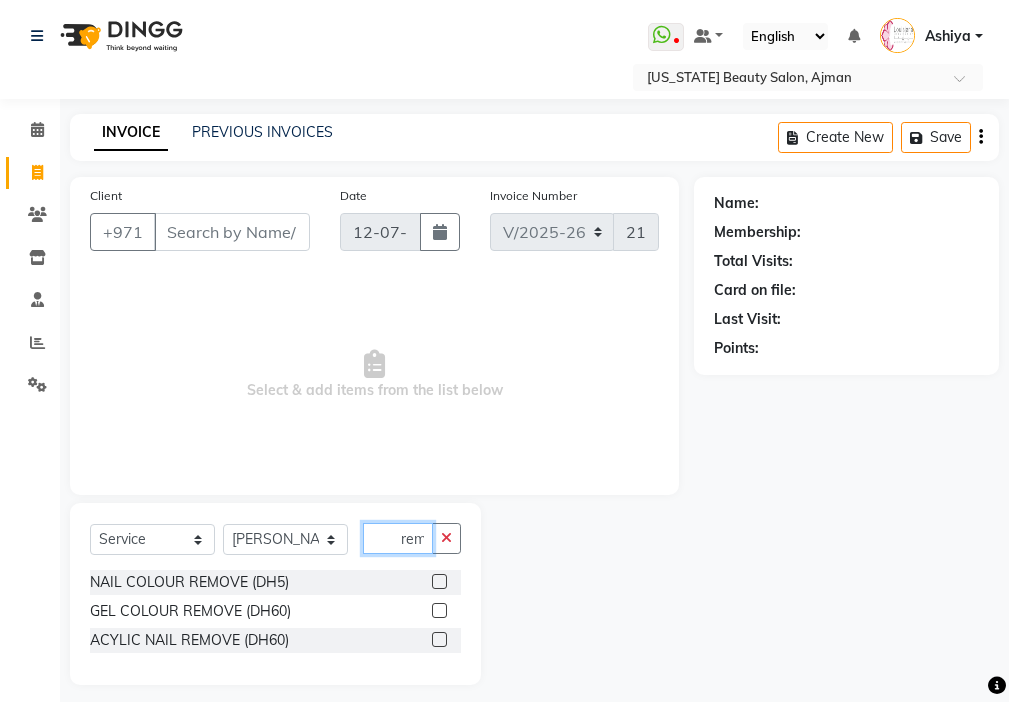 scroll, scrollTop: 0, scrollLeft: 9, axis: horizontal 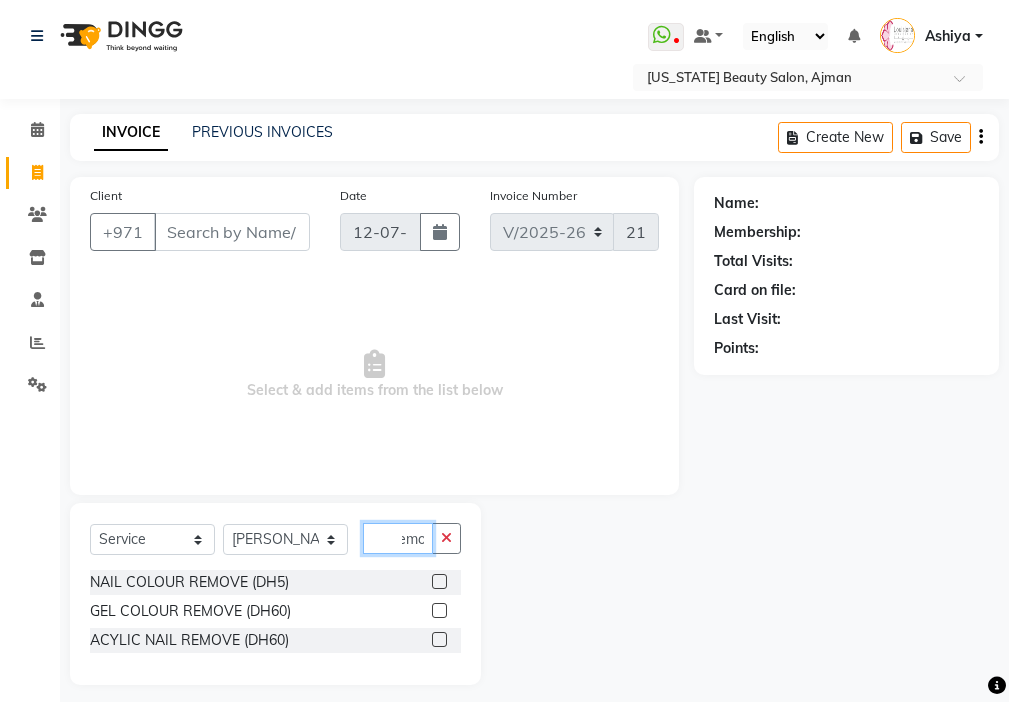 type on "remo" 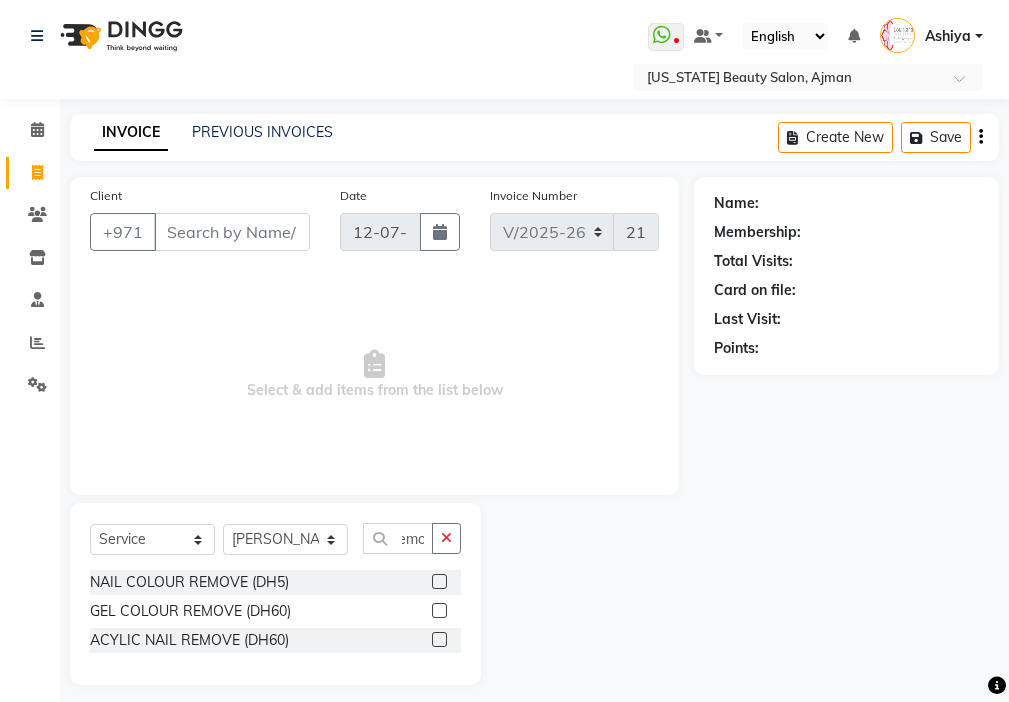 click 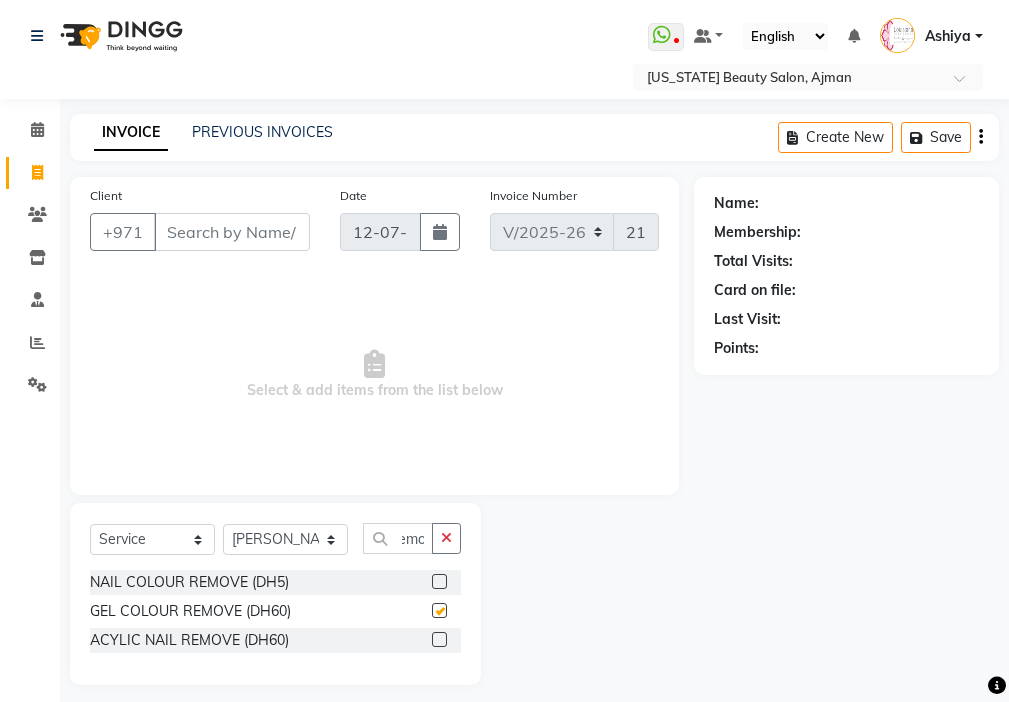 scroll, scrollTop: 0, scrollLeft: 0, axis: both 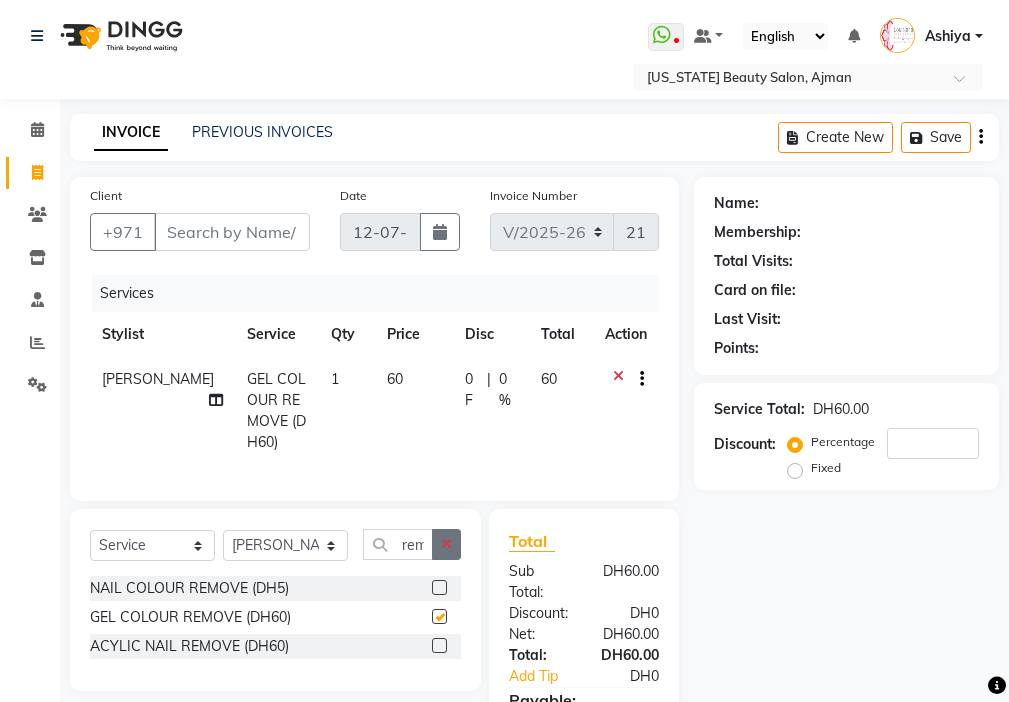 click 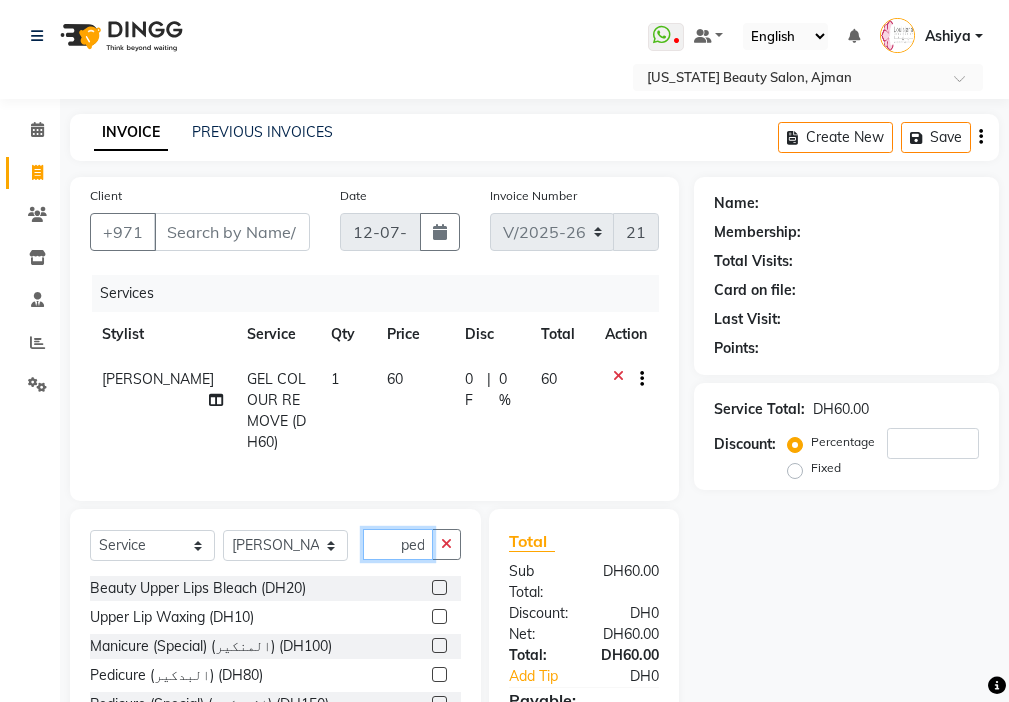 scroll, scrollTop: 0, scrollLeft: 4, axis: horizontal 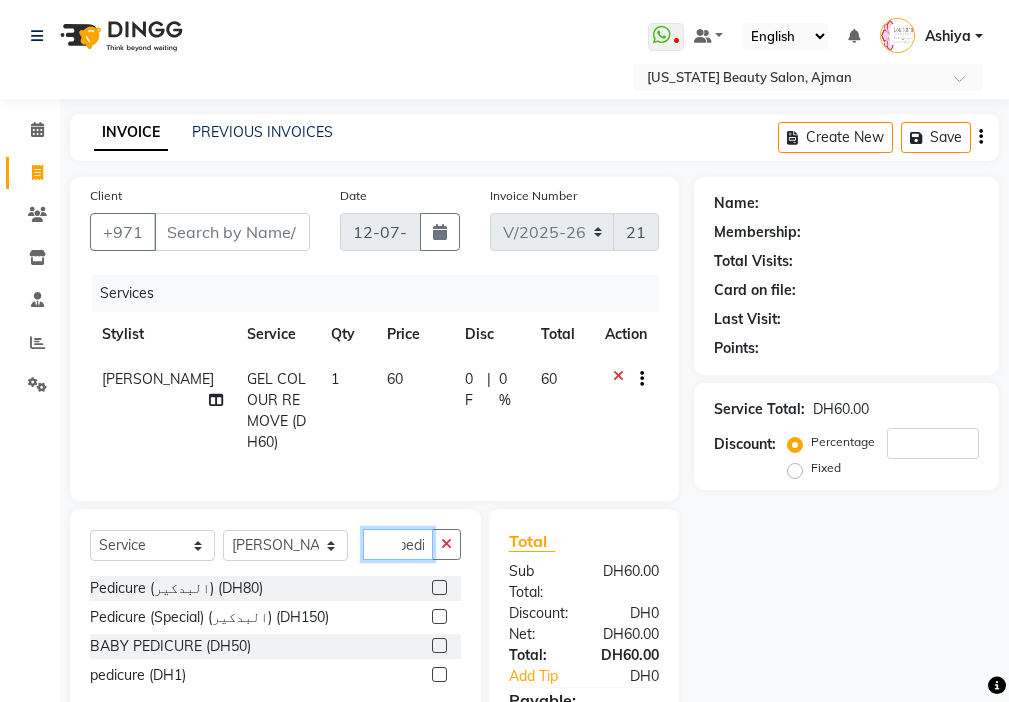 type on "pedi" 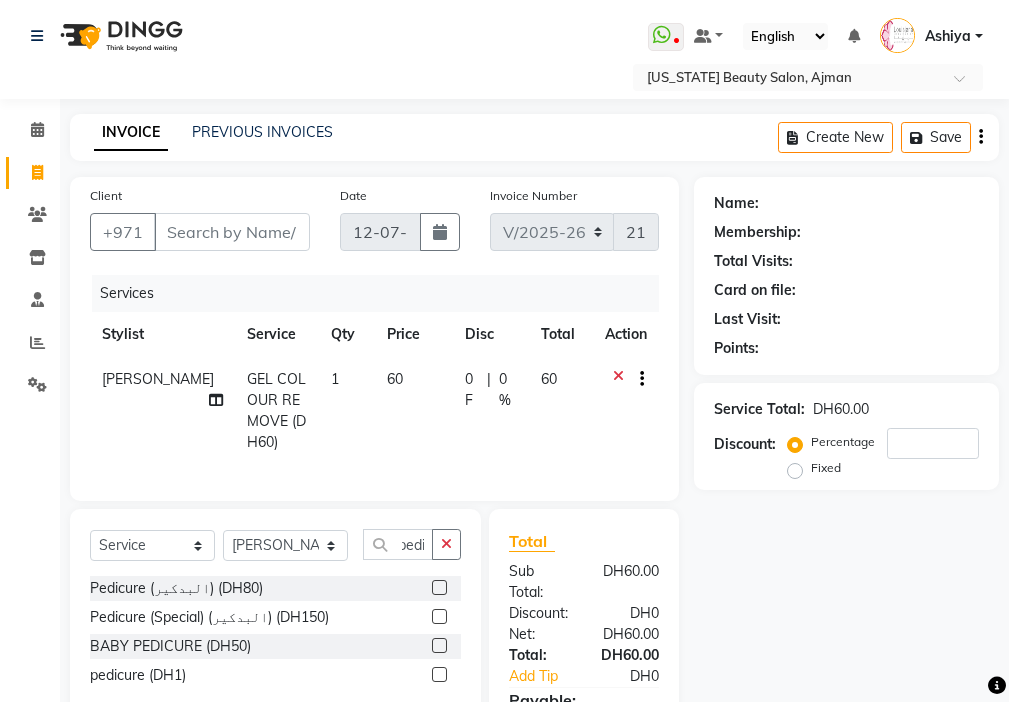click 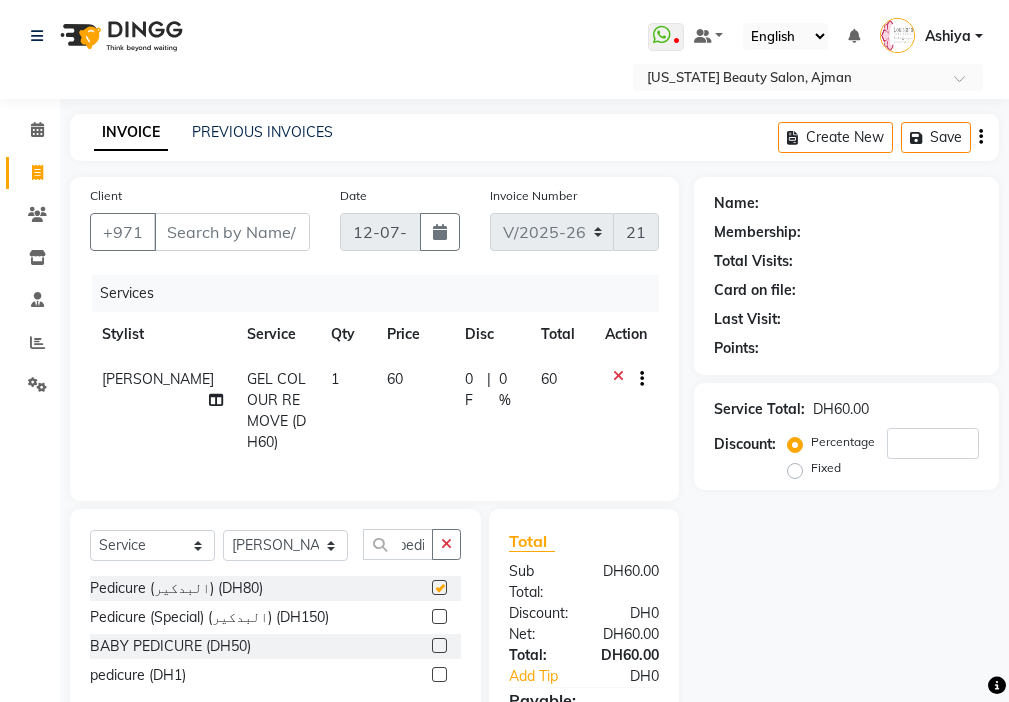 scroll, scrollTop: 0, scrollLeft: 0, axis: both 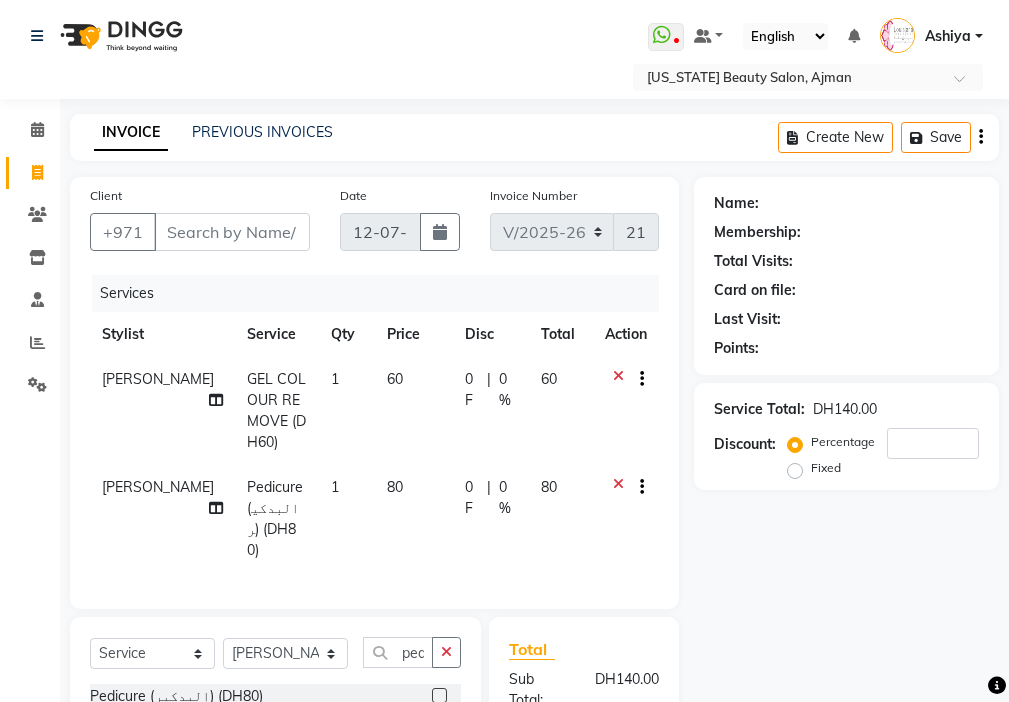 checkbox on "false" 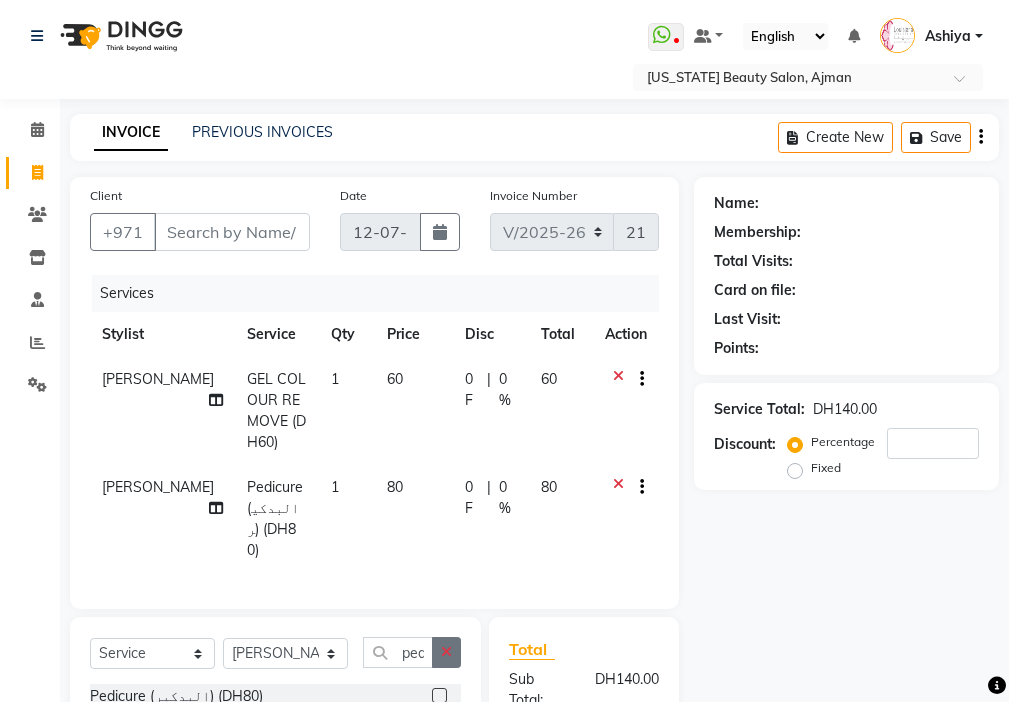 click 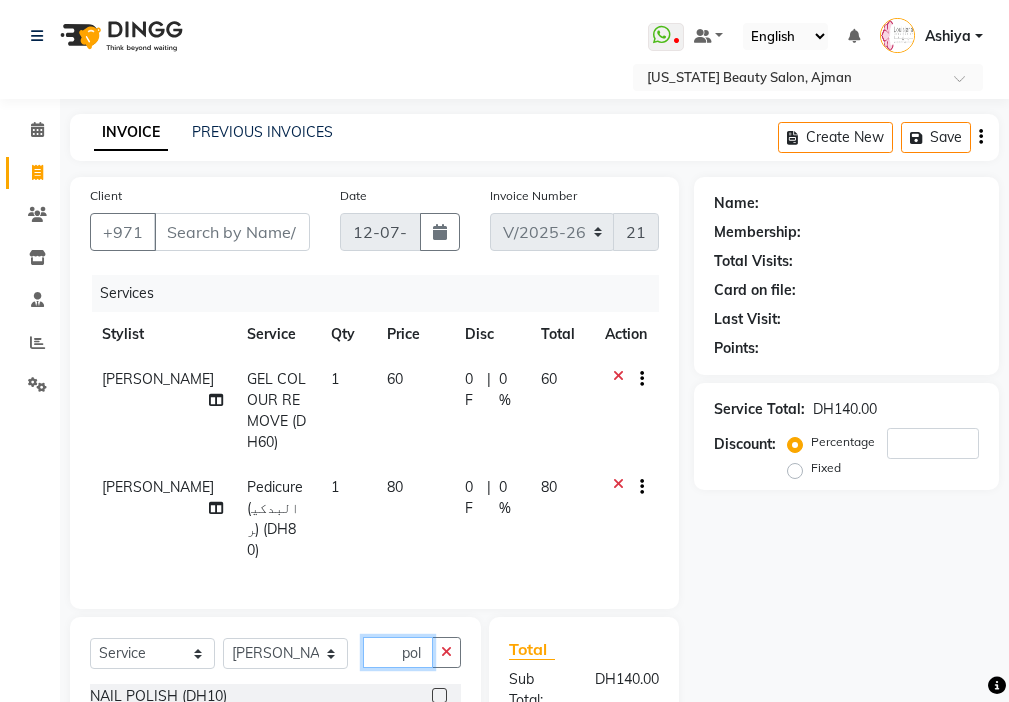 type on "pol" 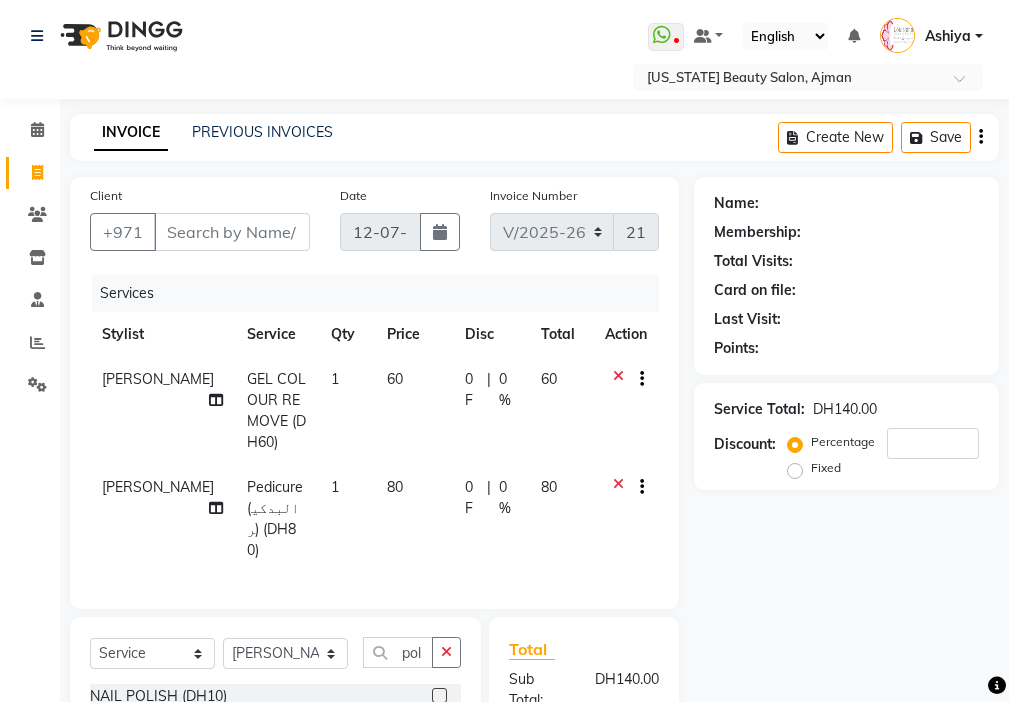 click 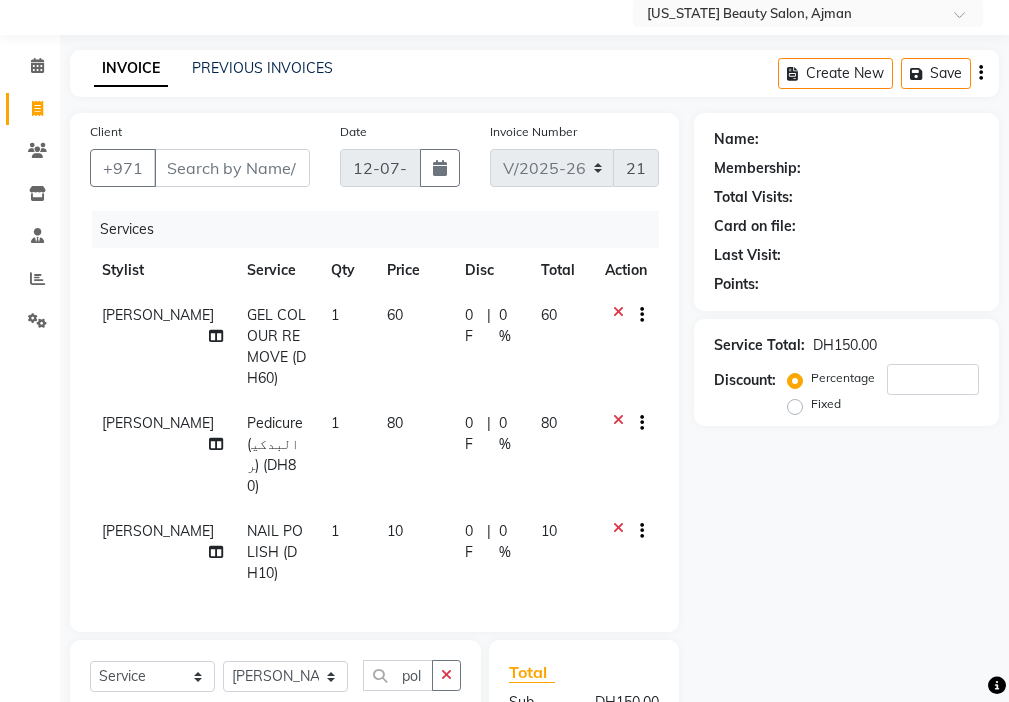 checkbox on "false" 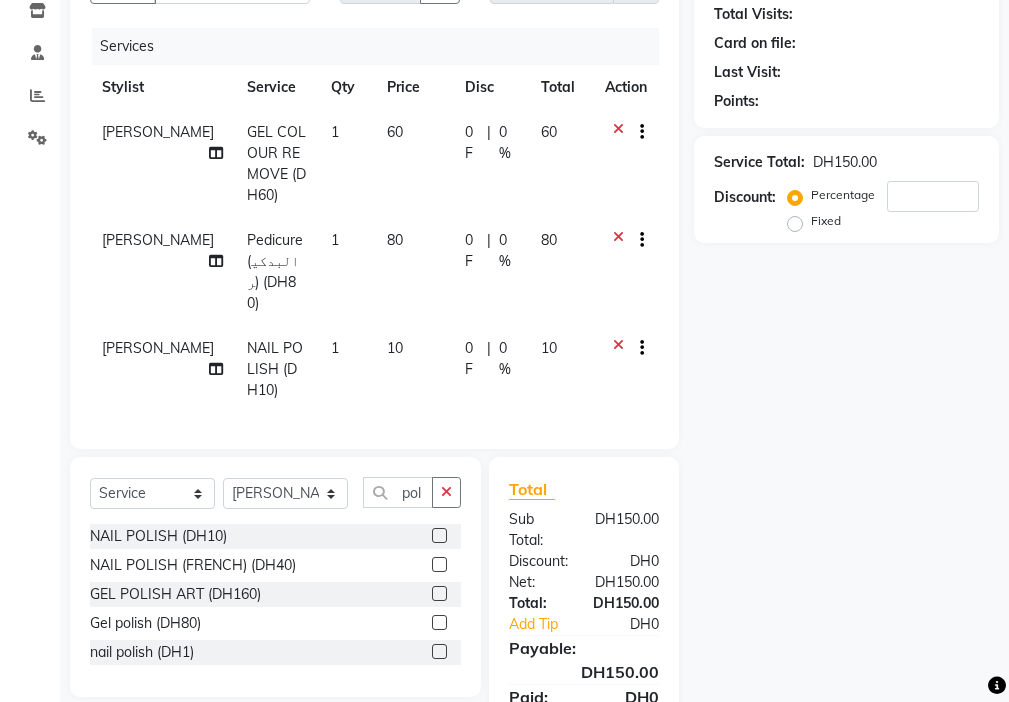 scroll, scrollTop: 250, scrollLeft: 0, axis: vertical 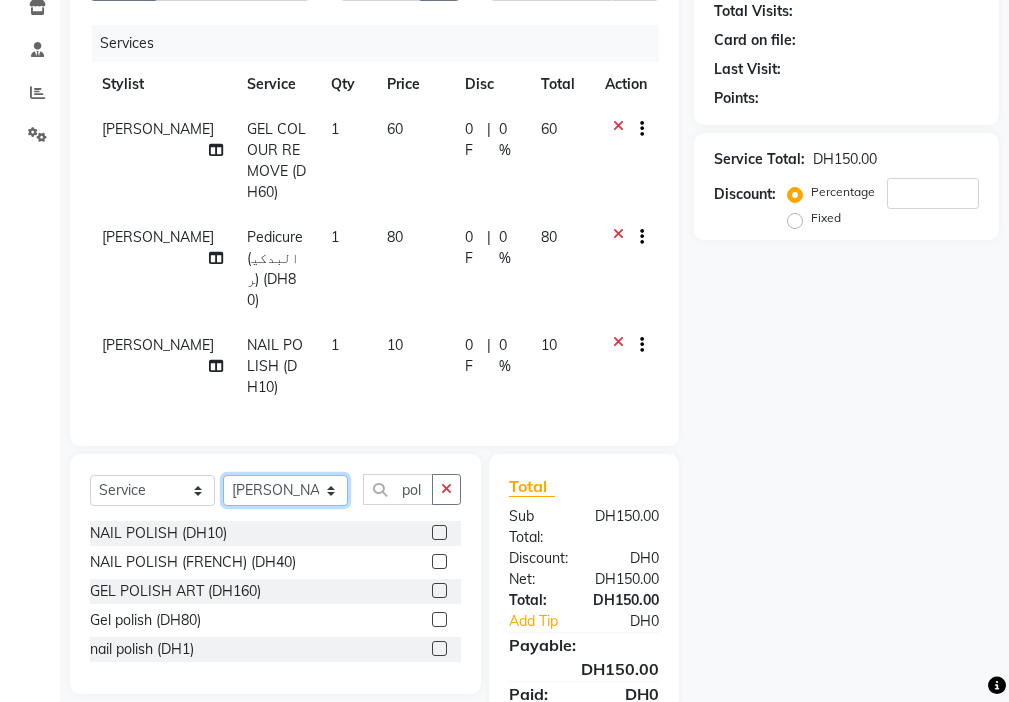 click on "Select Stylist [PERSON_NAME] [PERSON_NAME] [PERSON_NAME] [PERSON_NAME] Kbina Madam mamta [PERSON_NAME] [PERSON_NAME] [PERSON_NAME]" 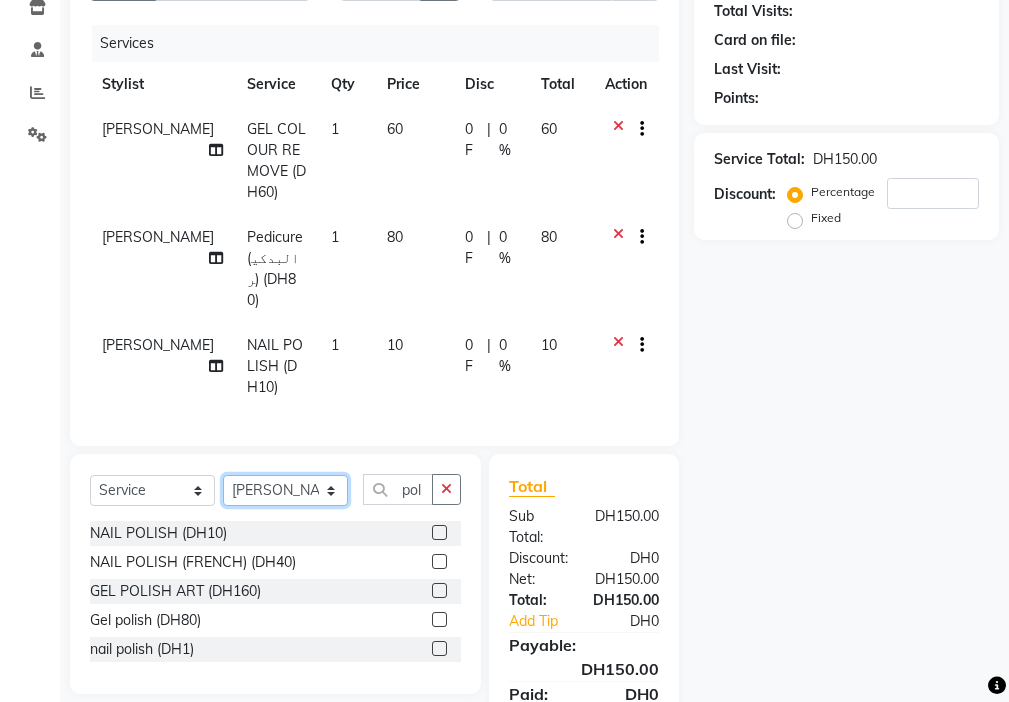 select on "28858" 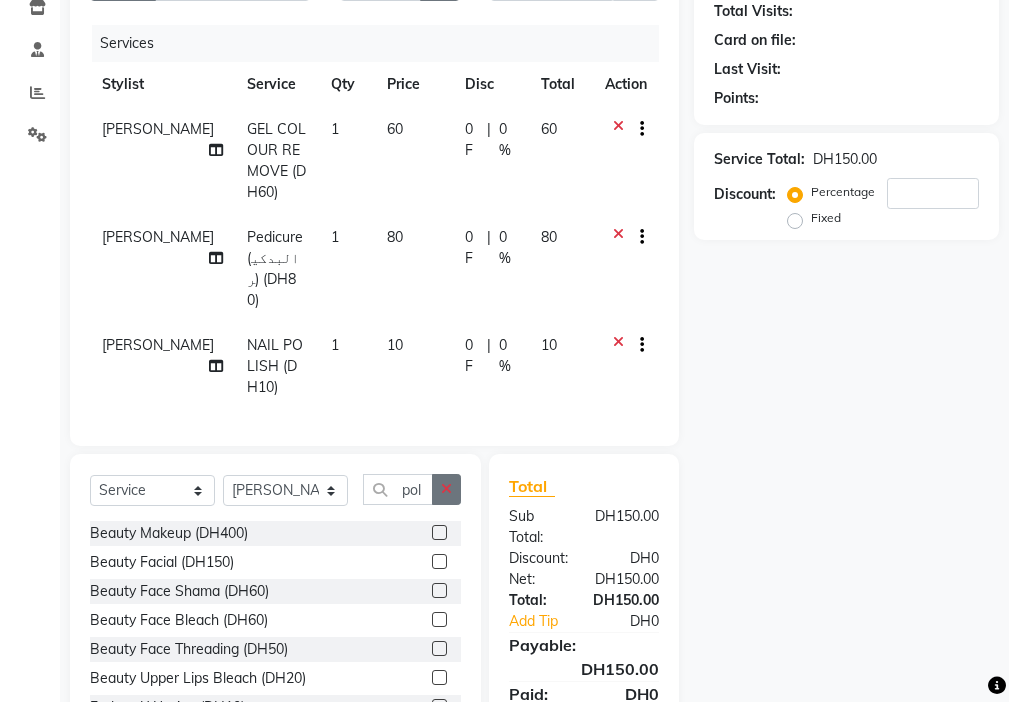 click 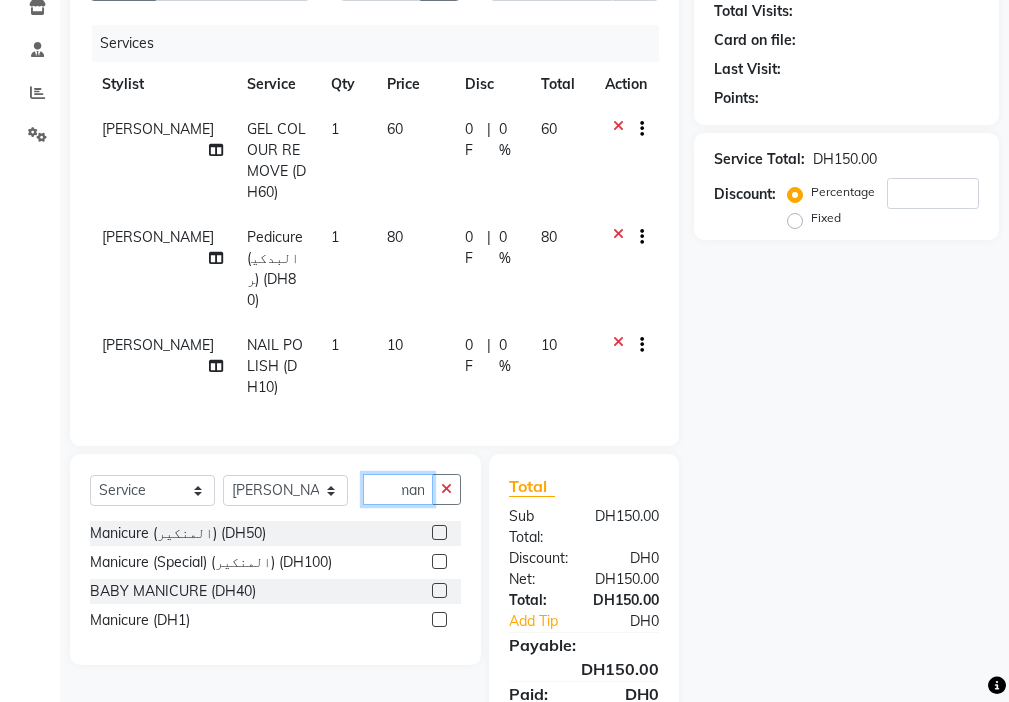 scroll, scrollTop: 0, scrollLeft: 9, axis: horizontal 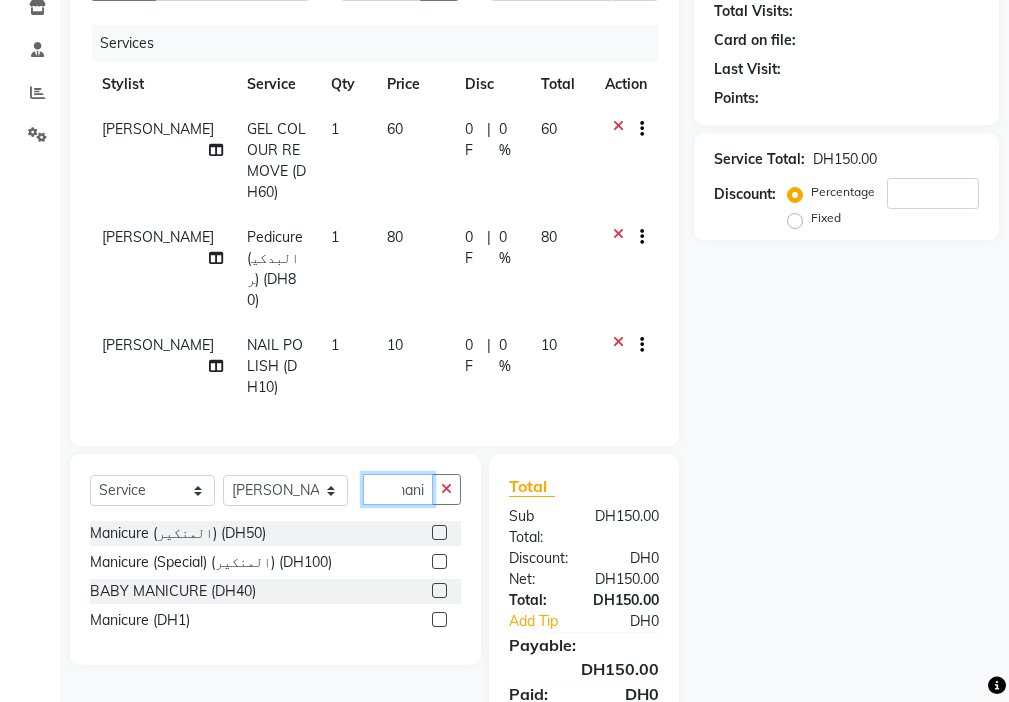 type on "mani" 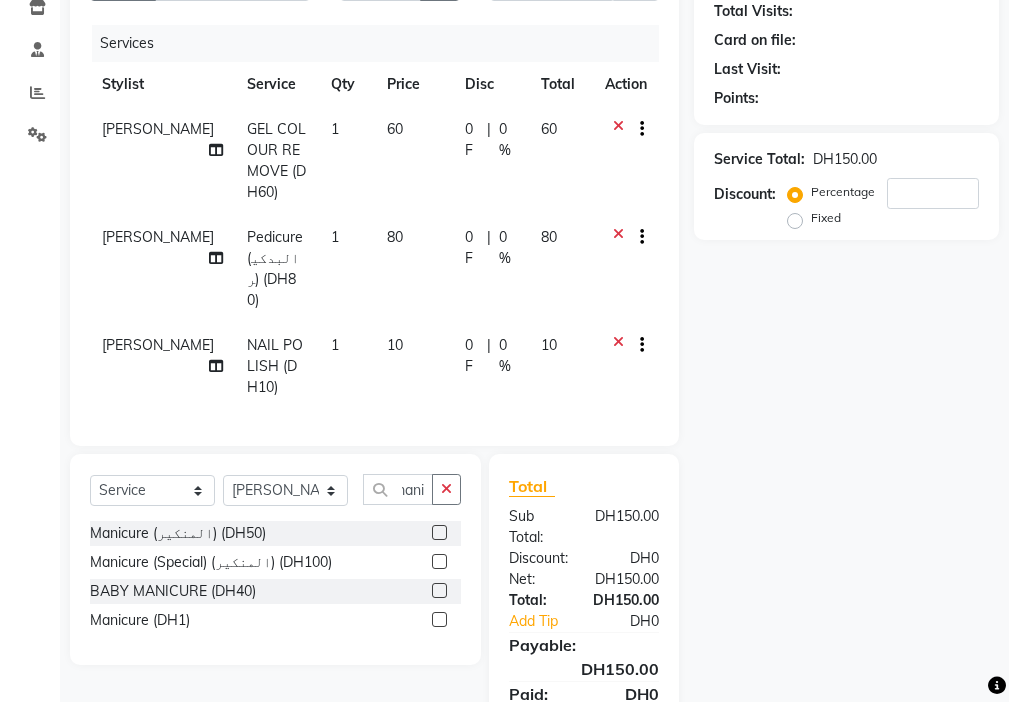 click 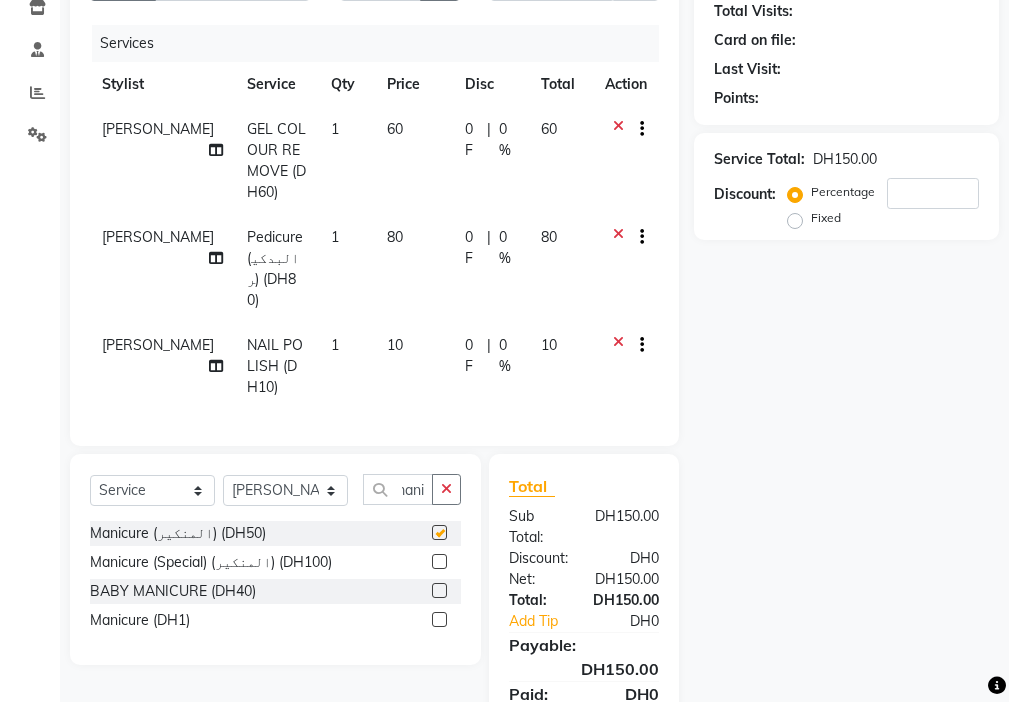 scroll, scrollTop: 0, scrollLeft: 0, axis: both 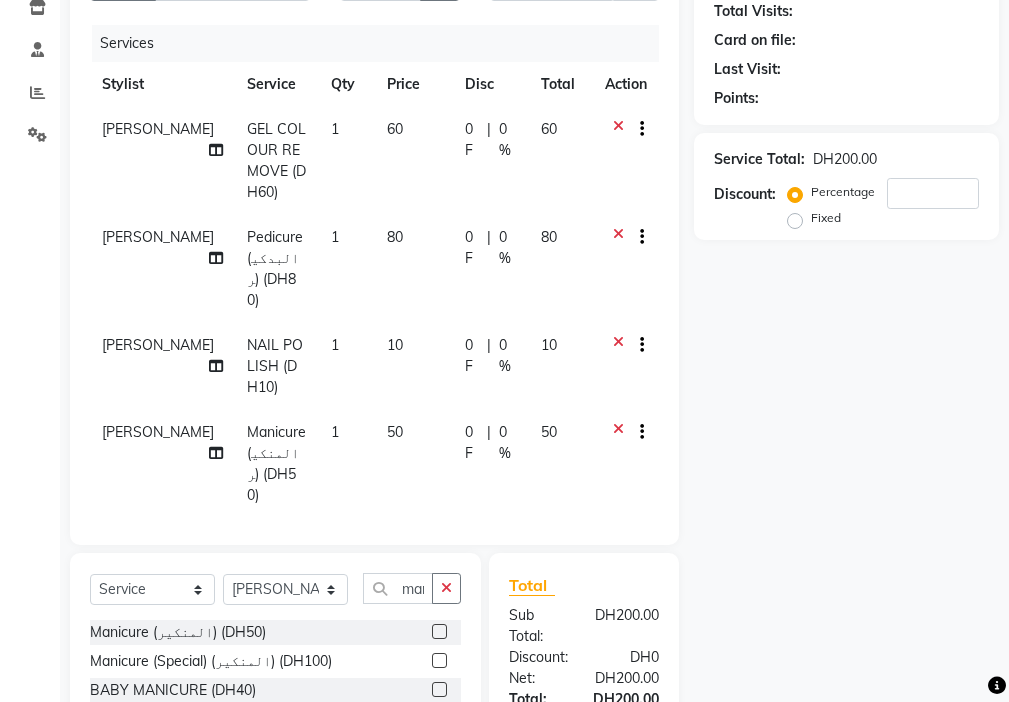 checkbox on "false" 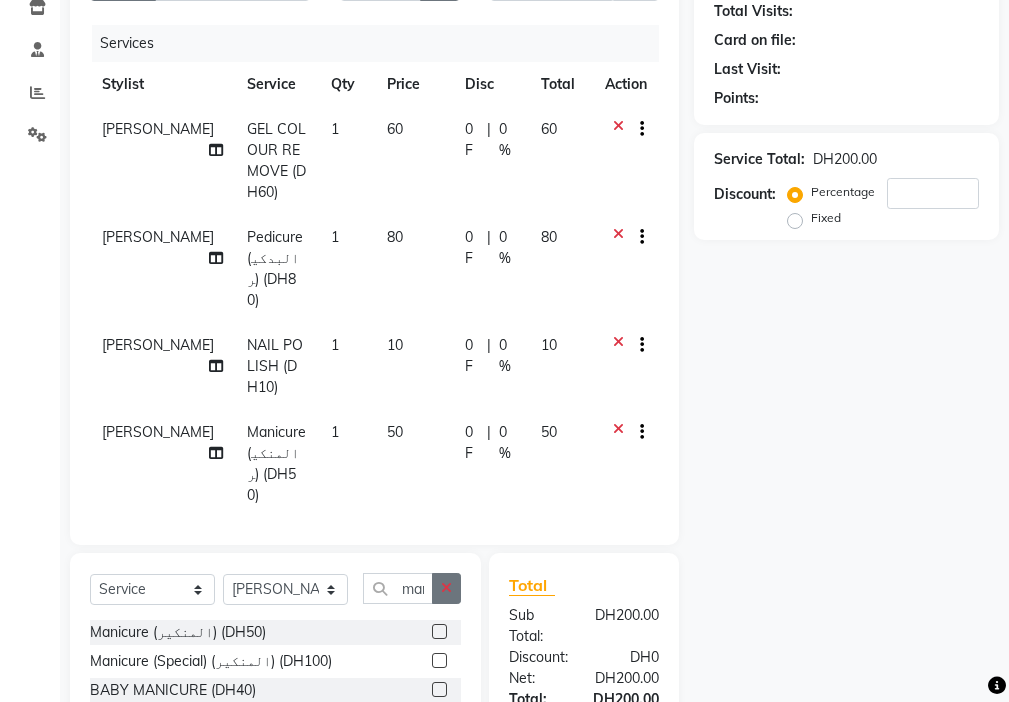 click 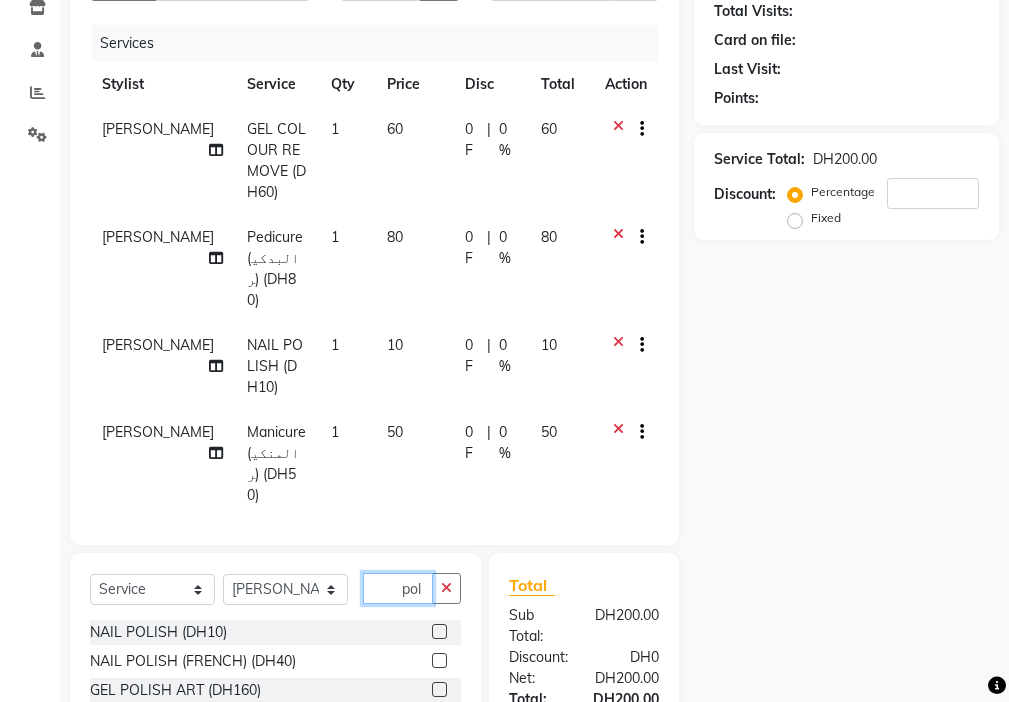 type on "pol" 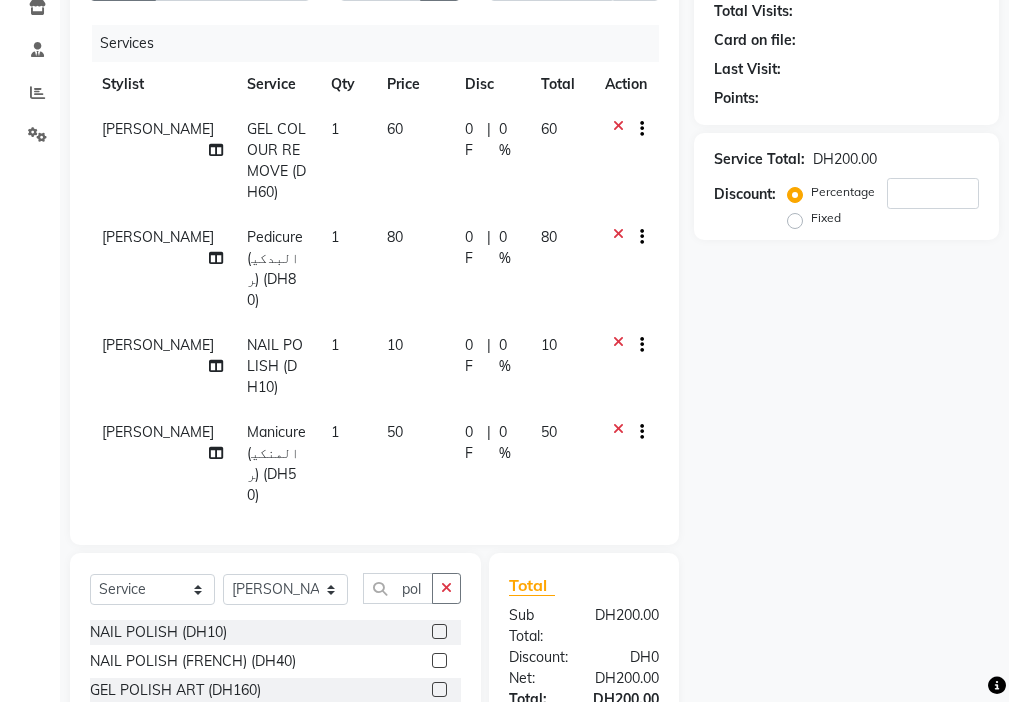 click 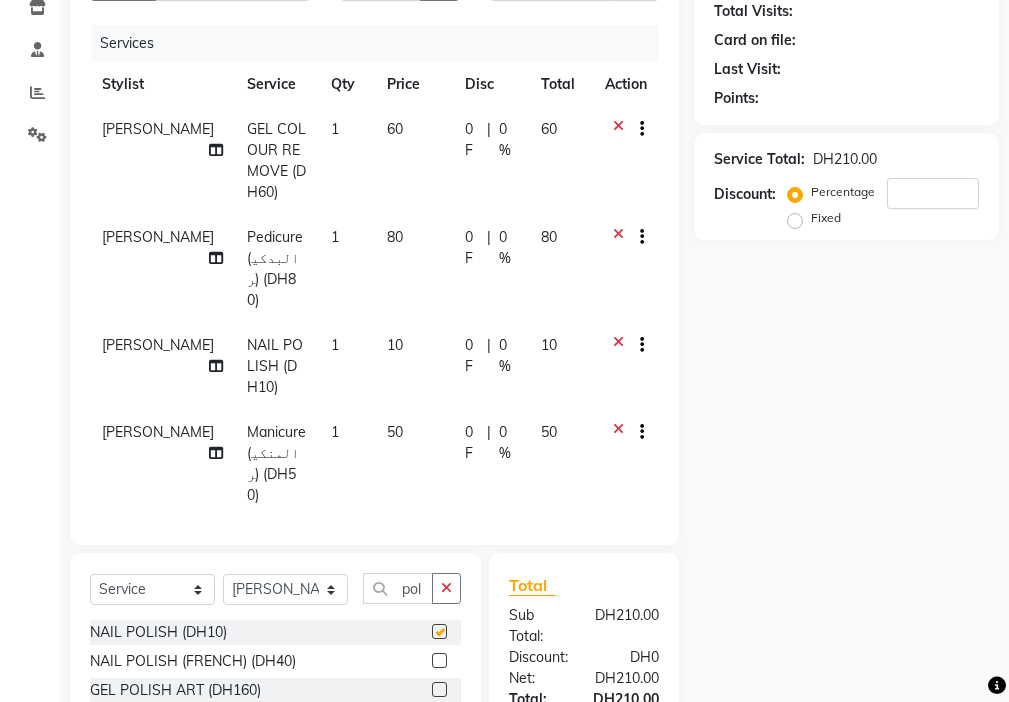 checkbox on "false" 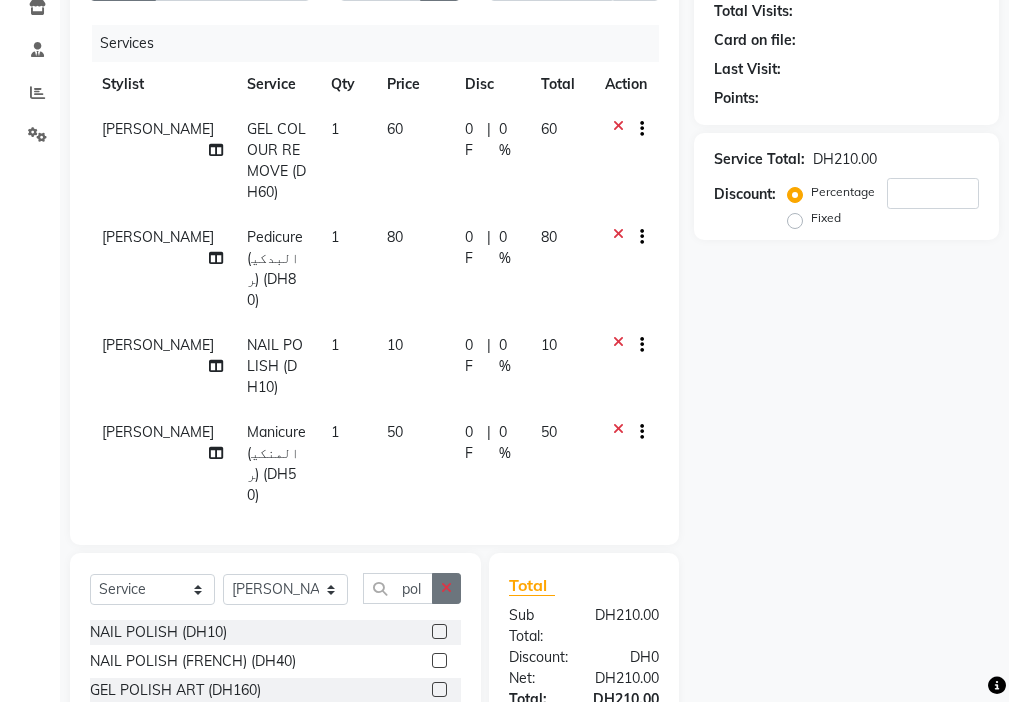 click 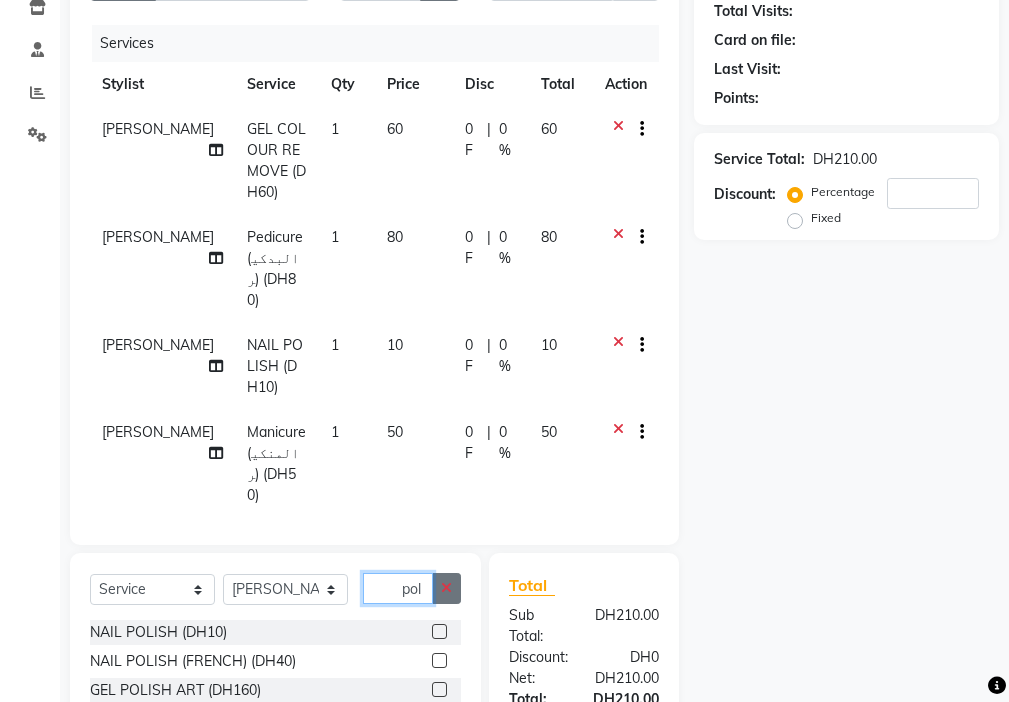 type 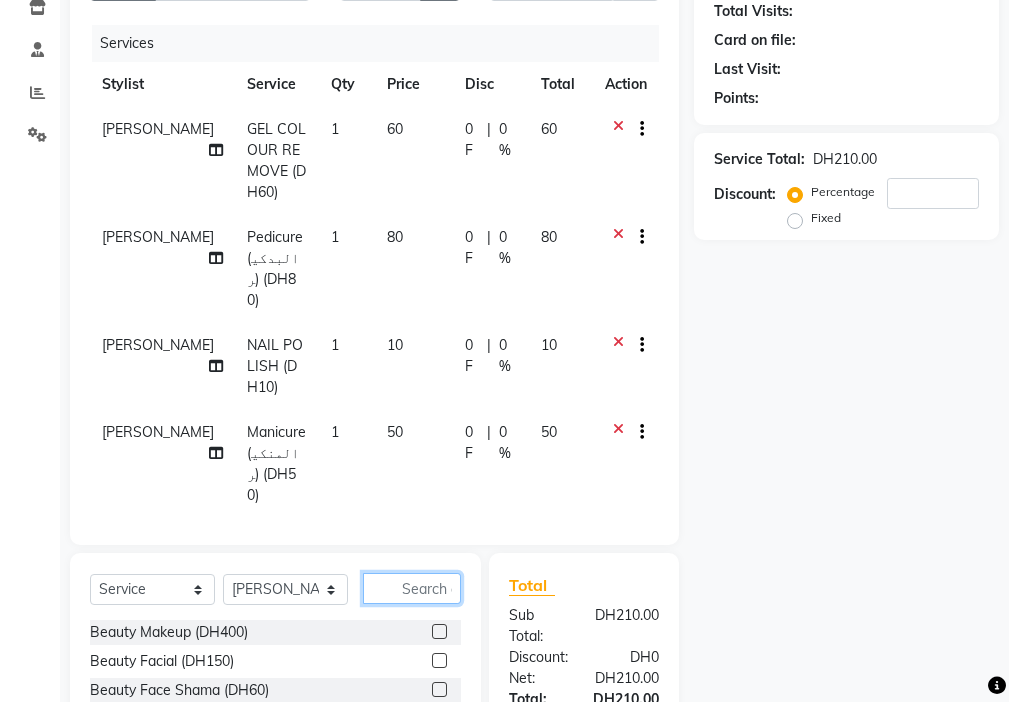 scroll, scrollTop: 69, scrollLeft: 0, axis: vertical 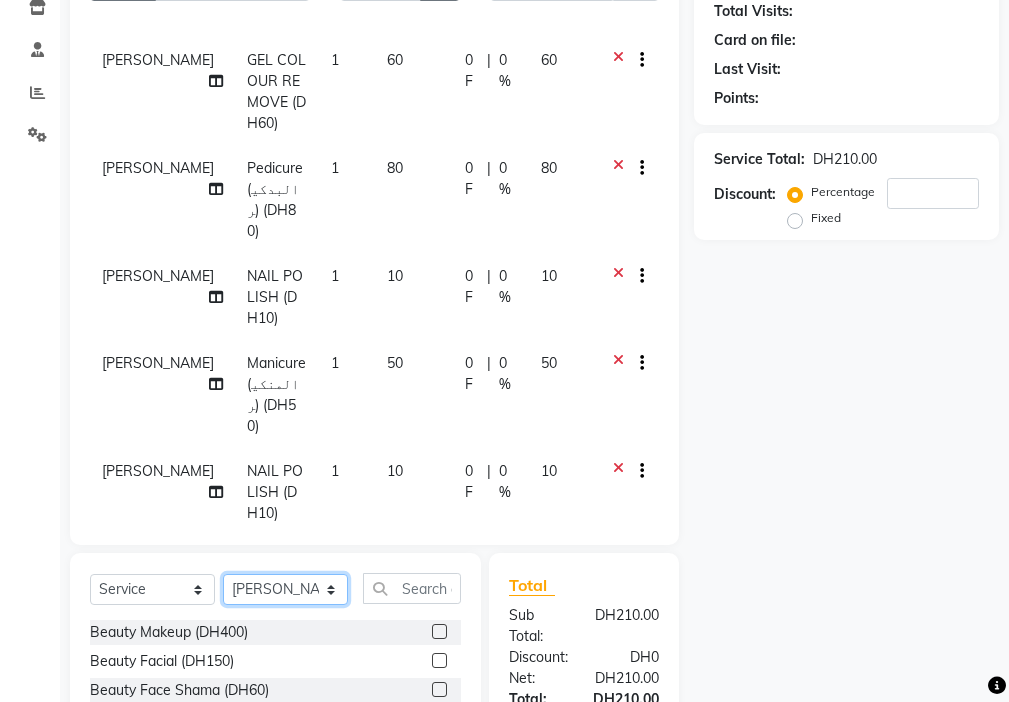 click on "Select Stylist [PERSON_NAME] [PERSON_NAME] [PERSON_NAME] [PERSON_NAME] Kbina Madam mamta [PERSON_NAME] [PERSON_NAME] [PERSON_NAME]" 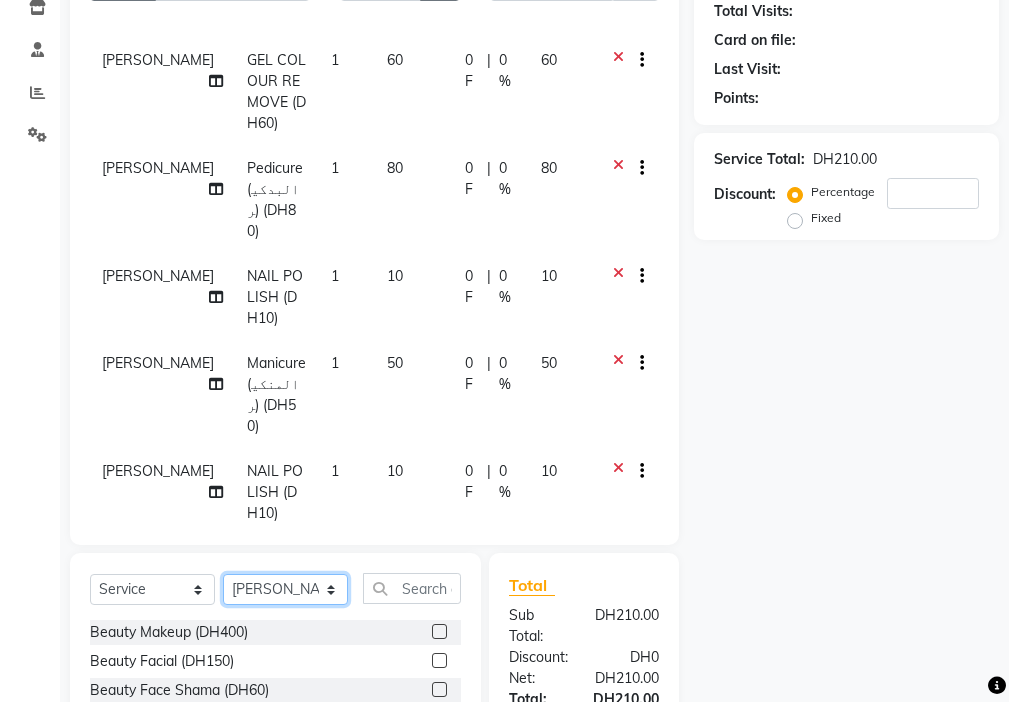 select on "48085" 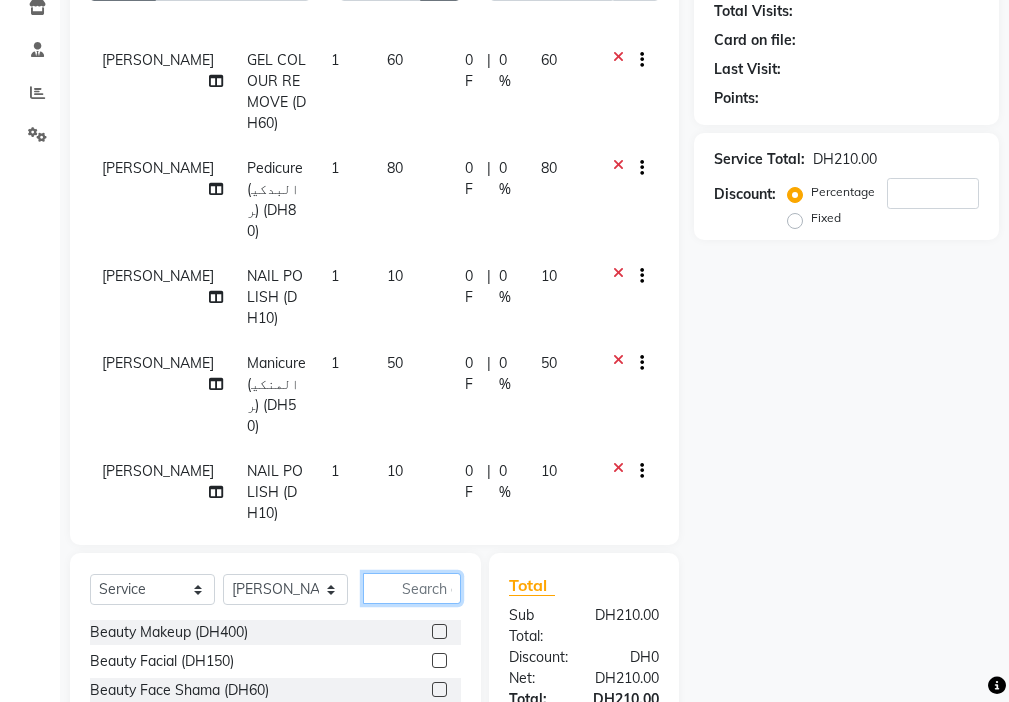 click 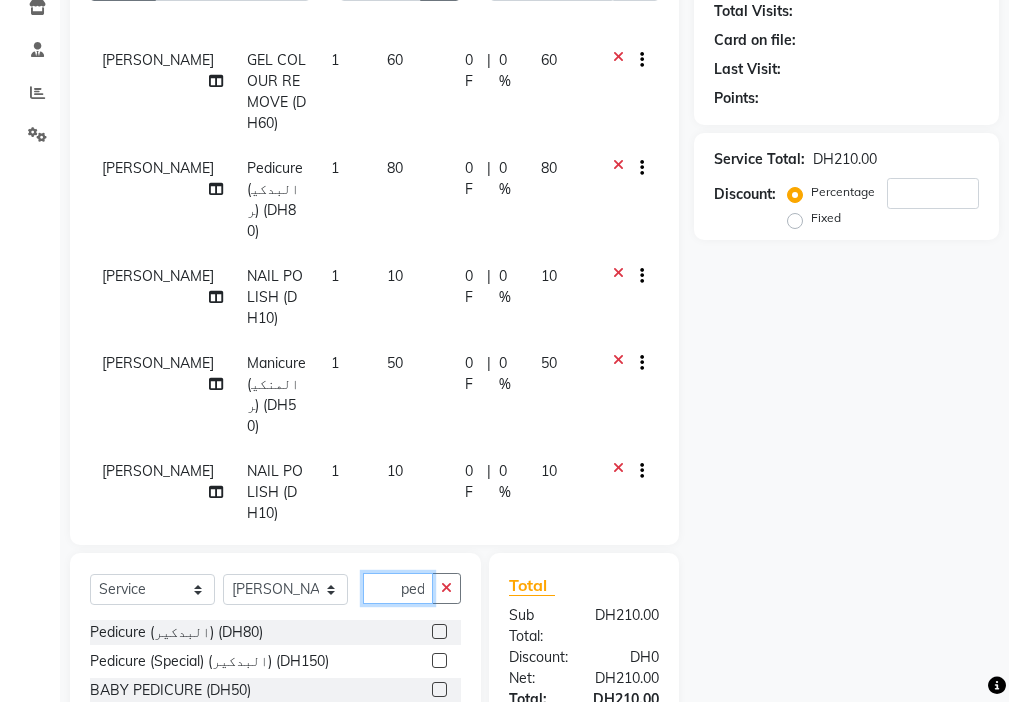 scroll, scrollTop: 0, scrollLeft: 4, axis: horizontal 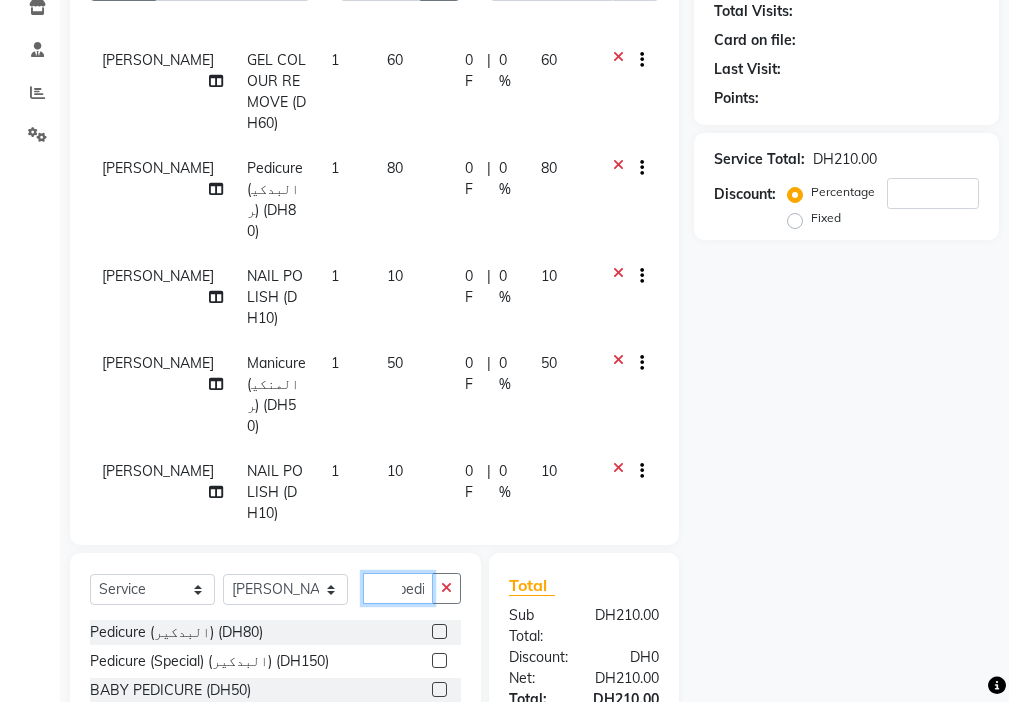 type on "pedi" 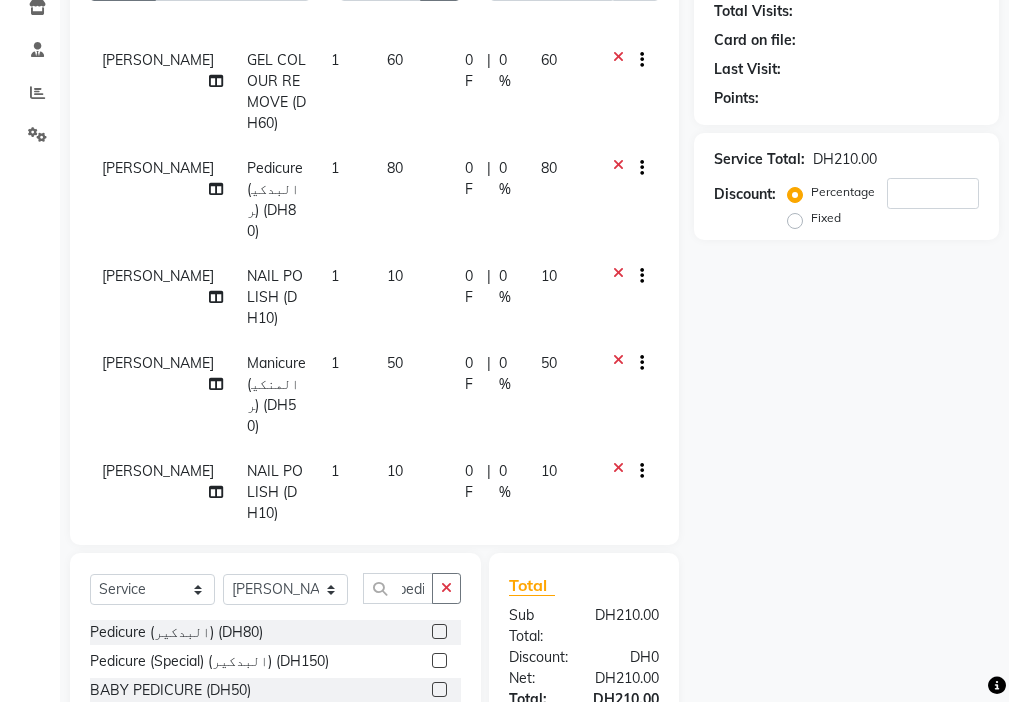 click 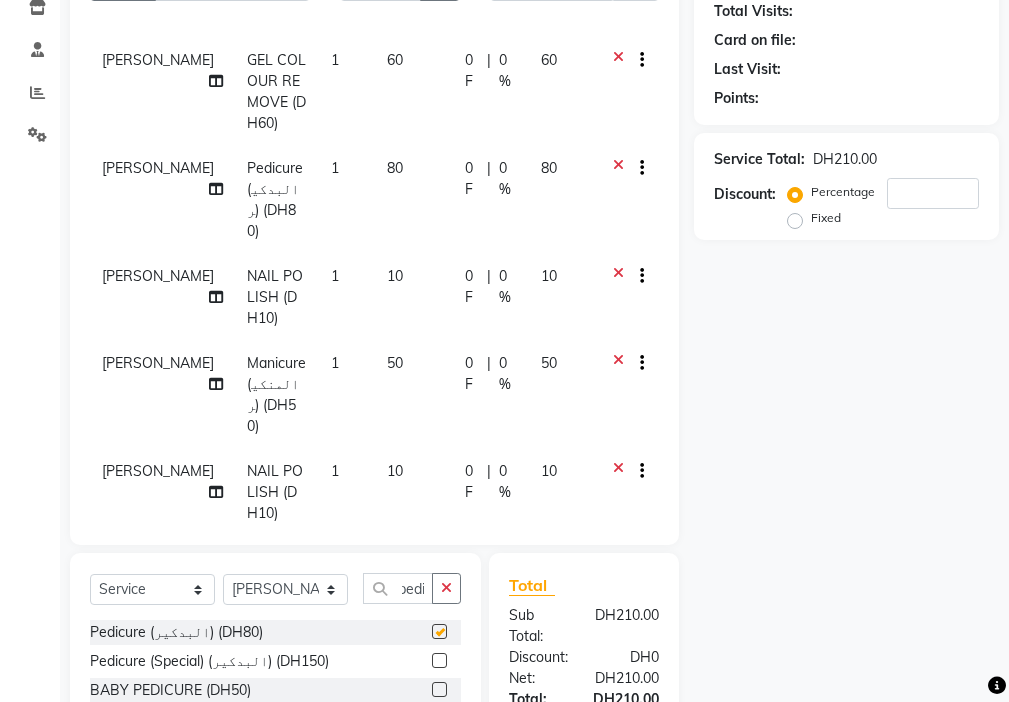scroll, scrollTop: 0, scrollLeft: 0, axis: both 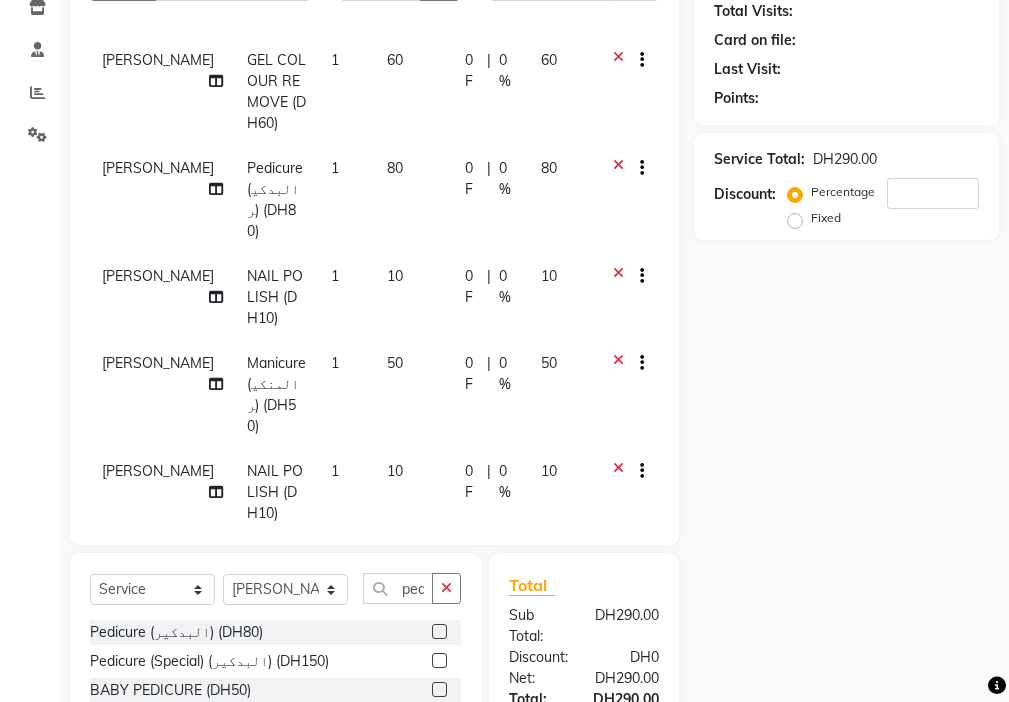 checkbox on "false" 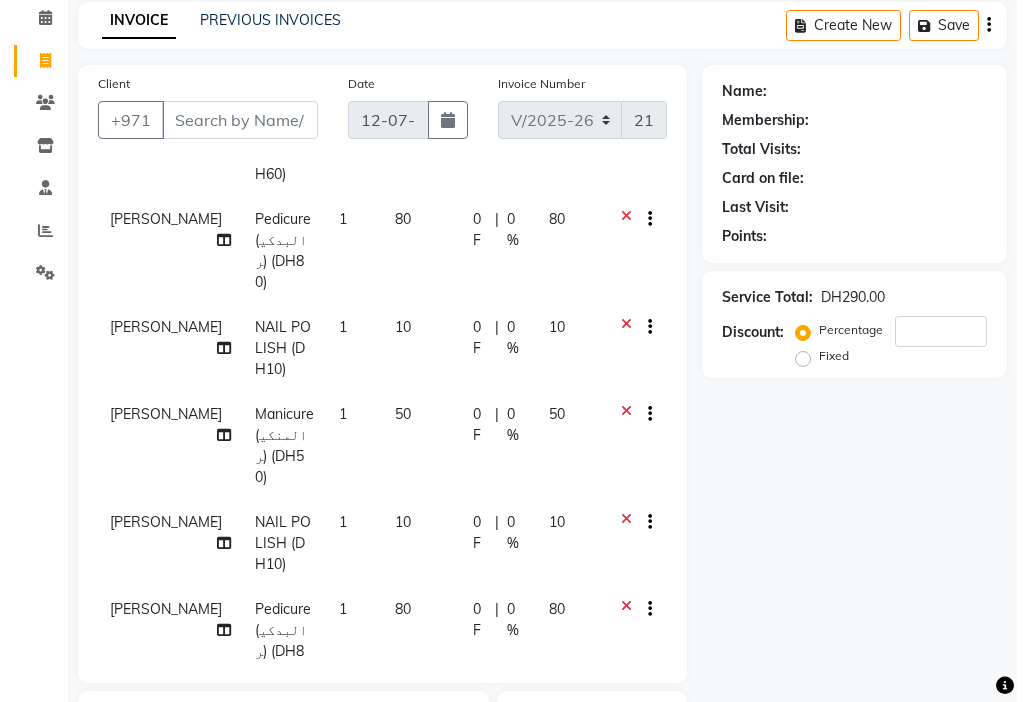 scroll, scrollTop: 109, scrollLeft: 0, axis: vertical 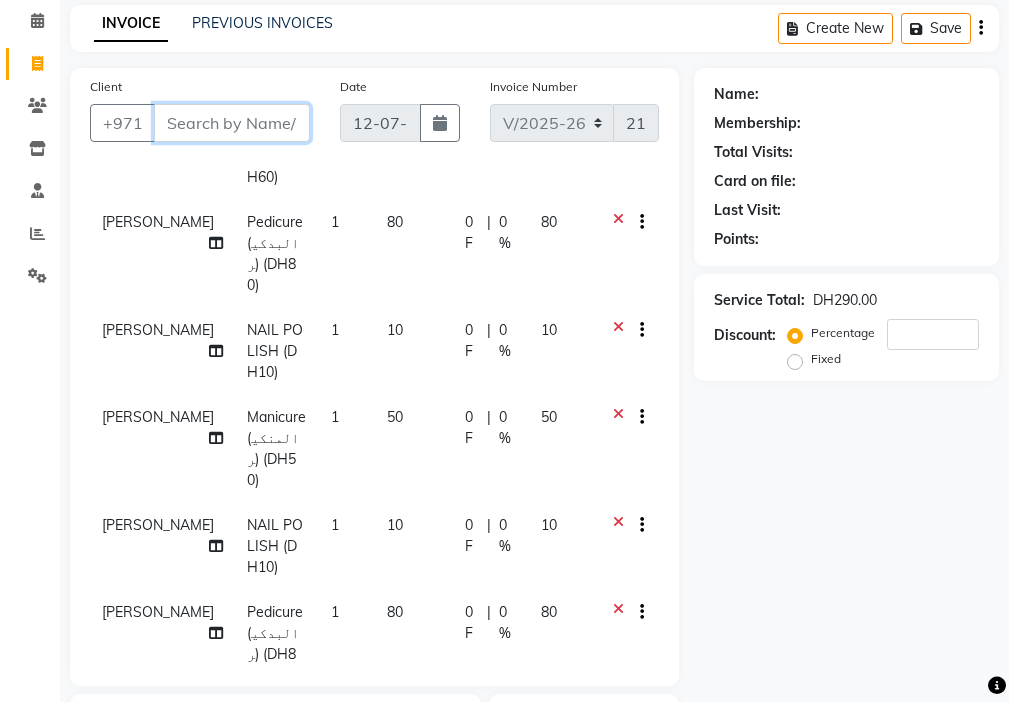 click on "Client" at bounding box center [232, 123] 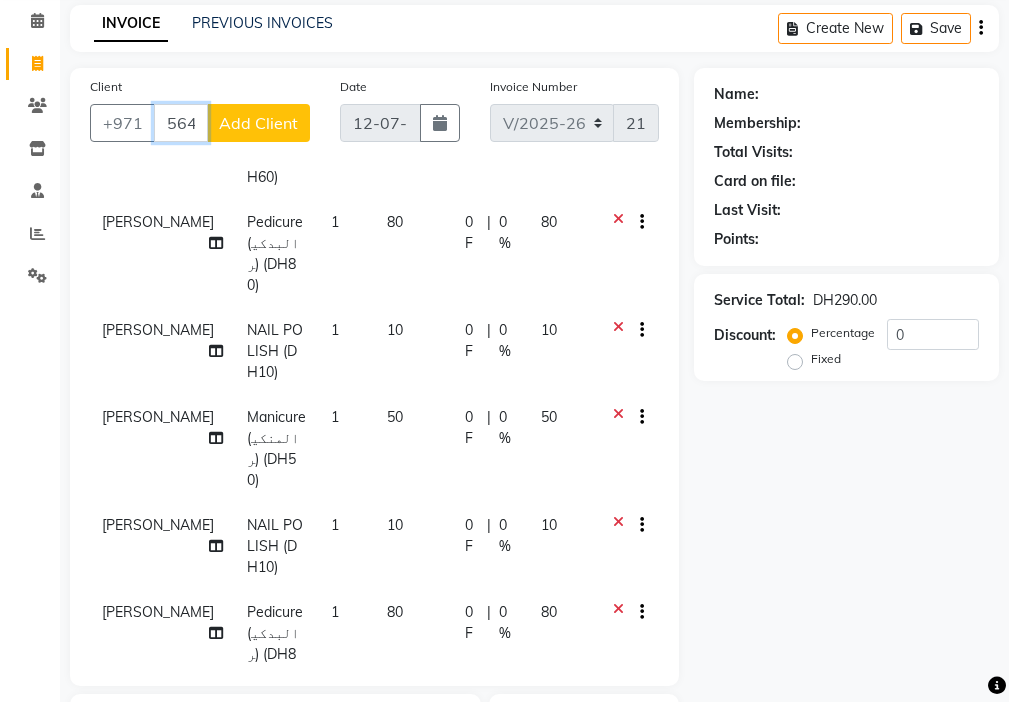 type on "564475387" 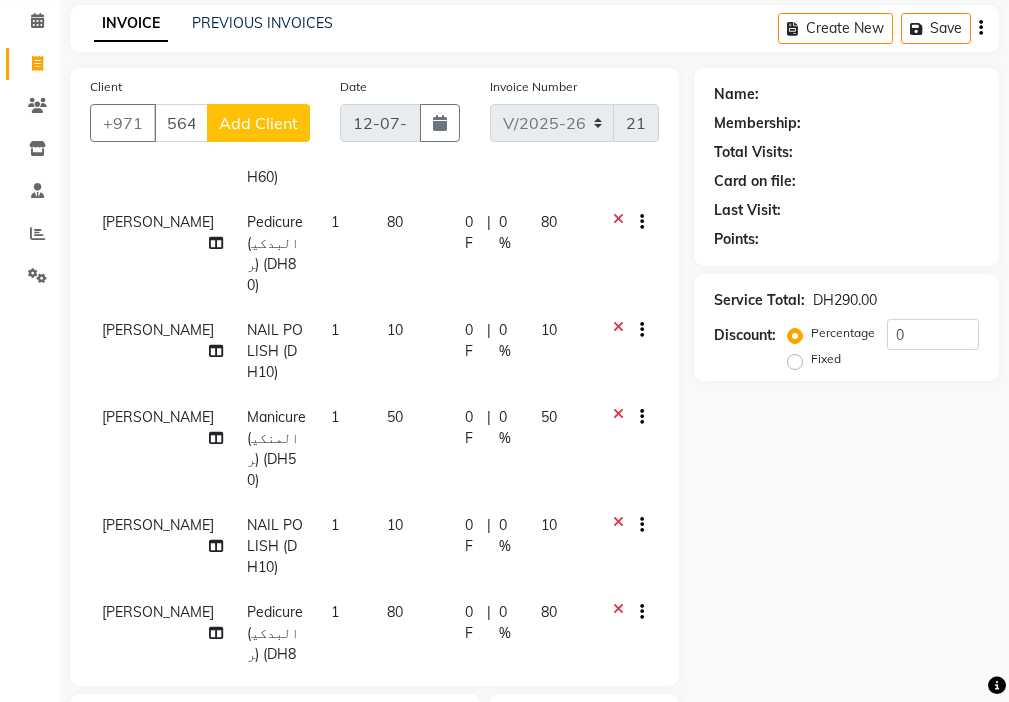click on "Add Client" 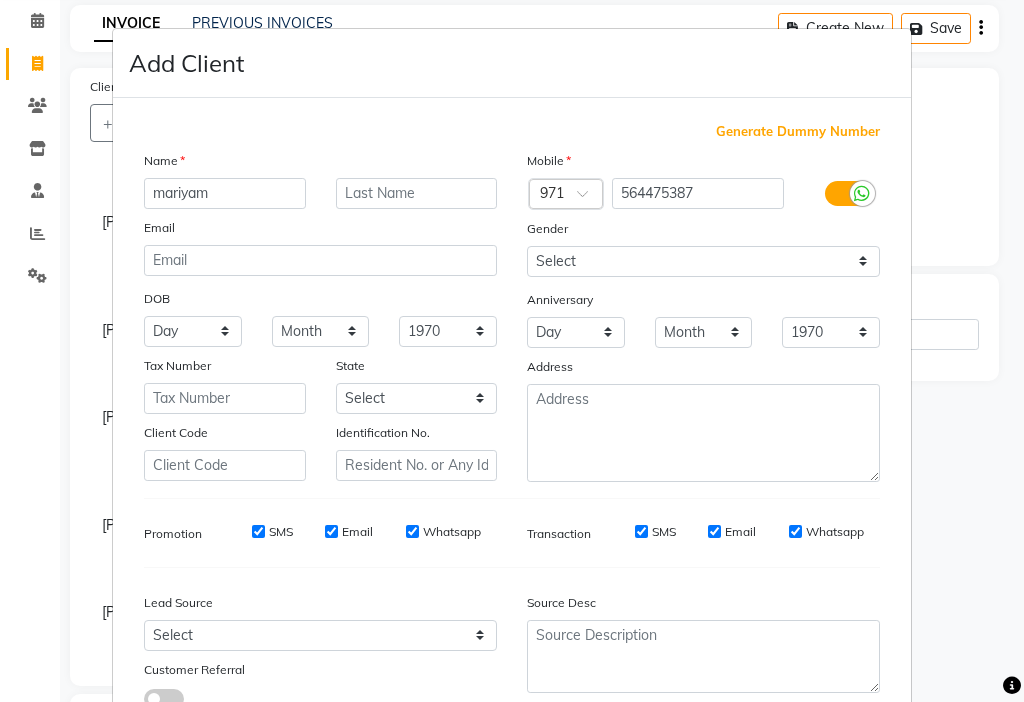 type on "mariyam" 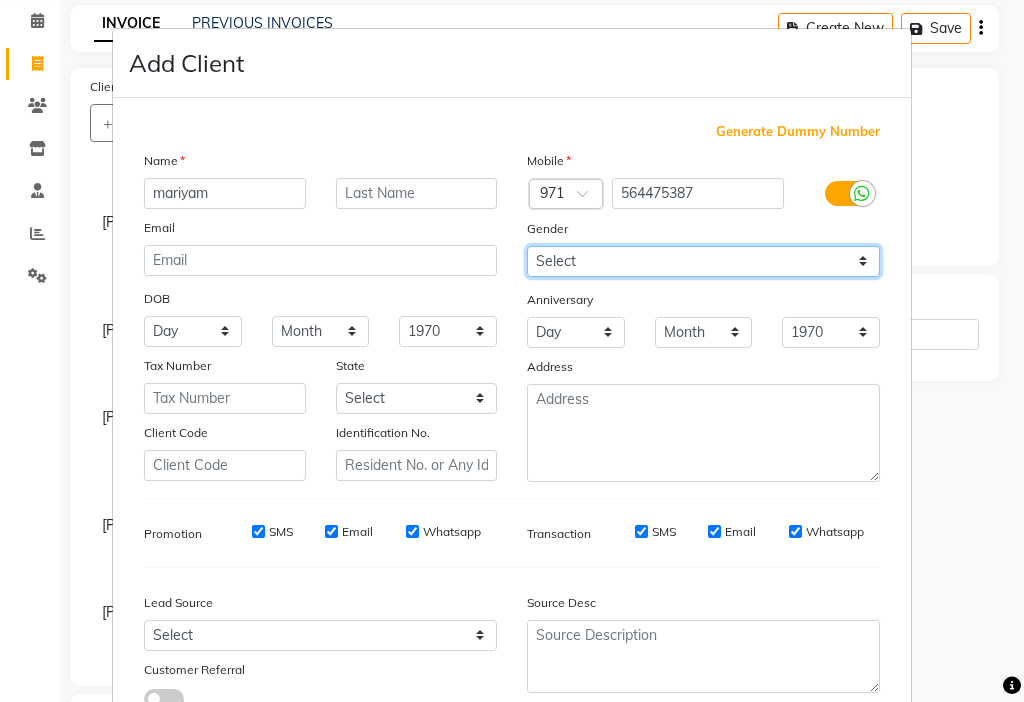 click on "Select [DEMOGRAPHIC_DATA] [DEMOGRAPHIC_DATA] Other Prefer Not To Say" at bounding box center (703, 261) 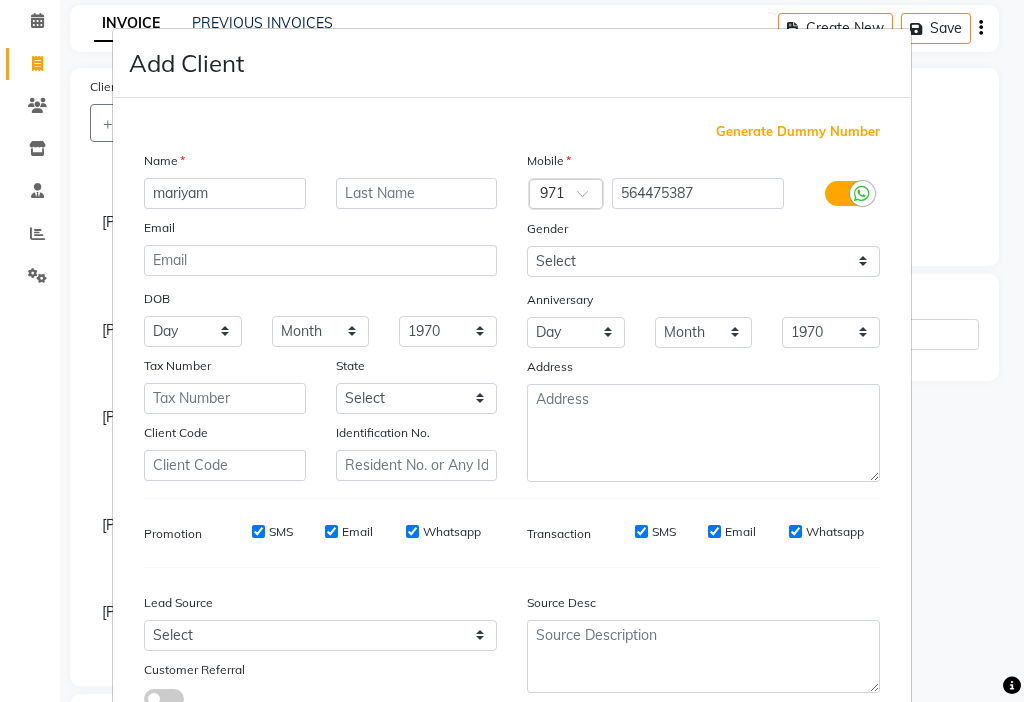 click on "SMS" at bounding box center (281, 532) 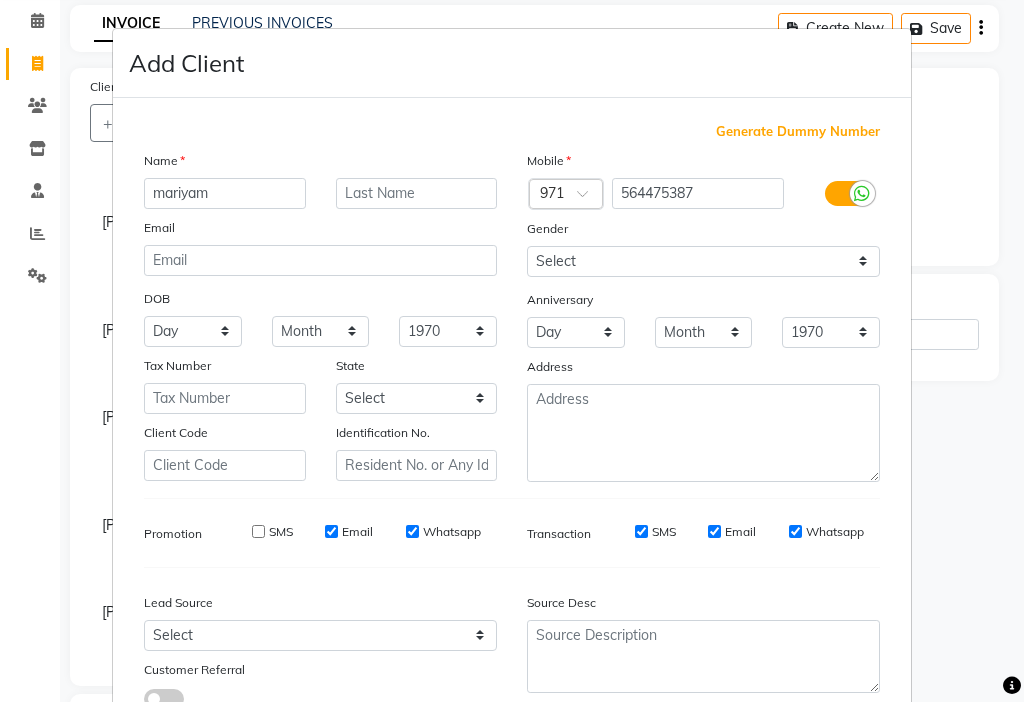 click on "Email" at bounding box center (331, 531) 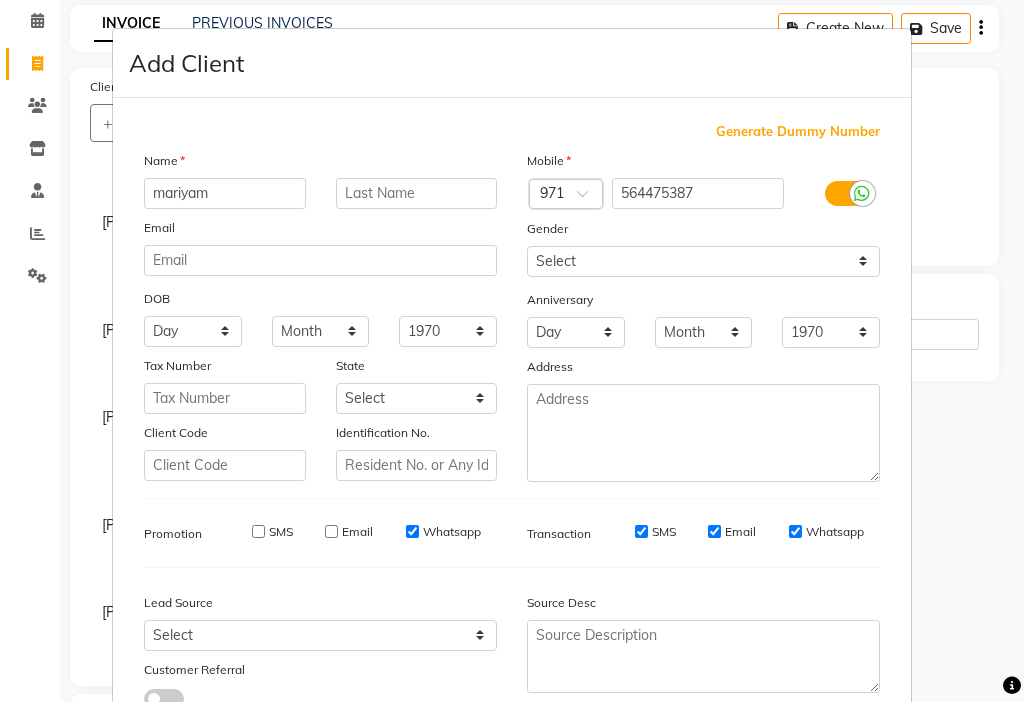 click on "SMS" at bounding box center (641, 531) 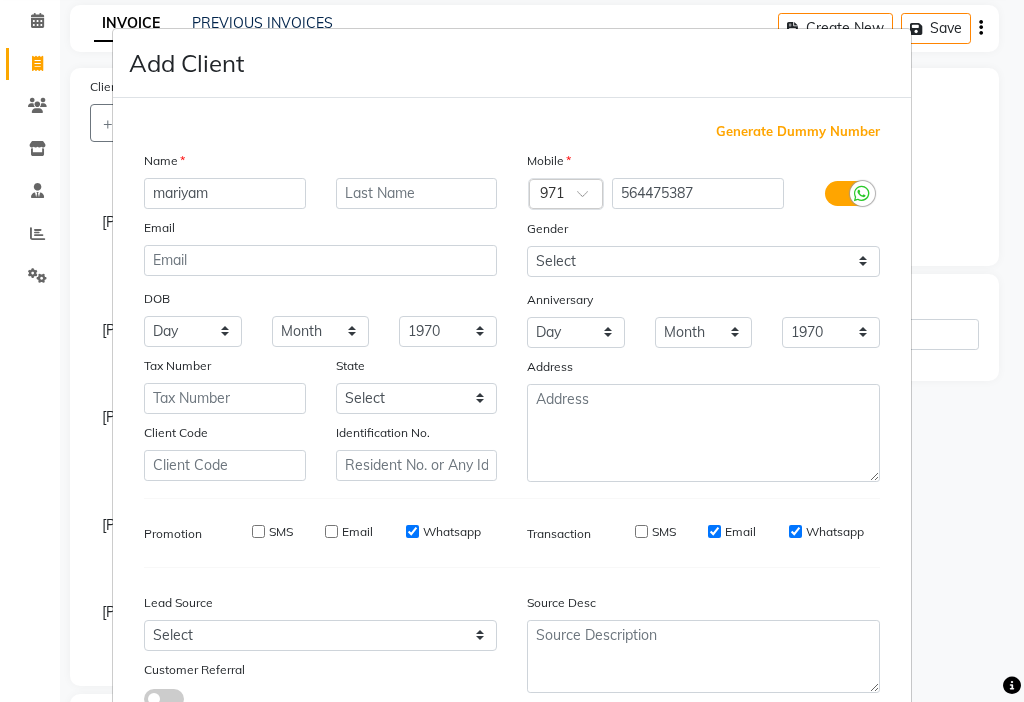 click on "Email" at bounding box center [714, 531] 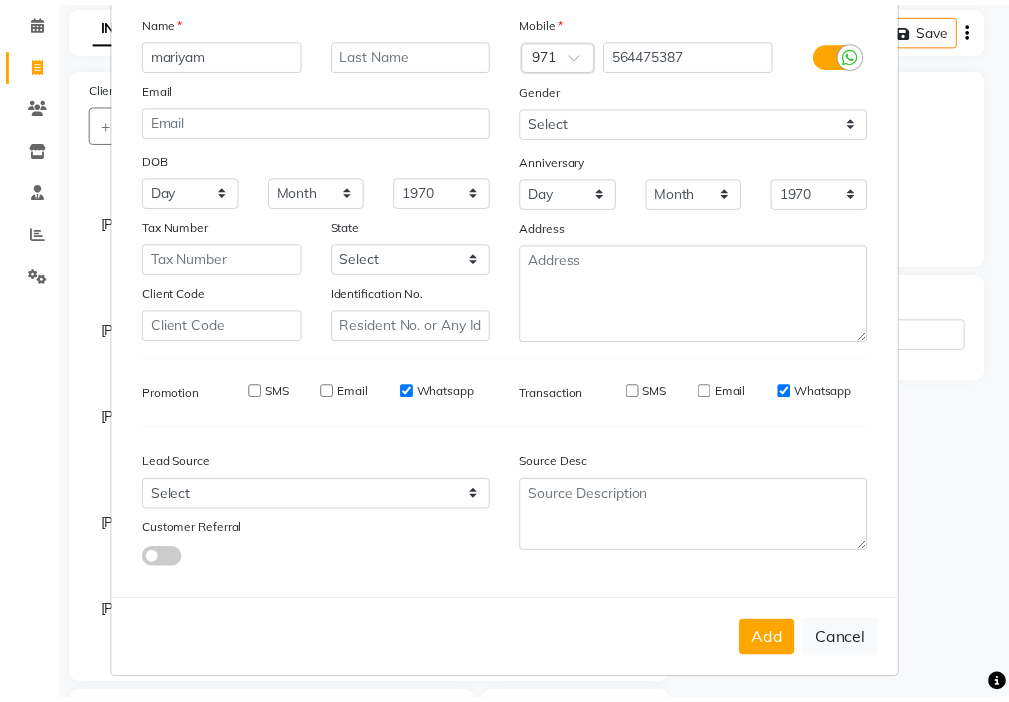scroll, scrollTop: 147, scrollLeft: 0, axis: vertical 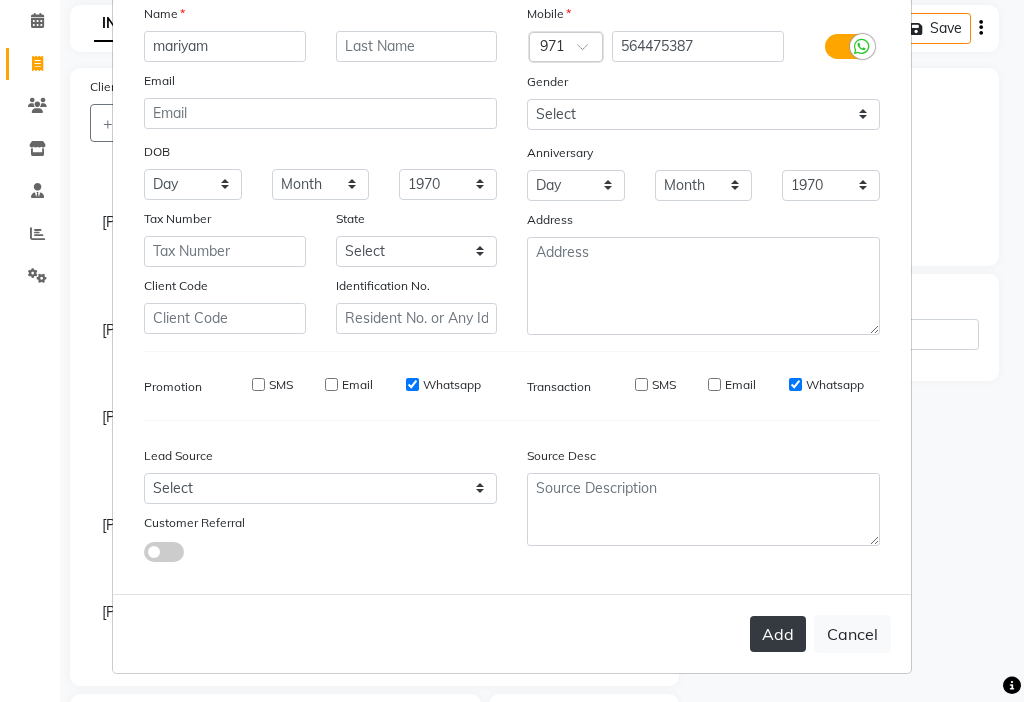 click on "Add" at bounding box center (778, 634) 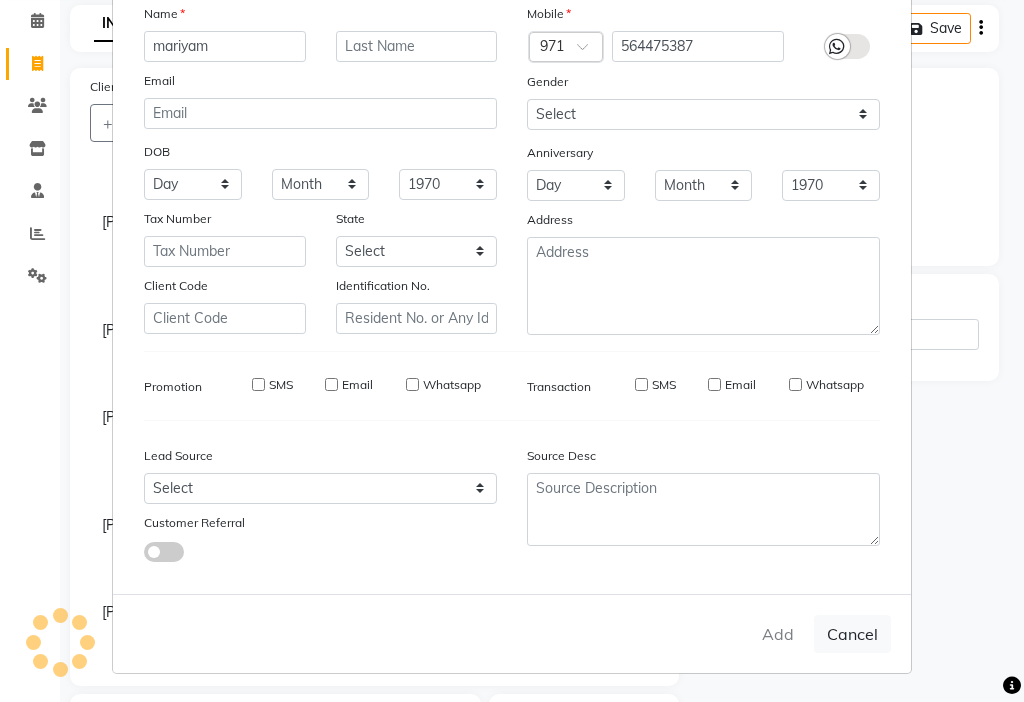 type 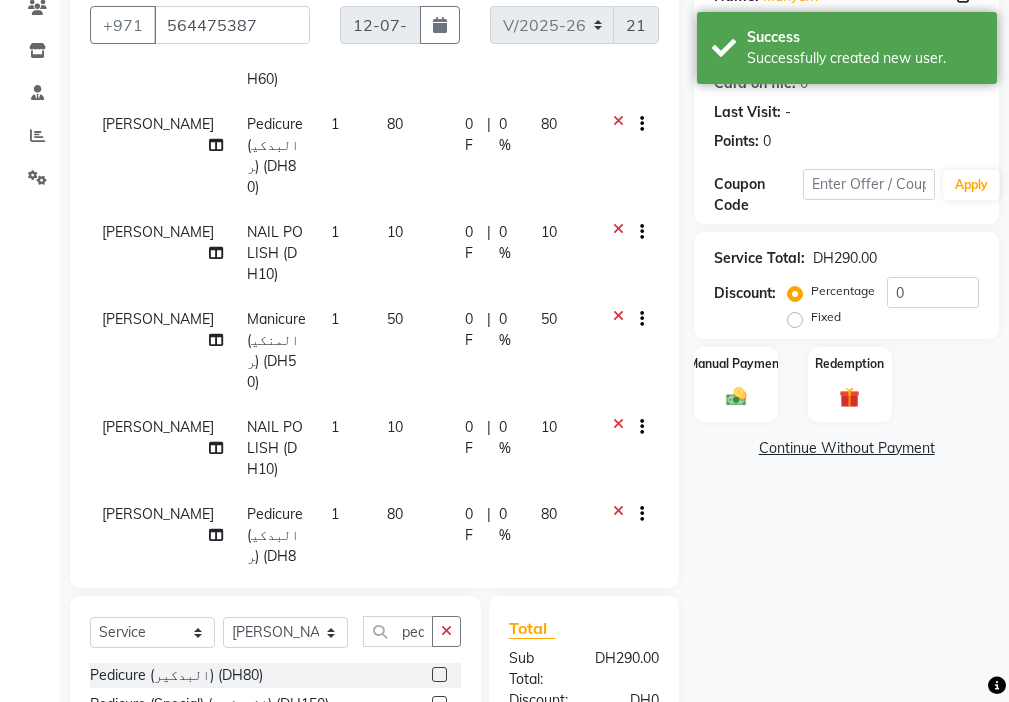 scroll, scrollTop: 232, scrollLeft: 0, axis: vertical 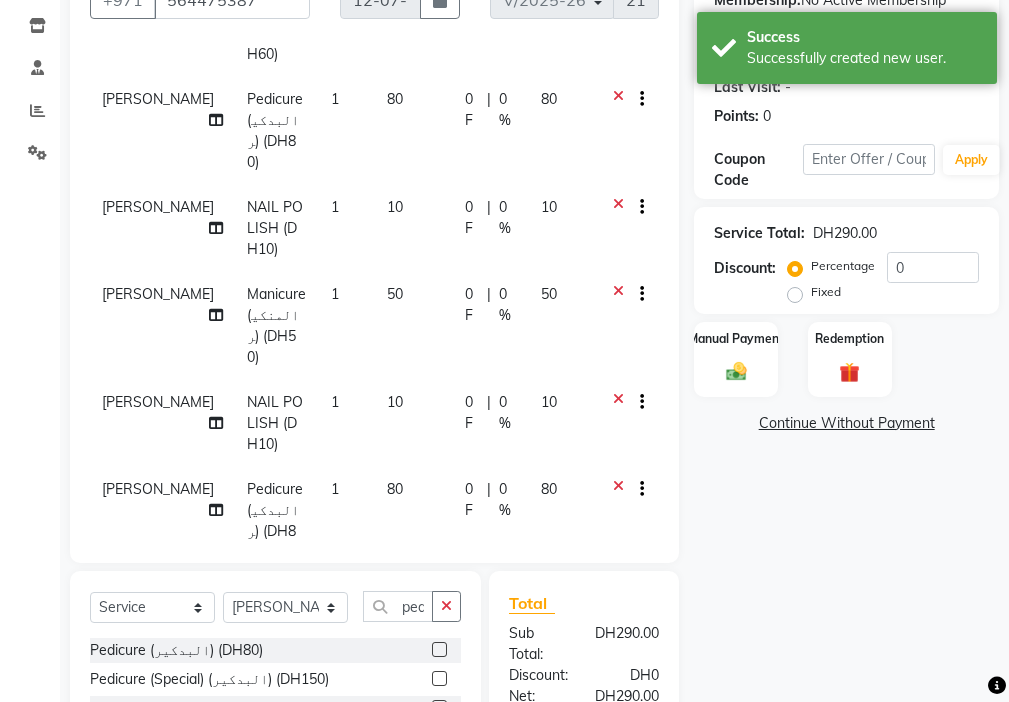click 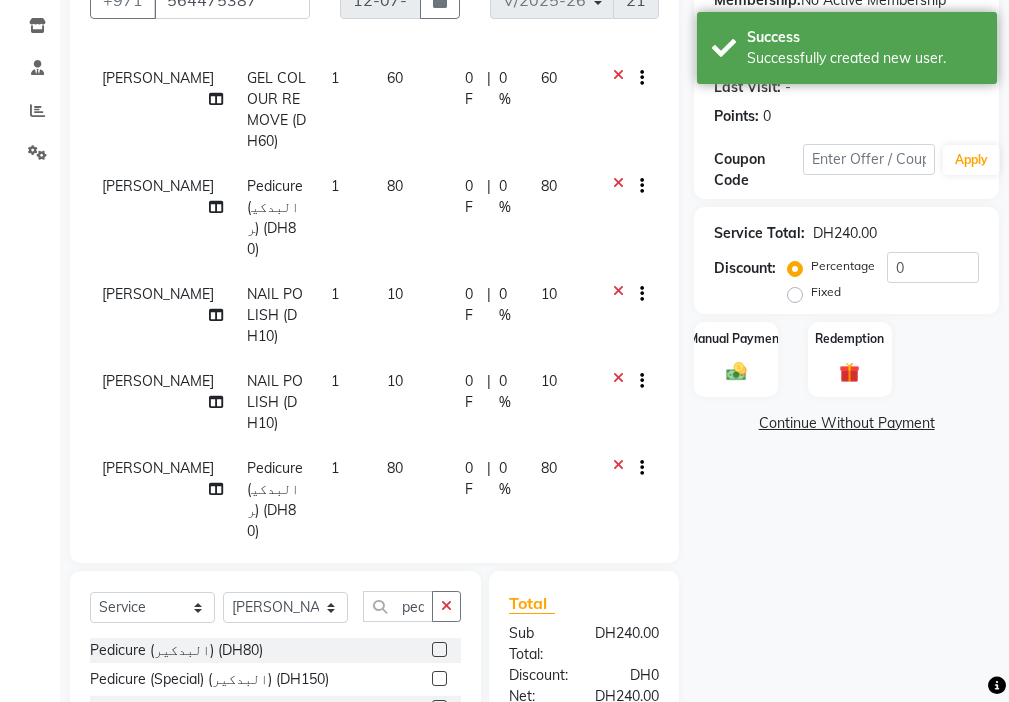 click 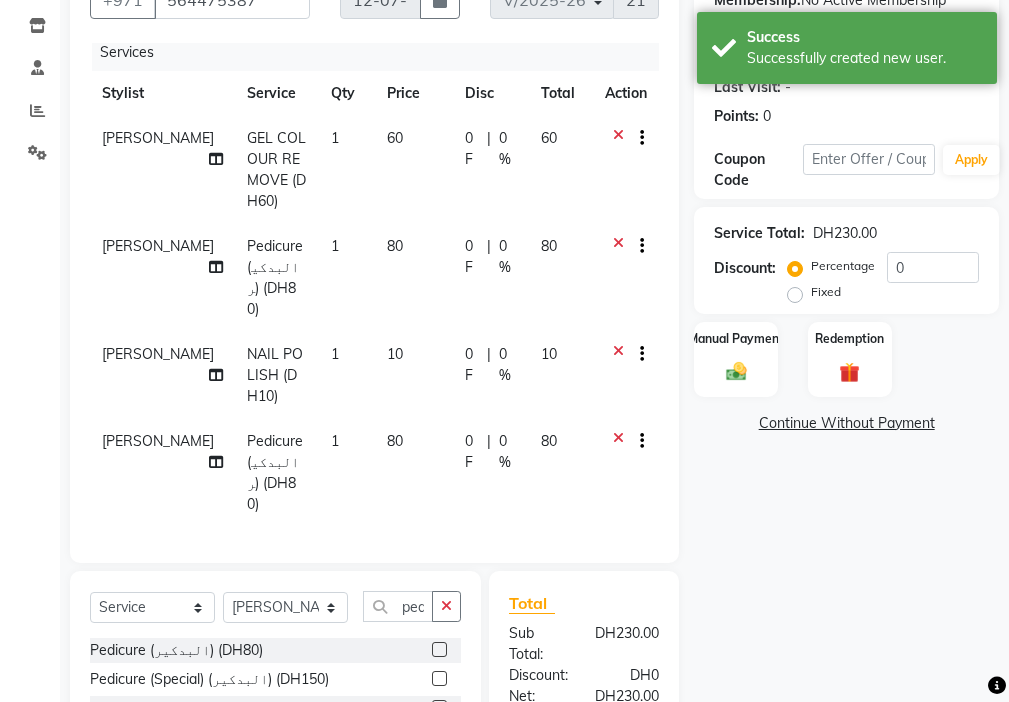 scroll, scrollTop: 0, scrollLeft: 0, axis: both 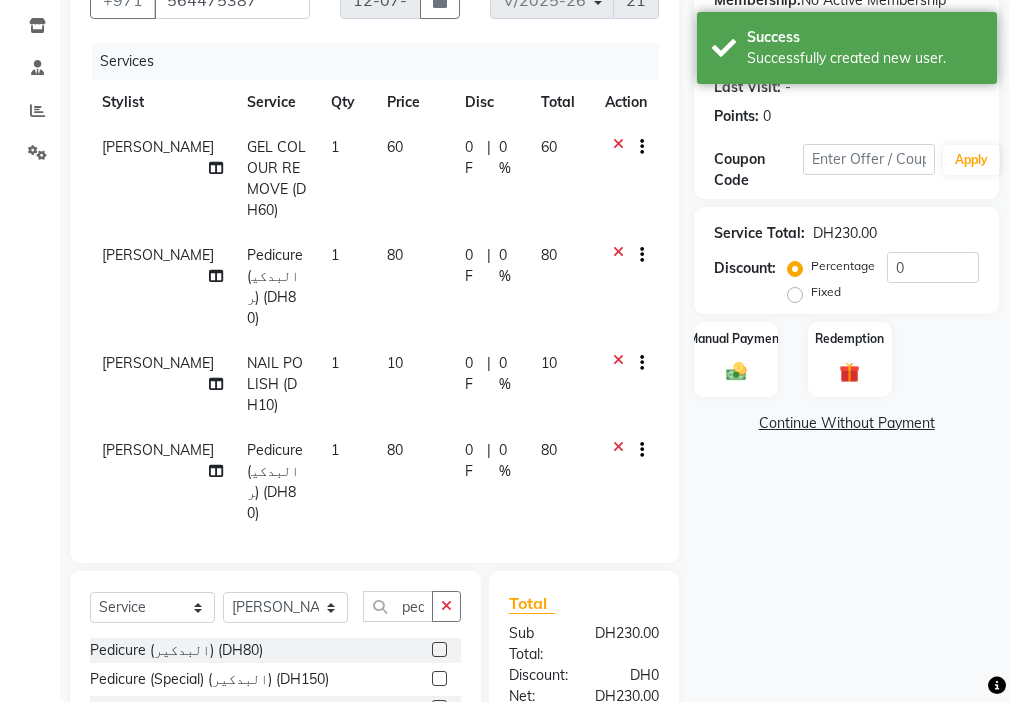 click 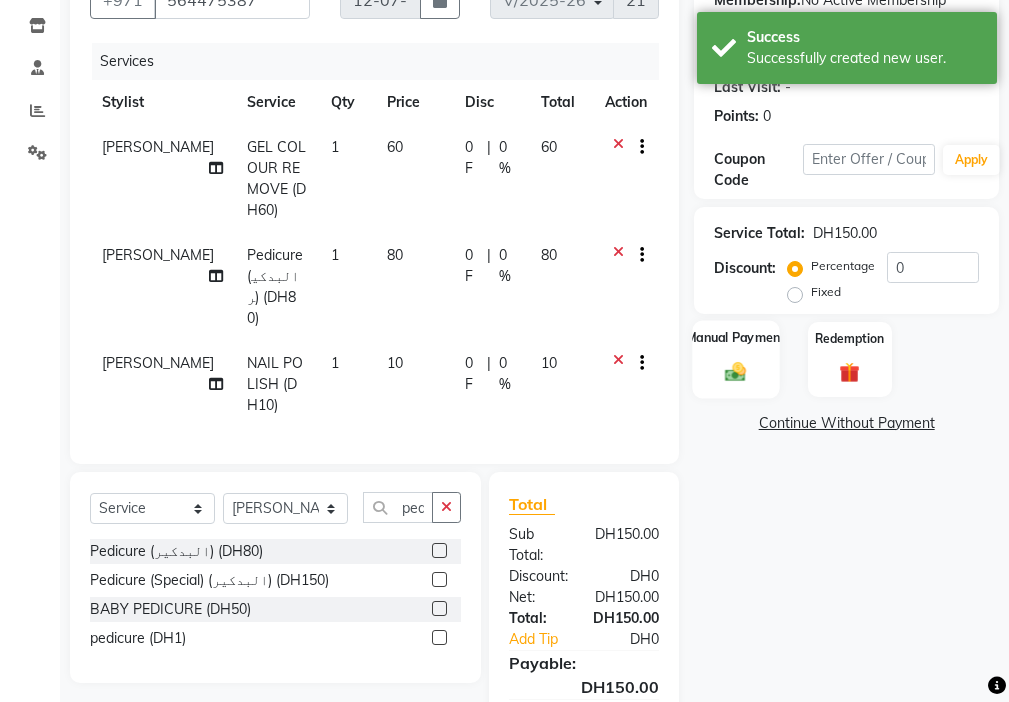 click 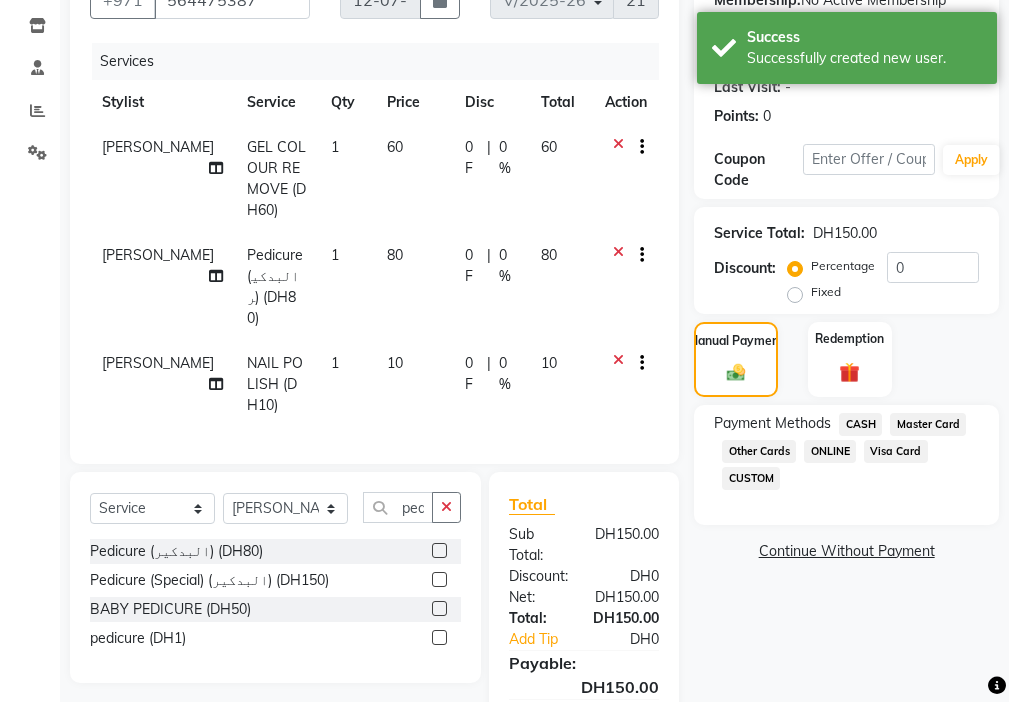 click on "Visa Card" 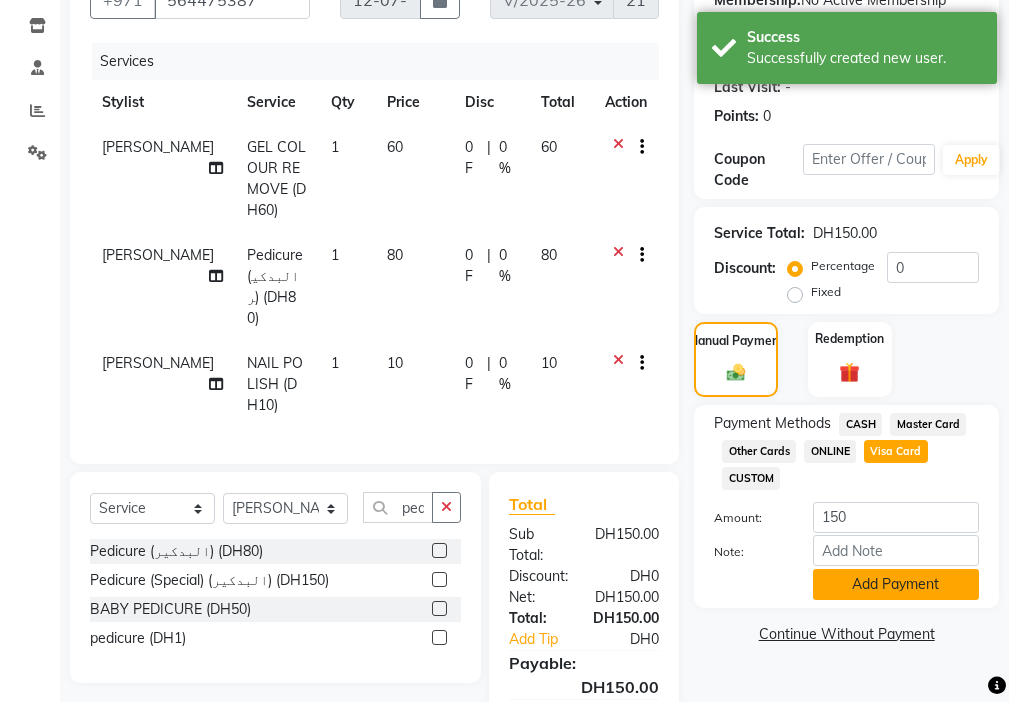 click on "Add Payment" 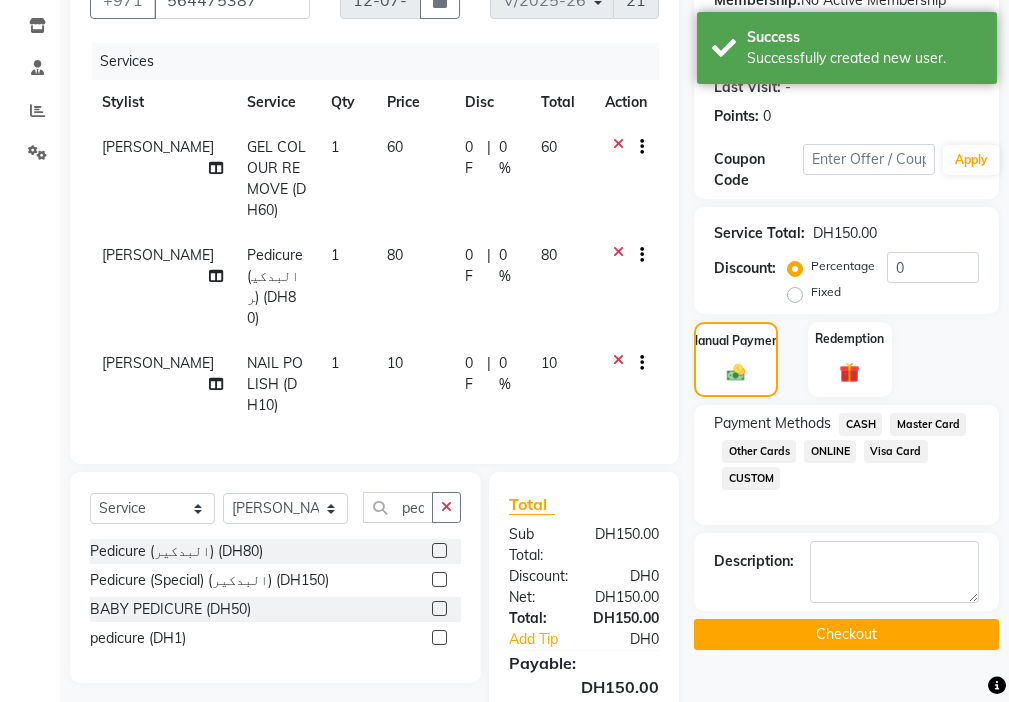 click on "Checkout" 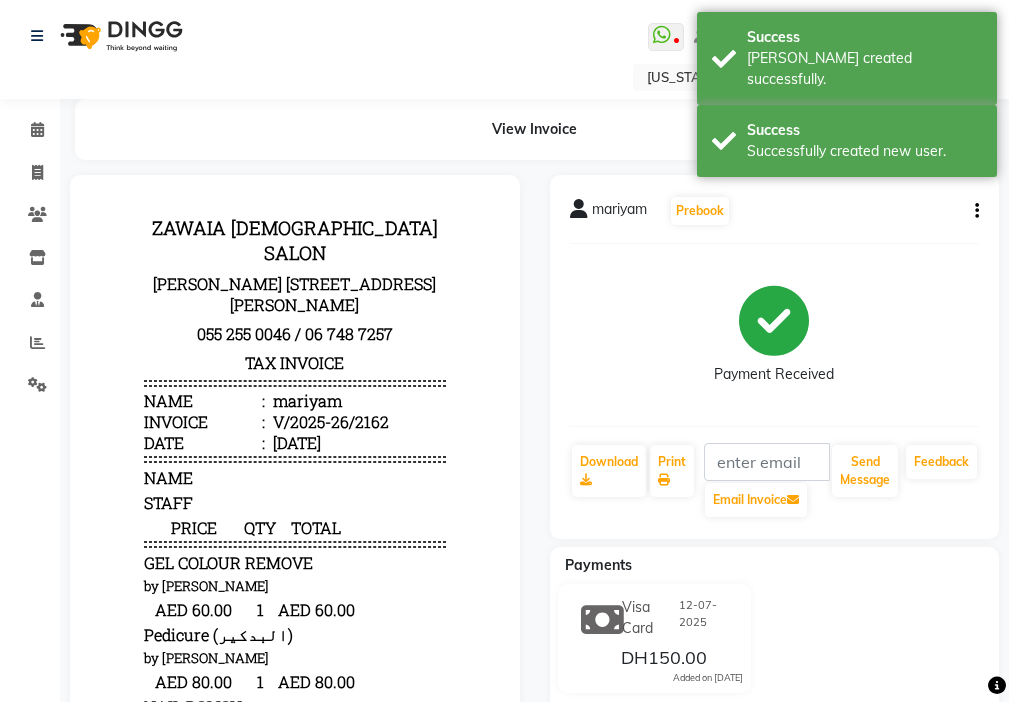 scroll, scrollTop: 0, scrollLeft: 0, axis: both 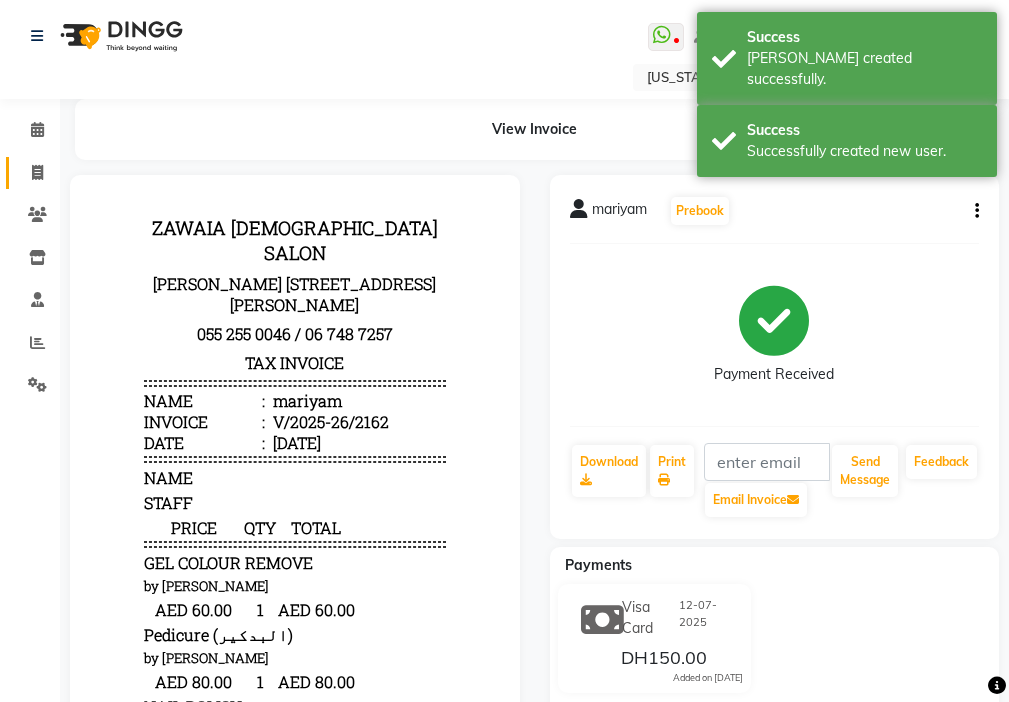 click 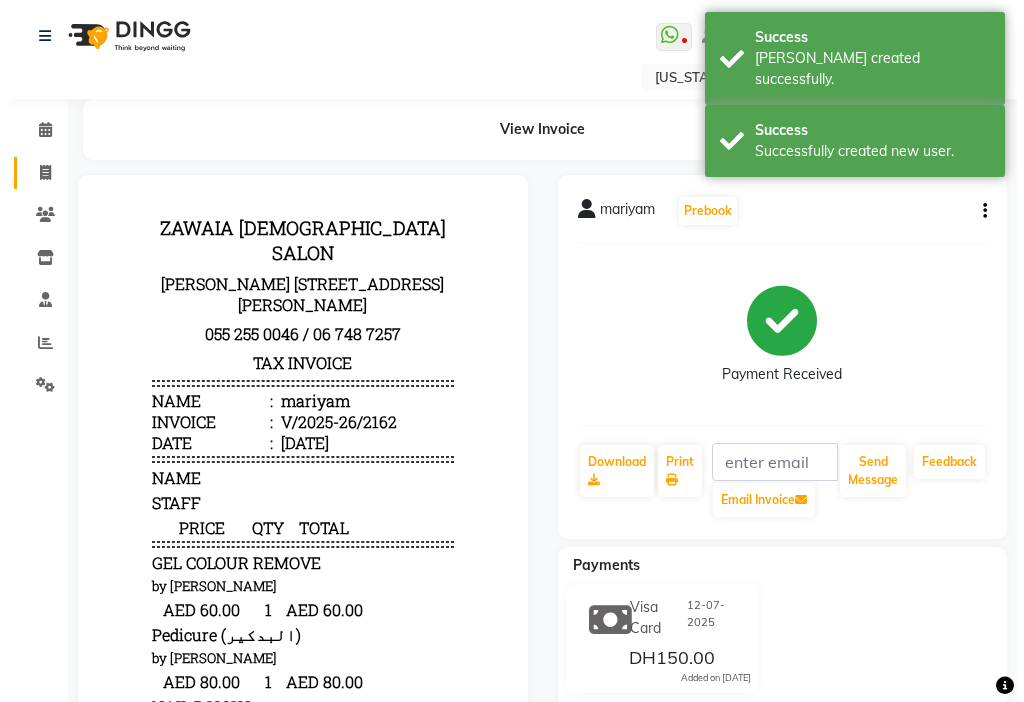 select on "service" 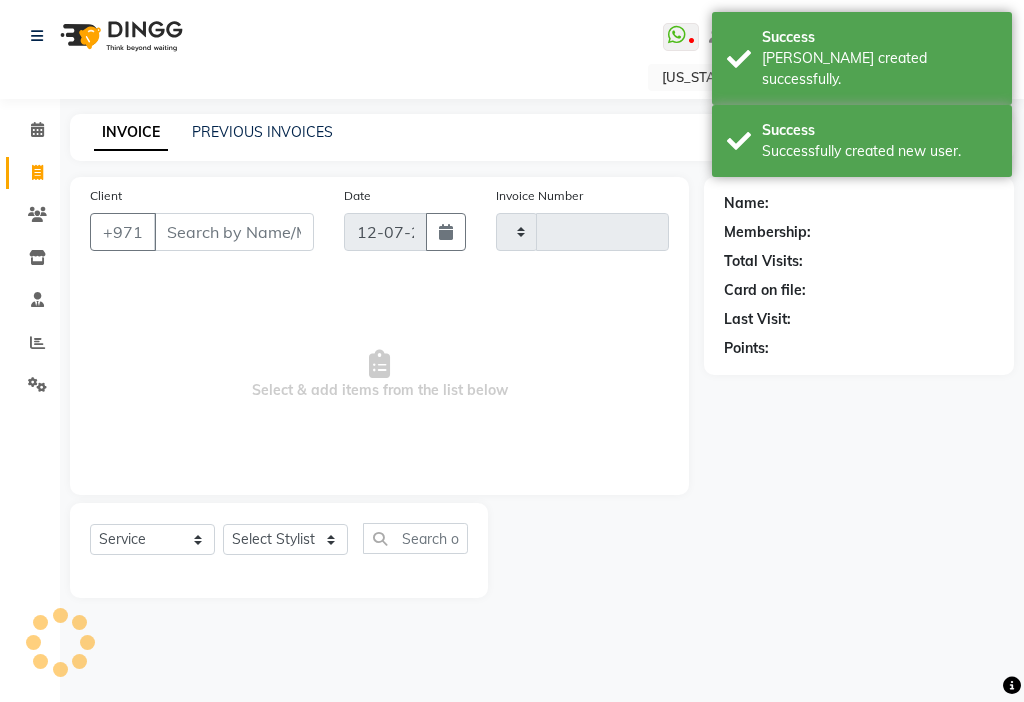 type on "2163" 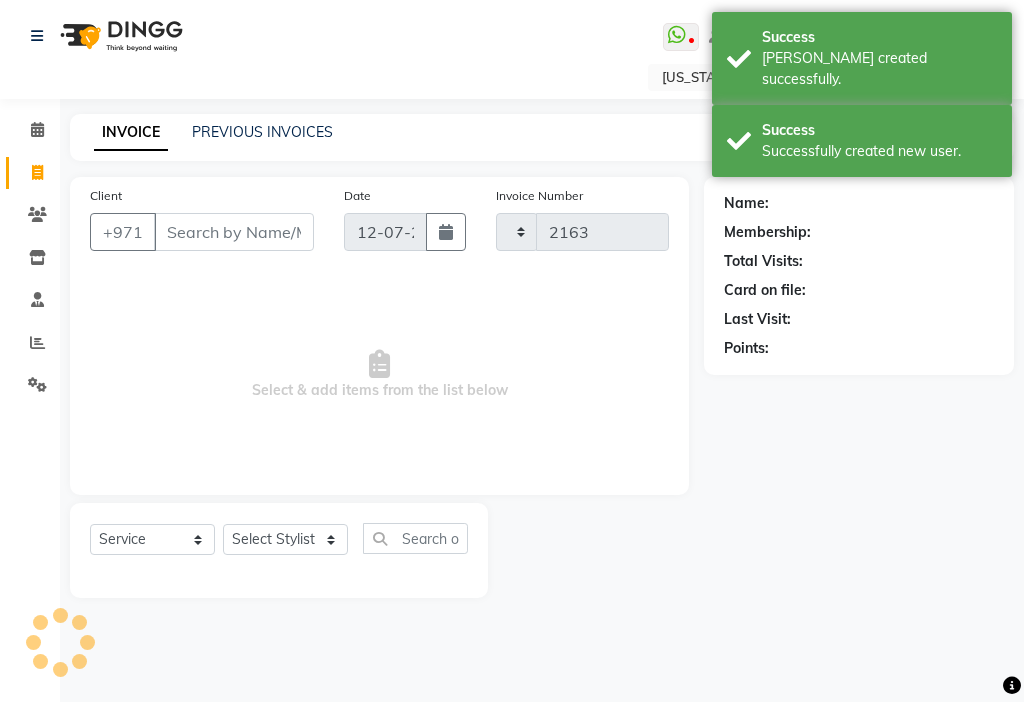 select on "637" 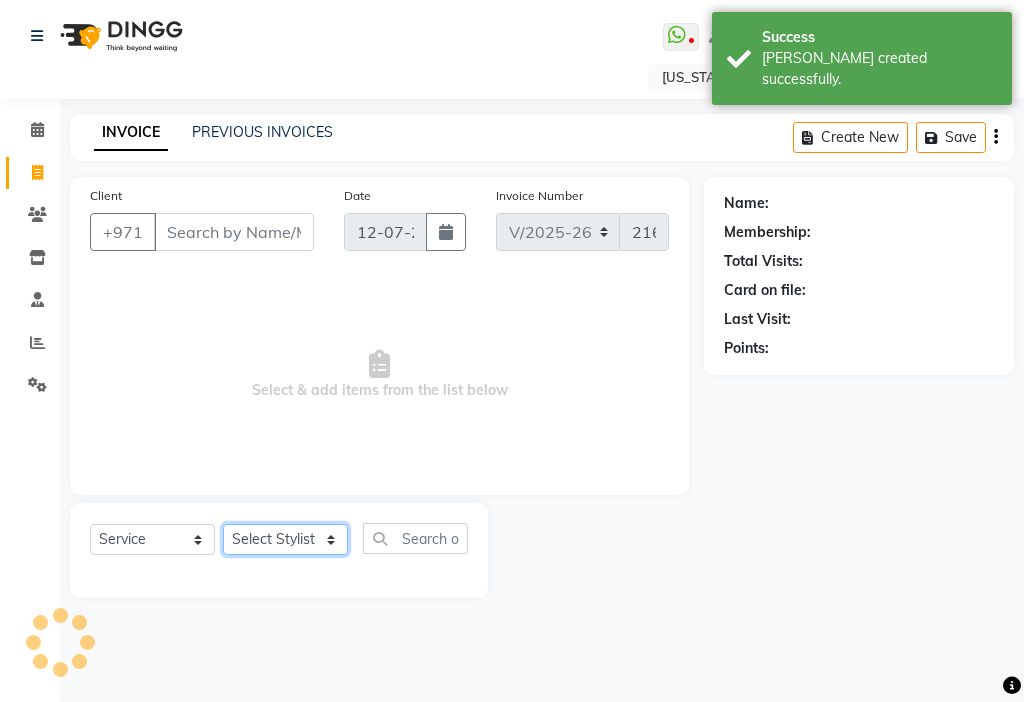 click on "Select Stylist" 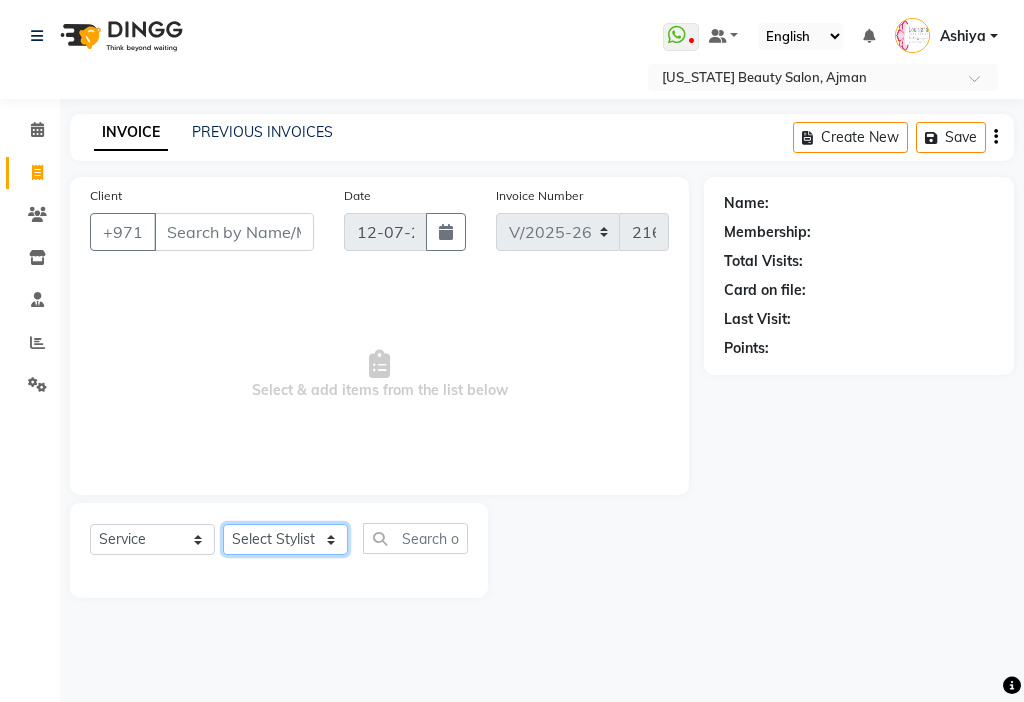 select on "28858" 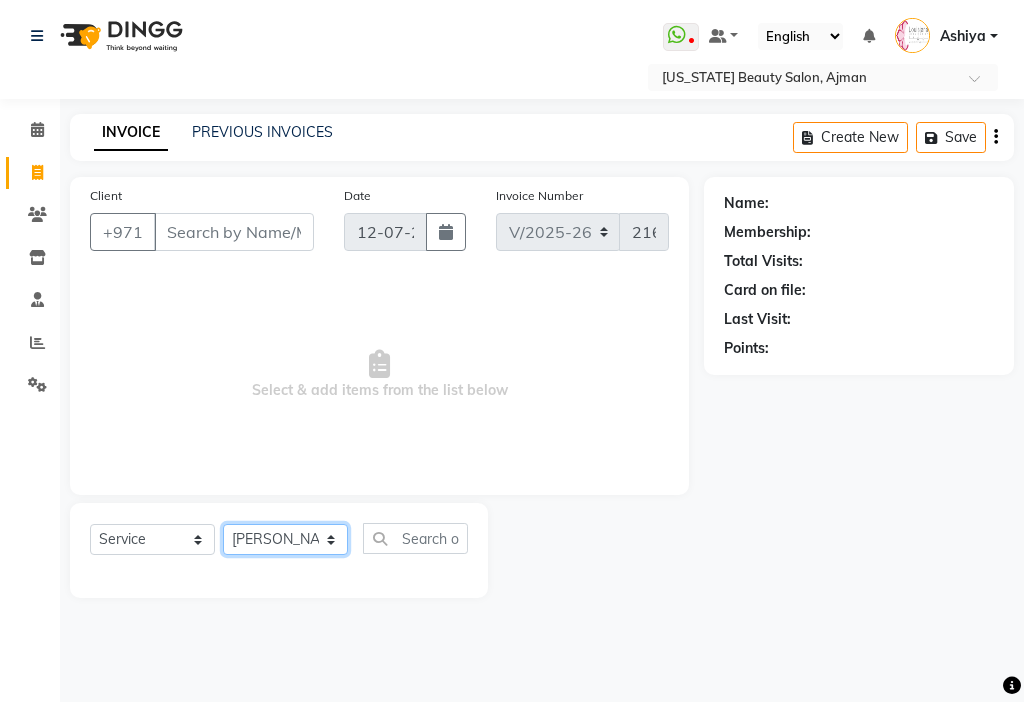 click on "Select Stylist [PERSON_NAME] [PERSON_NAME] [PERSON_NAME] [PERSON_NAME] Kbina Madam mamta [PERSON_NAME] [PERSON_NAME] [PERSON_NAME]" 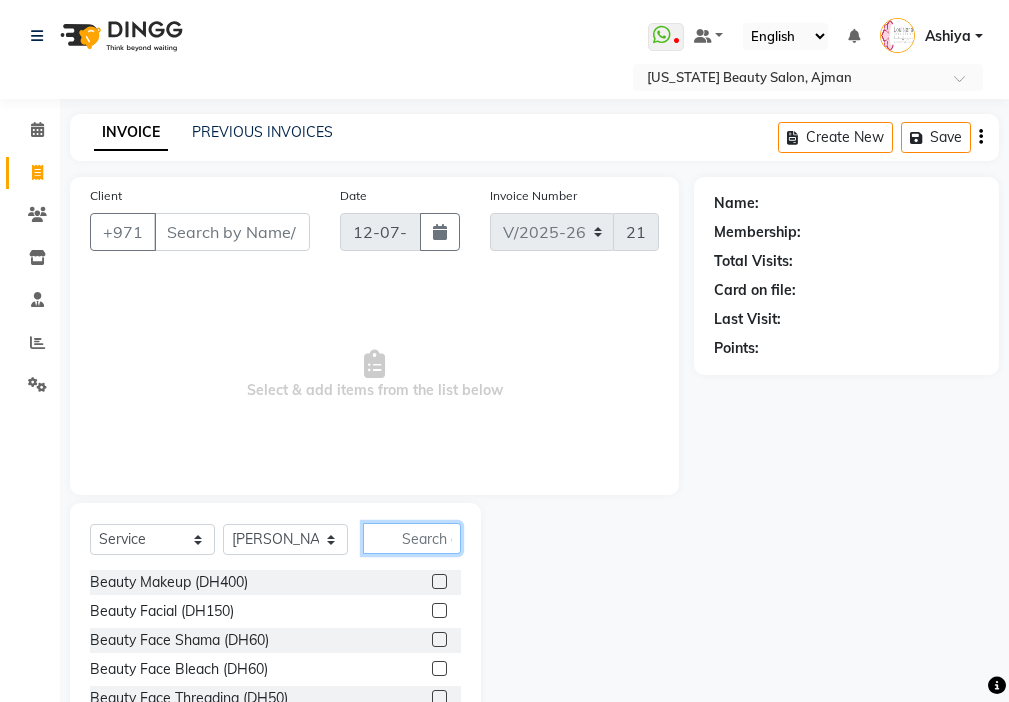 click 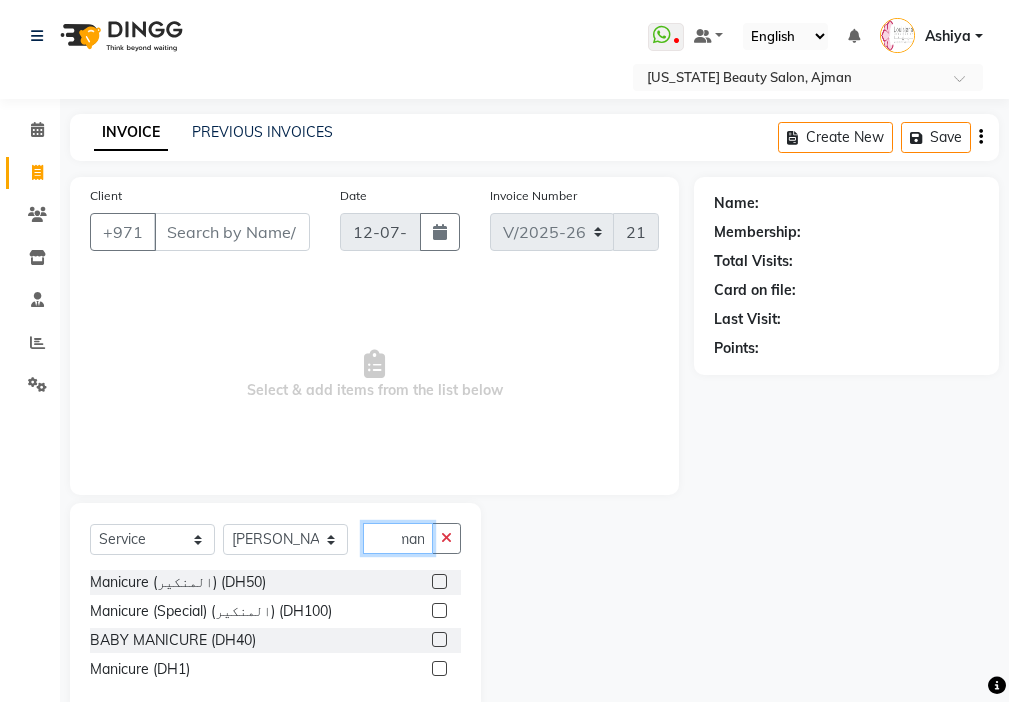 scroll, scrollTop: 0, scrollLeft: 9, axis: horizontal 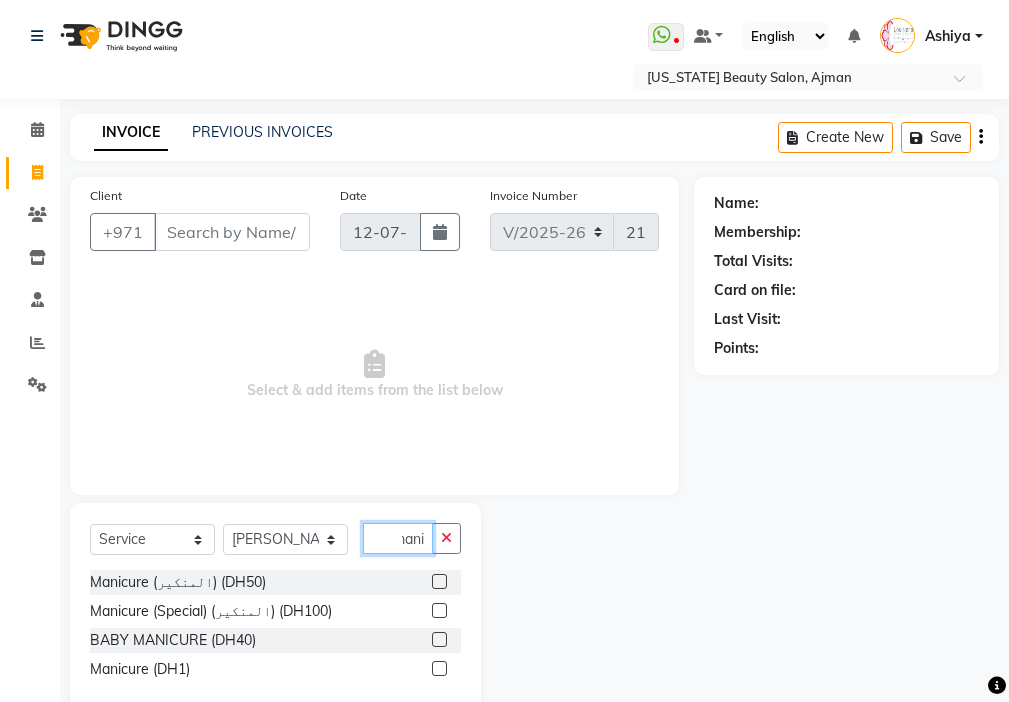 type on "mani" 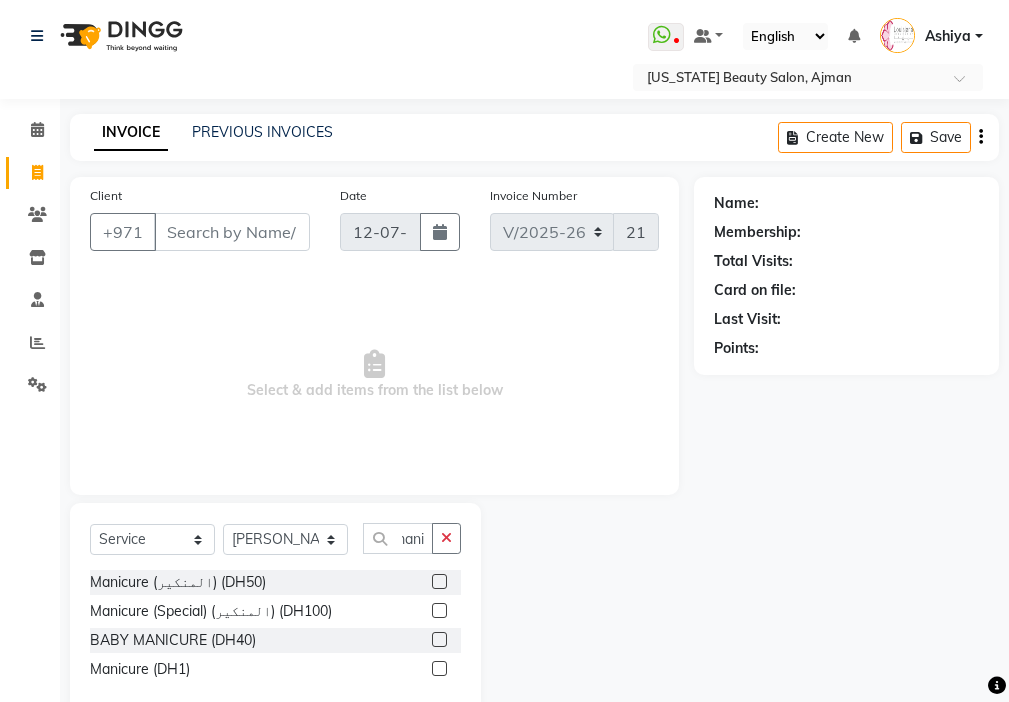 click 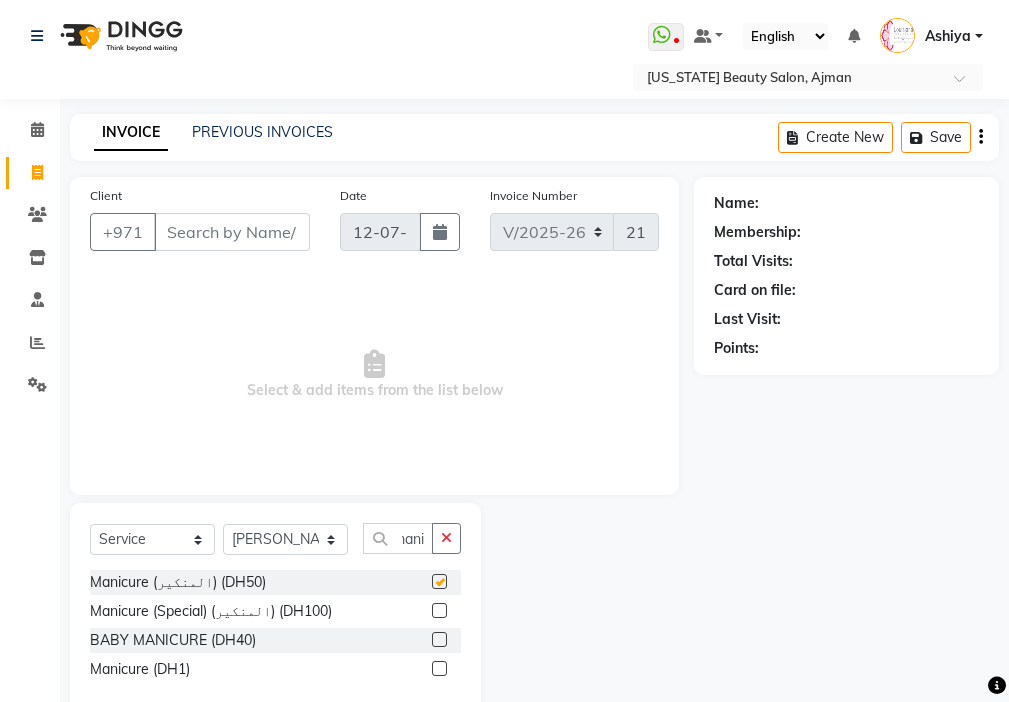 scroll, scrollTop: 0, scrollLeft: 0, axis: both 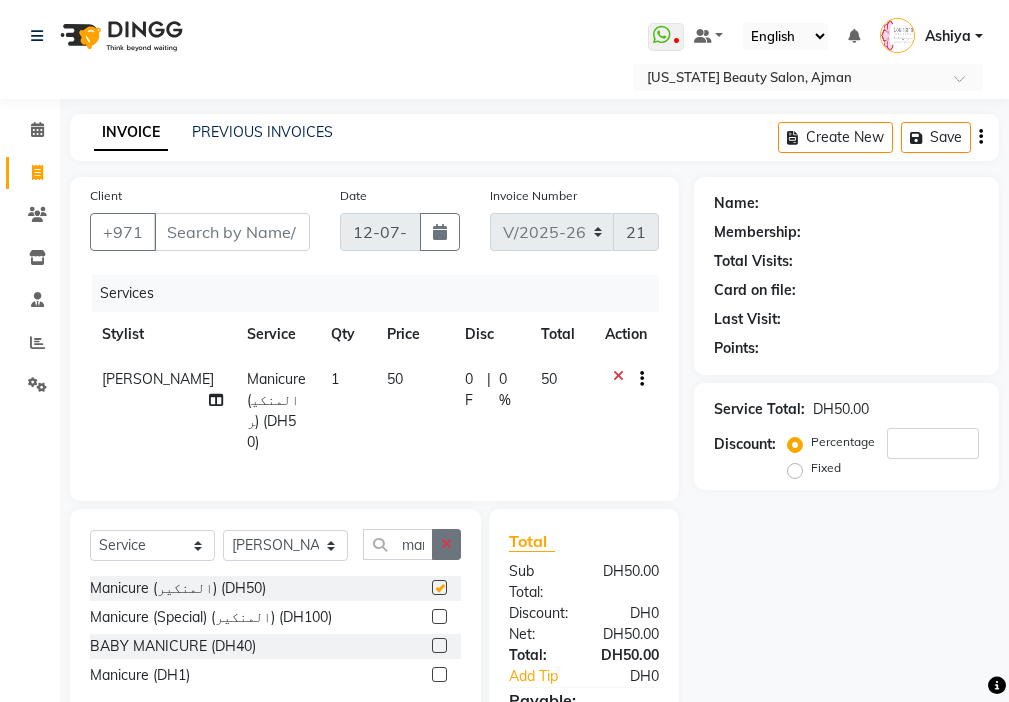 click 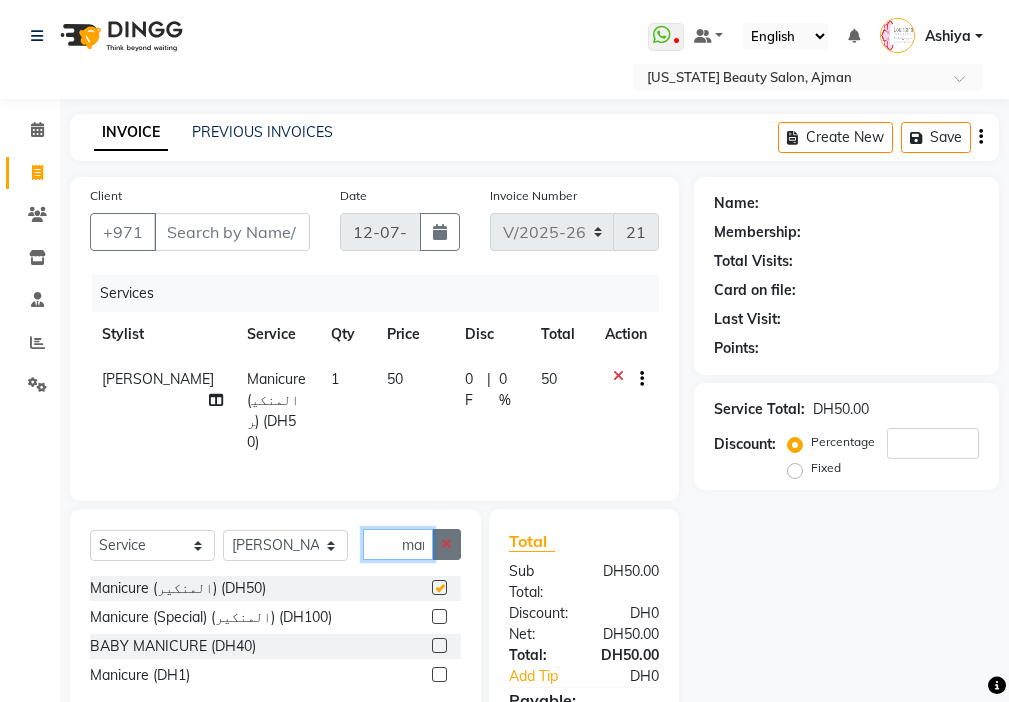 type 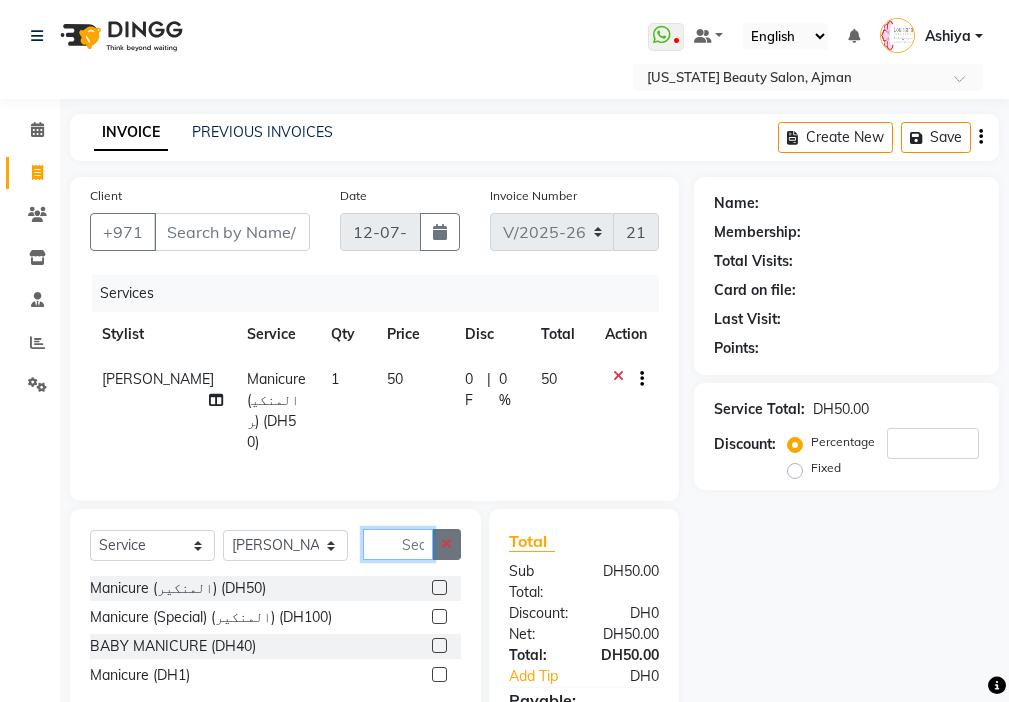 checkbox on "false" 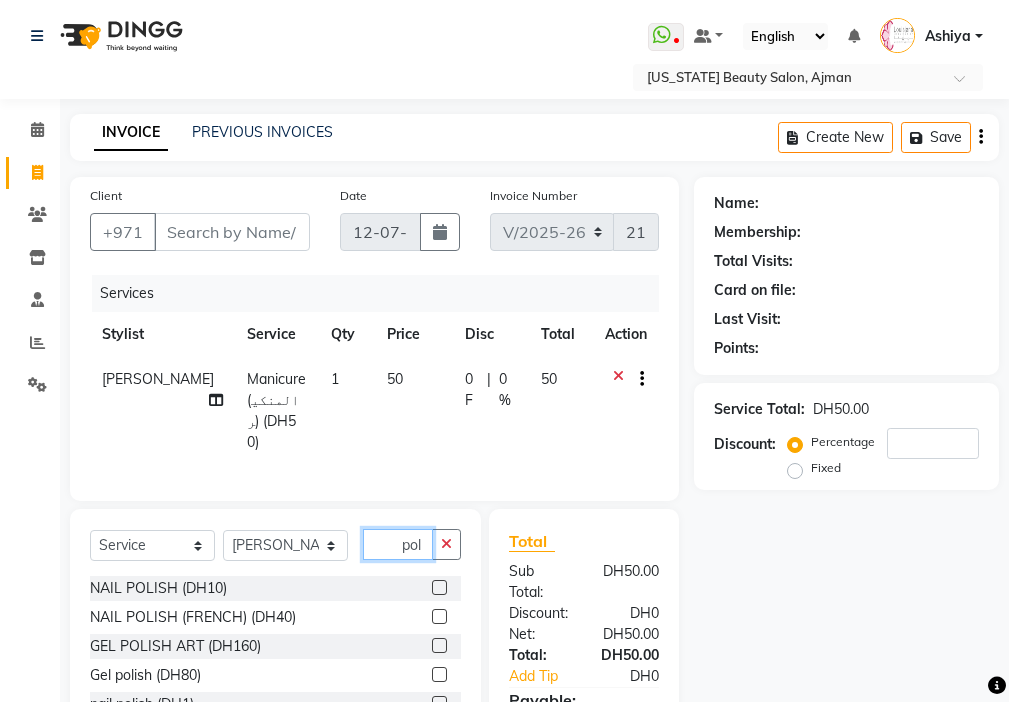 type on "pol" 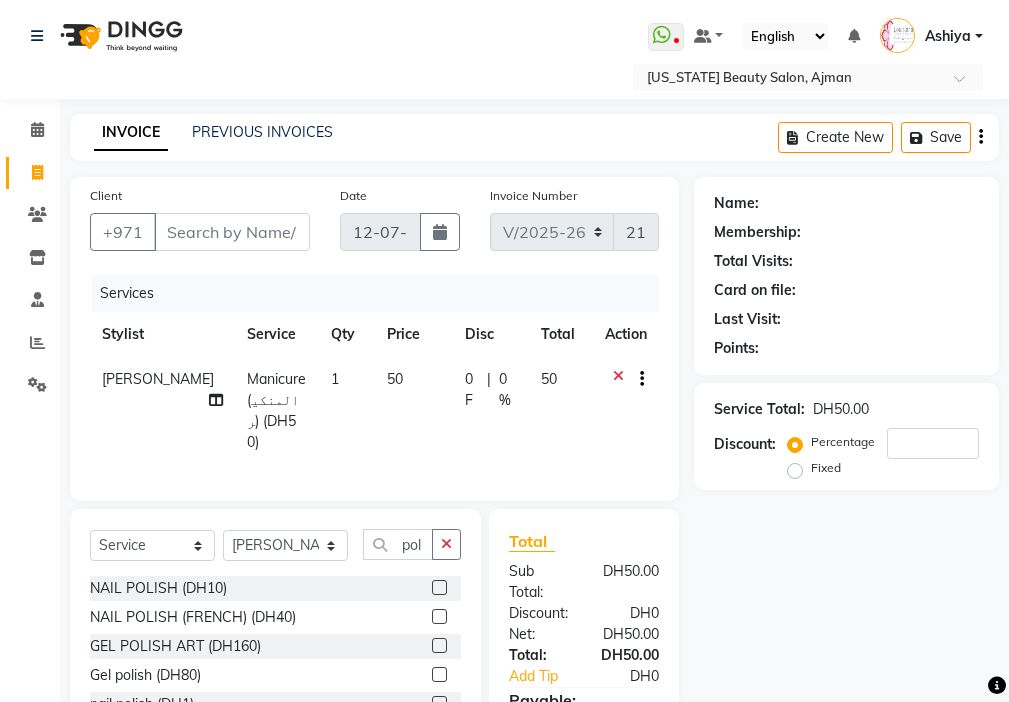 click 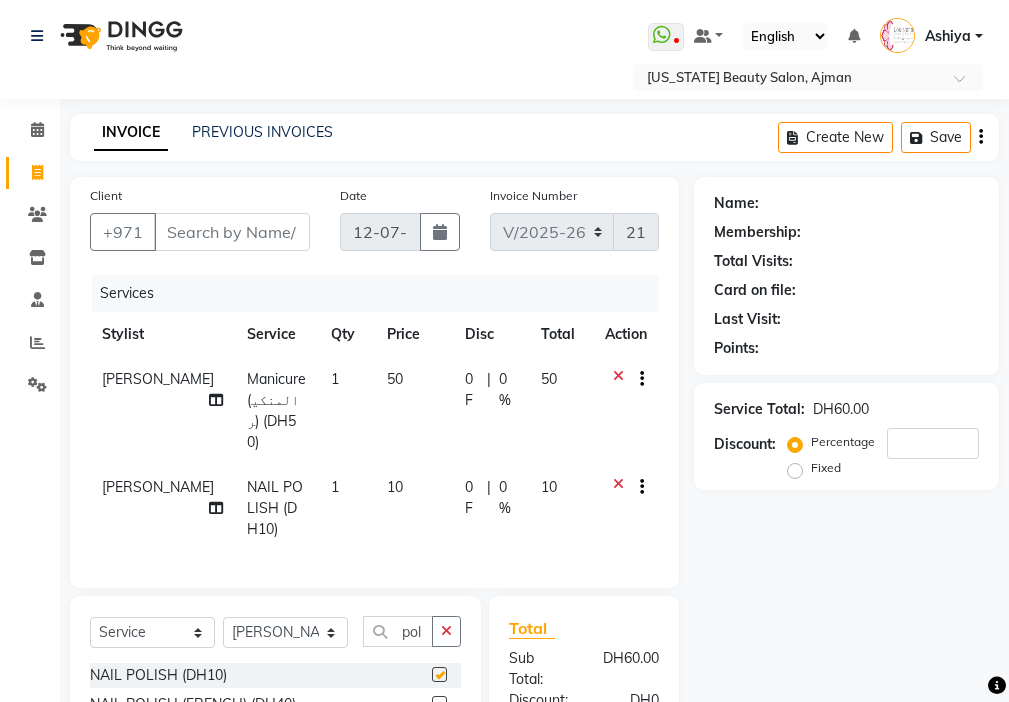 checkbox on "false" 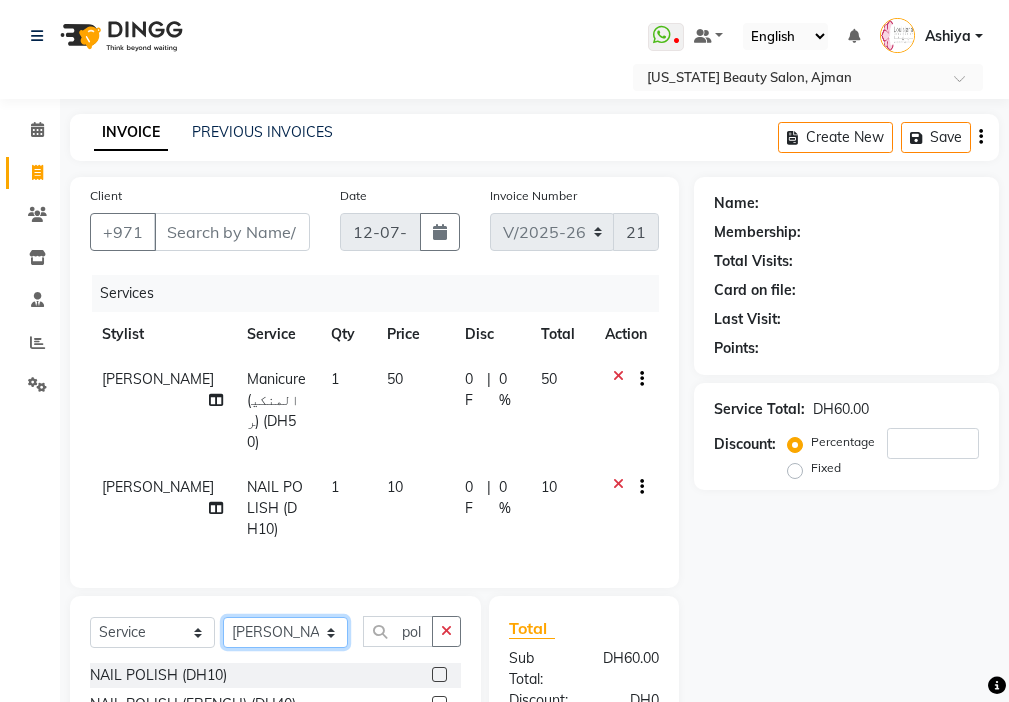click on "Select Stylist [PERSON_NAME] [PERSON_NAME] [PERSON_NAME] [PERSON_NAME] Kbina Madam mamta [PERSON_NAME] [PERSON_NAME] [PERSON_NAME]" 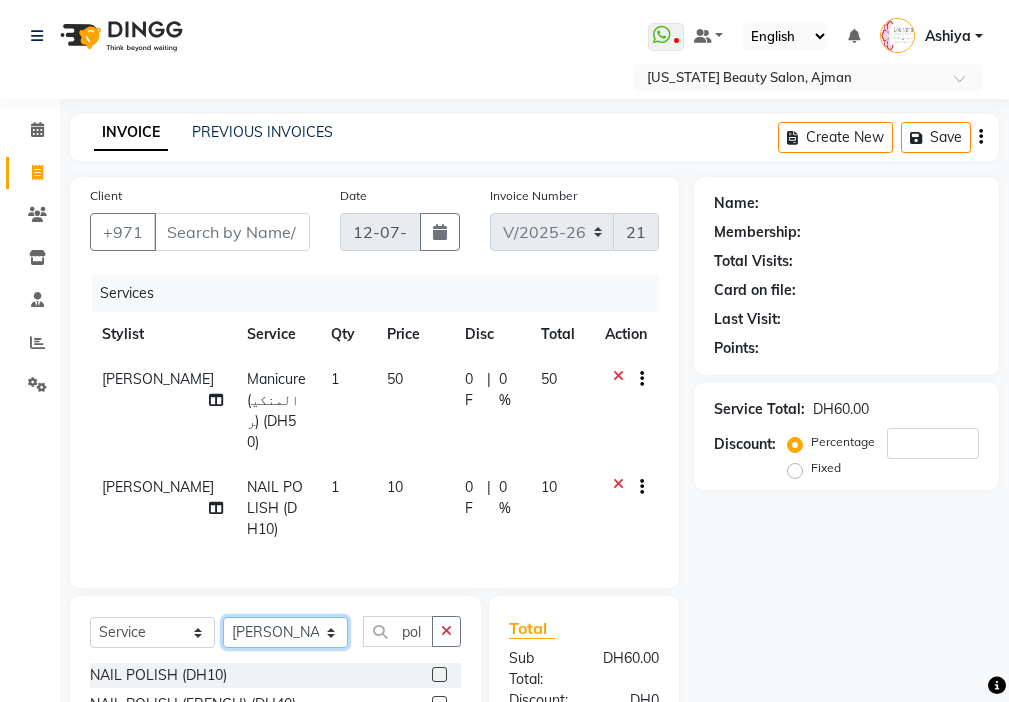 click on "Select Stylist [PERSON_NAME] [PERSON_NAME] [PERSON_NAME] [PERSON_NAME] Kbina Madam mamta [PERSON_NAME] [PERSON_NAME] [PERSON_NAME]" 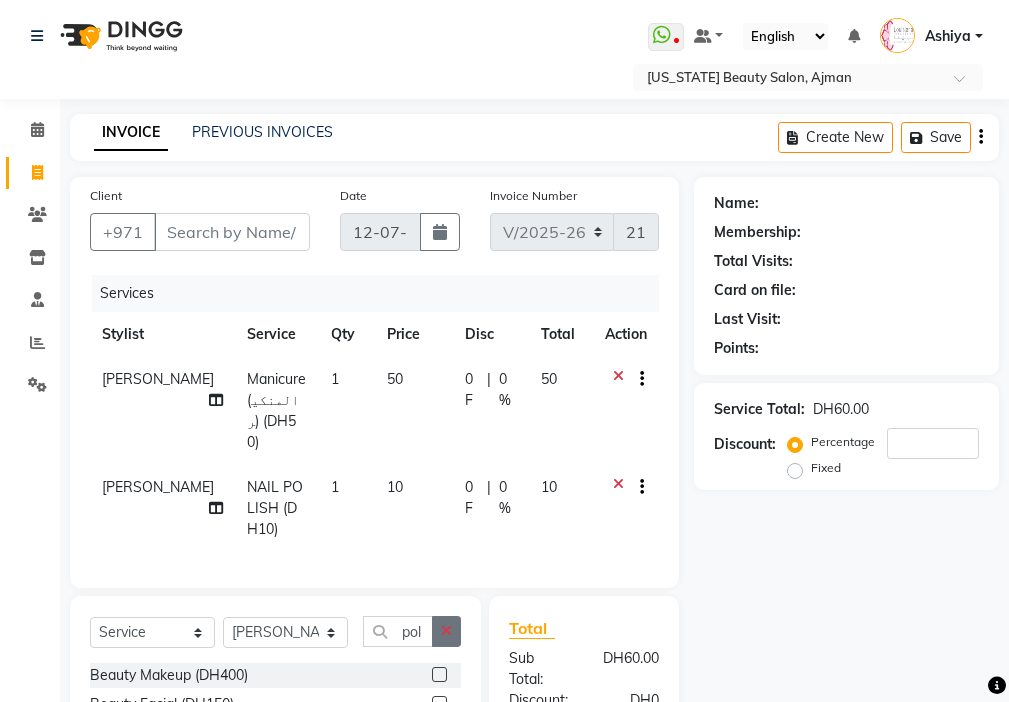 click 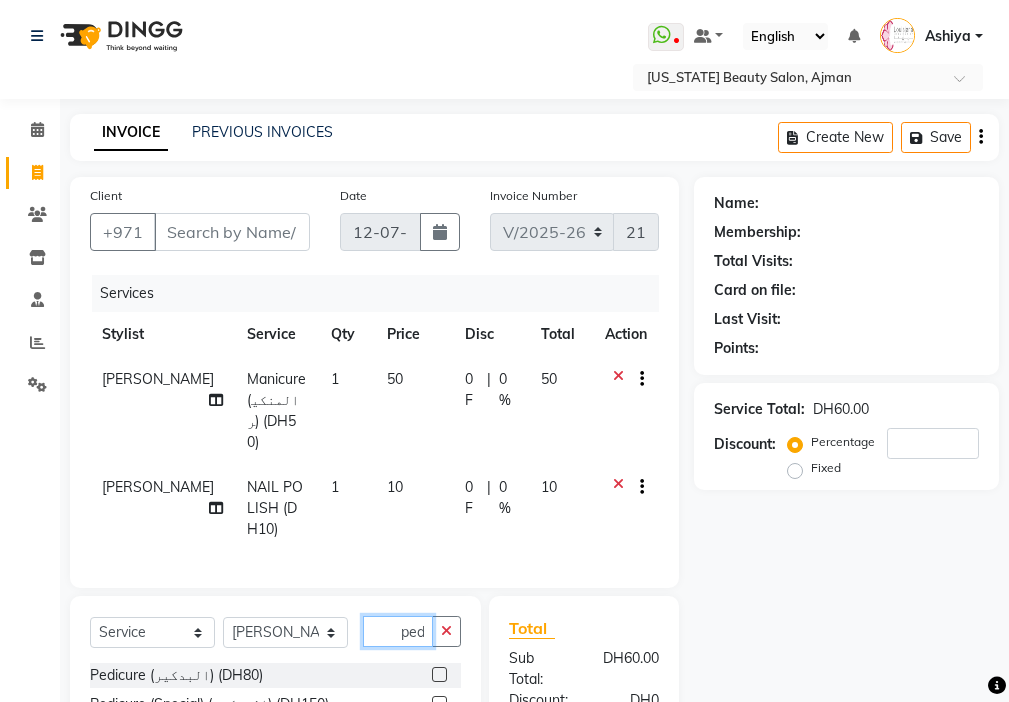 scroll, scrollTop: 0, scrollLeft: 4, axis: horizontal 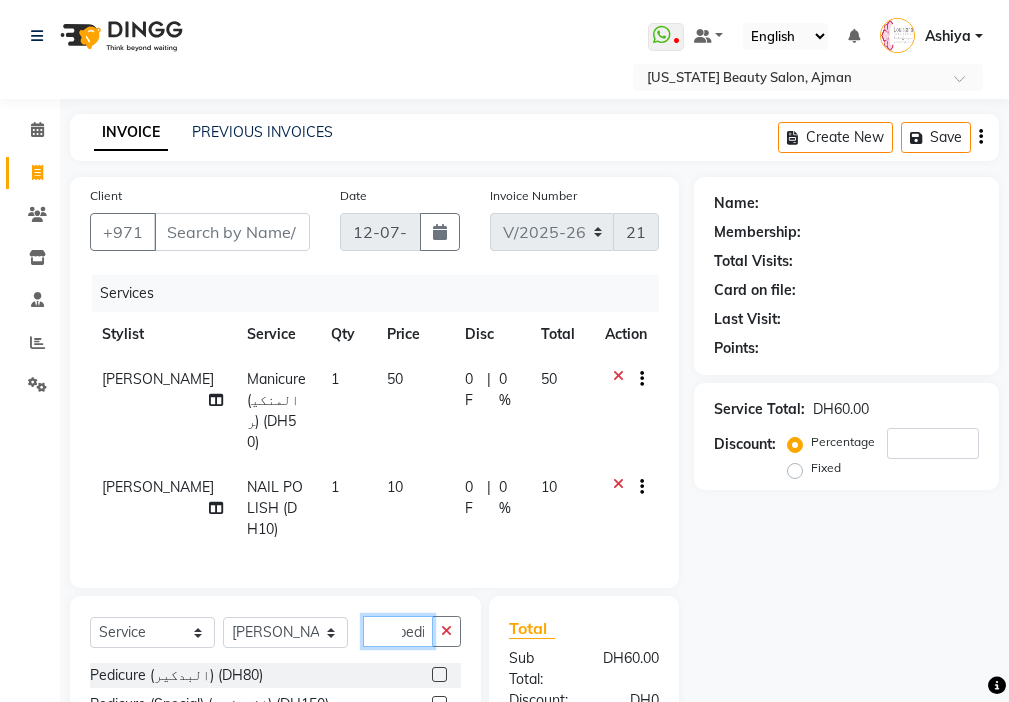 type on "pedi" 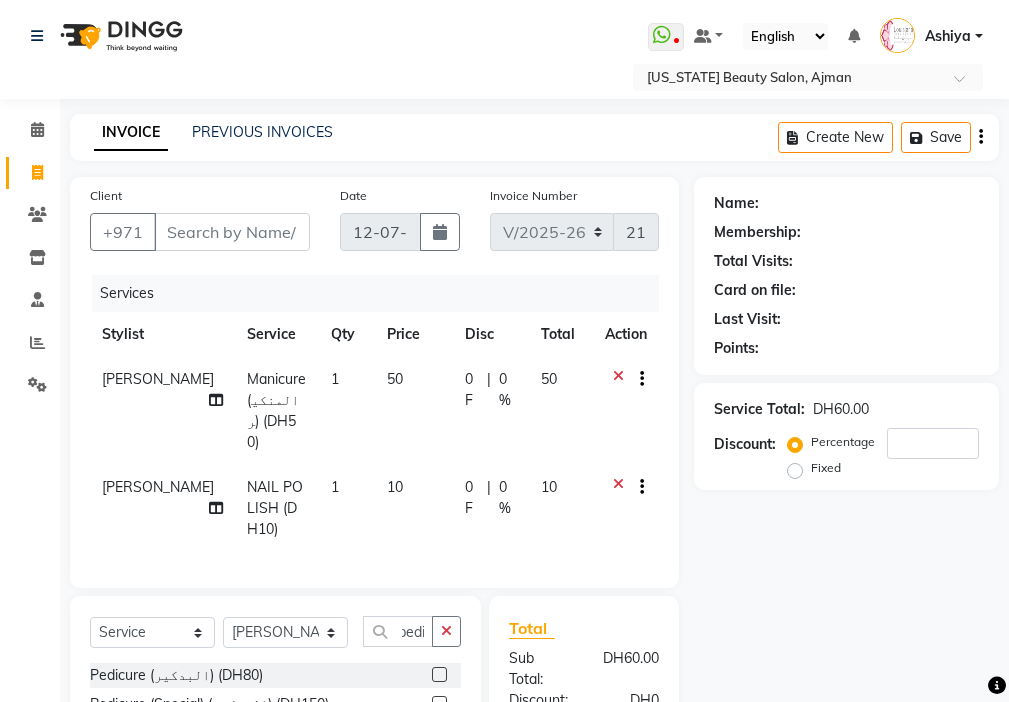 click 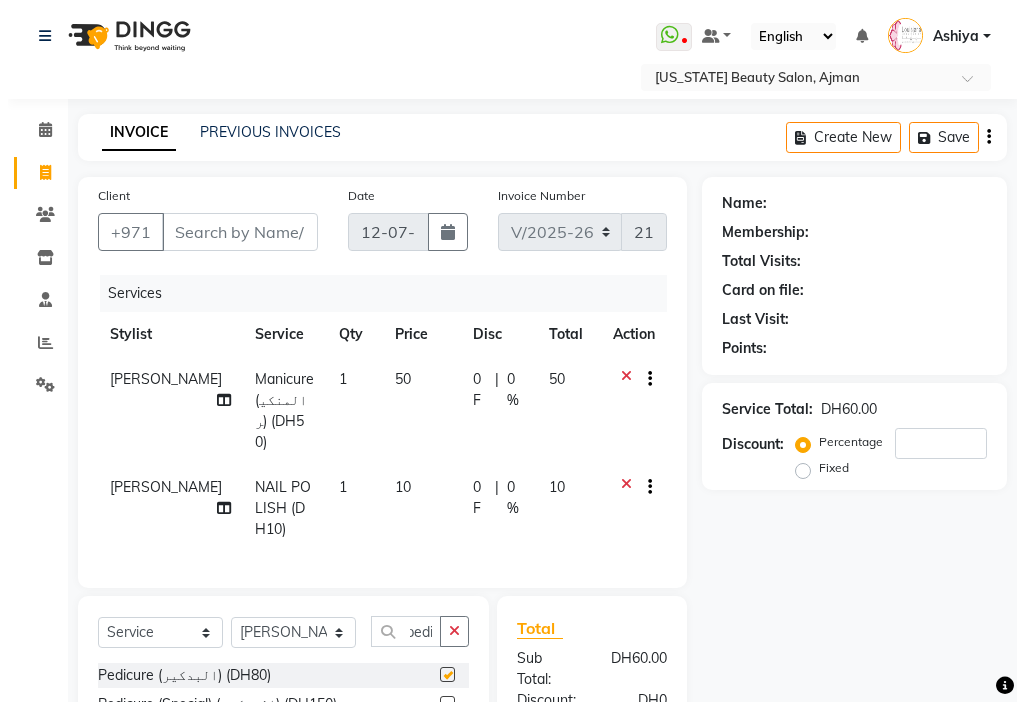 scroll, scrollTop: 0, scrollLeft: 0, axis: both 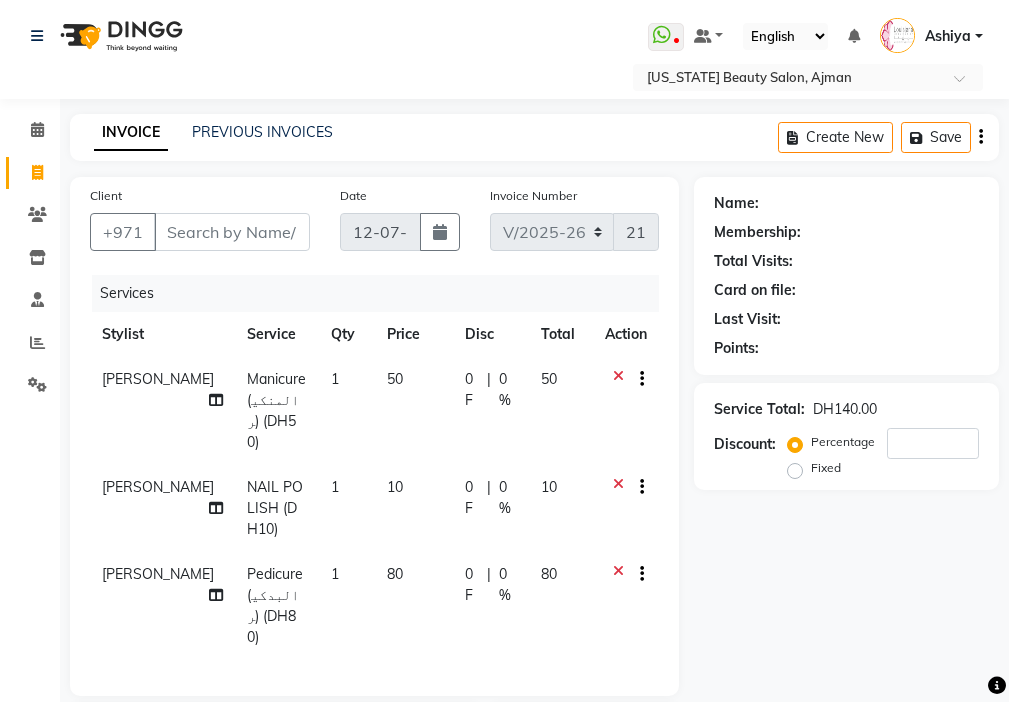 checkbox on "false" 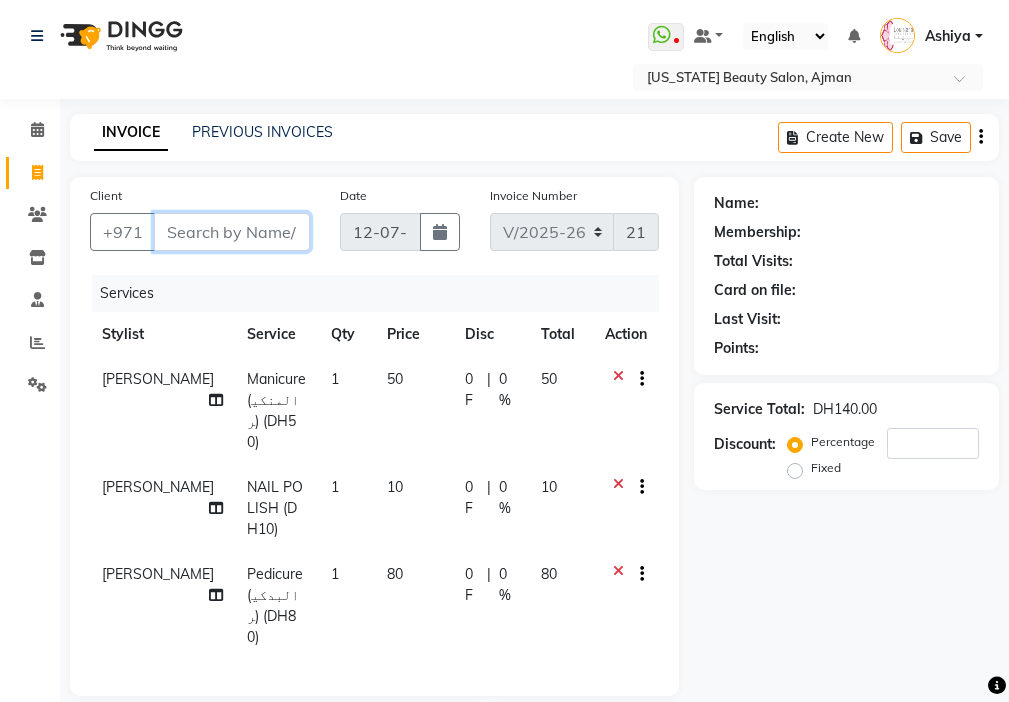 click on "Client" at bounding box center [232, 232] 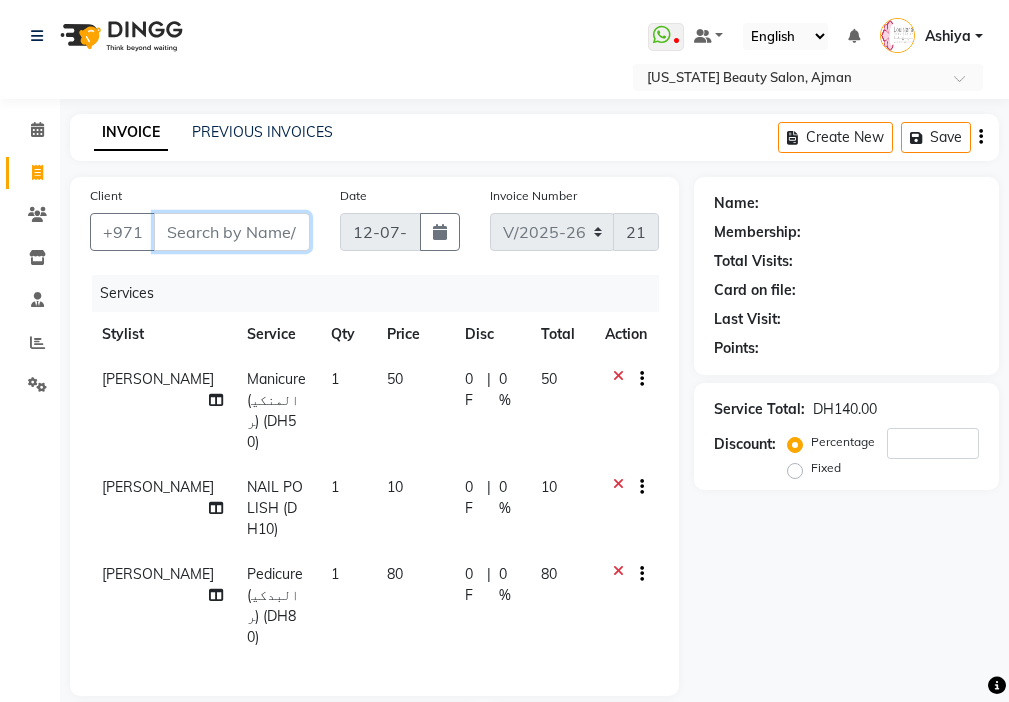 type on "5" 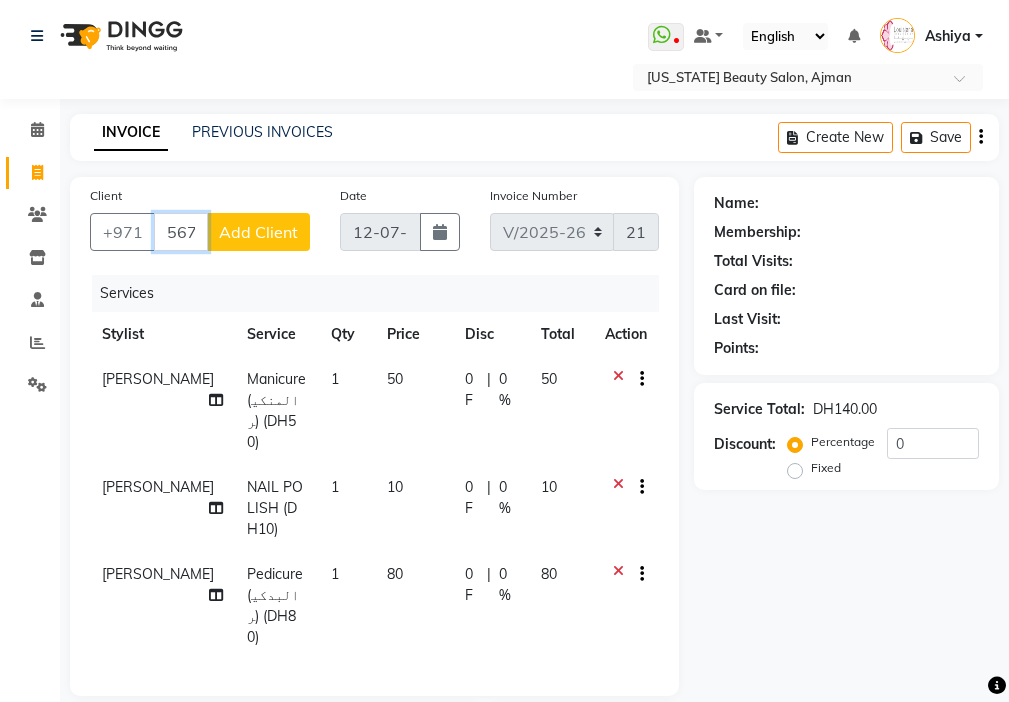 type on "567174640" 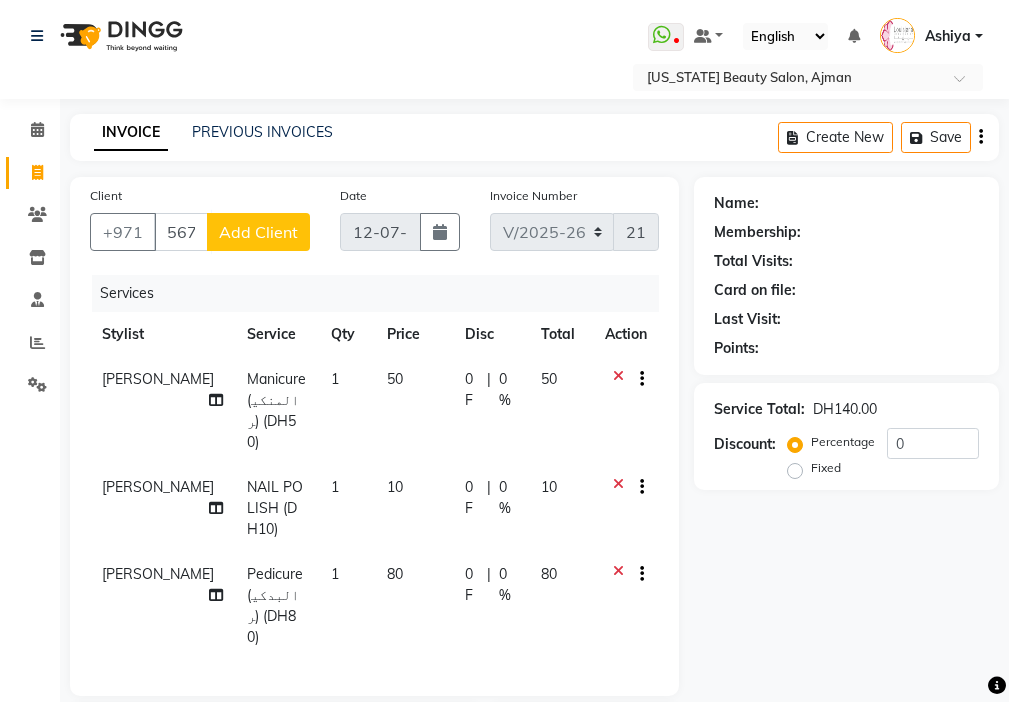 click on "Add Client" 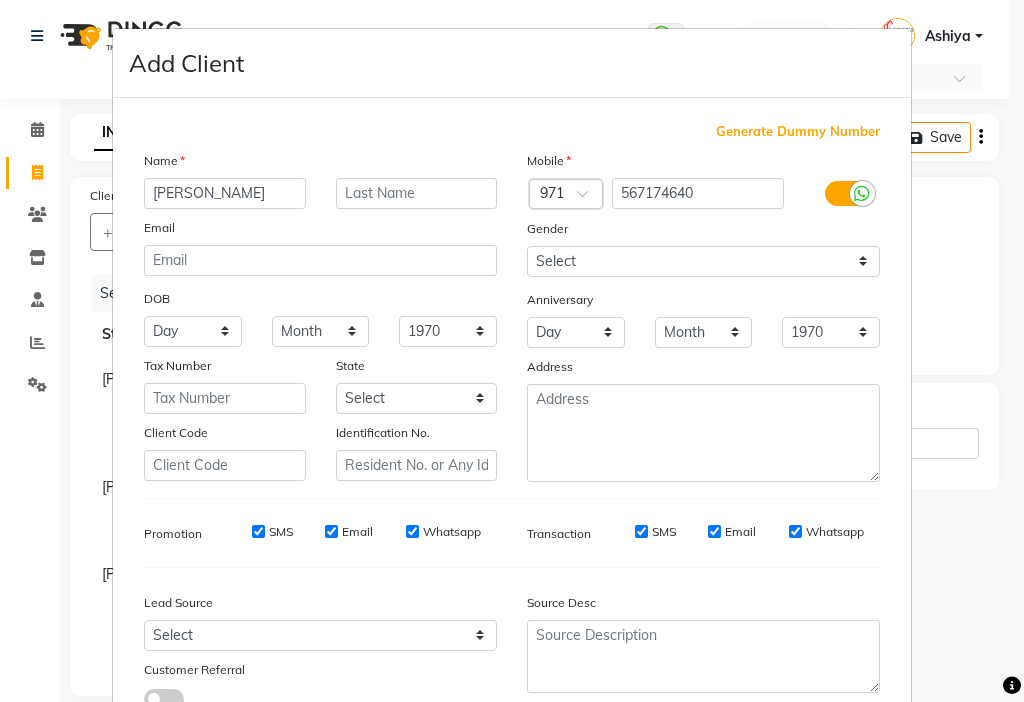 type on "[PERSON_NAME]" 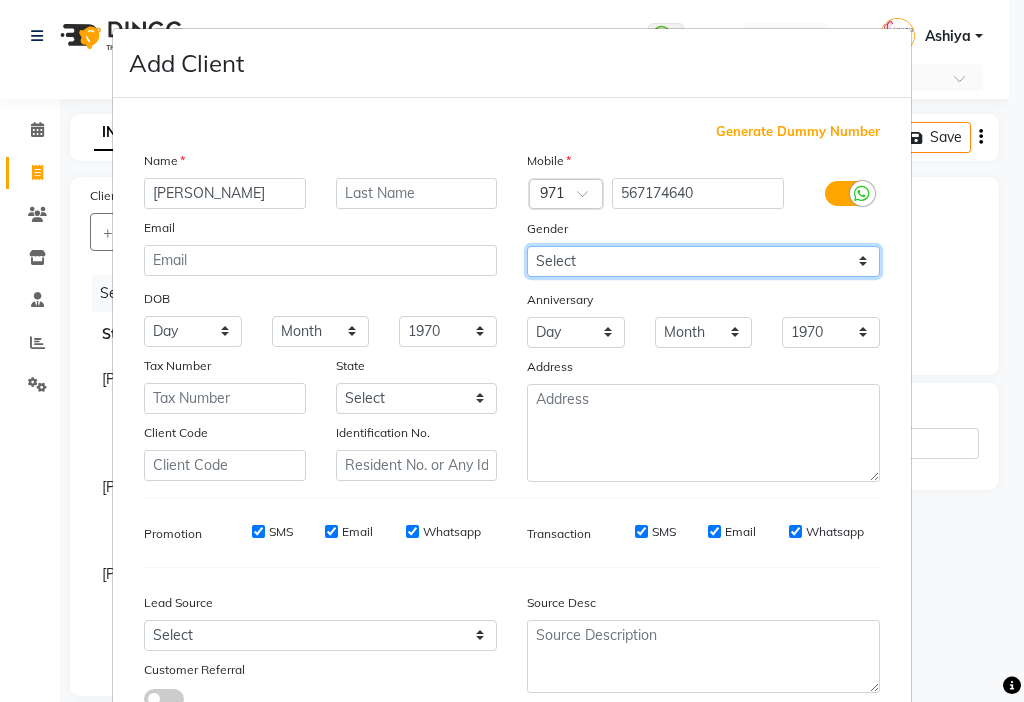 click on "Select [DEMOGRAPHIC_DATA] [DEMOGRAPHIC_DATA] Other Prefer Not To Say" at bounding box center (703, 261) 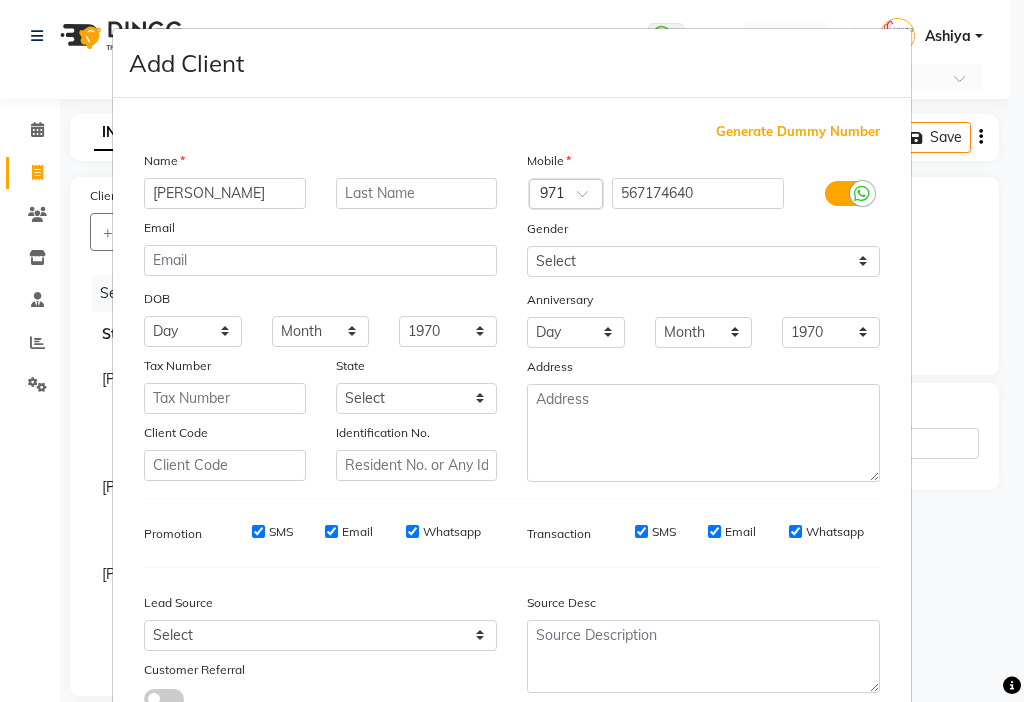 click on "SMS" at bounding box center [258, 531] 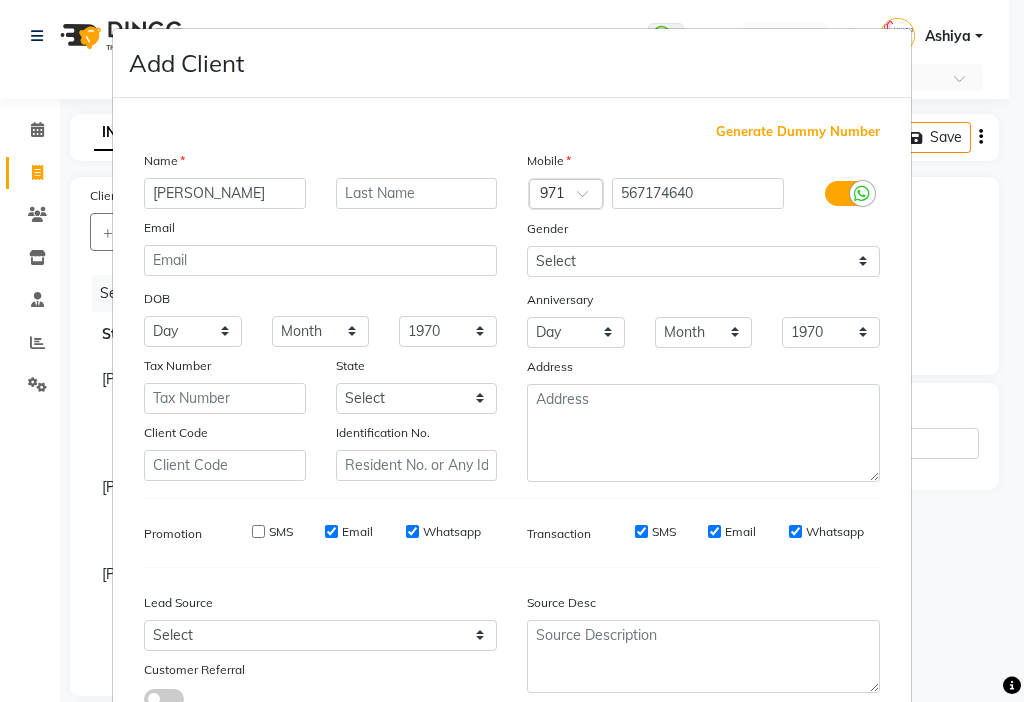 click on "Email" at bounding box center (331, 531) 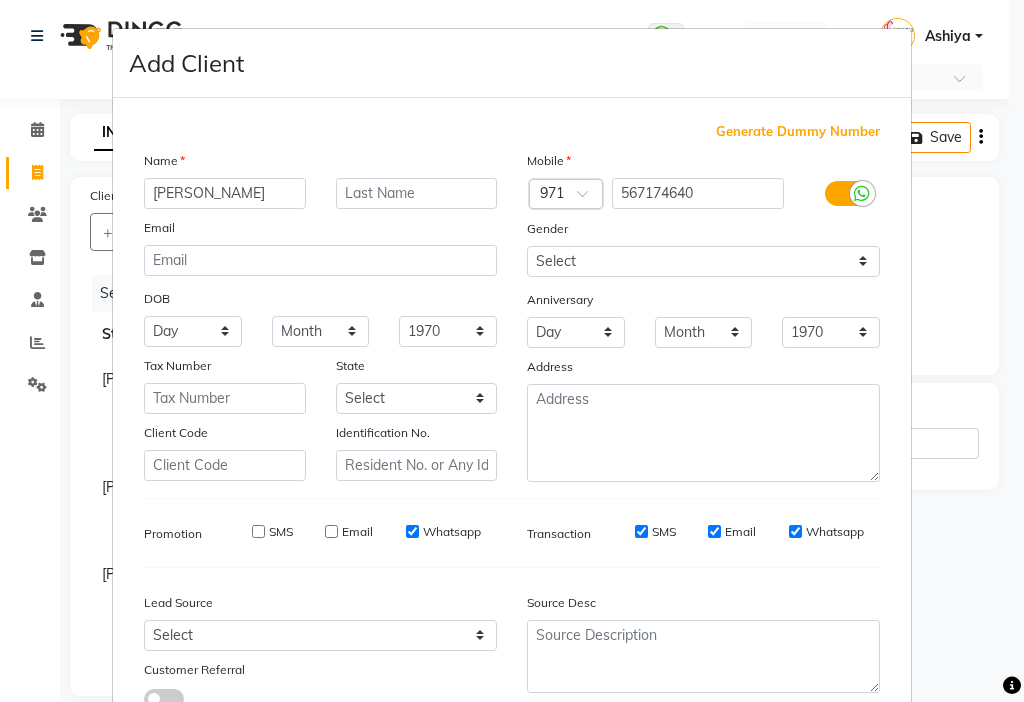 click on "SMS" at bounding box center (641, 531) 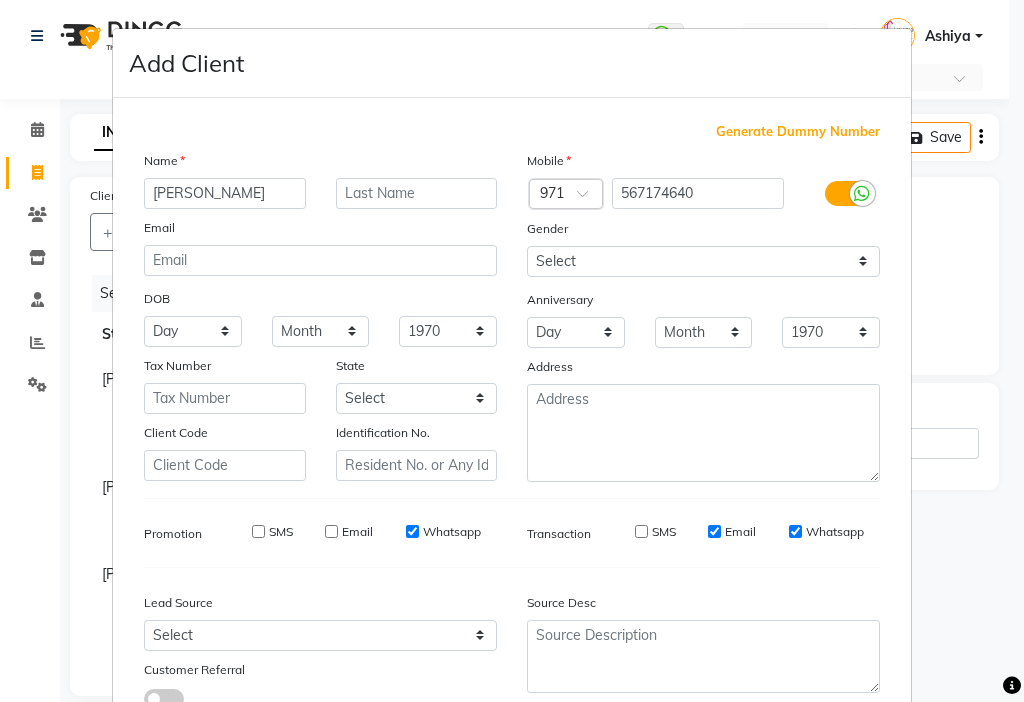 click on "Email" at bounding box center (740, 532) 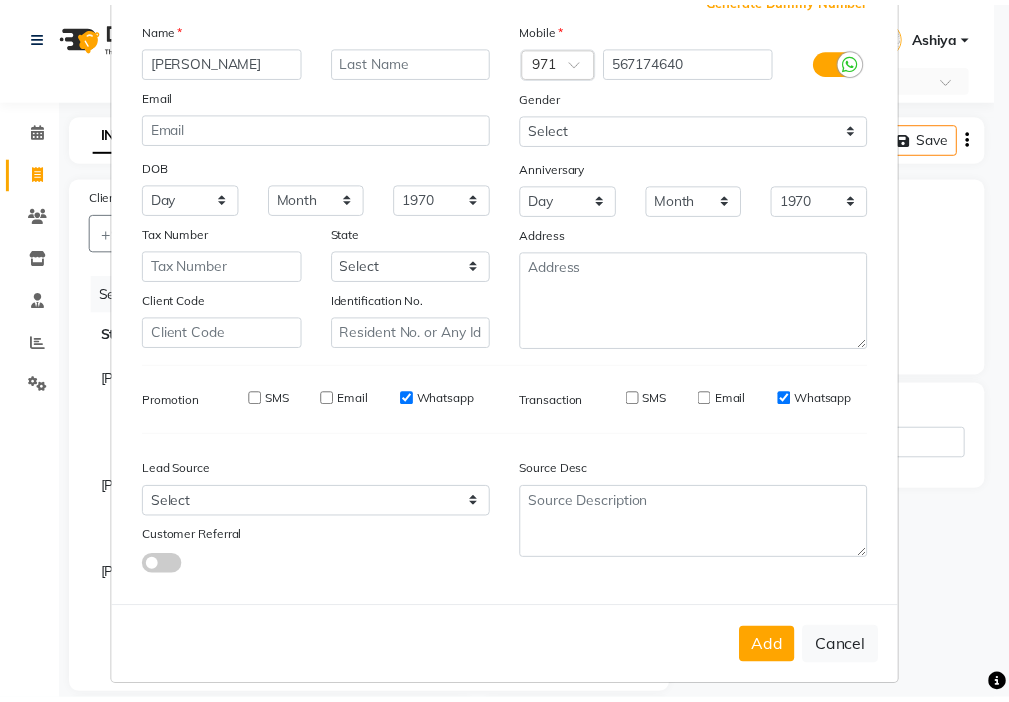 scroll, scrollTop: 147, scrollLeft: 0, axis: vertical 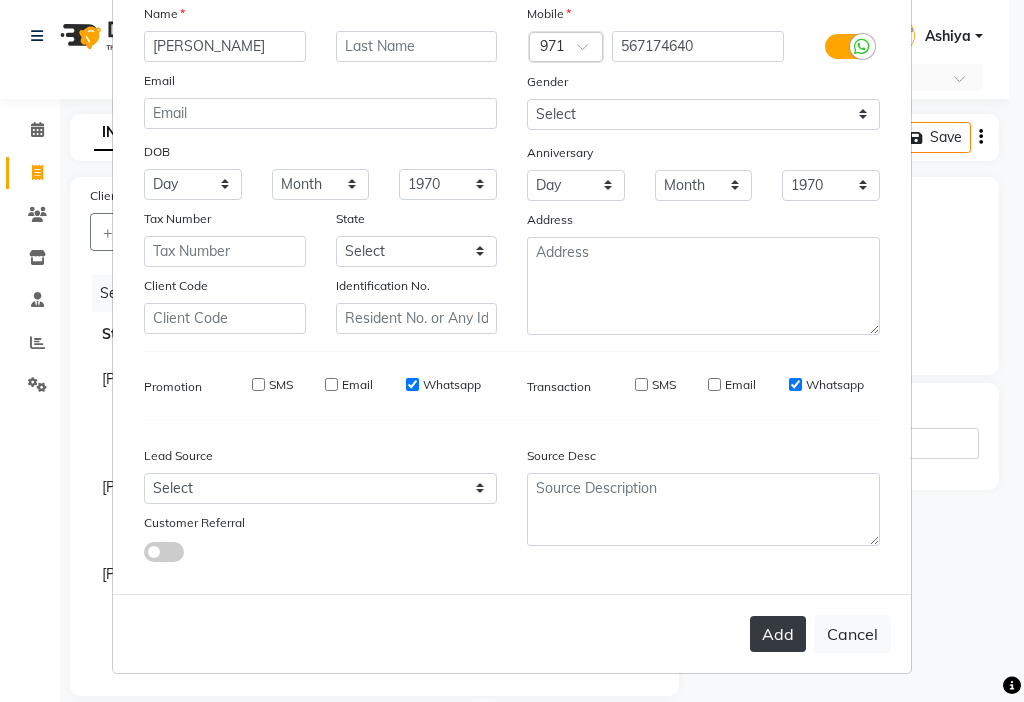 click on "Add" at bounding box center (778, 634) 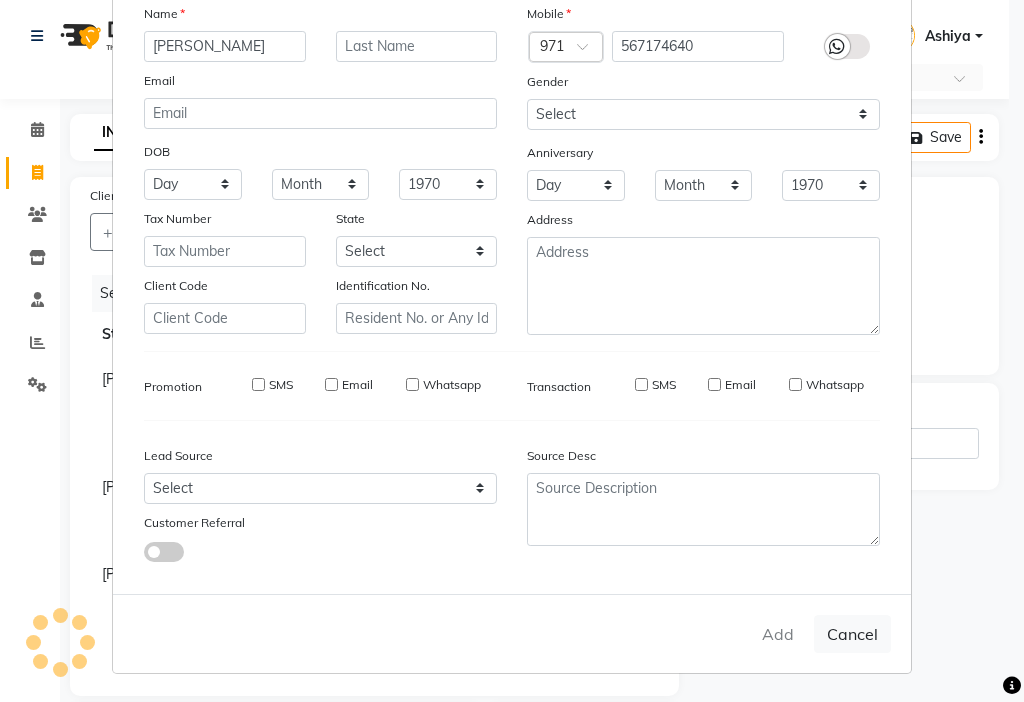 type 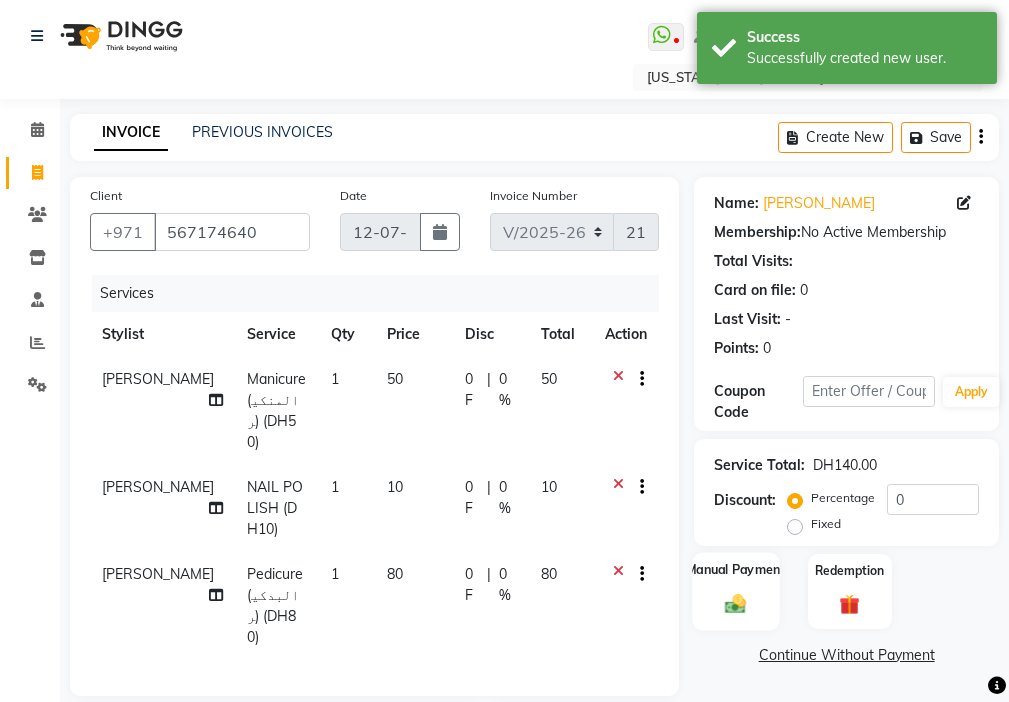 click 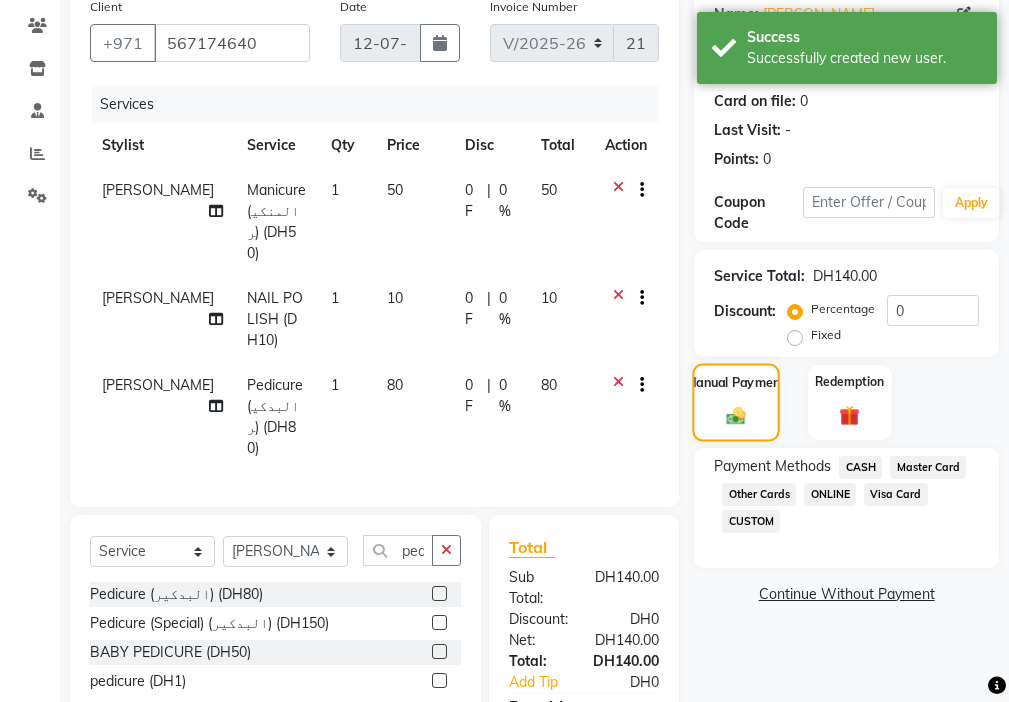 scroll, scrollTop: 323, scrollLeft: 0, axis: vertical 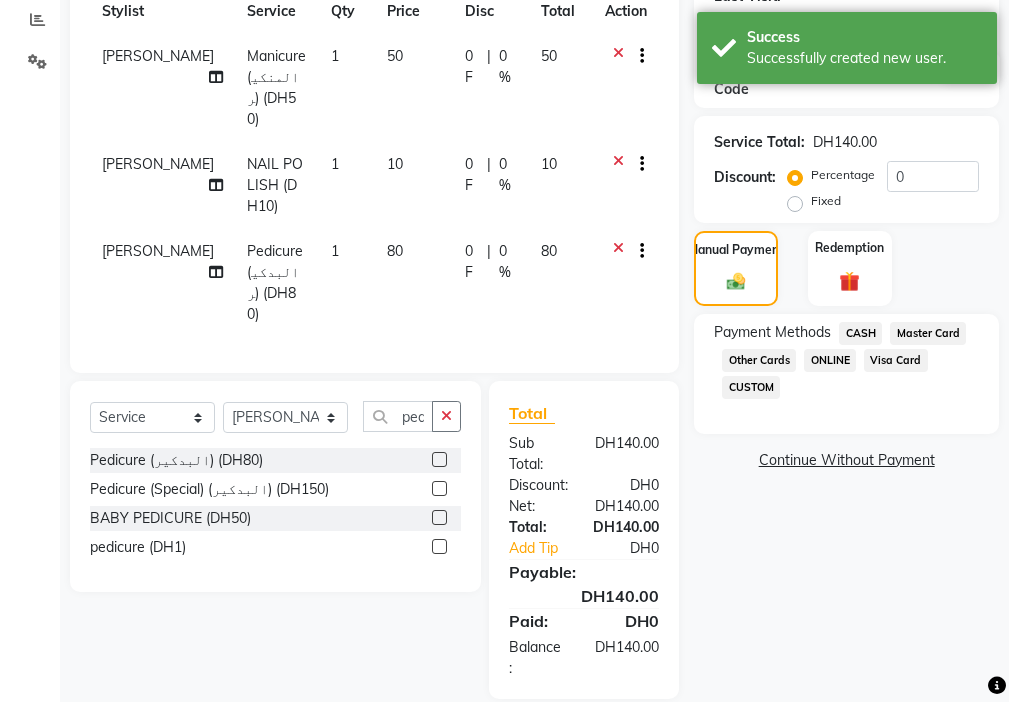 click on "Visa Card" 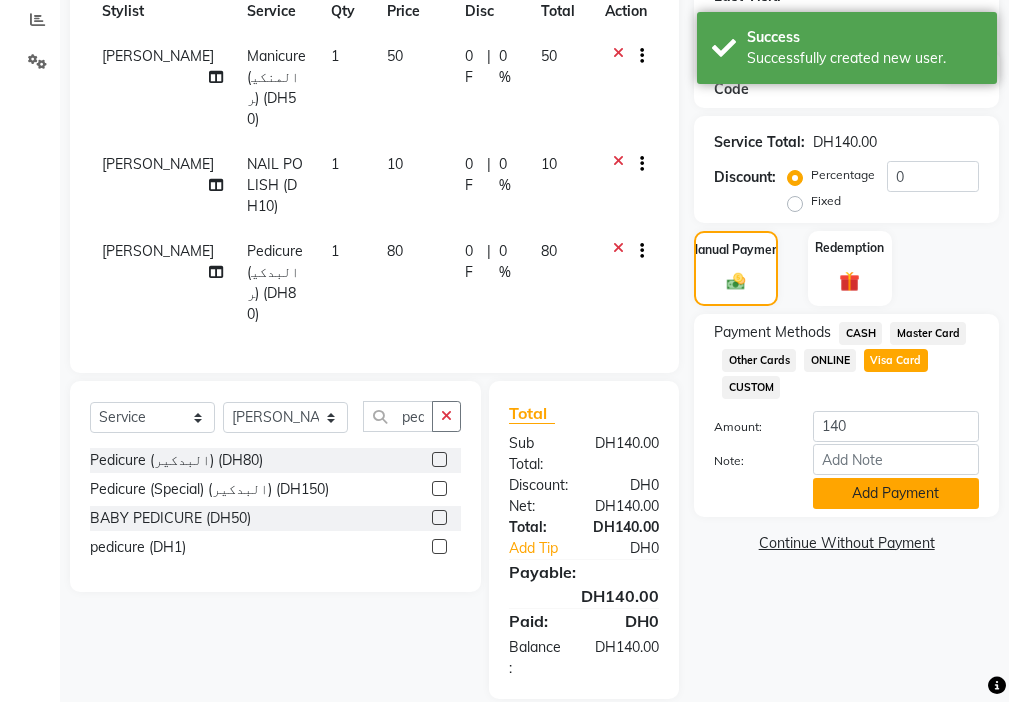 click on "Add Payment" 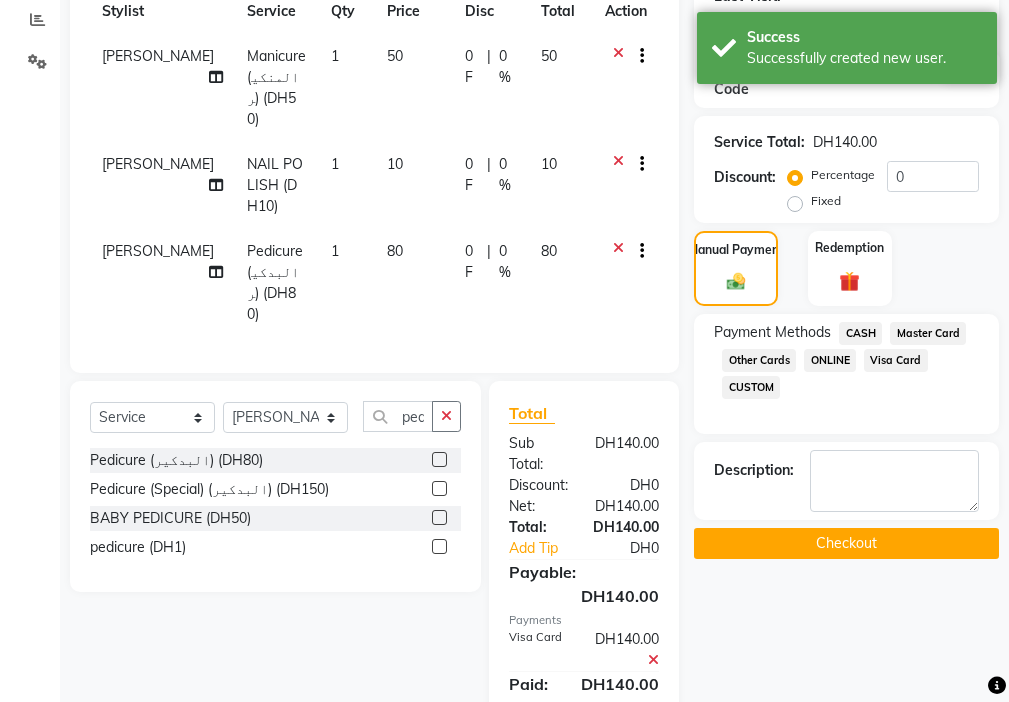 click on "Checkout" 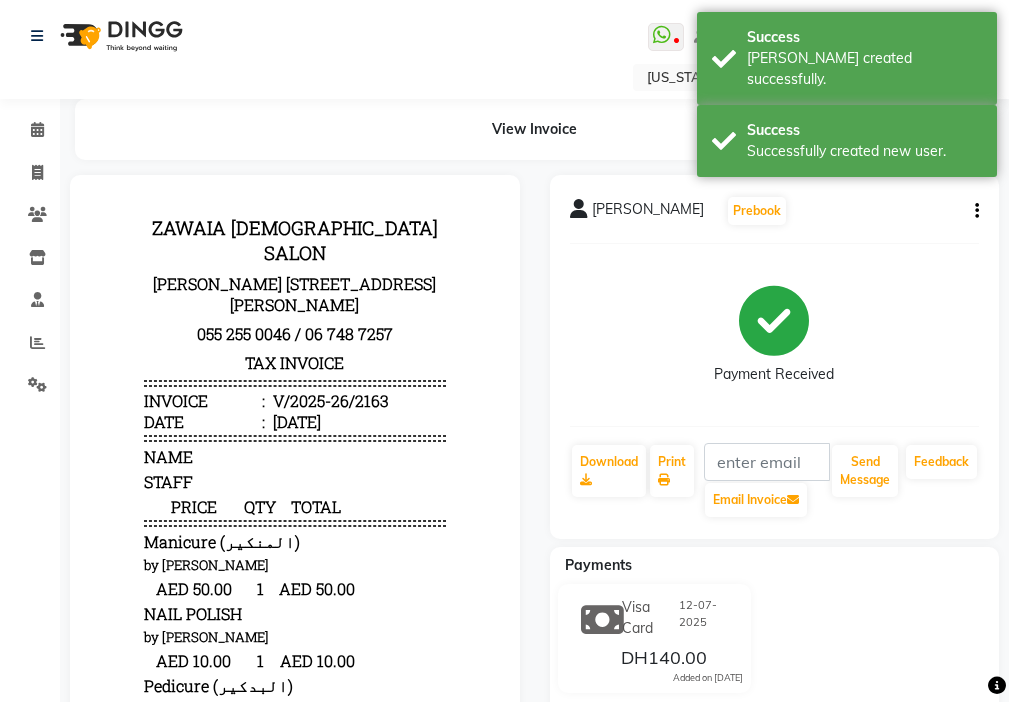 scroll, scrollTop: 0, scrollLeft: 0, axis: both 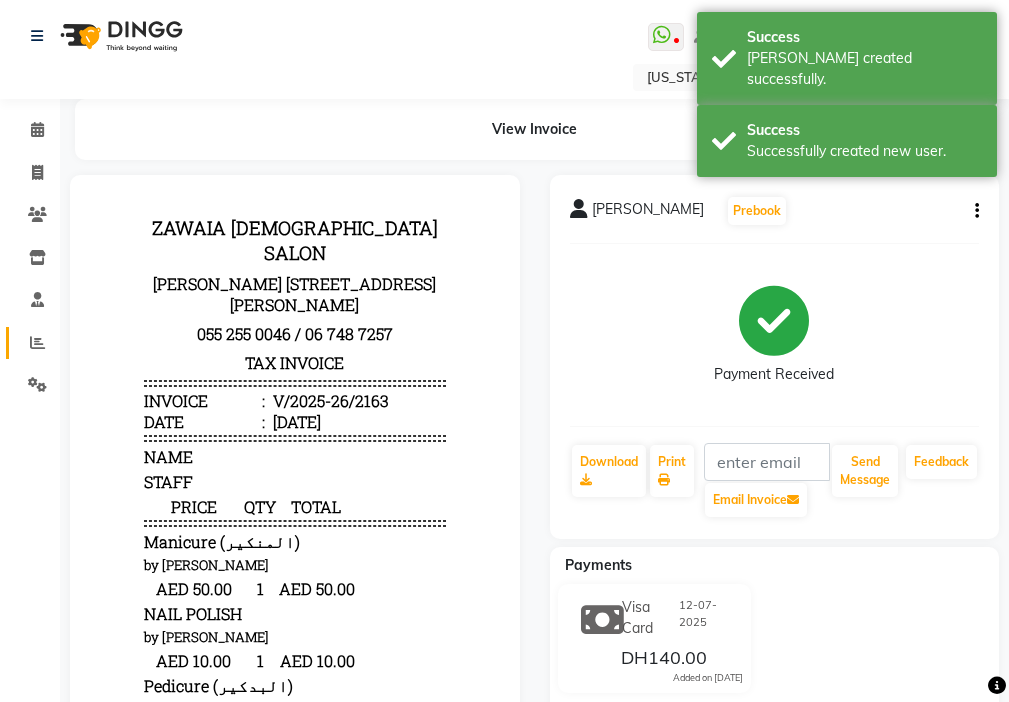 click 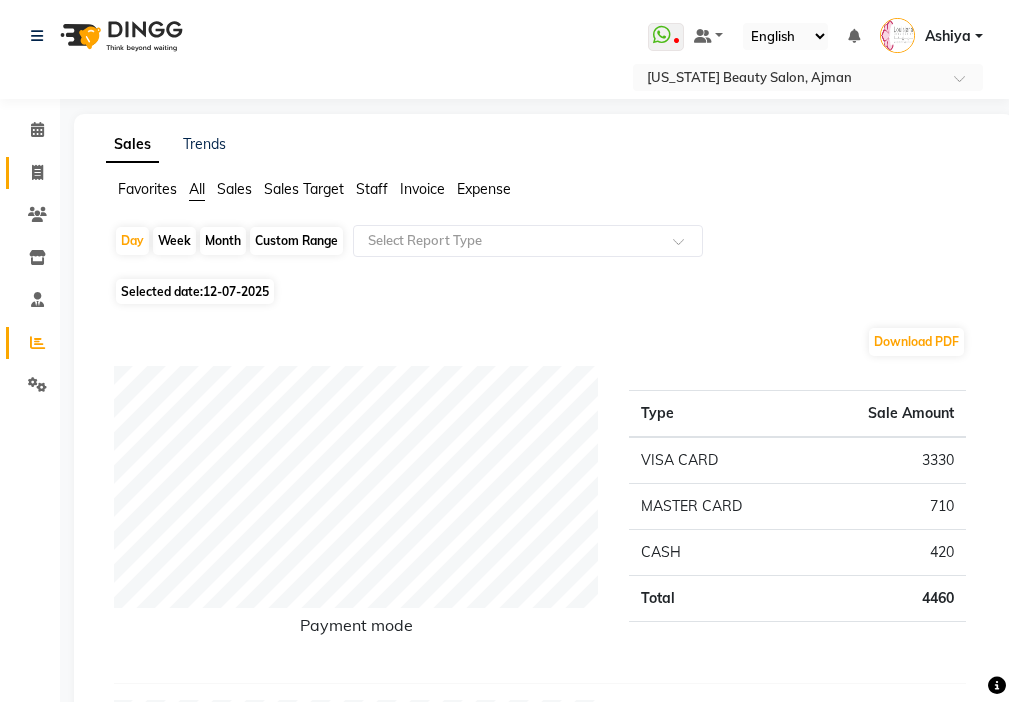 click 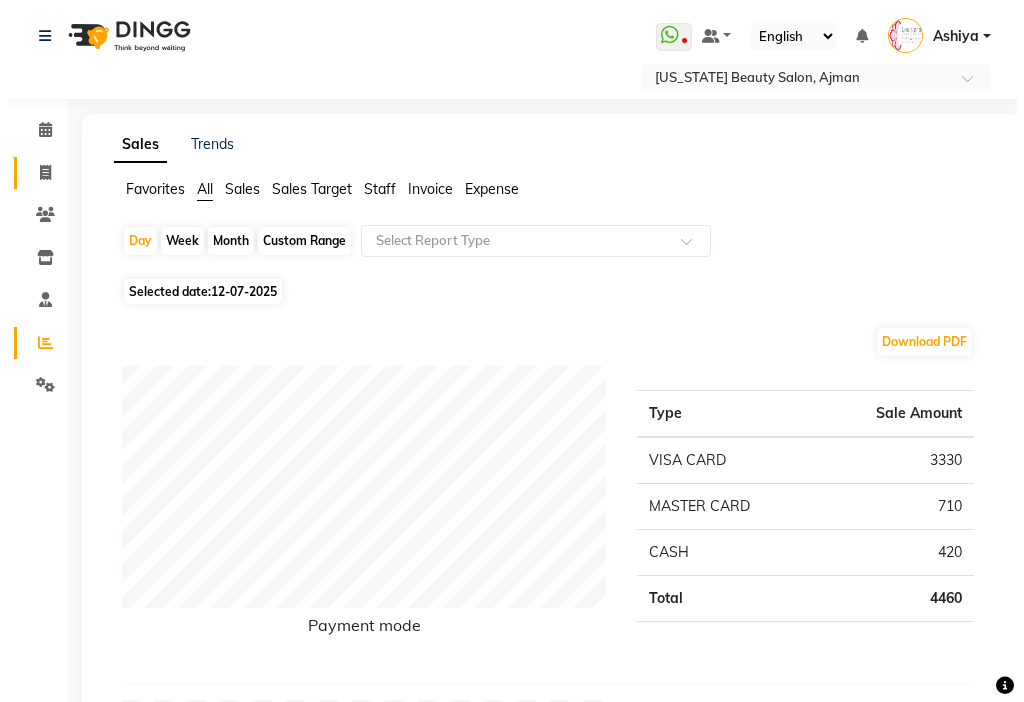 select on "service" 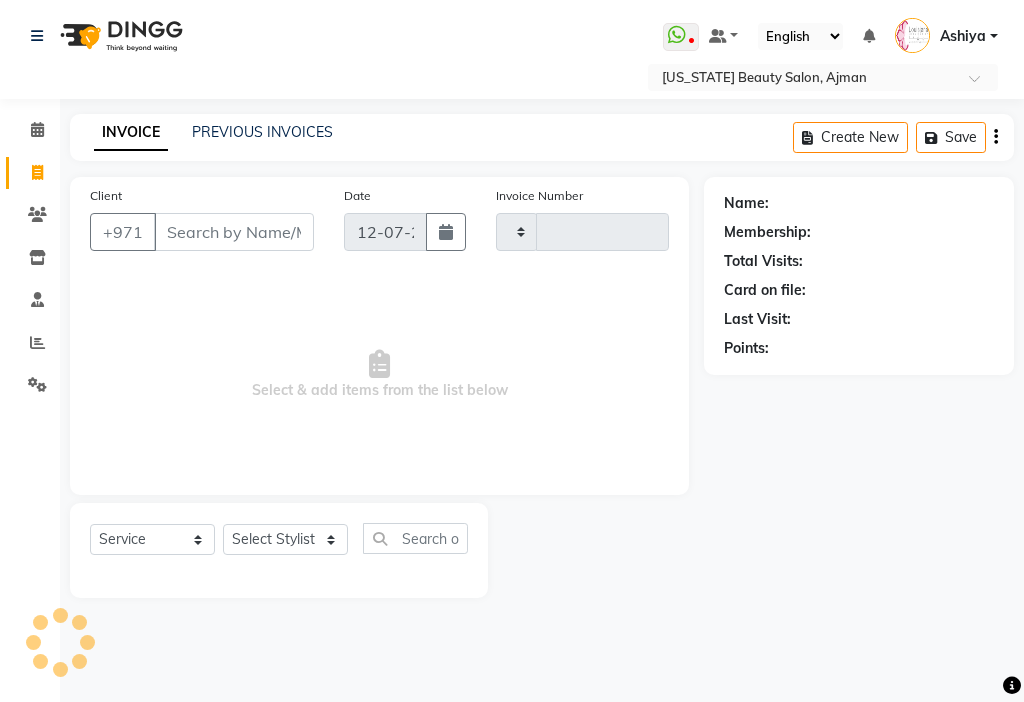 type on "2164" 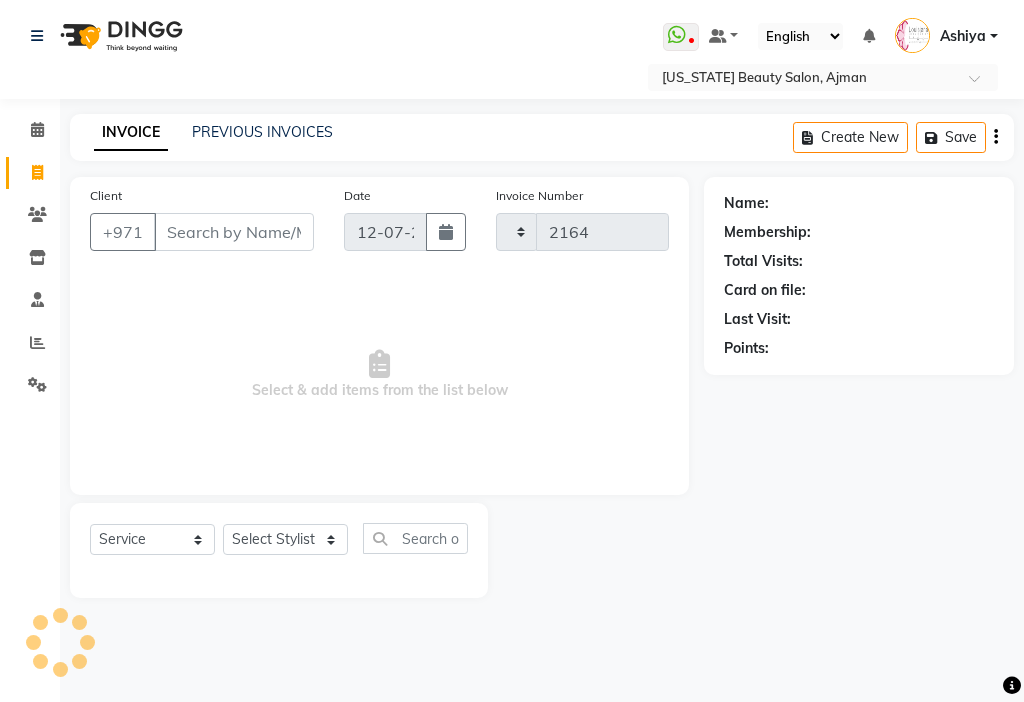 select on "637" 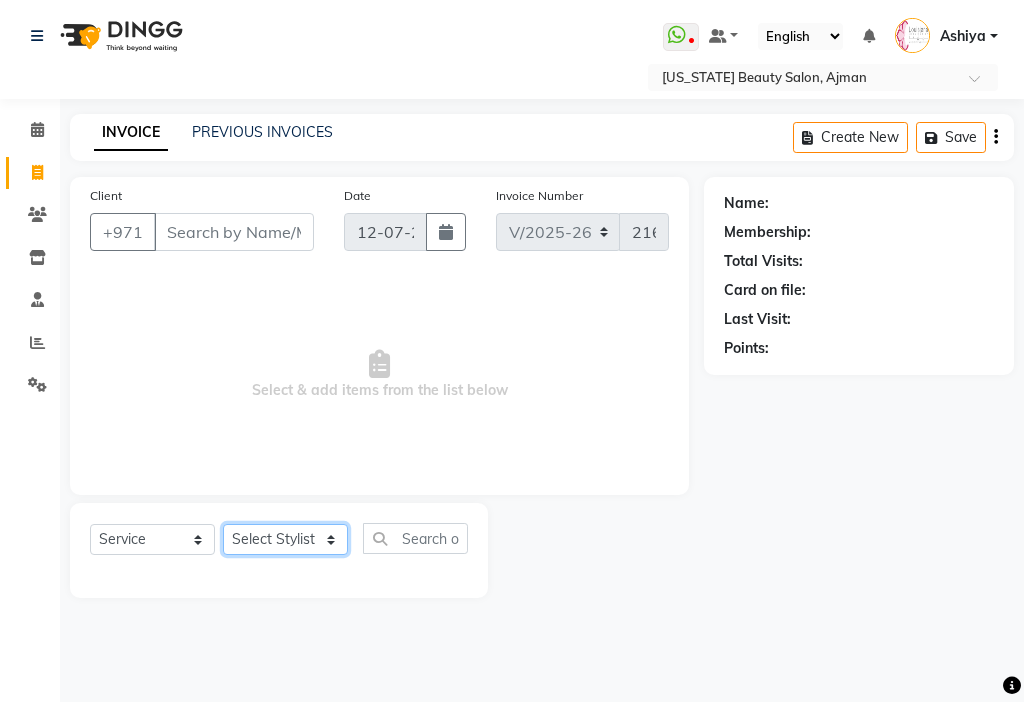 click on "Select Stylist [PERSON_NAME] [PERSON_NAME] [PERSON_NAME] [PERSON_NAME] Kbina Madam mamta [PERSON_NAME] [PERSON_NAME] [PERSON_NAME]" 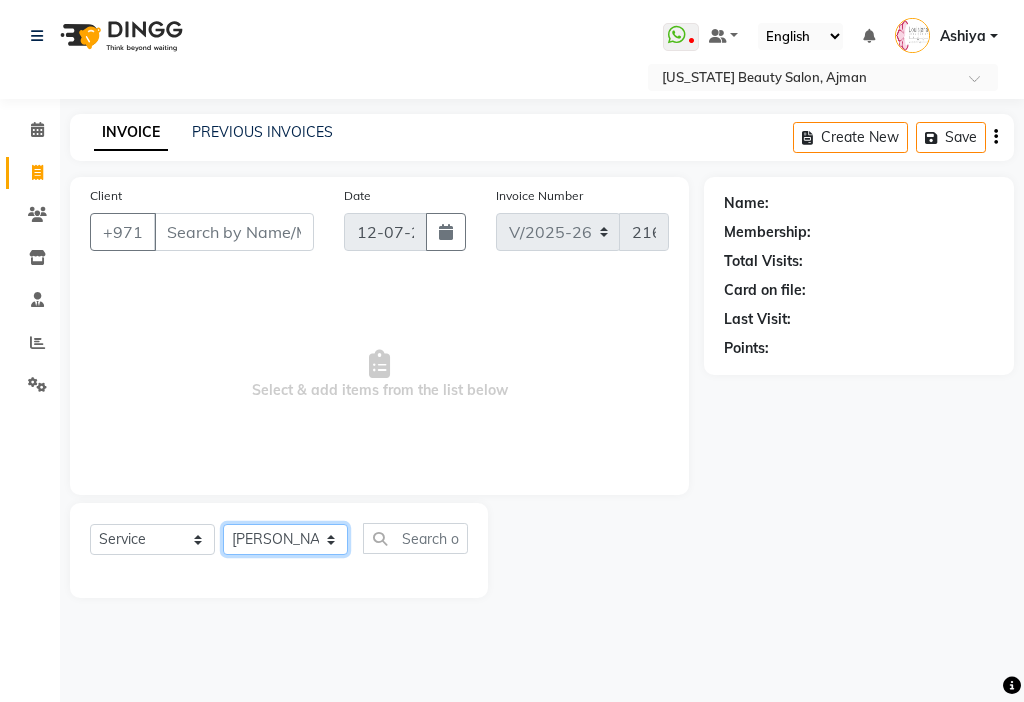 click on "Select Stylist [PERSON_NAME] [PERSON_NAME] [PERSON_NAME] [PERSON_NAME] Kbina Madam mamta [PERSON_NAME] [PERSON_NAME] [PERSON_NAME]" 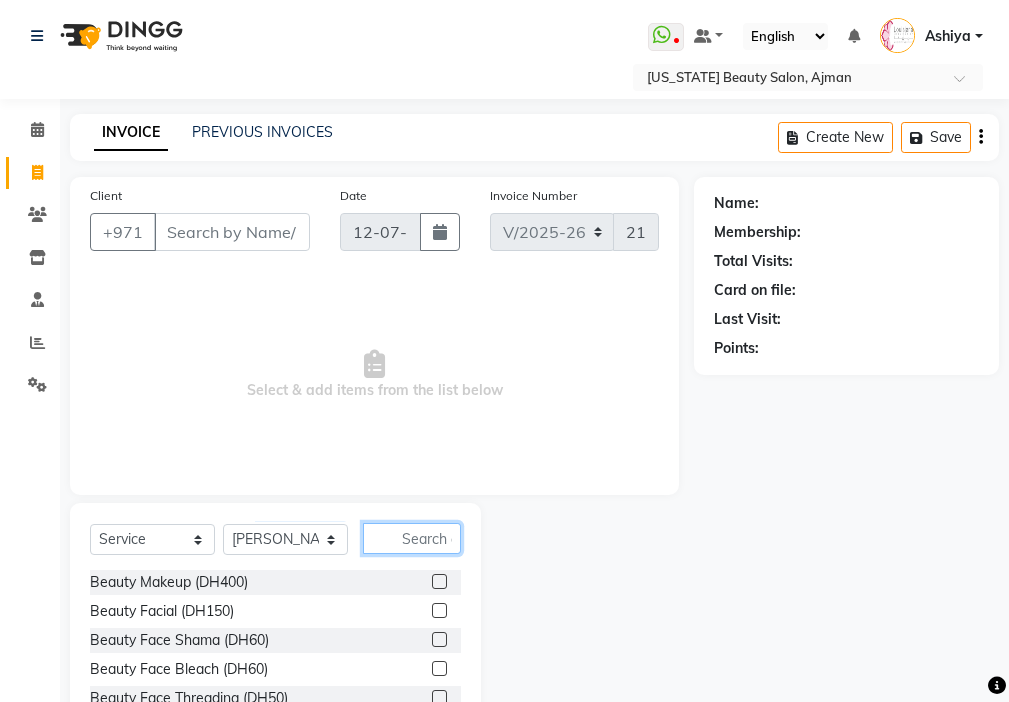 click 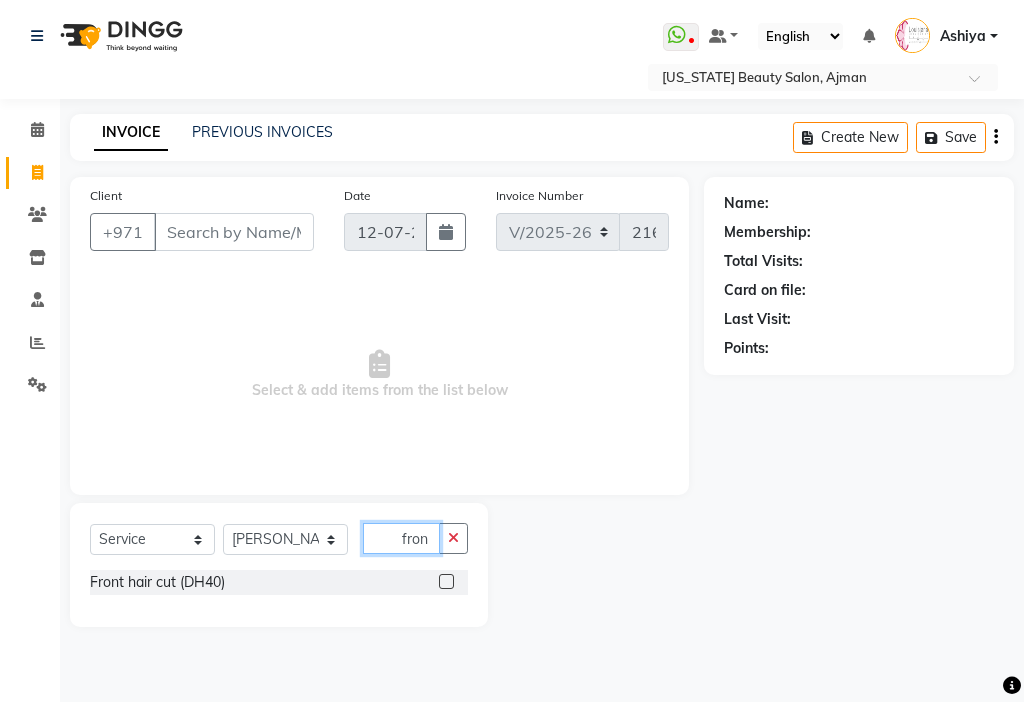 type on "fron" 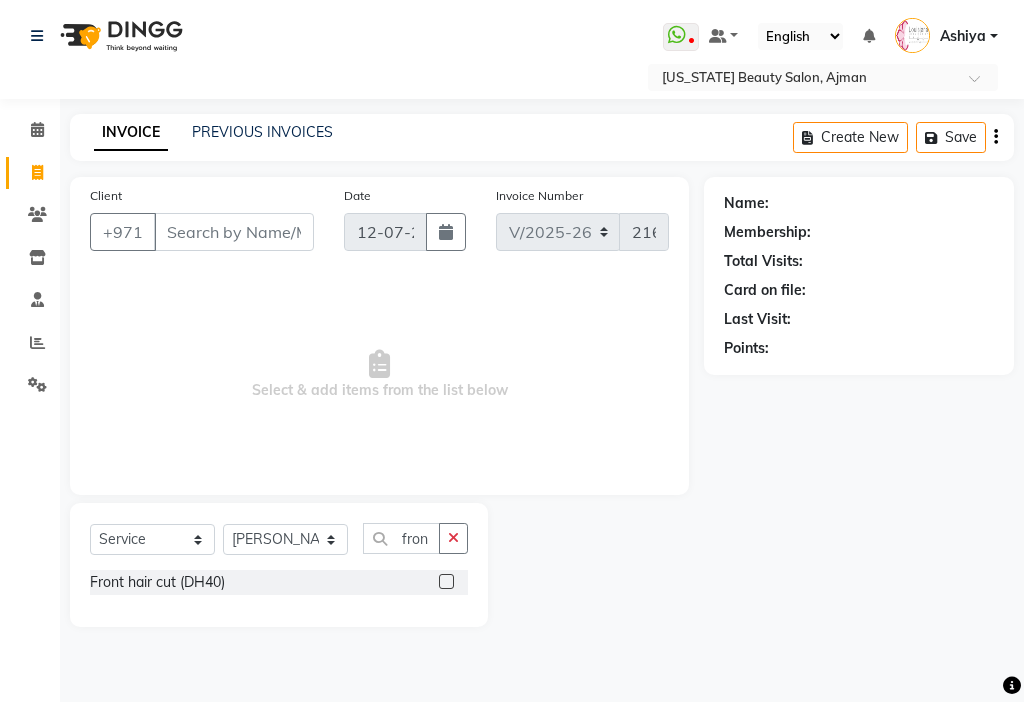 click 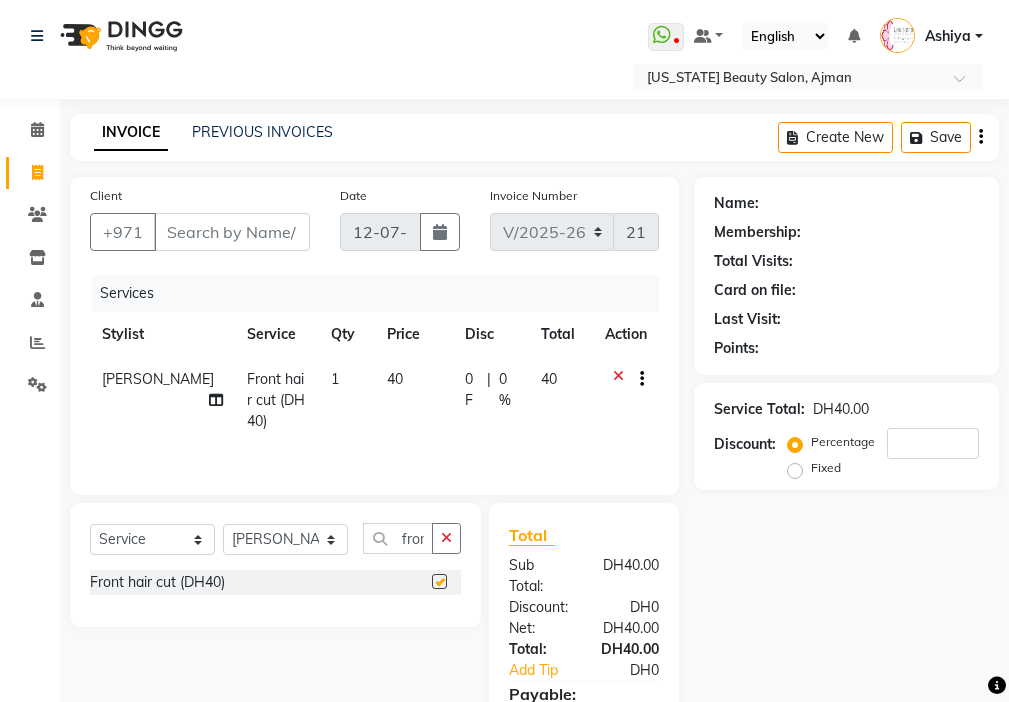click on "40" 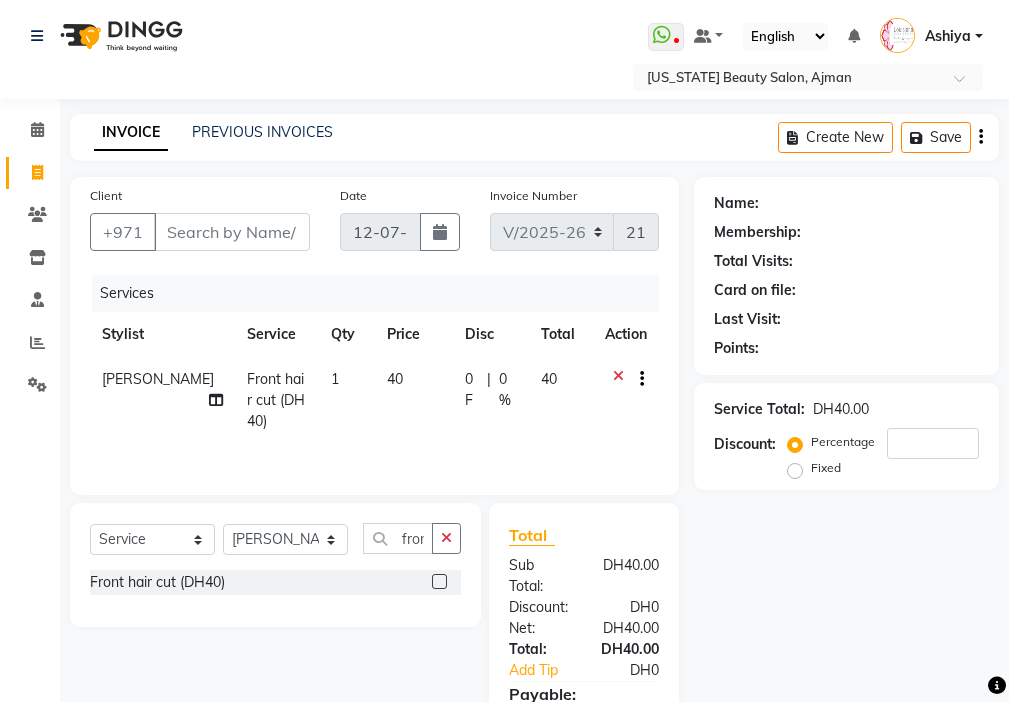 checkbox on "false" 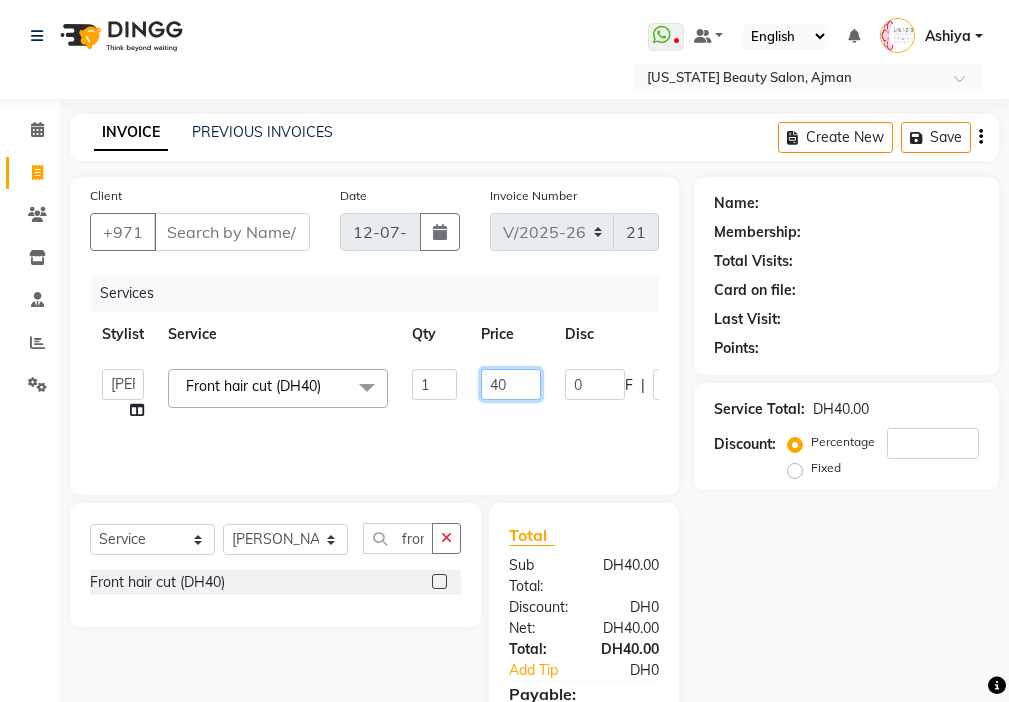click on "40" 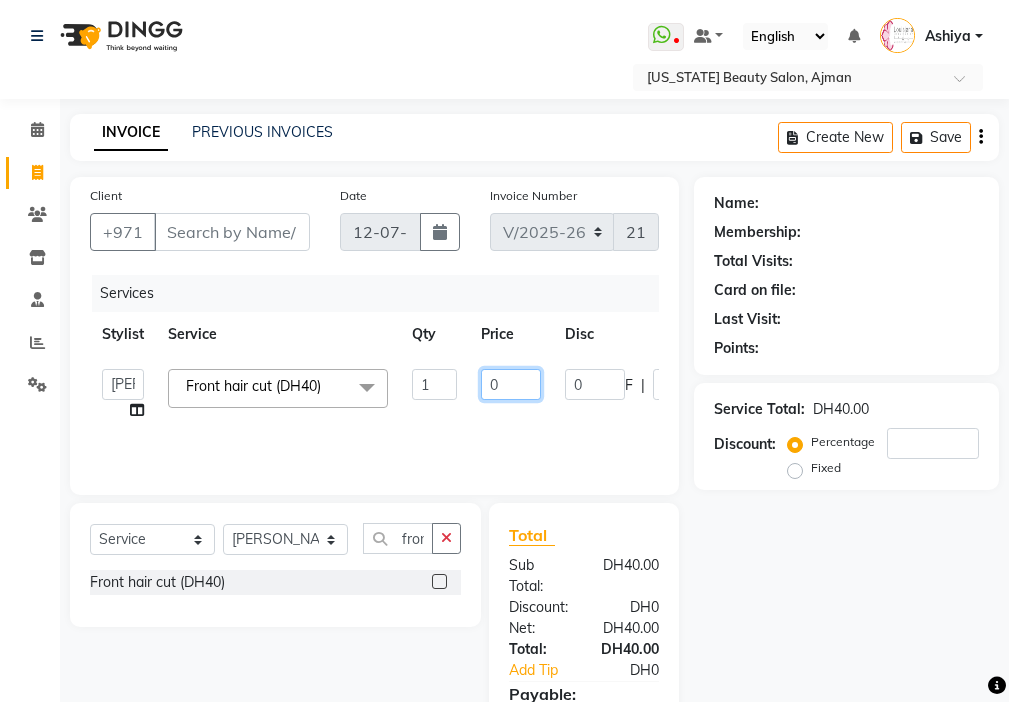 type on "50" 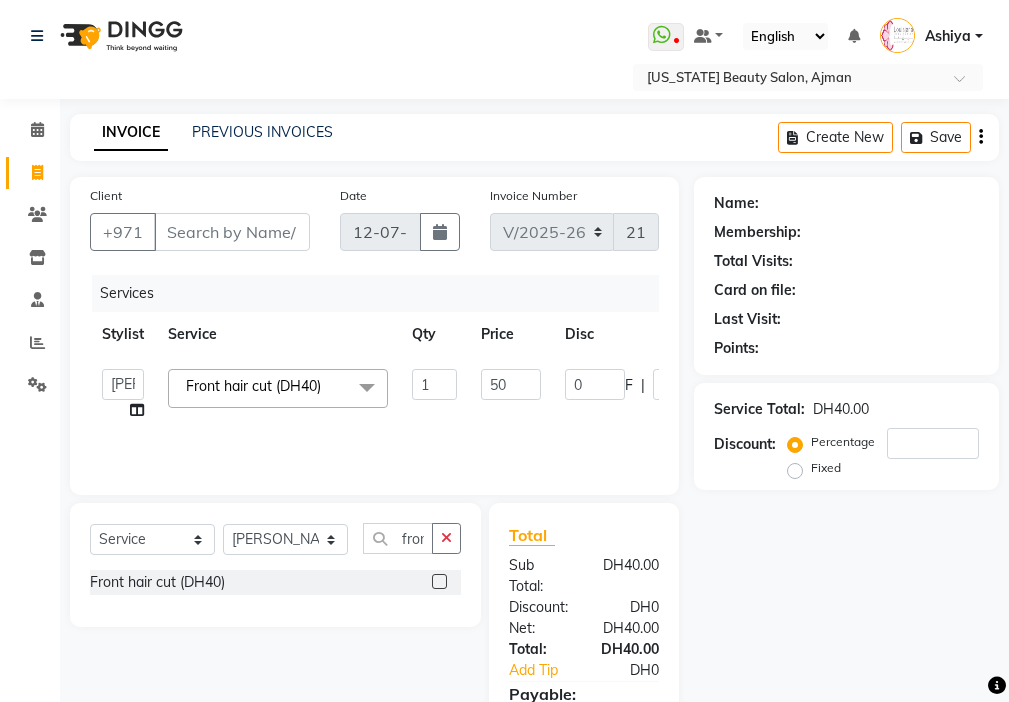 click on "[PERSON_NAME]   [PERSON_NAME]   Cashier   Danda [PERSON_NAME]   [PERSON_NAME]   Kbina   Madam   mamta   [PERSON_NAME]   [PERSON_NAME]   [PERSON_NAME]  Front hair cut (DH40)  x Beauty Makeup (DH400) Beauty Facial (DH150) Beauty Face Shama (DH60) Beauty Face Bleach (DH60) Beauty Face Threading (DH50) Beauty Upper Lips Bleach (DH20) Forhead Waxing (DH10) Nose Waxing (DH10) Upper Lip Waxing (DH10) Hand Waxing Full (DH70) Beauty Eyelashes Adhesive (DH30) Beauty Eye Makeup (DH150) Beauty Hand Henna (حناء اليد) (DH50) Beauty Legs Henna(حناء الرجل) (DH50) paraffin wax hand (DH30) paraffin  wax leg  (DH50) chin threading (DH15) Extra Pin (DH20) ROOT HALF DYE (DH80) Beauty Gasha (DH50) Baby Start (DH20) Rinceage  (DH200) Enercose (DH200) [PERSON_NAME] (DH80) Filler (DH0) Sedar (DH80) photo (DH10) Half leg Waxing (شمع نصف الرجل) (DH50) Half Hand Waxing (شمع اليدين) (DH40) Under Arms Waxing (شمع الابط) (DH20) Full Face Threading (حف الوجه بالخيط) (DH50) 1 50" 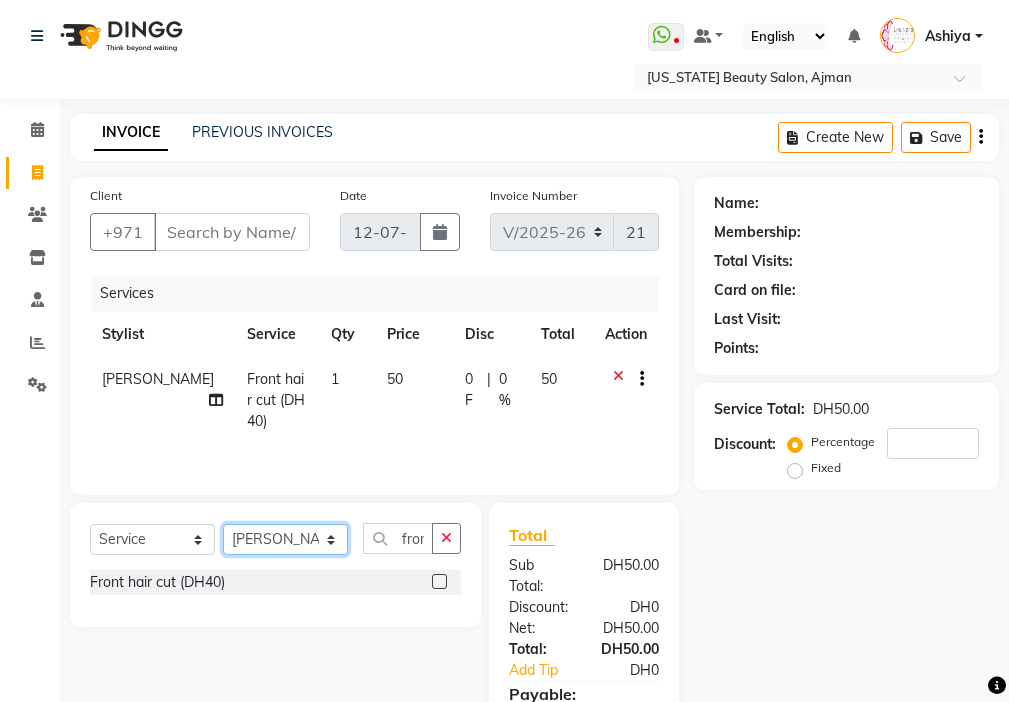 click on "Select Stylist [PERSON_NAME] [PERSON_NAME] [PERSON_NAME] [PERSON_NAME] Kbina Madam mamta [PERSON_NAME] [PERSON_NAME] [PERSON_NAME]" 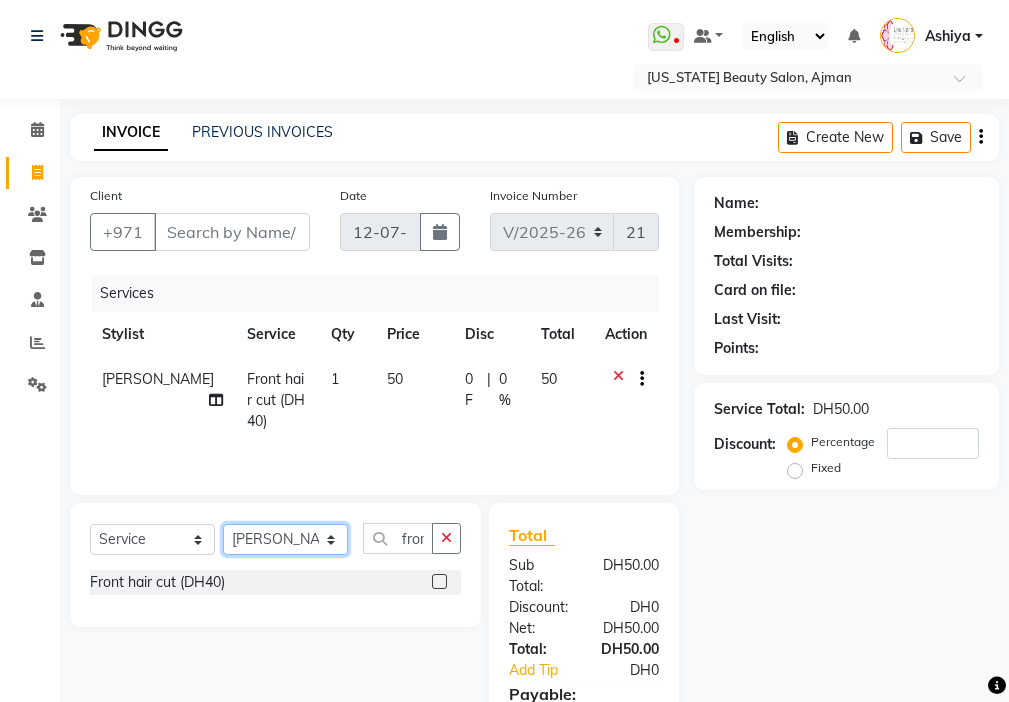 click on "Select Stylist [PERSON_NAME] [PERSON_NAME] [PERSON_NAME] [PERSON_NAME] Kbina Madam mamta [PERSON_NAME] [PERSON_NAME] [PERSON_NAME]" 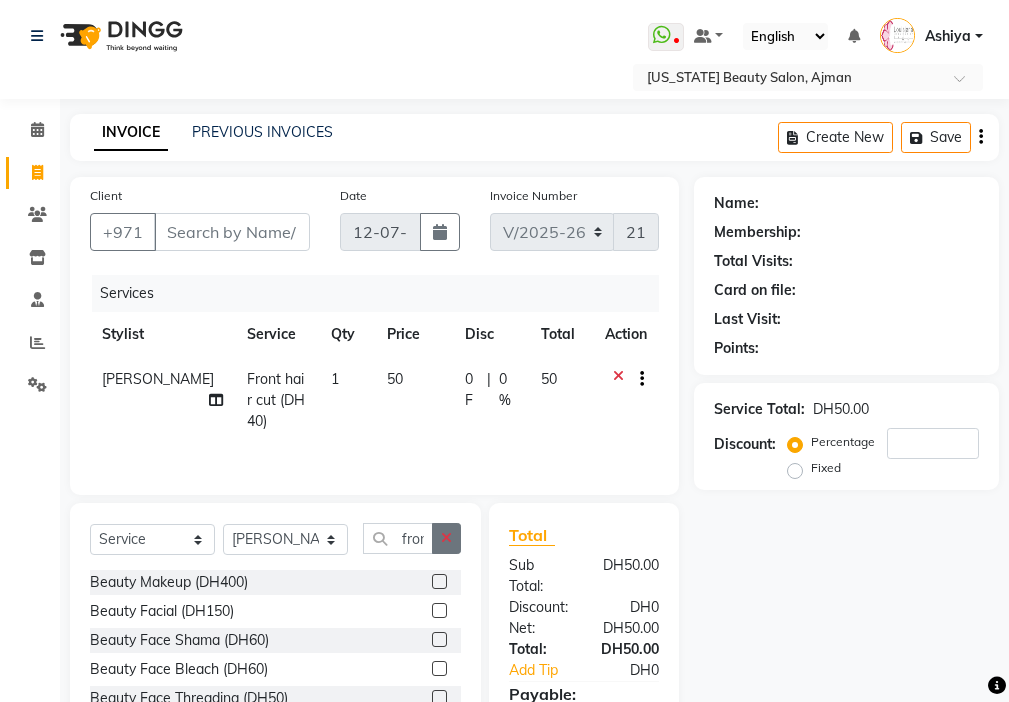 click 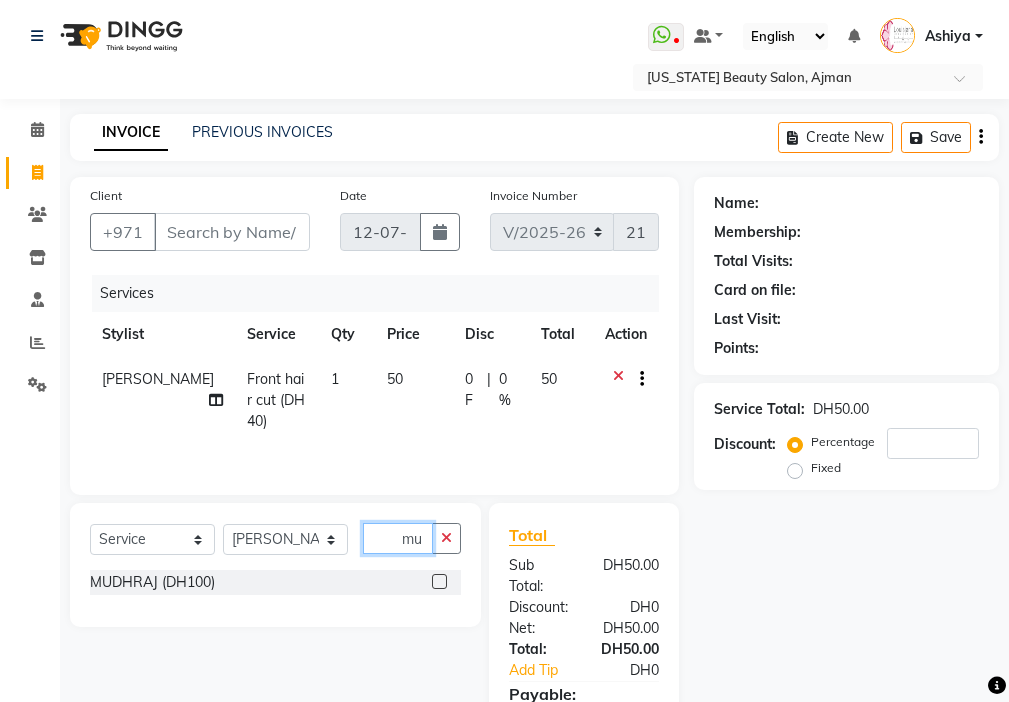 type on "mu" 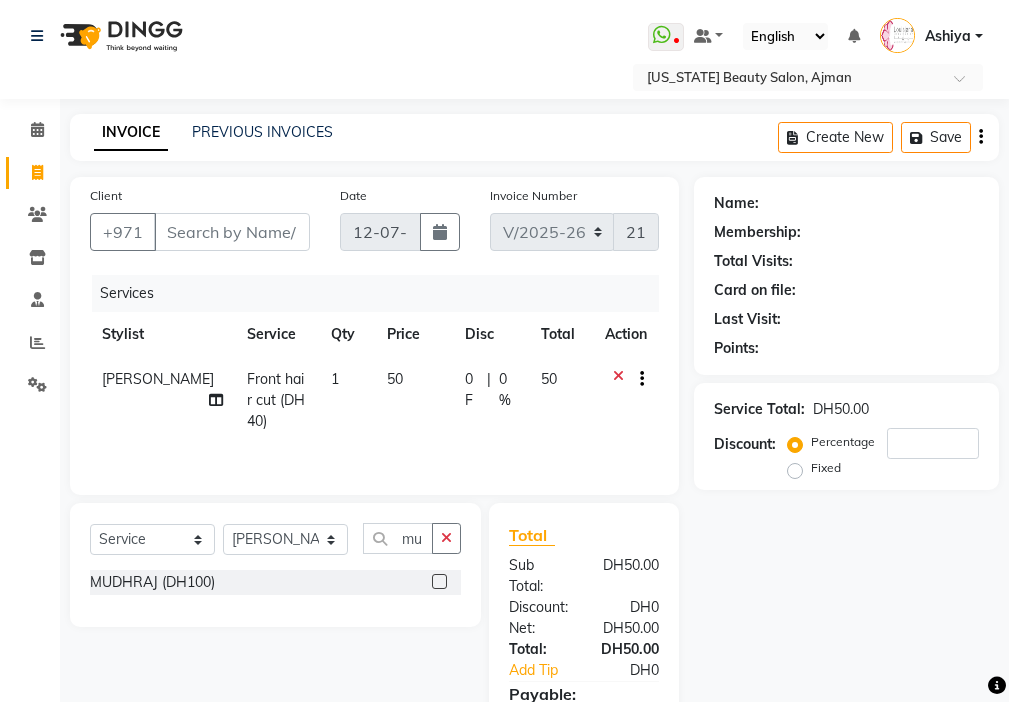 click 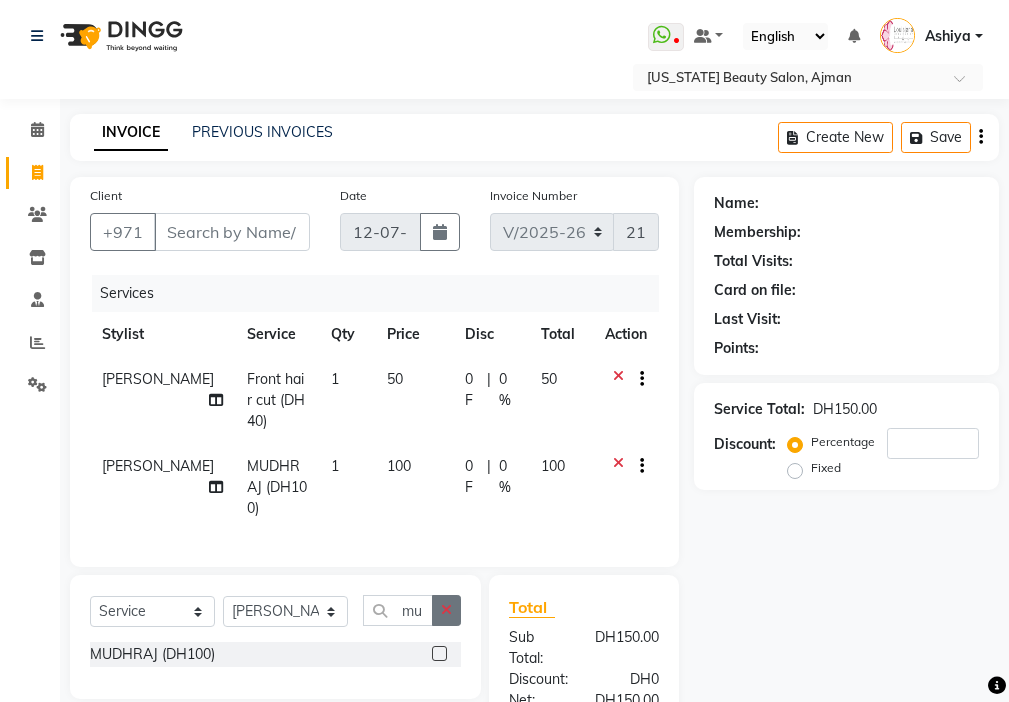 click 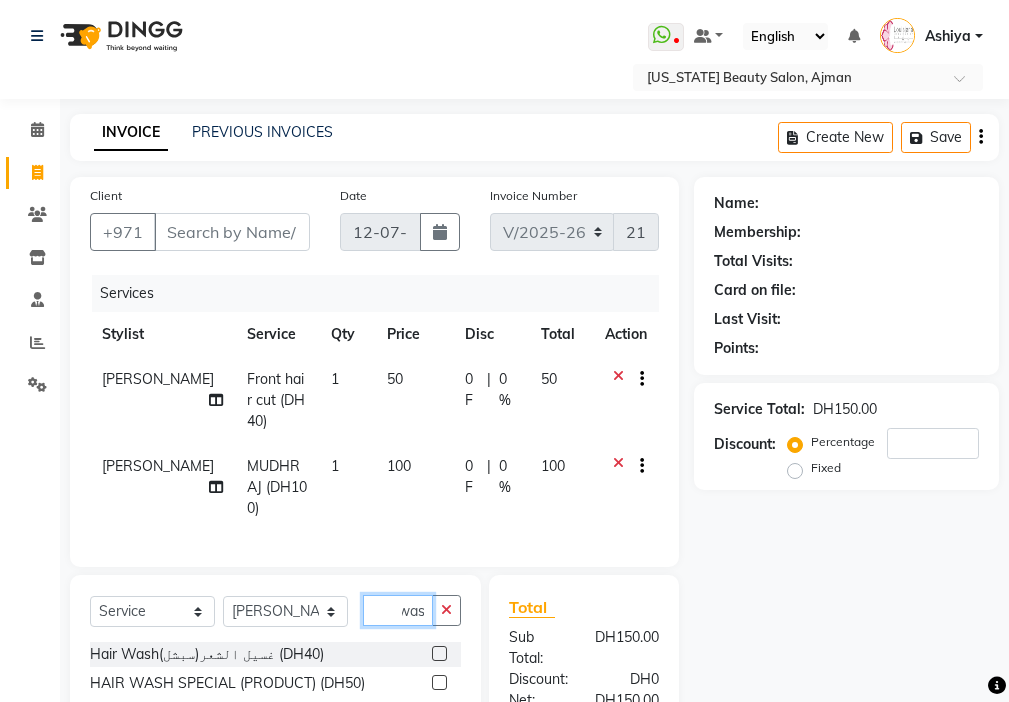 scroll, scrollTop: 0, scrollLeft: 12, axis: horizontal 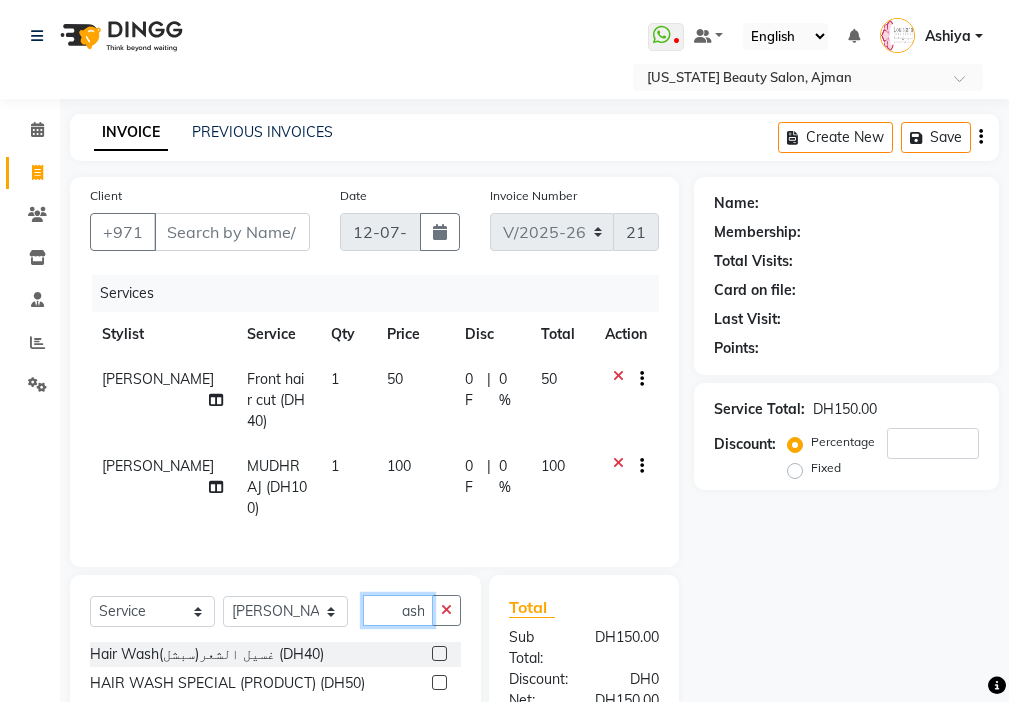 type on "wash" 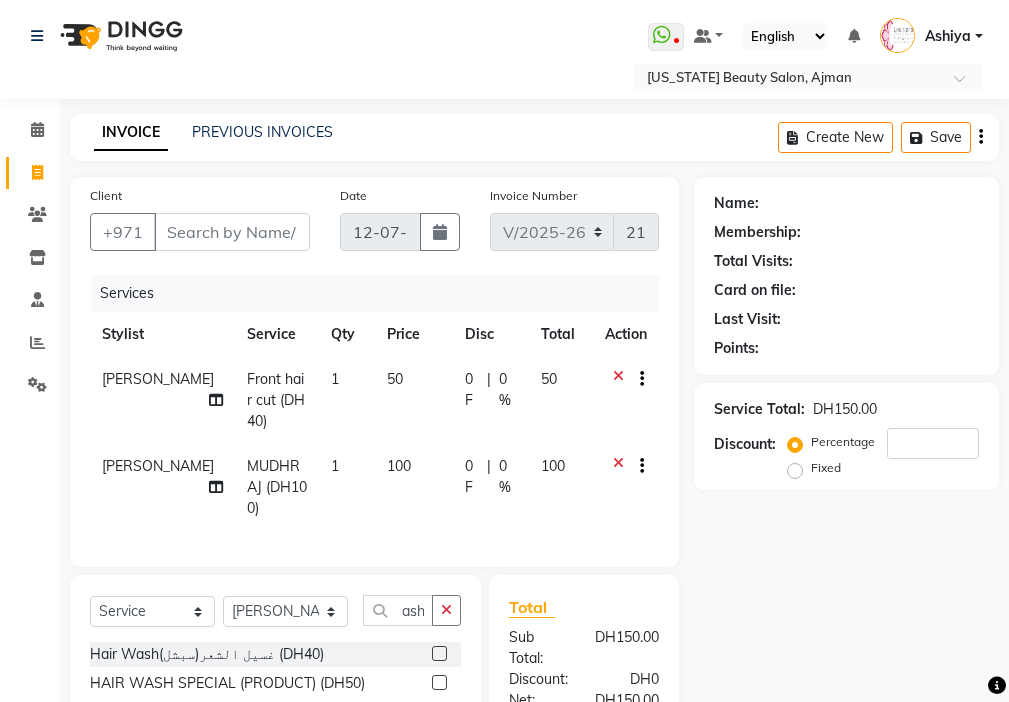 click 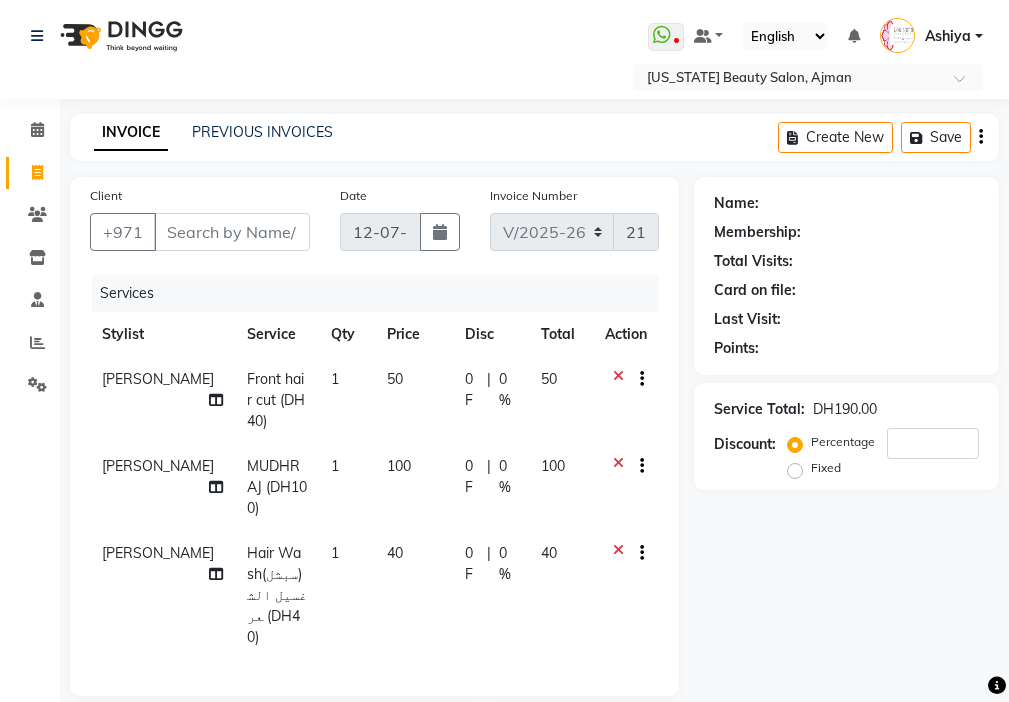 scroll, scrollTop: 0, scrollLeft: 0, axis: both 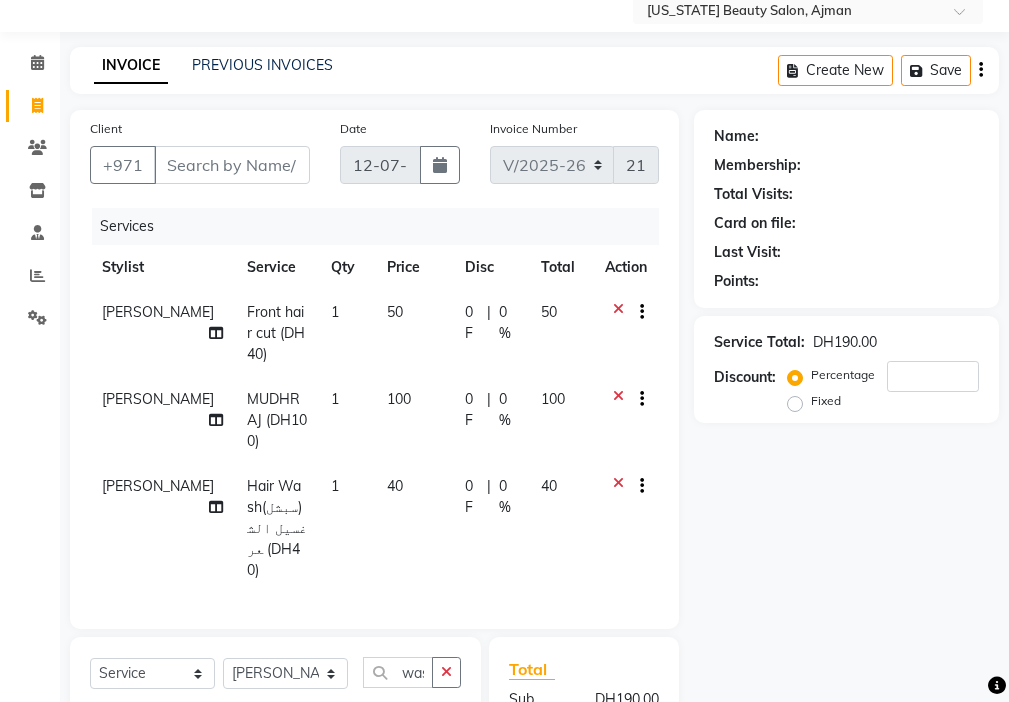 checkbox on "false" 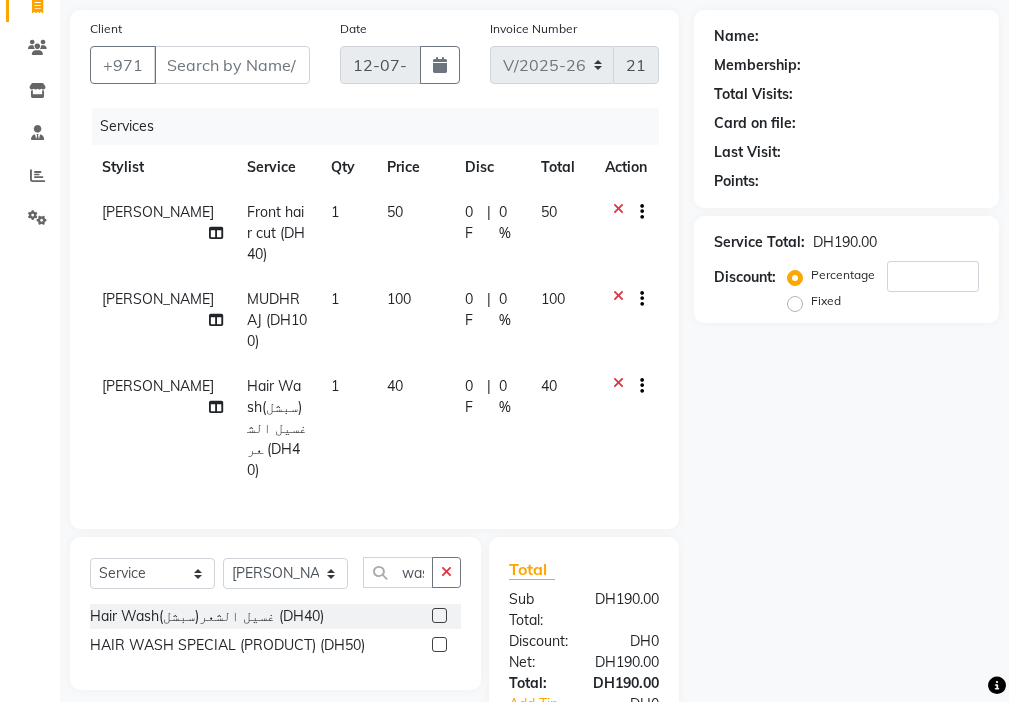 scroll, scrollTop: 172, scrollLeft: 0, axis: vertical 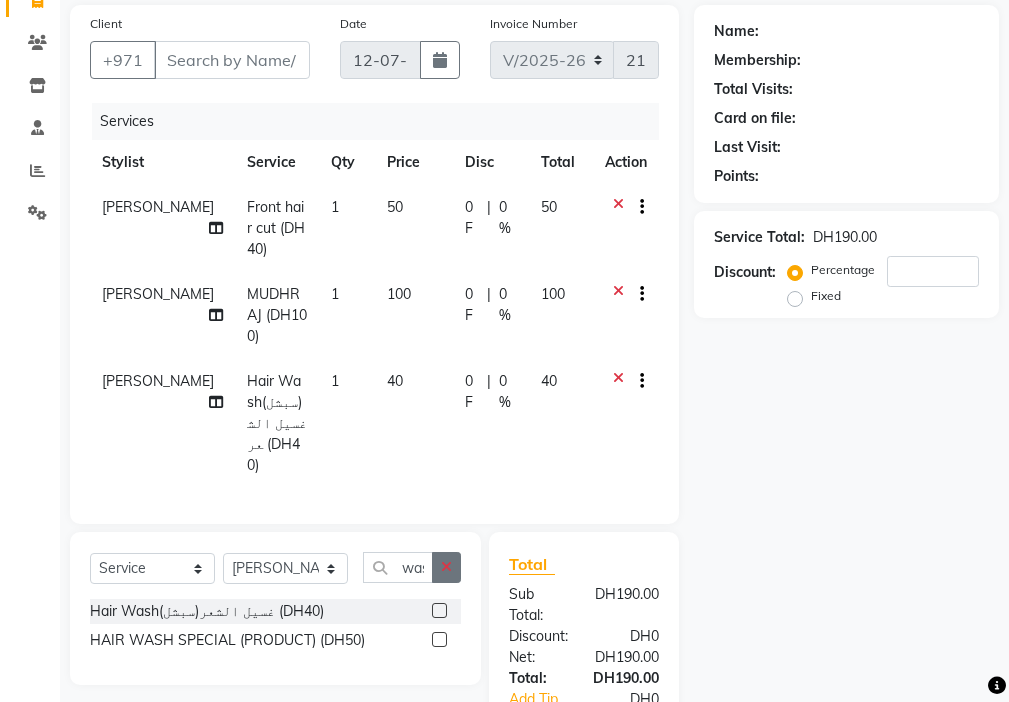 click 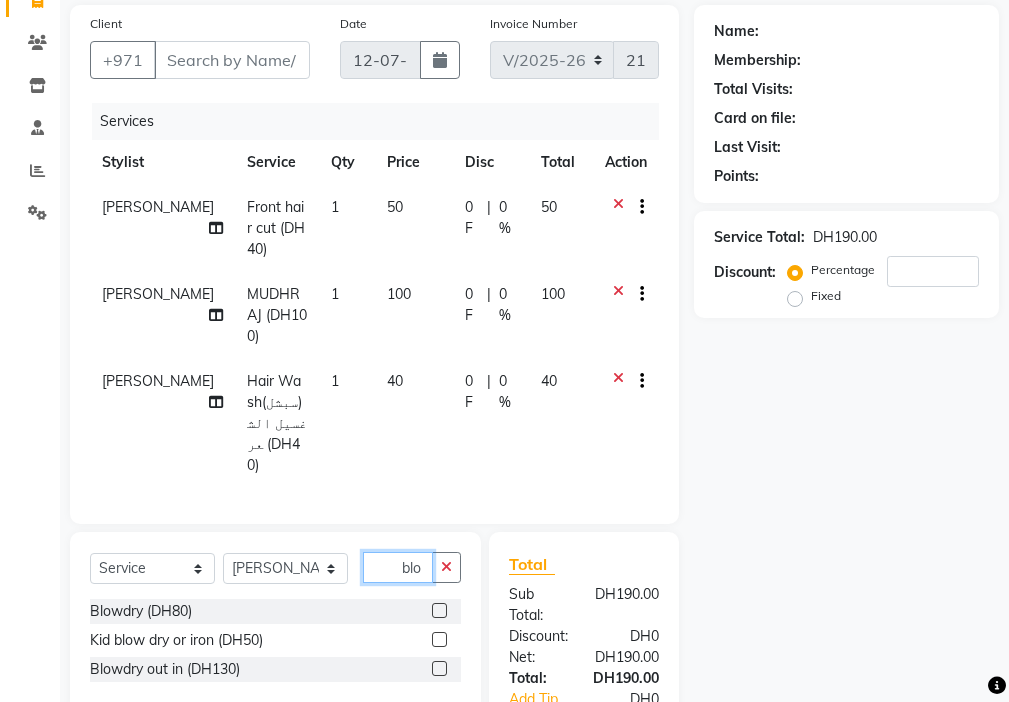 type on "blo" 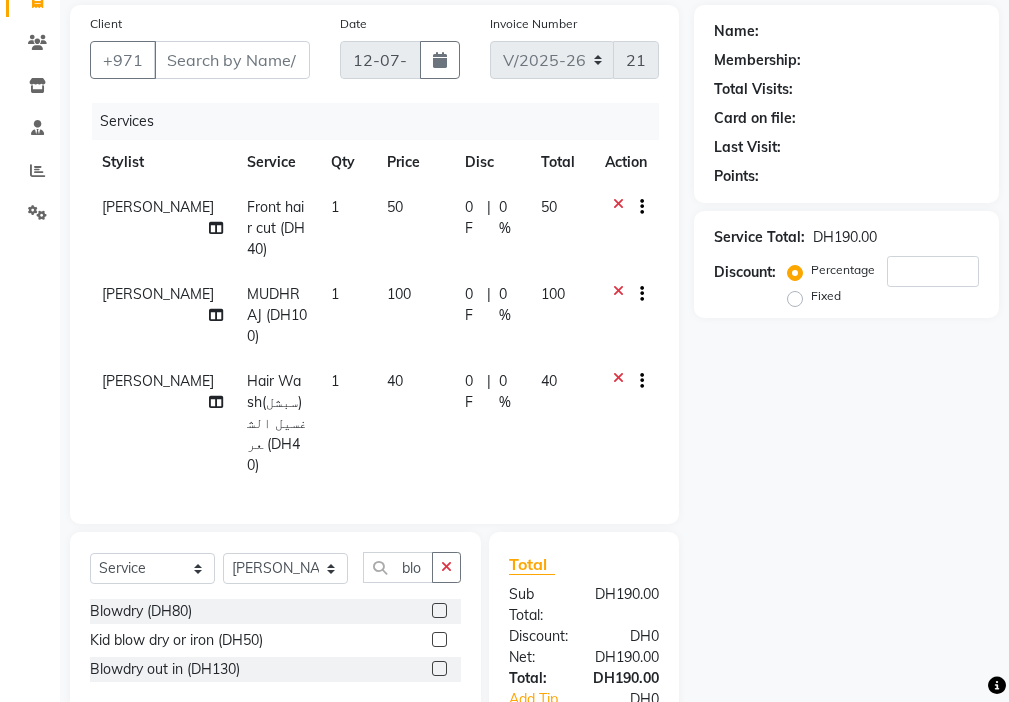 click 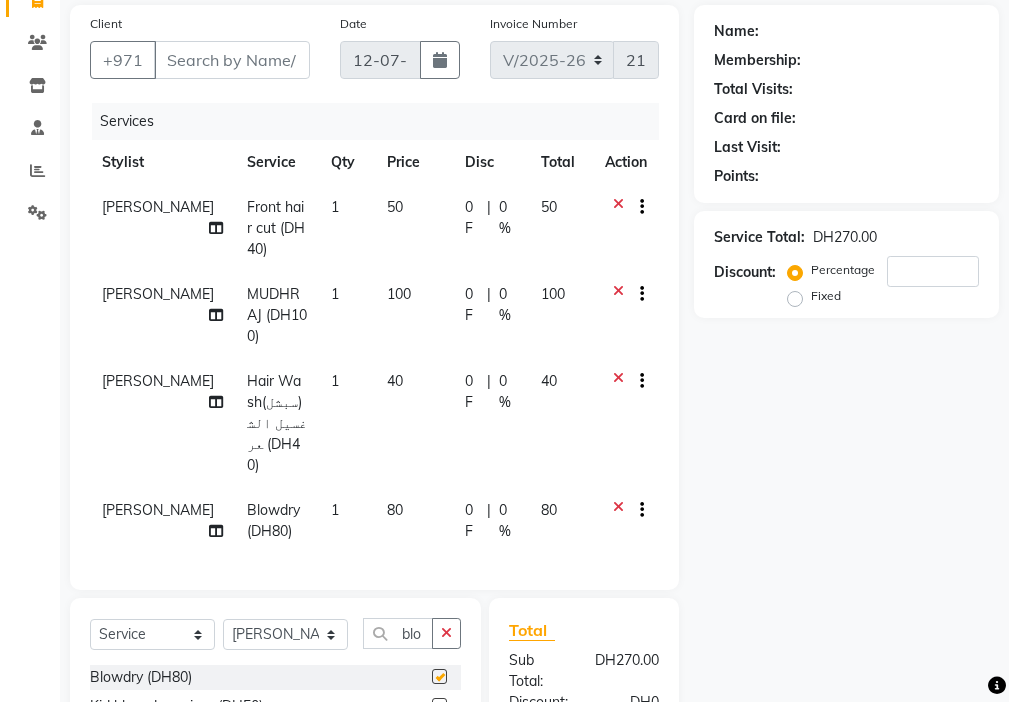 checkbox on "false" 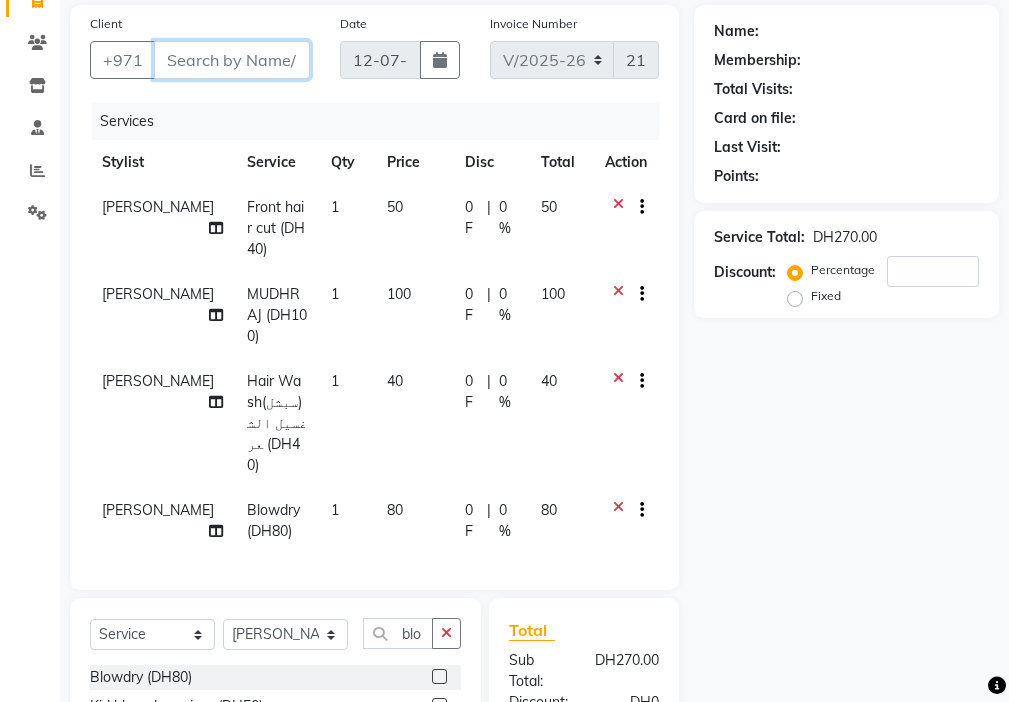 click on "Client" at bounding box center [232, 60] 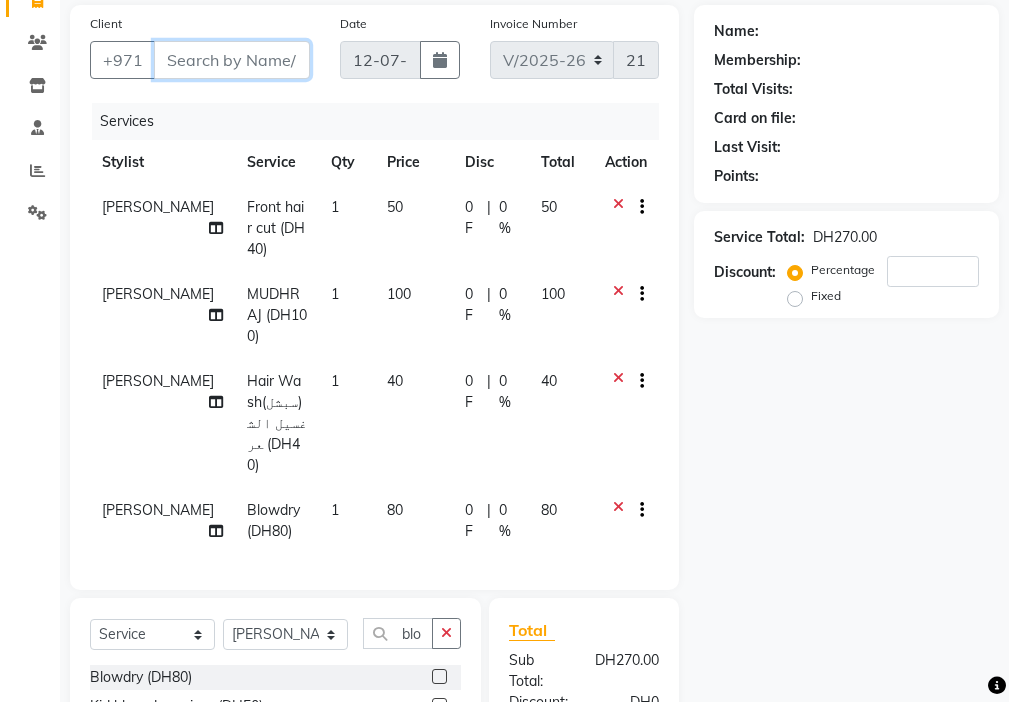 type on "5" 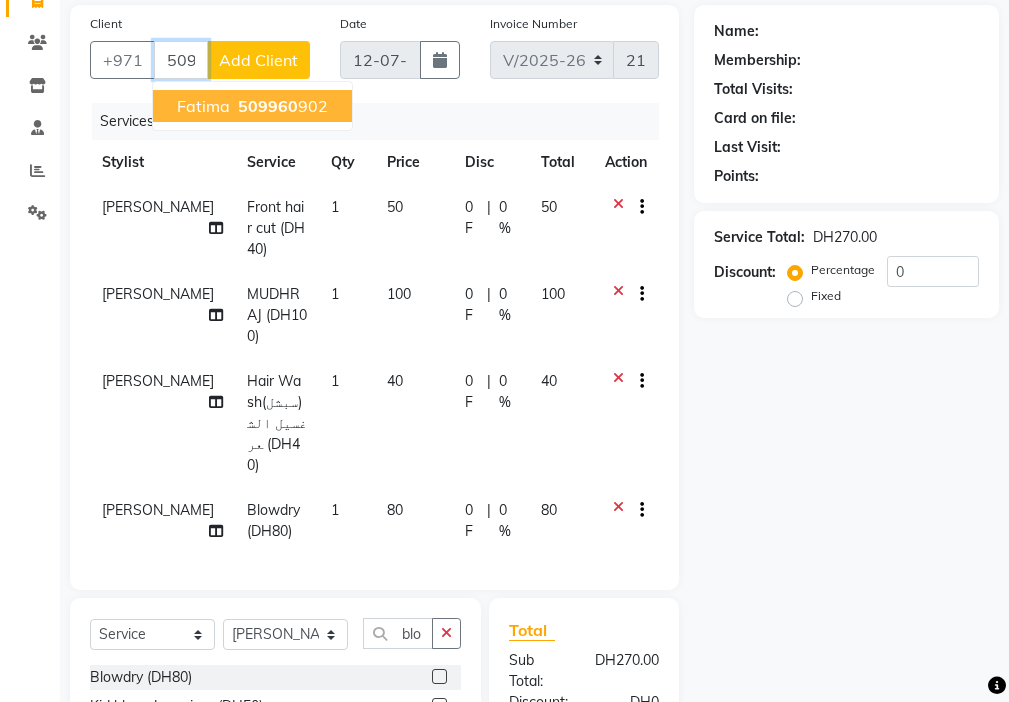 click on "509960" at bounding box center (268, 106) 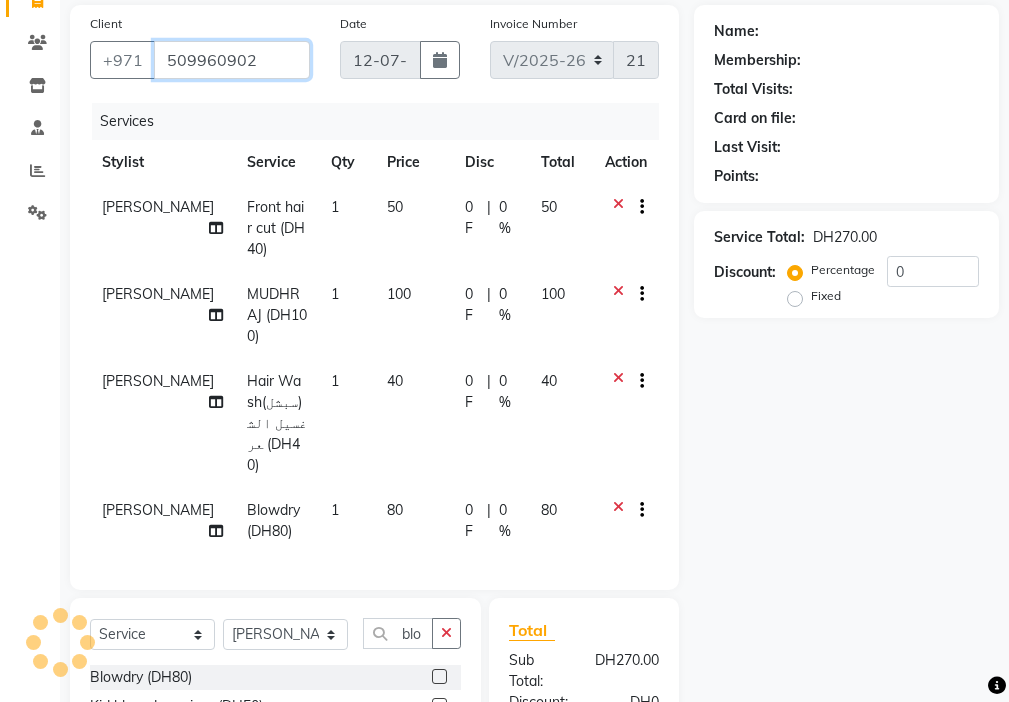 type on "509960902" 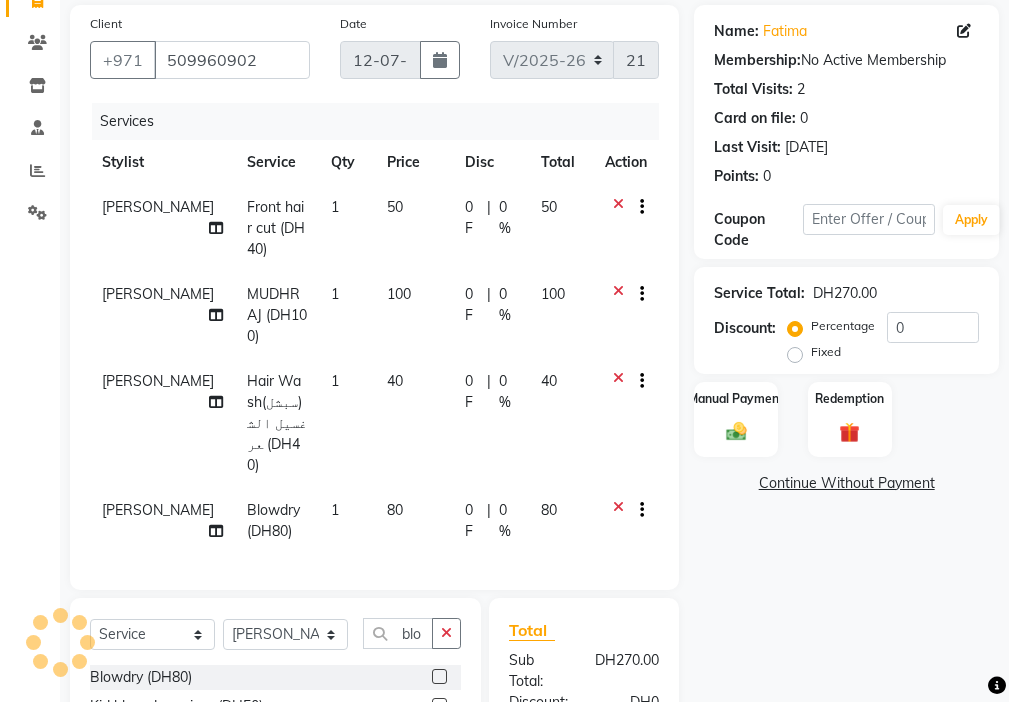 click 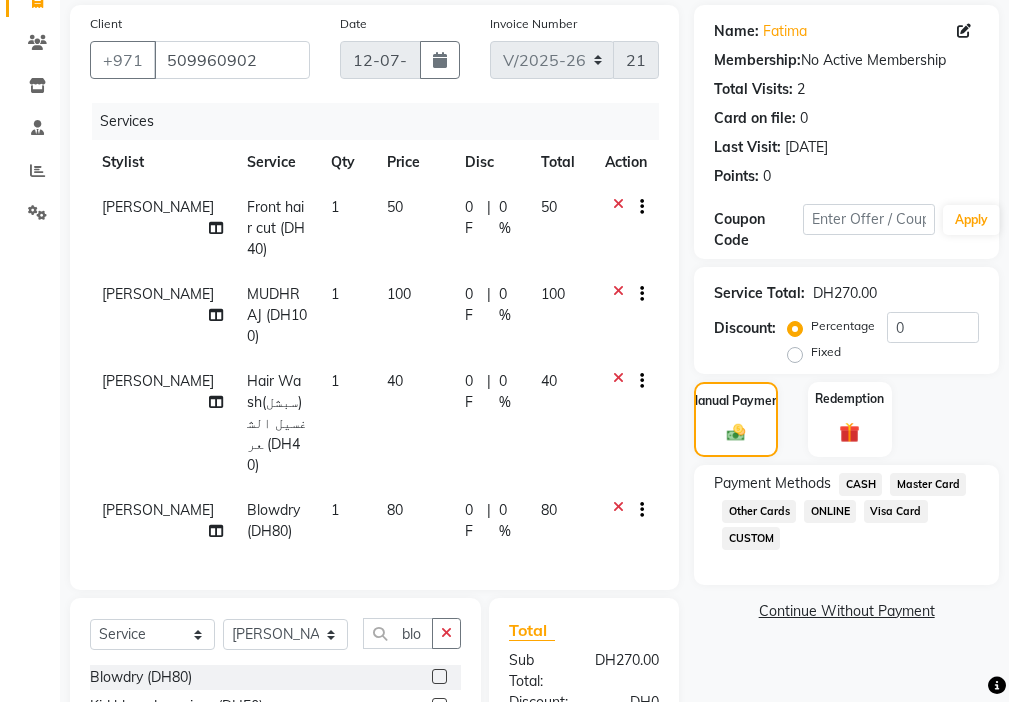 click on "Visa Card" 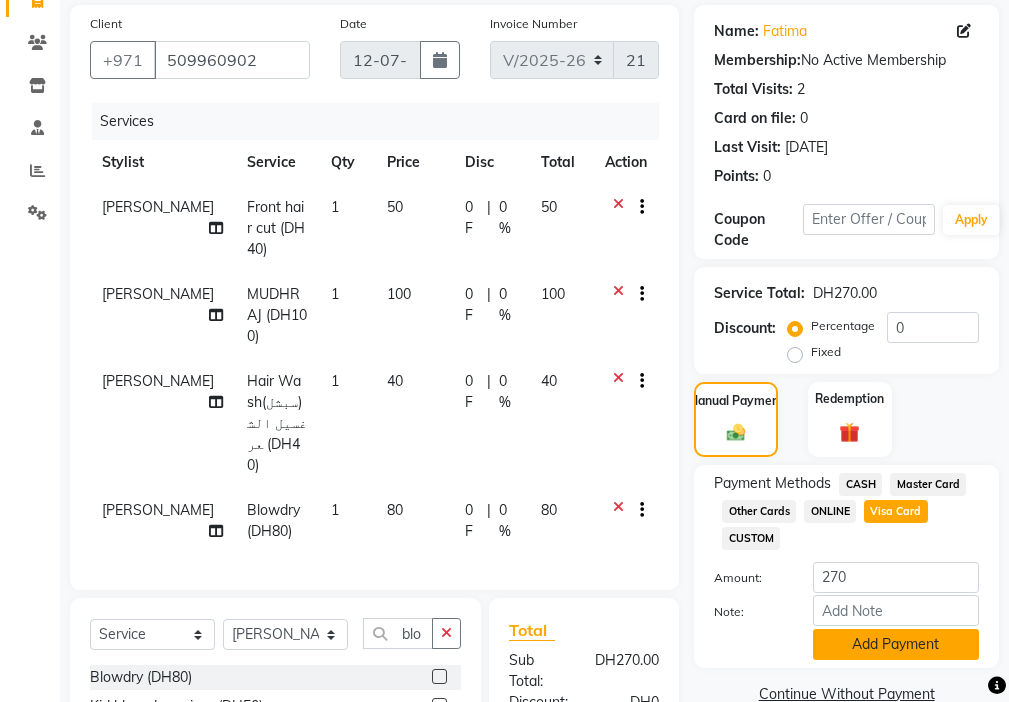 click on "Add Payment" 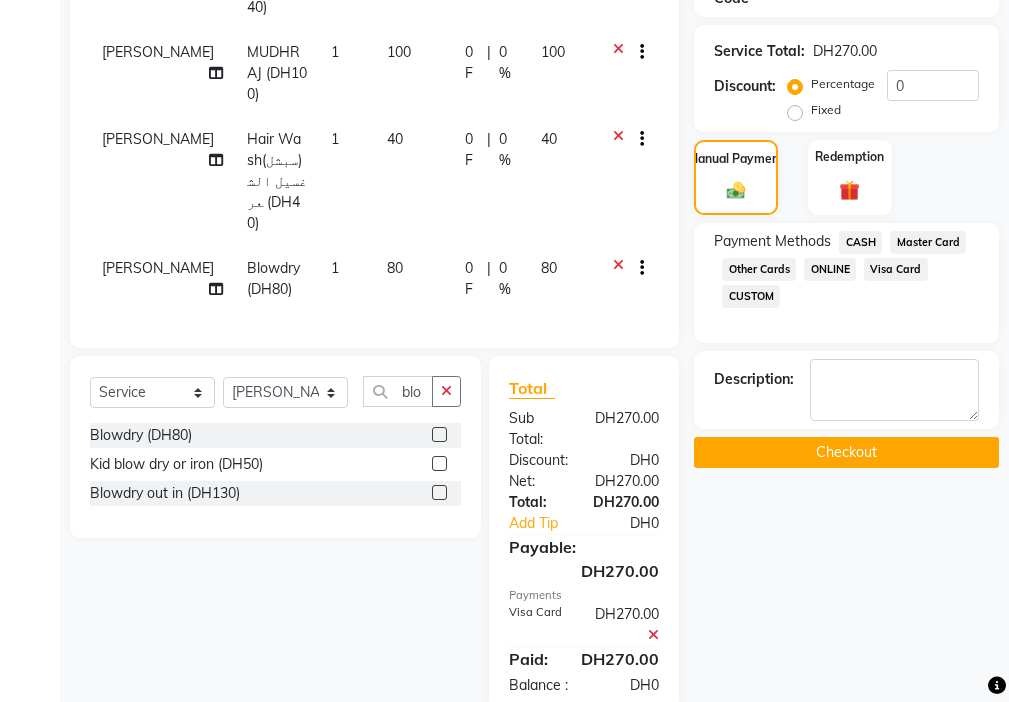scroll, scrollTop: 452, scrollLeft: 0, axis: vertical 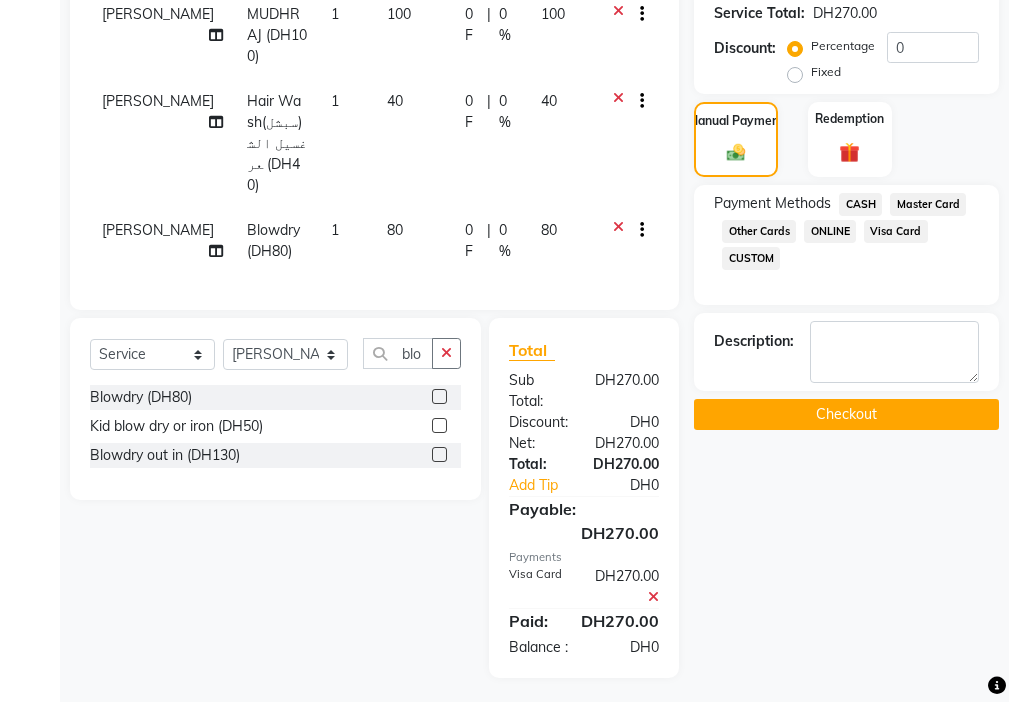 click on "Checkout" 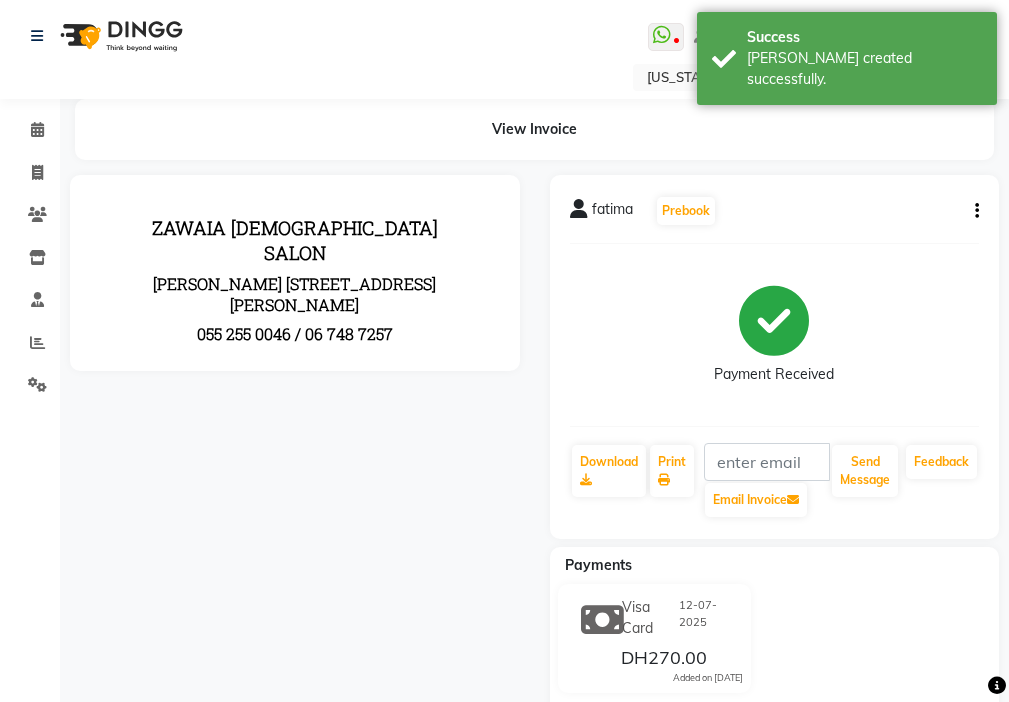scroll, scrollTop: 0, scrollLeft: 0, axis: both 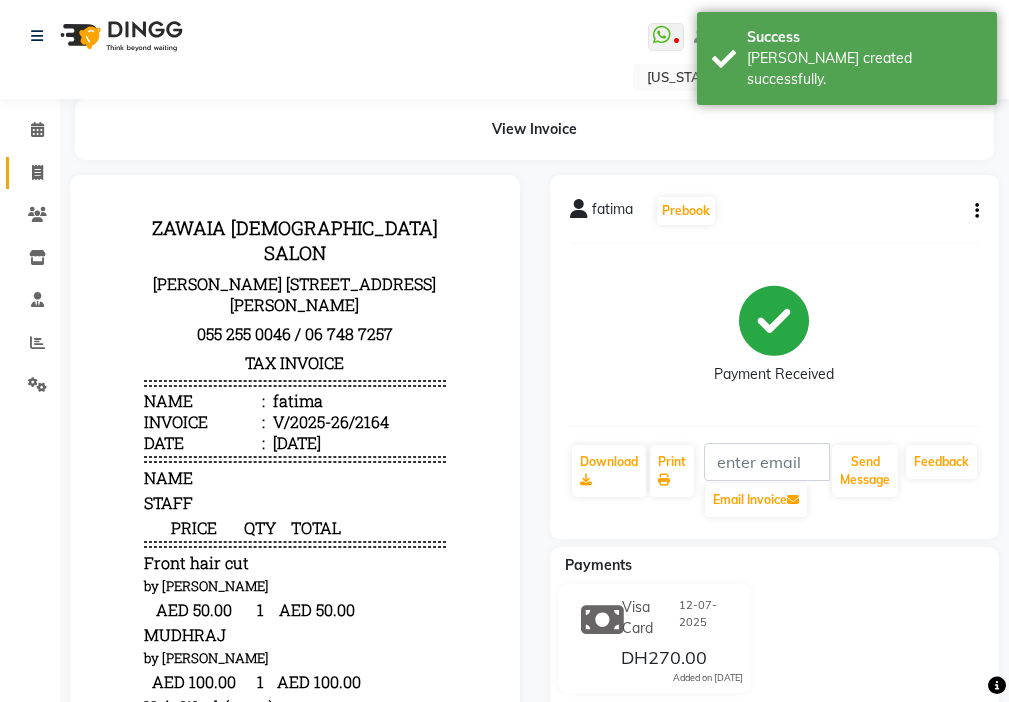 click 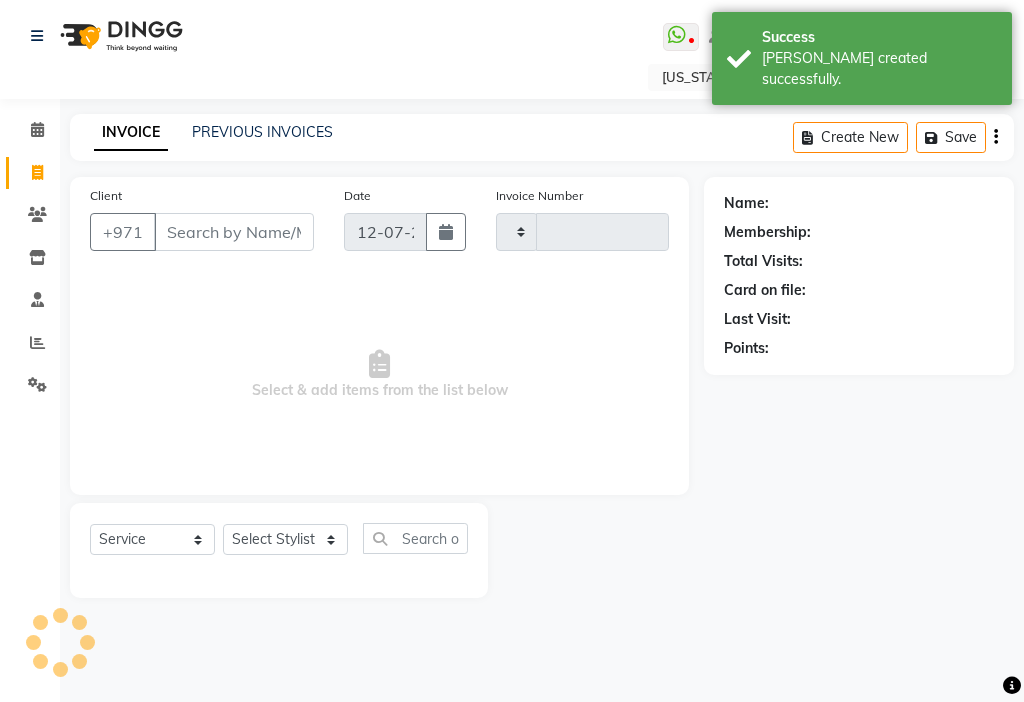 type on "2165" 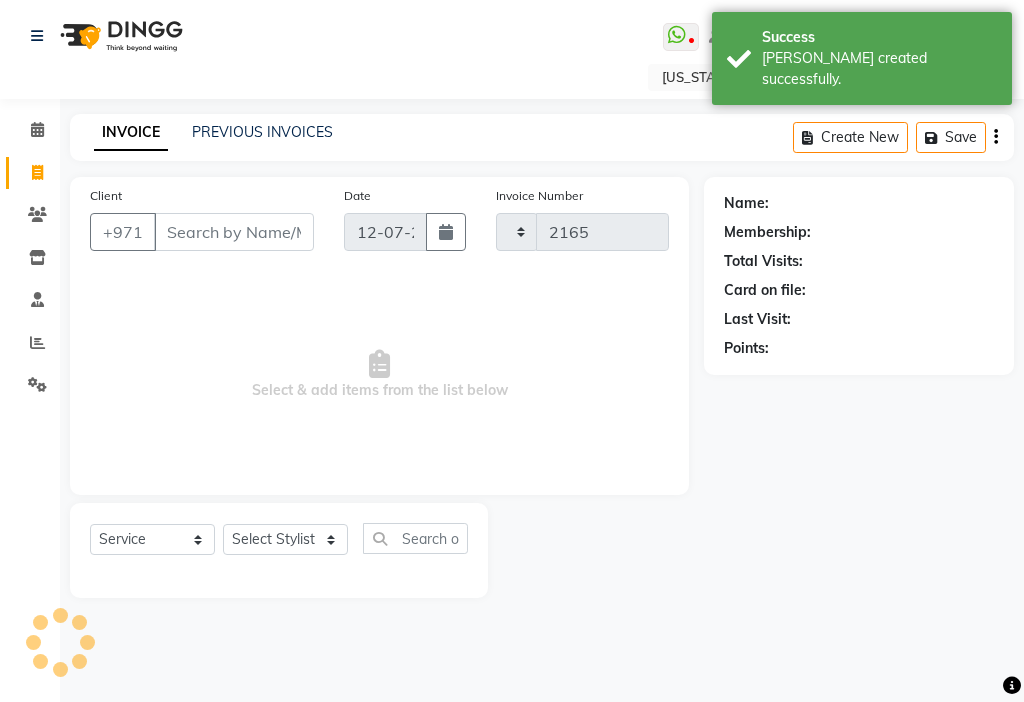 select on "637" 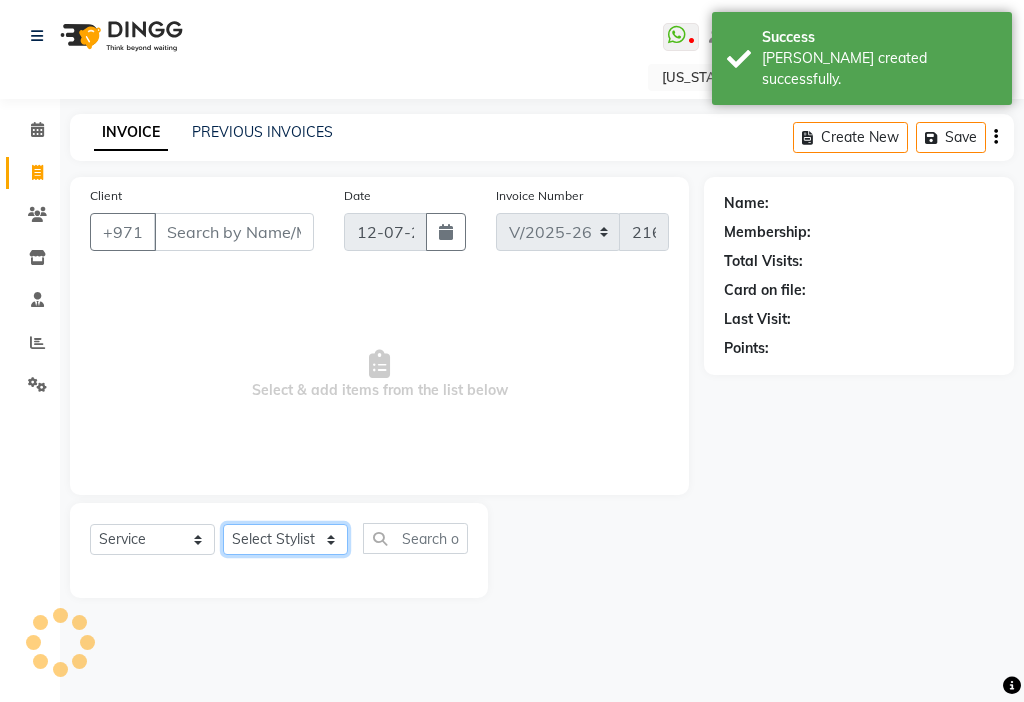 click on "Select Stylist" 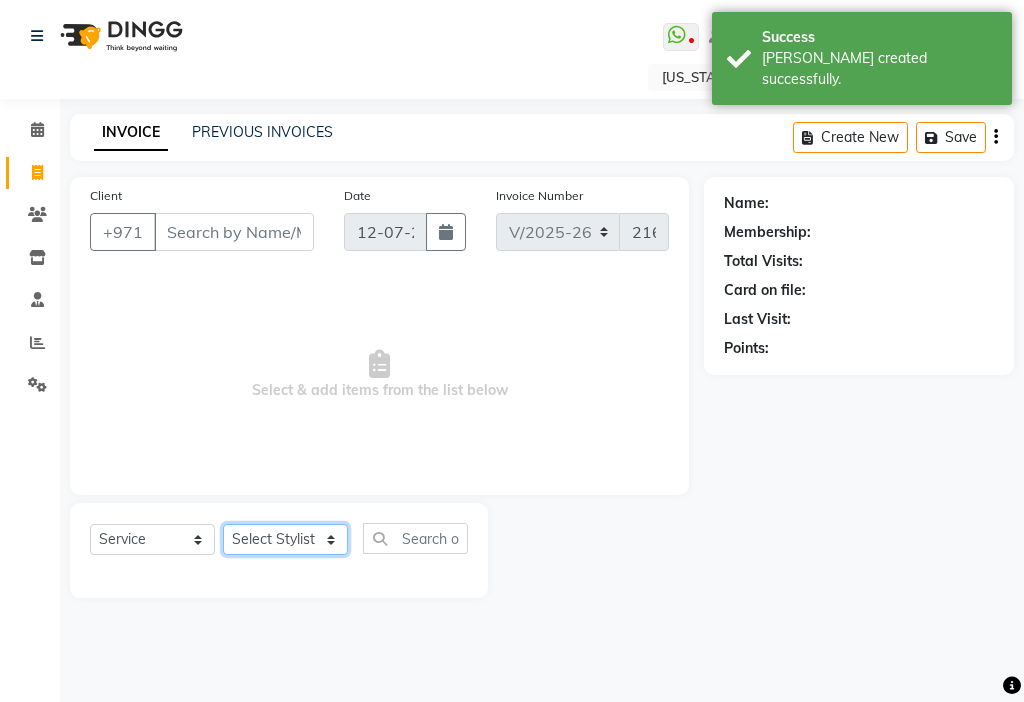 select on "9452" 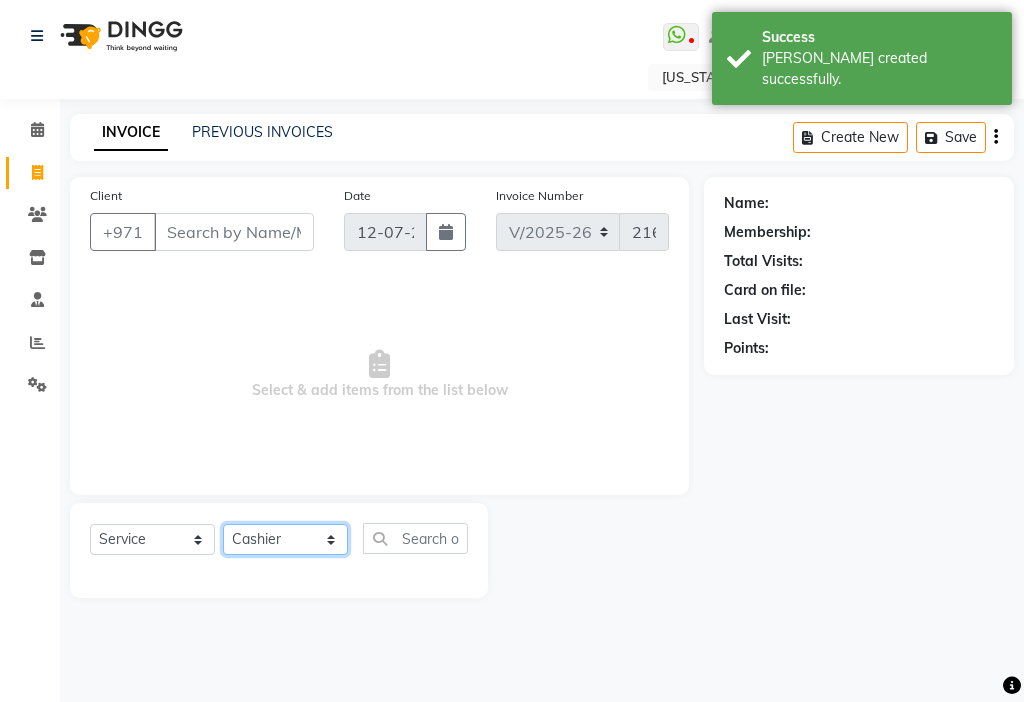 click on "Select Stylist [PERSON_NAME] [PERSON_NAME] [PERSON_NAME] [PERSON_NAME] Kbina Madam mamta [PERSON_NAME] [PERSON_NAME] [PERSON_NAME]" 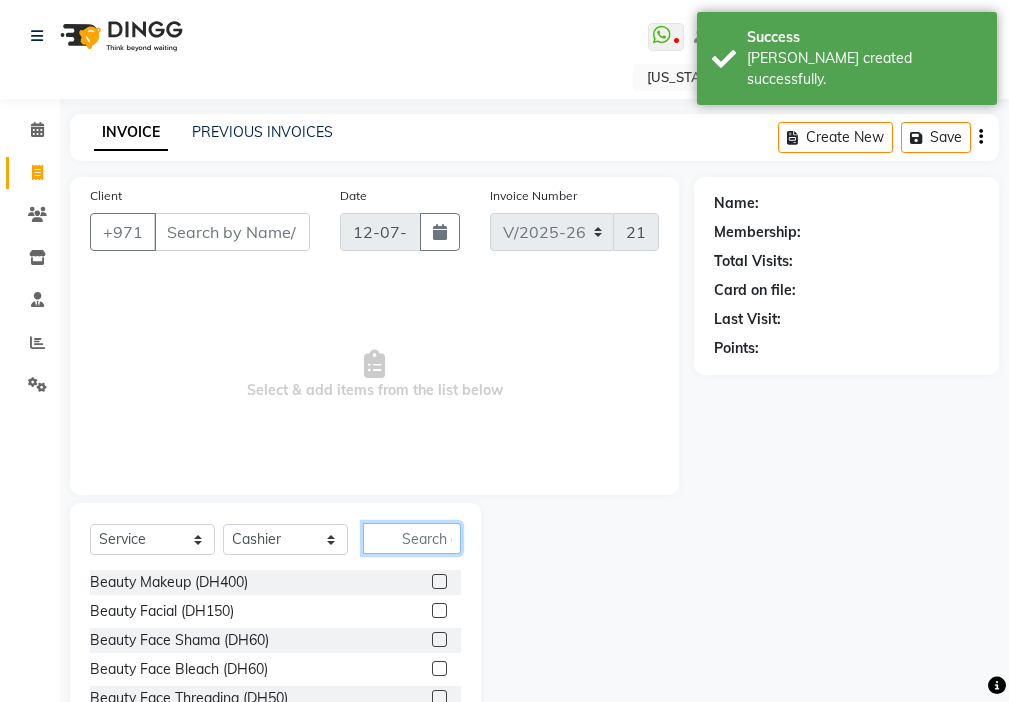 click 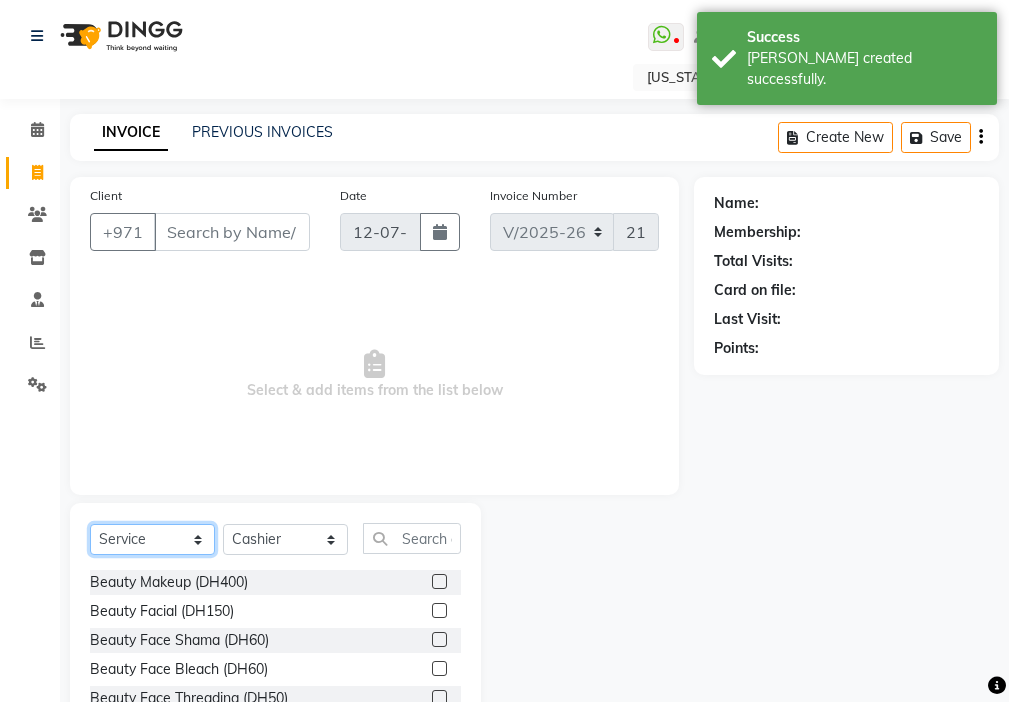 click on "Select  Service  Product  Membership  Package Voucher Prepaid Gift Card" 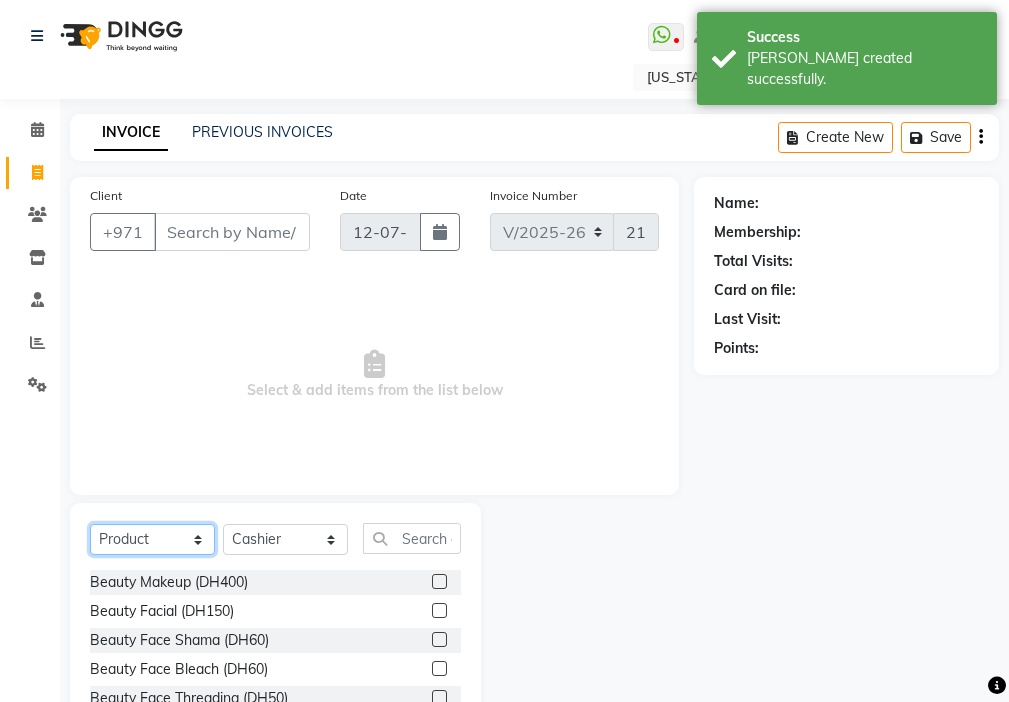 click on "Select  Service  Product  Membership  Package Voucher Prepaid Gift Card" 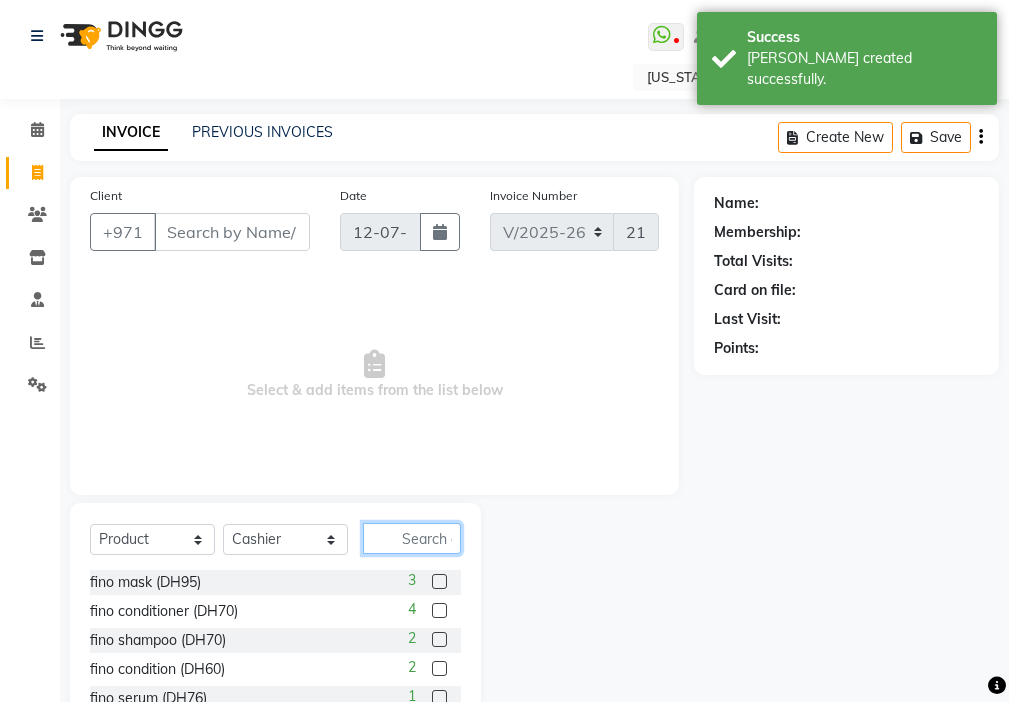 click 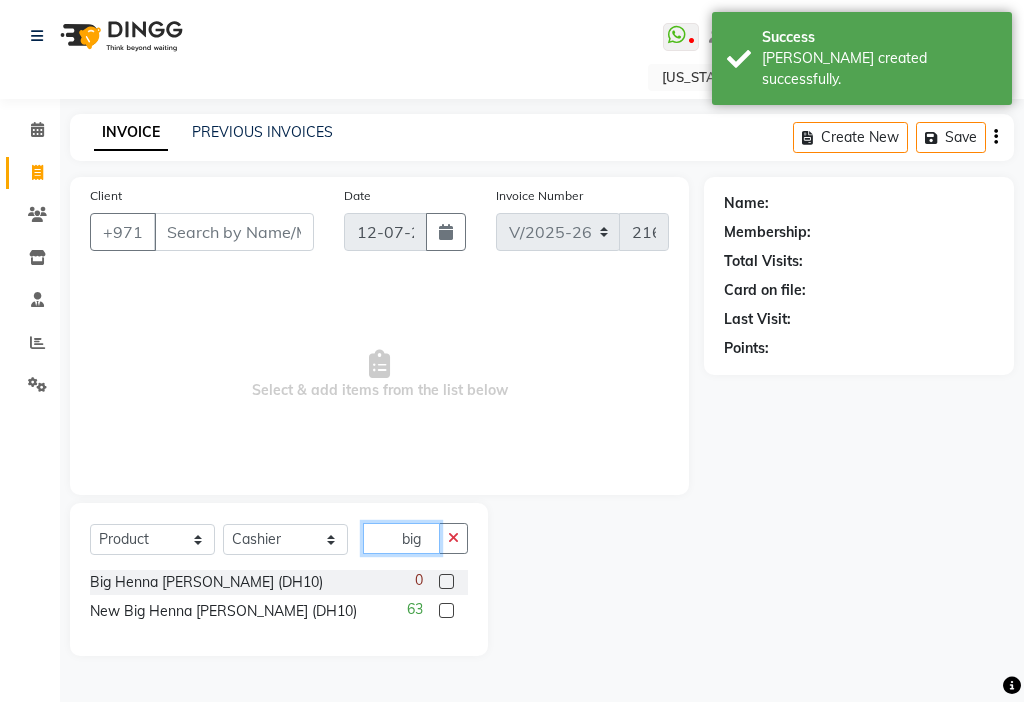 type on "big" 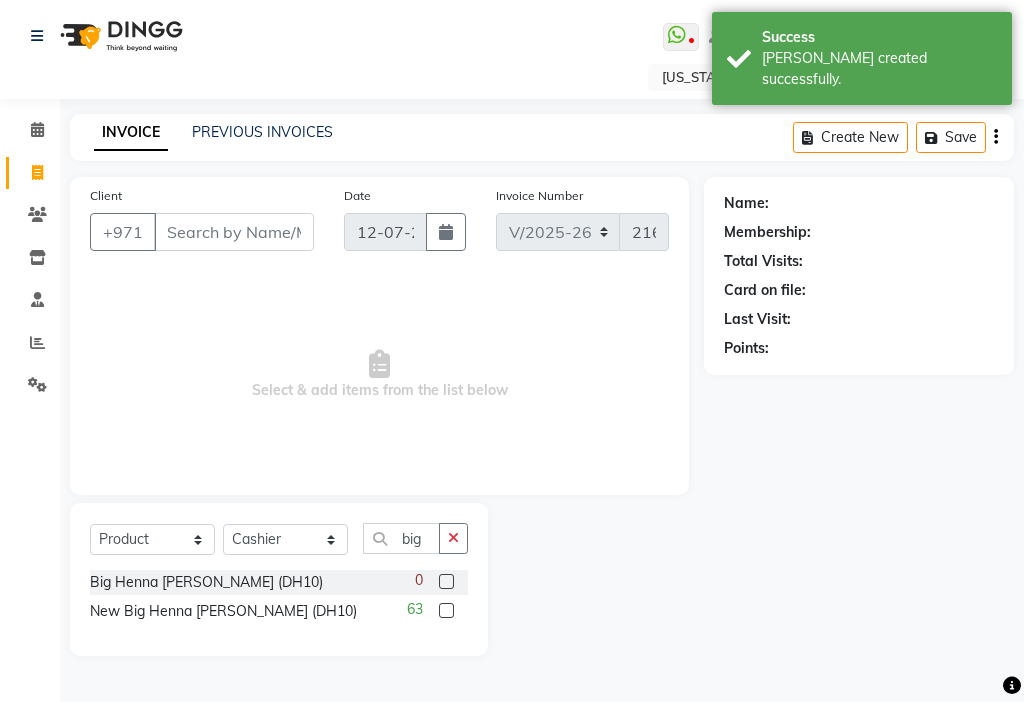 click 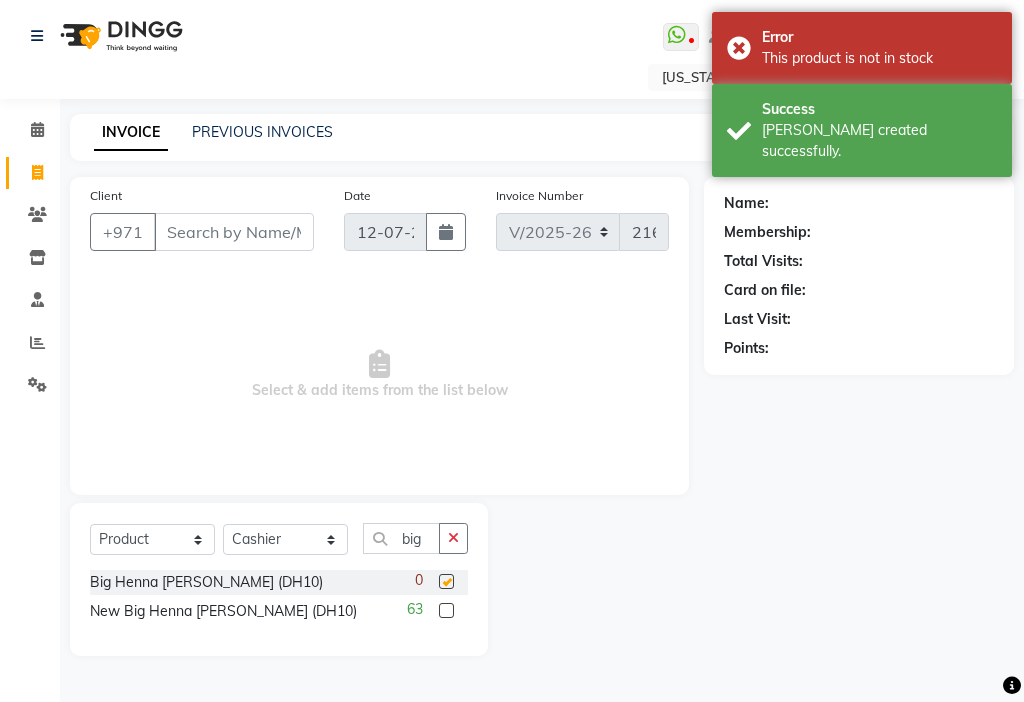 checkbox on "false" 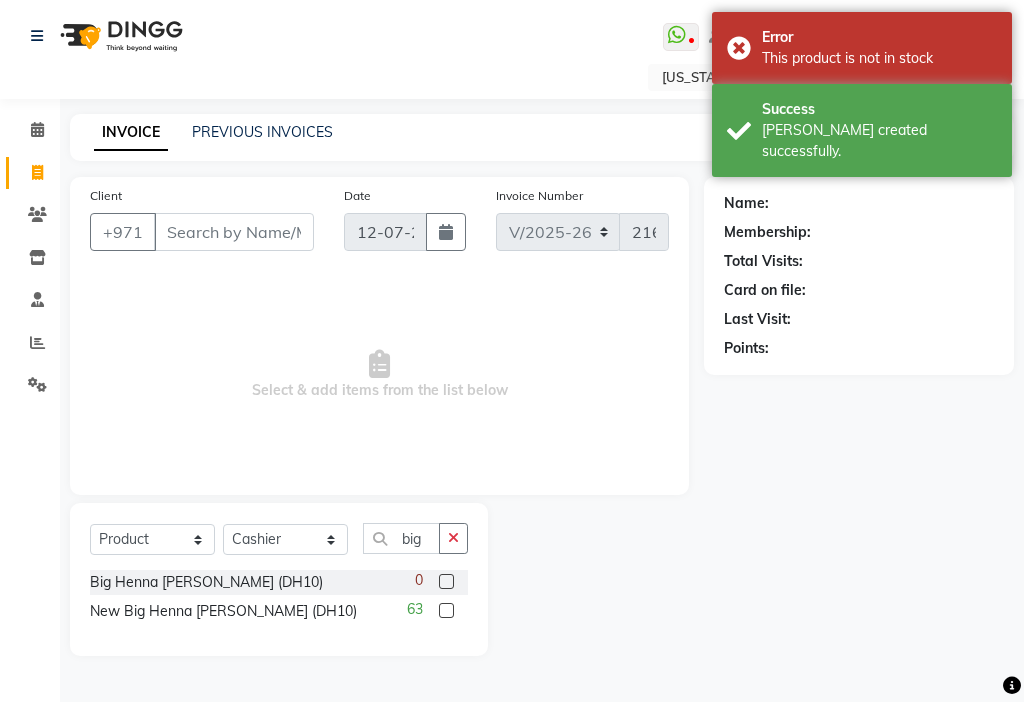 click 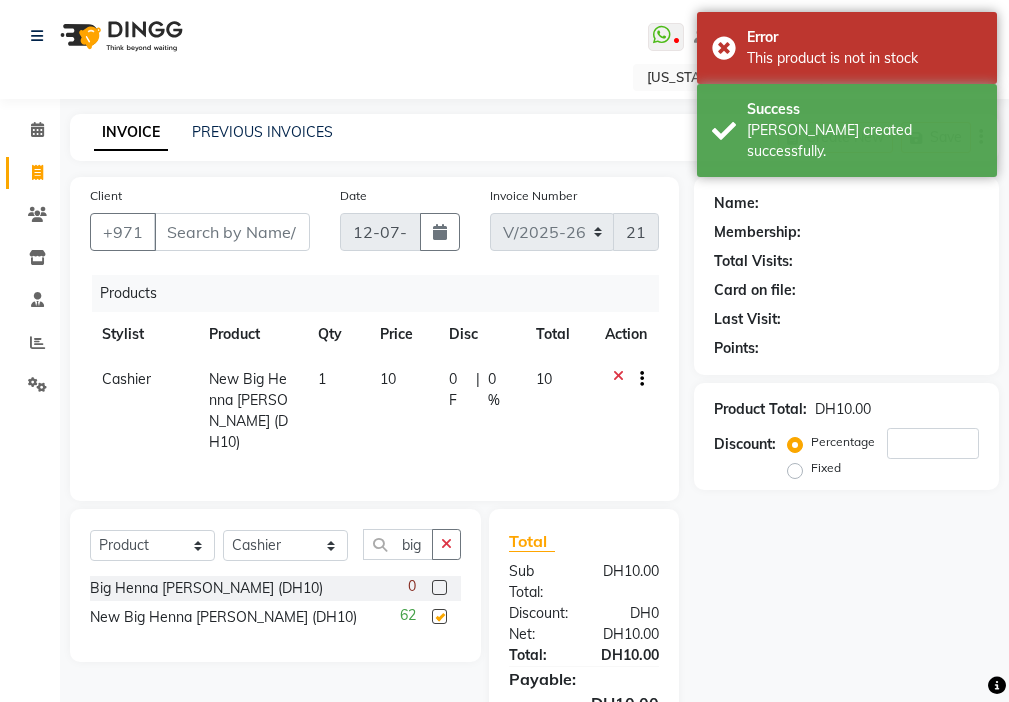checkbox on "false" 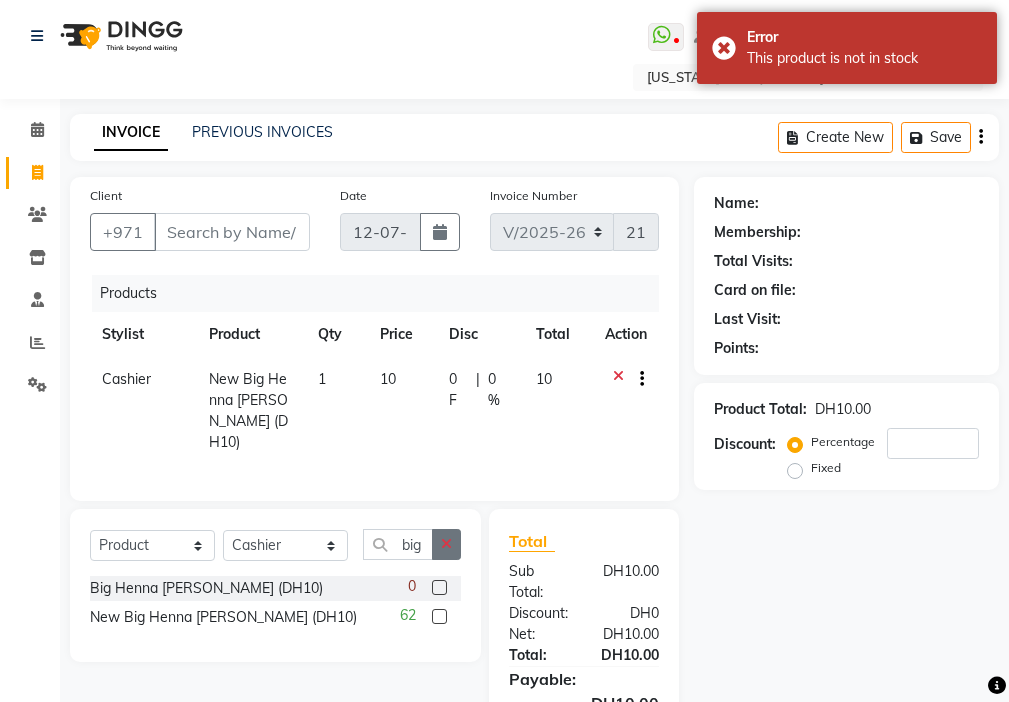 click 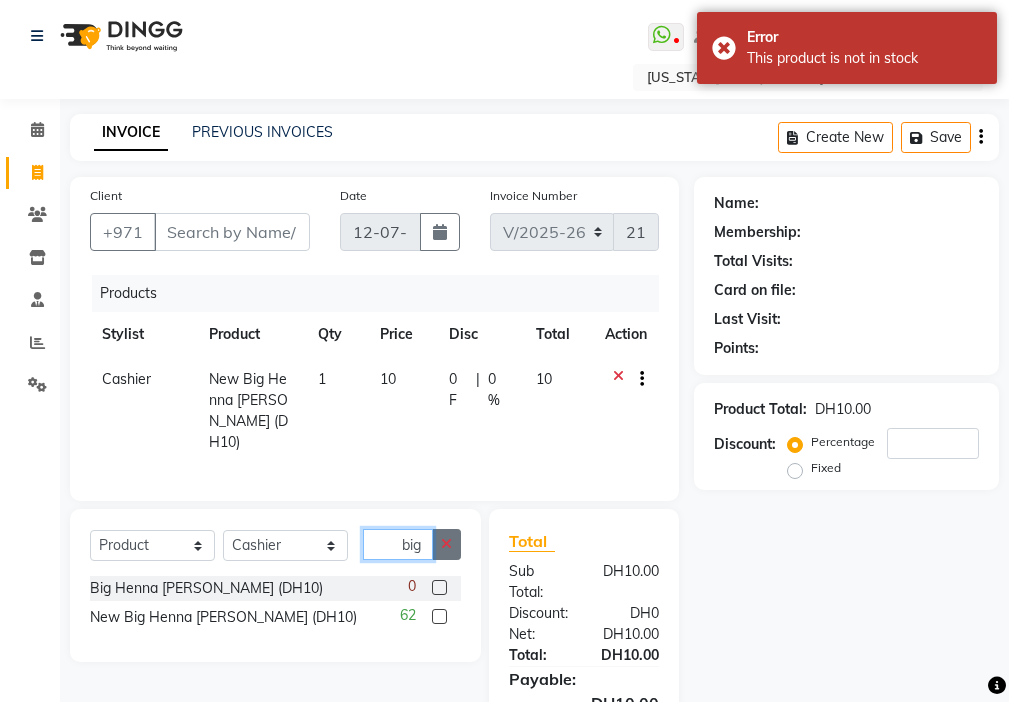 type 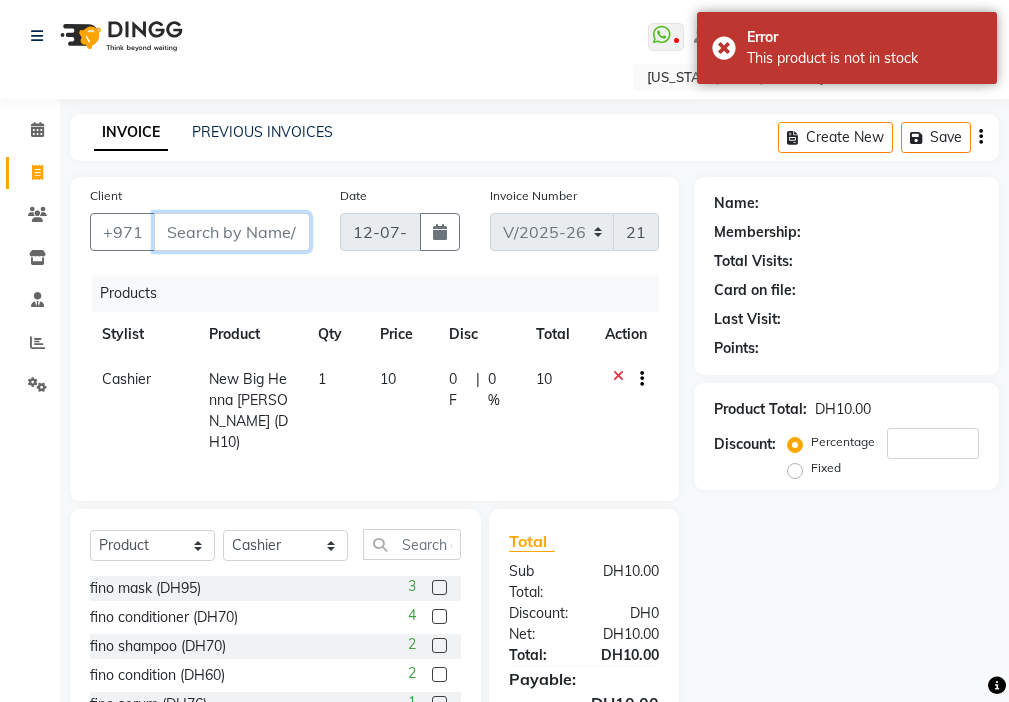 click on "Client" at bounding box center [232, 232] 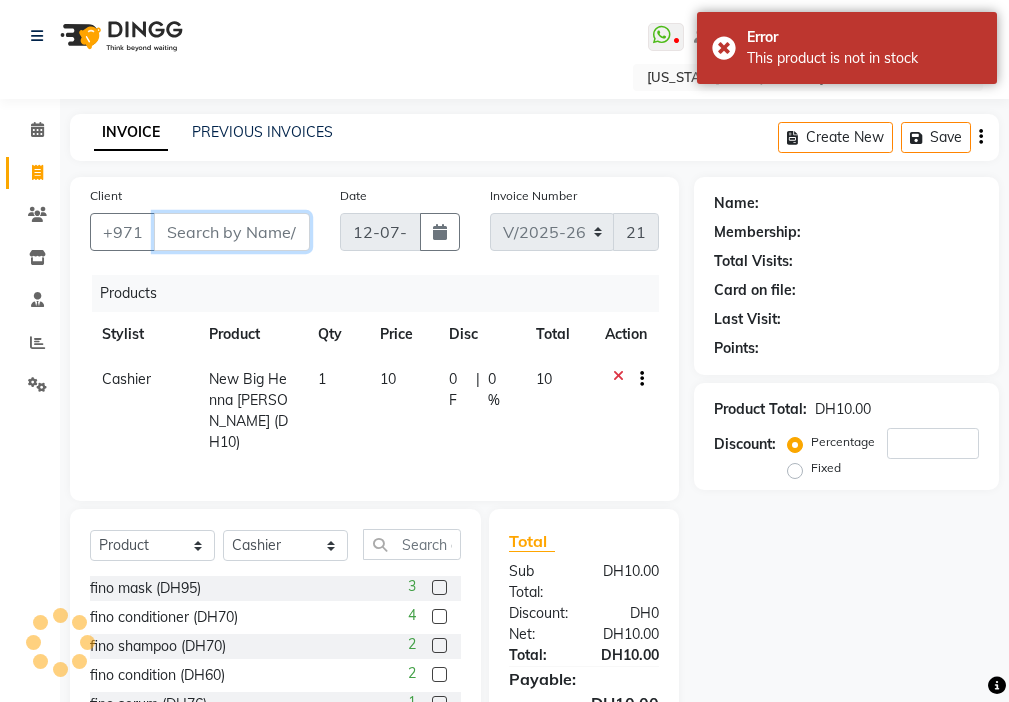 type on "s" 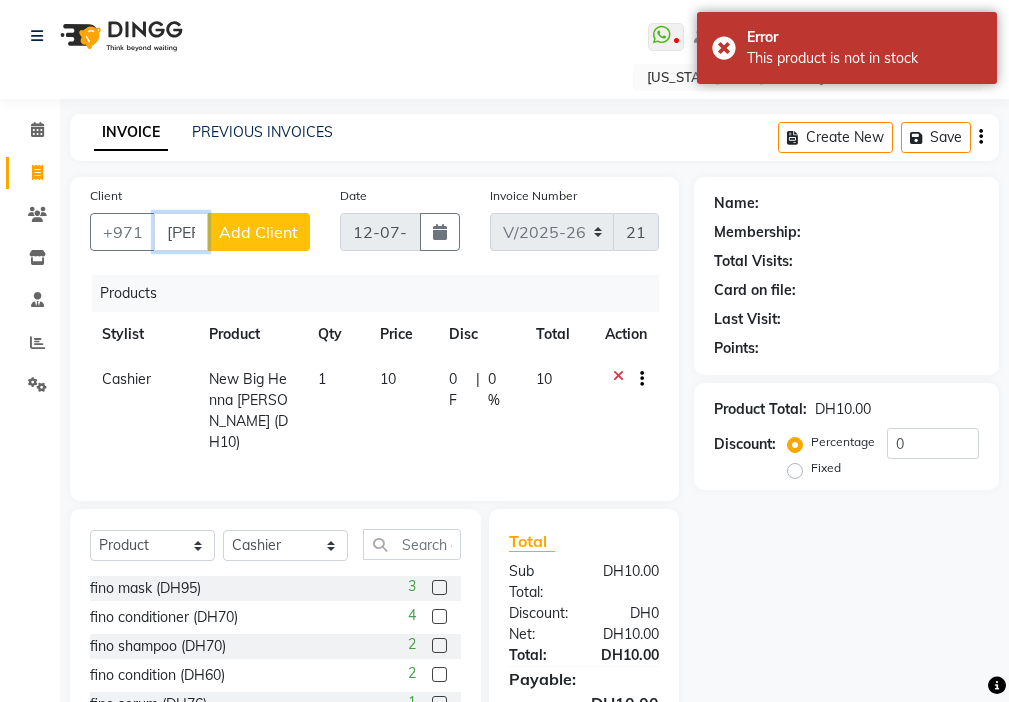 scroll, scrollTop: 0, scrollLeft: 2, axis: horizontal 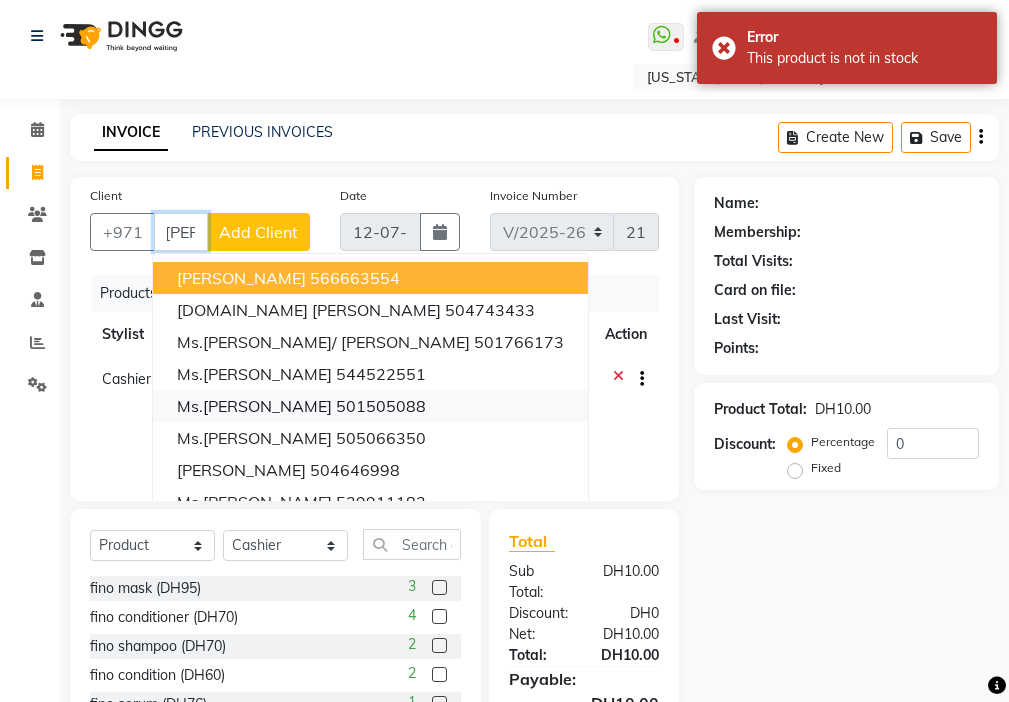 click on "501505088" at bounding box center [381, 406] 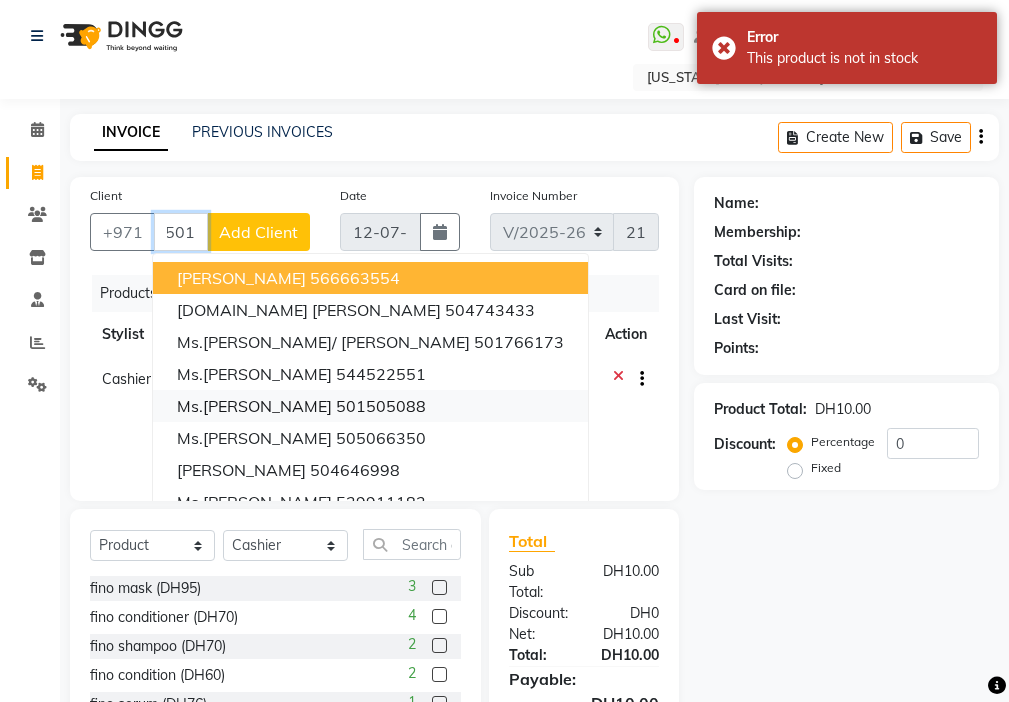 scroll, scrollTop: 0, scrollLeft: 0, axis: both 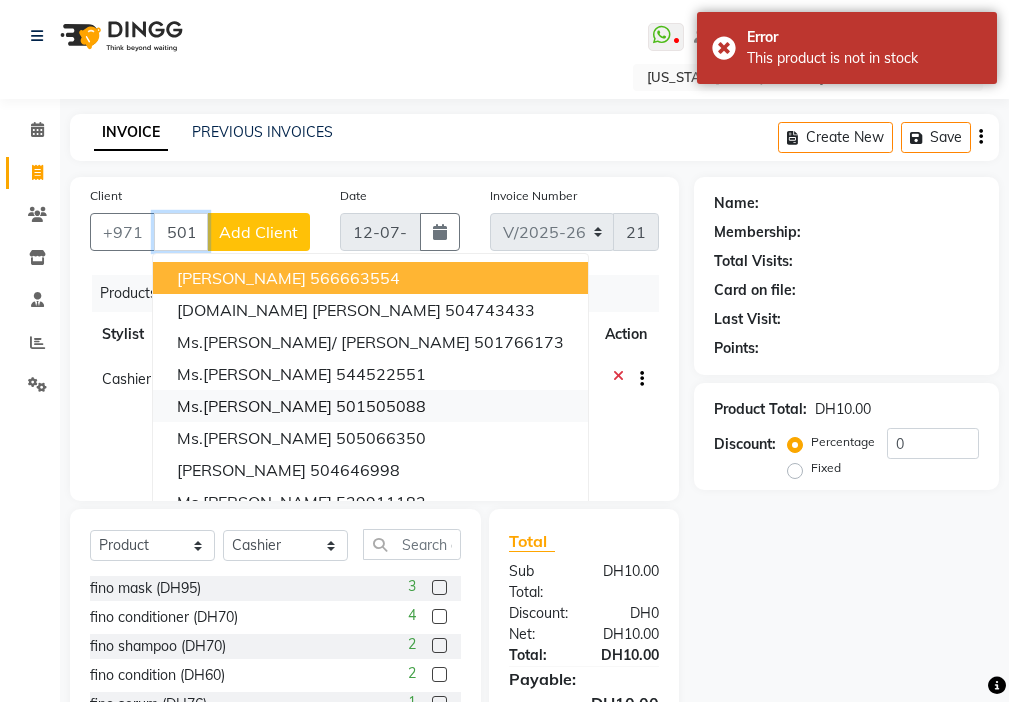 type on "501505088" 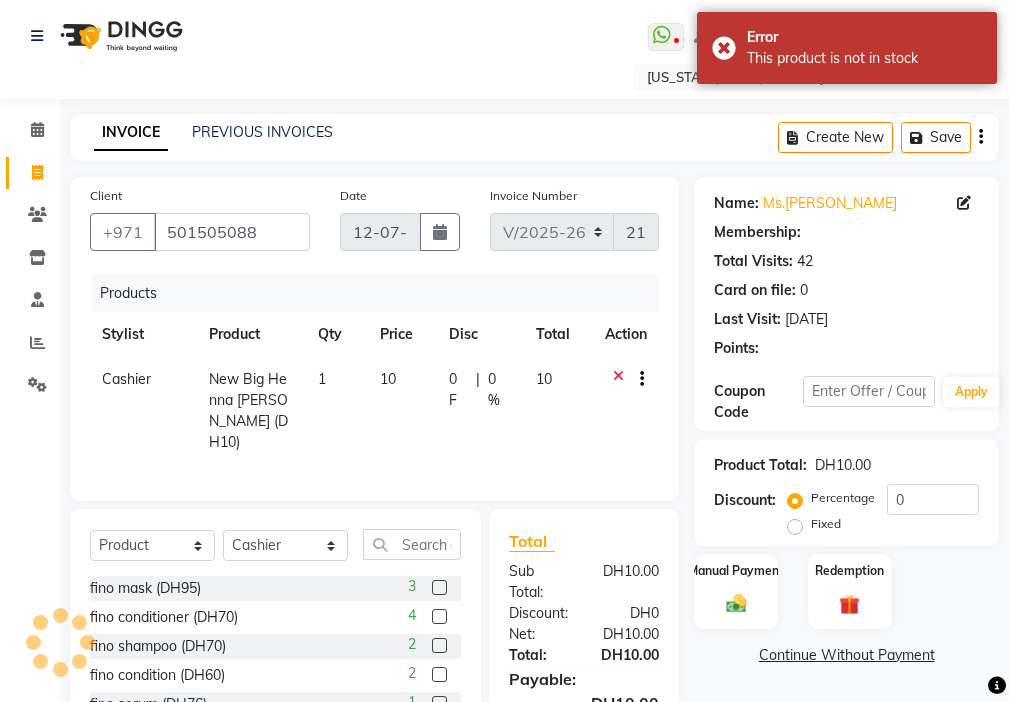 click 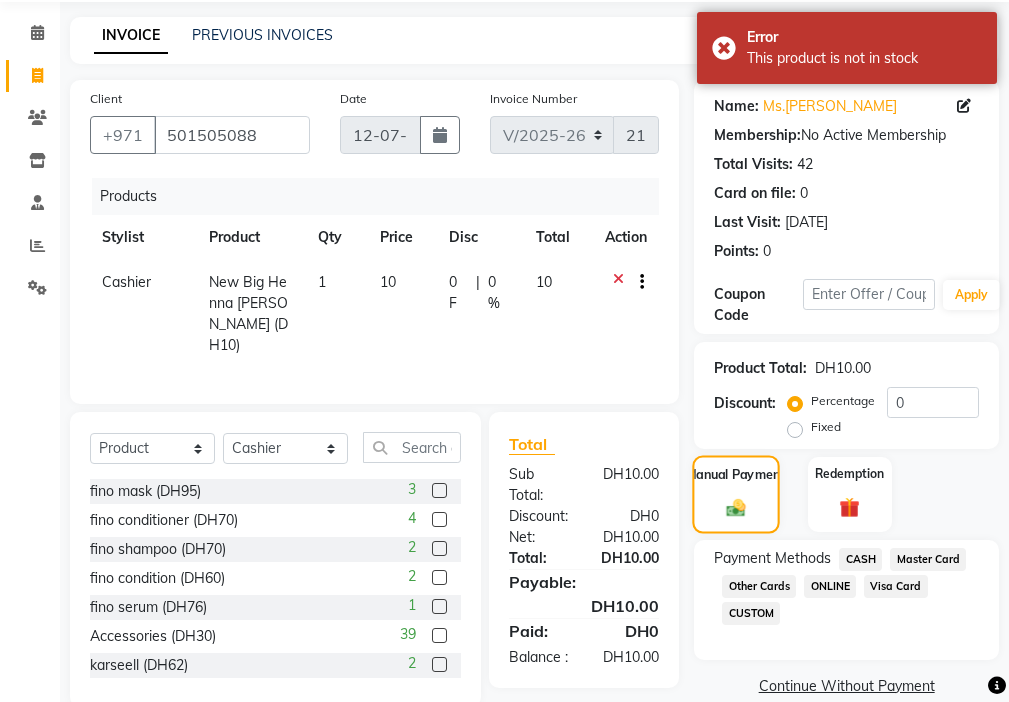 scroll, scrollTop: 128, scrollLeft: 0, axis: vertical 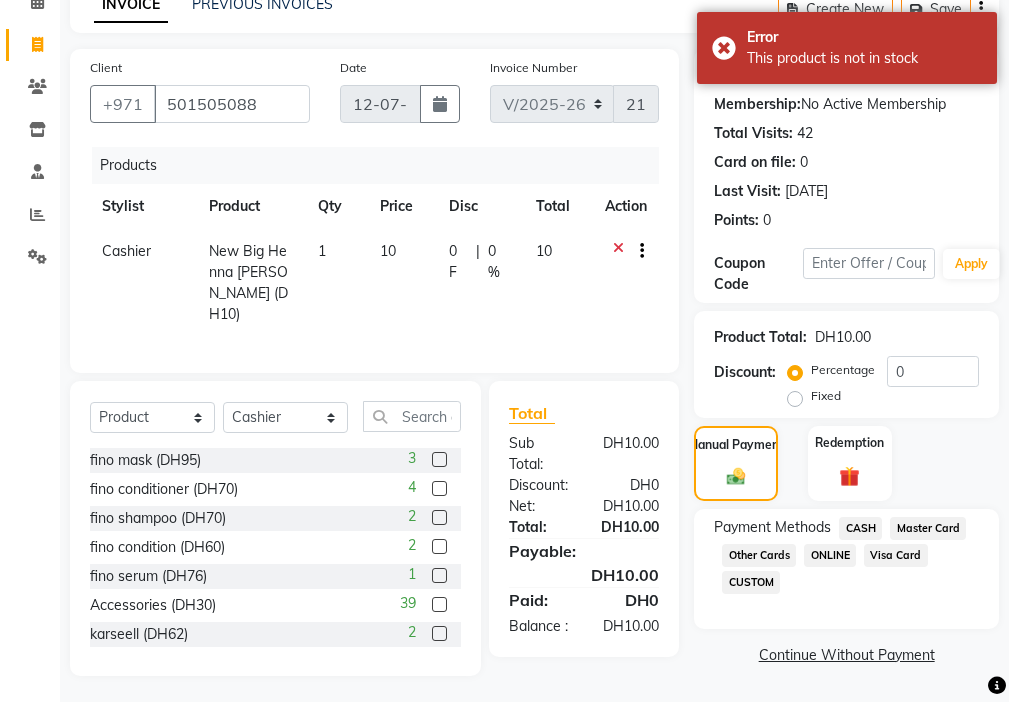 click on "Master Card" 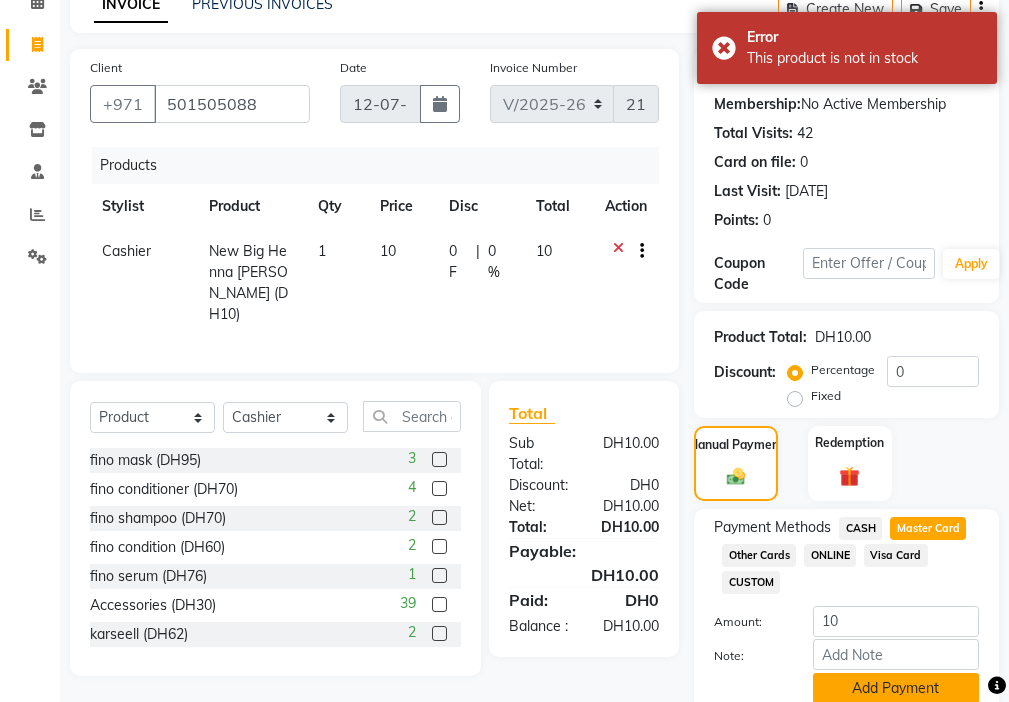click on "Add Payment" 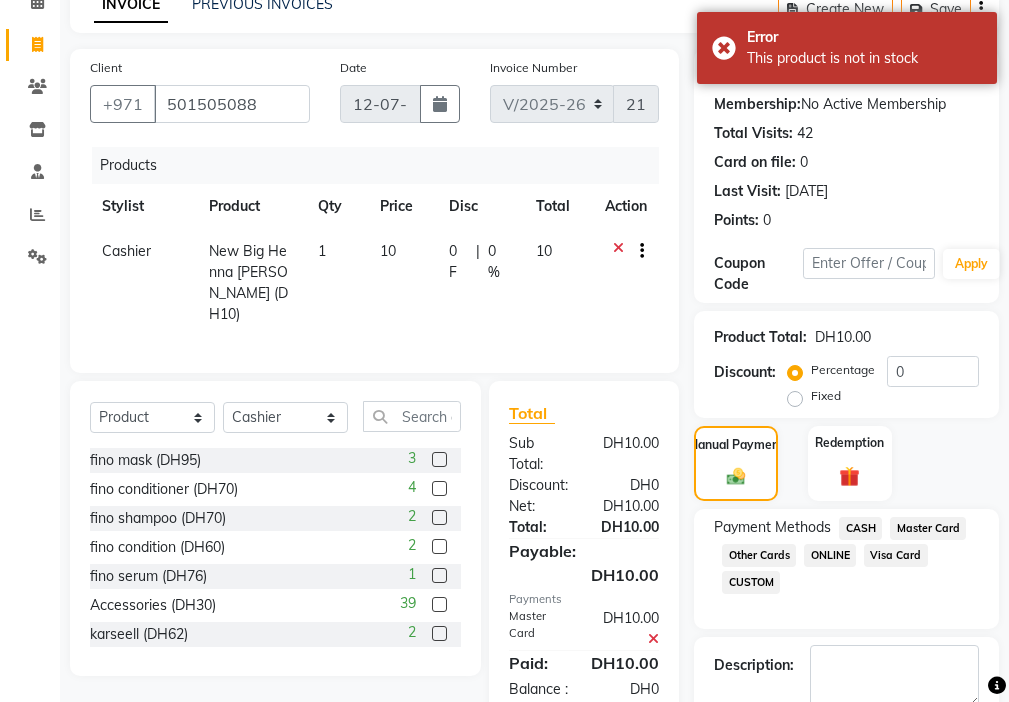 scroll, scrollTop: 210, scrollLeft: 0, axis: vertical 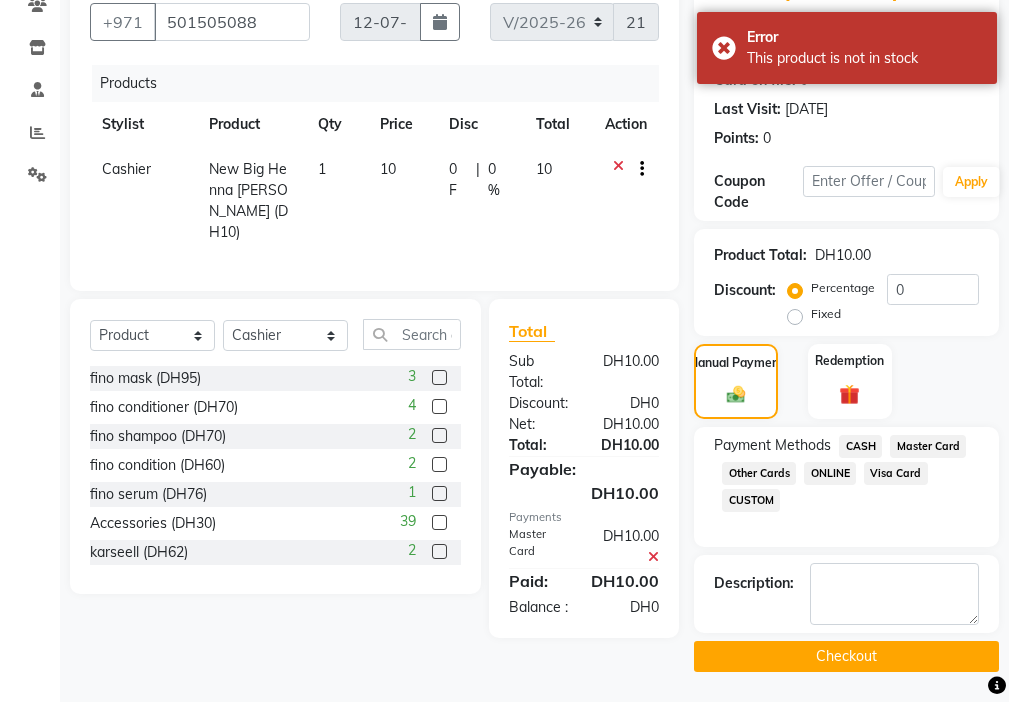 click on "Checkout" 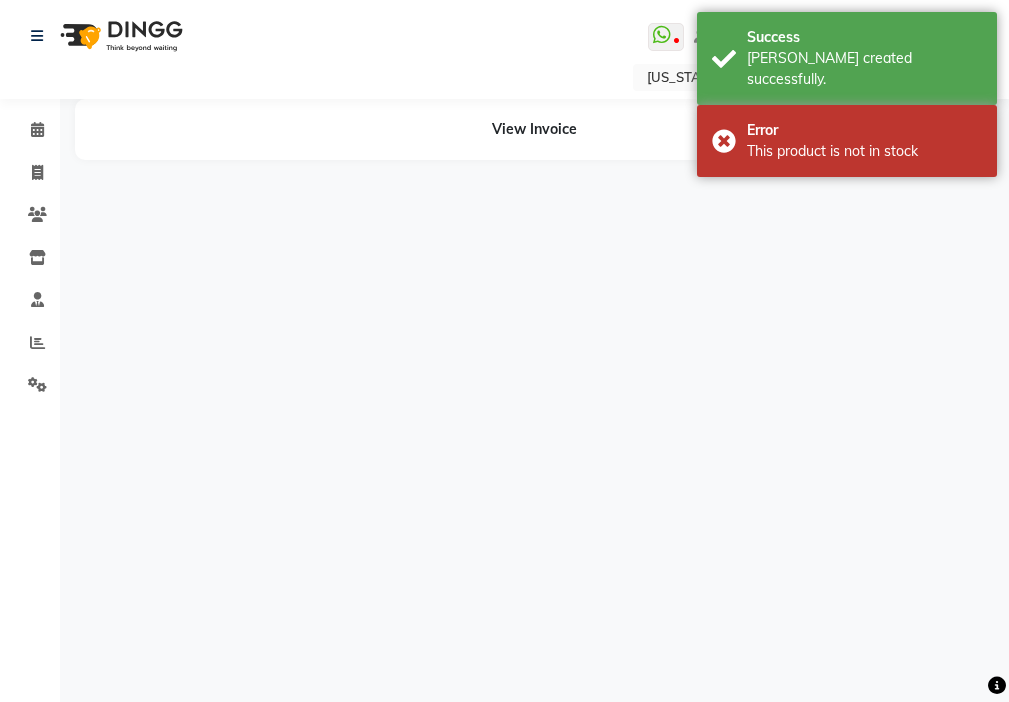 scroll, scrollTop: 0, scrollLeft: 0, axis: both 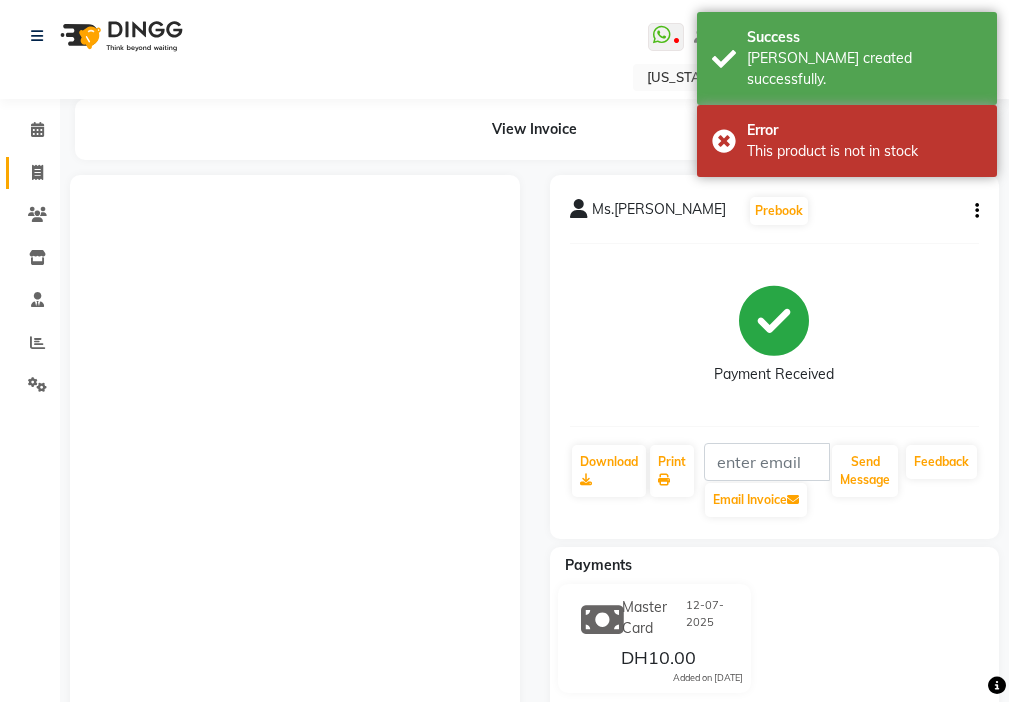 click 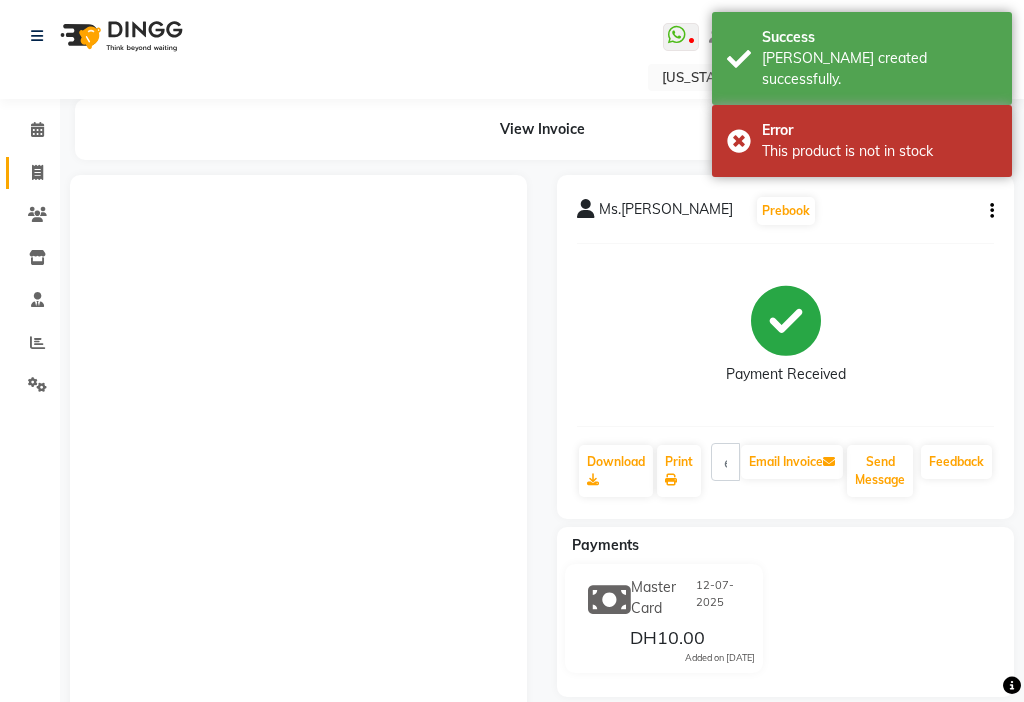 select on "service" 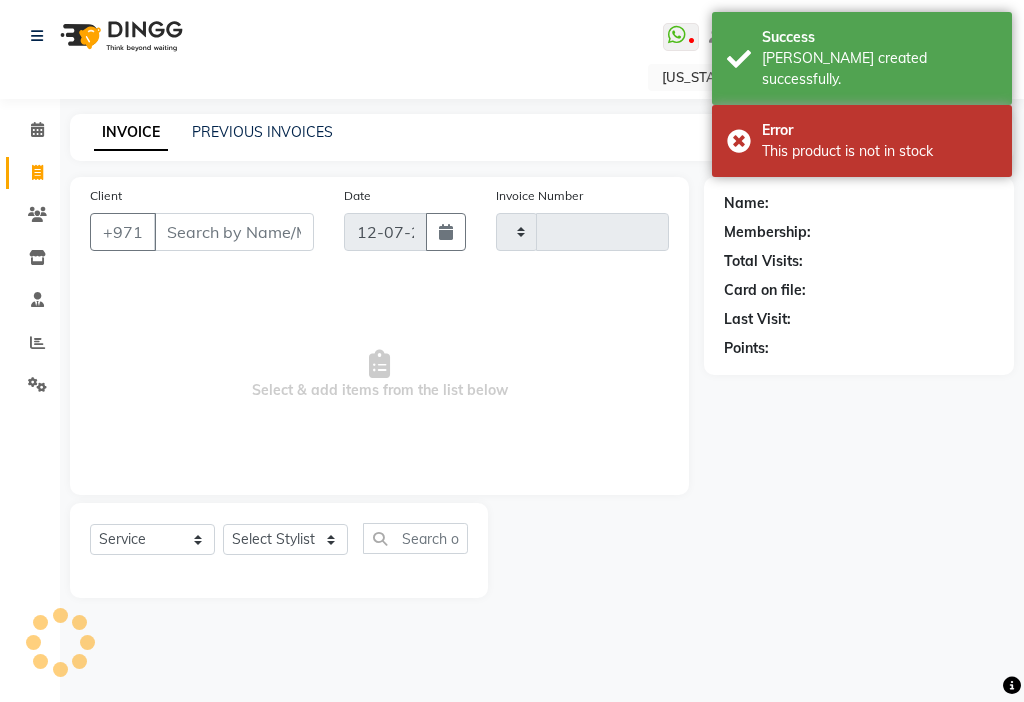 type on "2166" 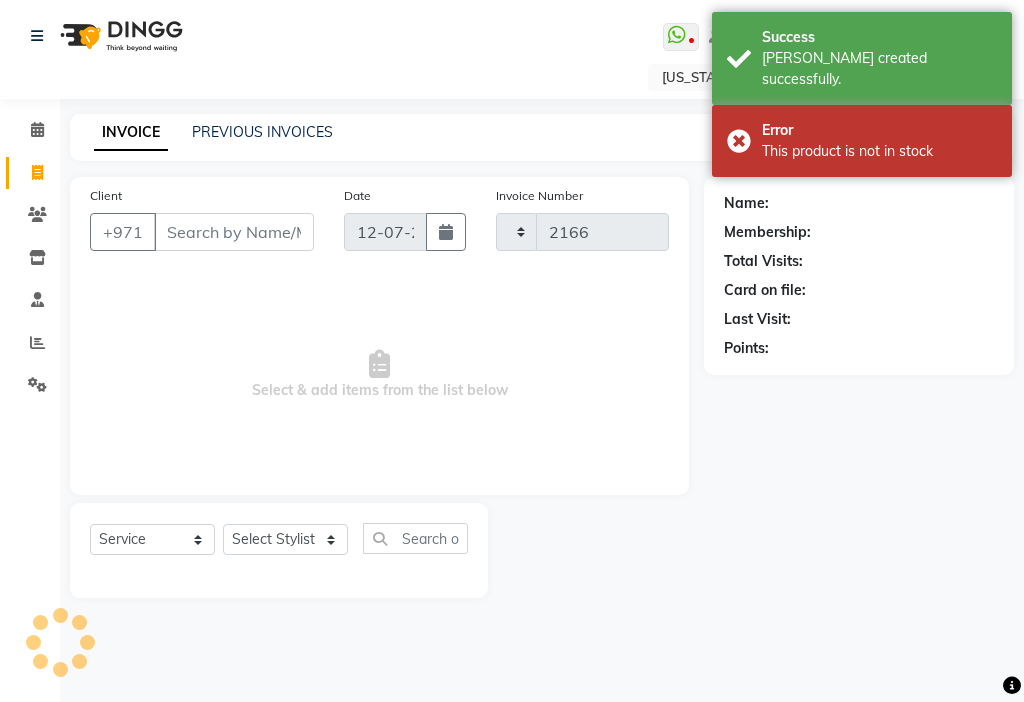 select on "637" 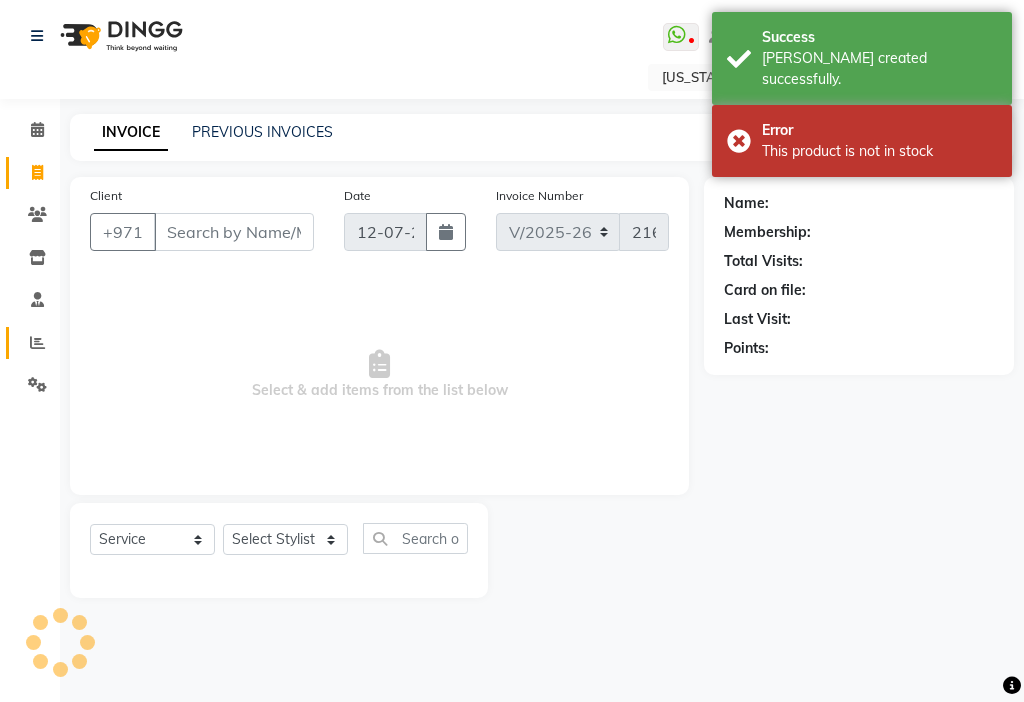 click 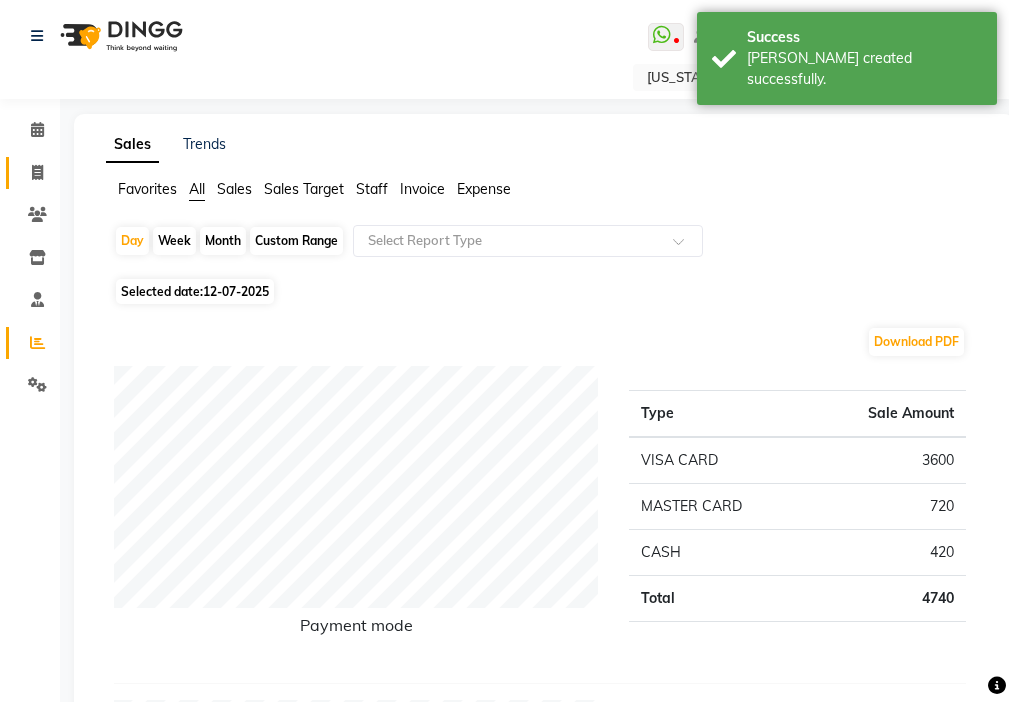 click 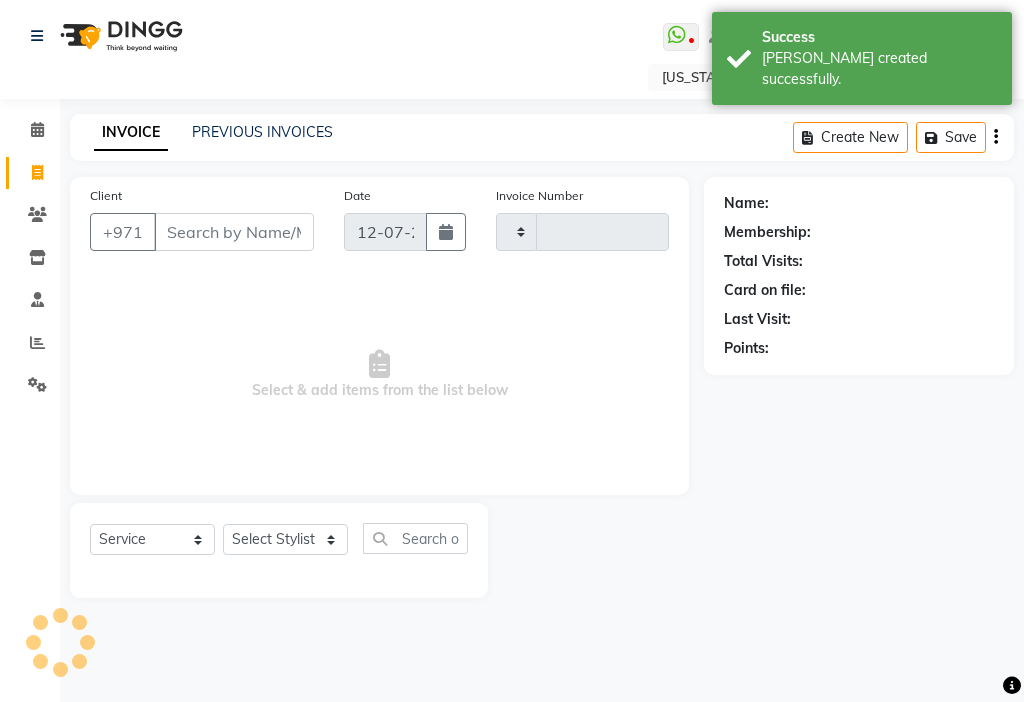 type on "2166" 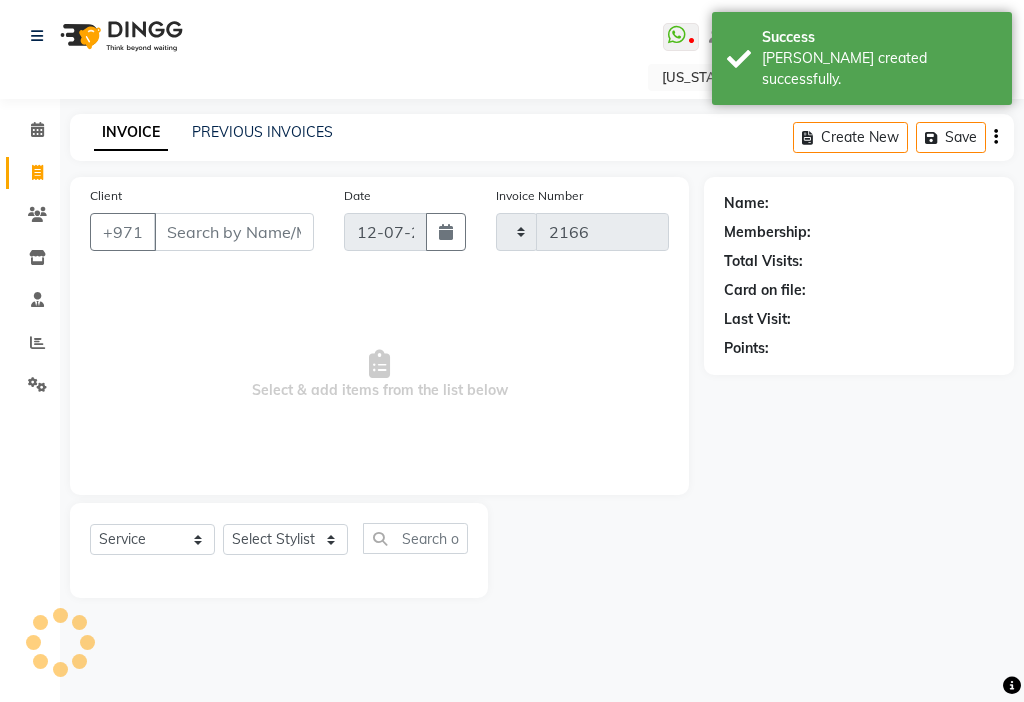 select on "637" 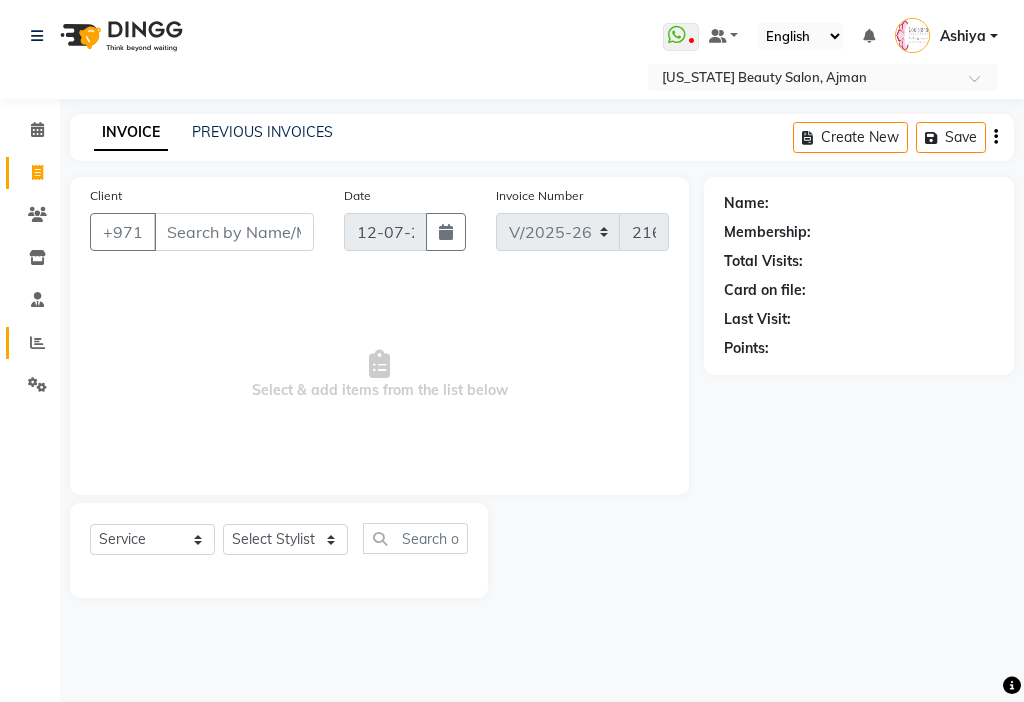 click 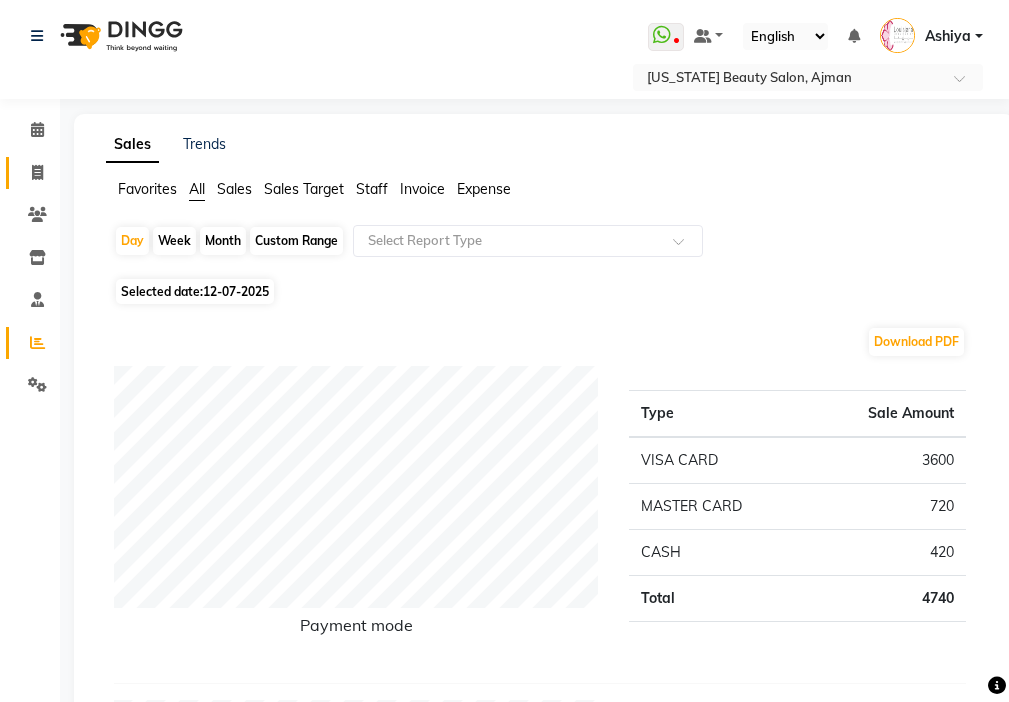 click 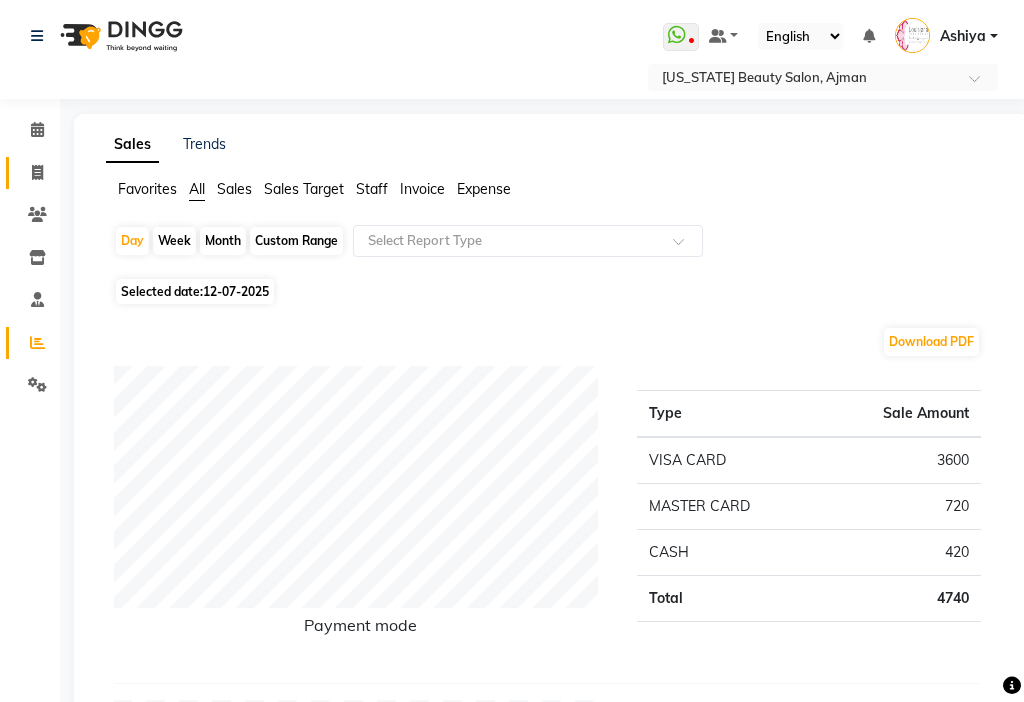 select on "637" 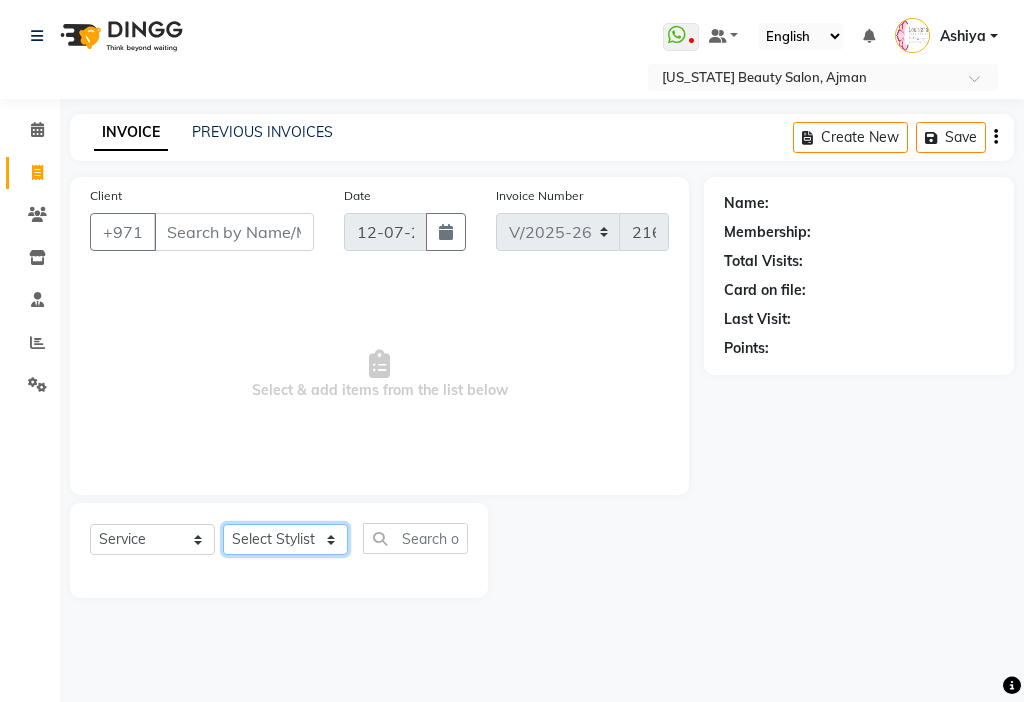 click on "Select Stylist [PERSON_NAME] [PERSON_NAME] [PERSON_NAME] [PERSON_NAME] Kbina Madam mamta [PERSON_NAME] [PERSON_NAME] [PERSON_NAME]" 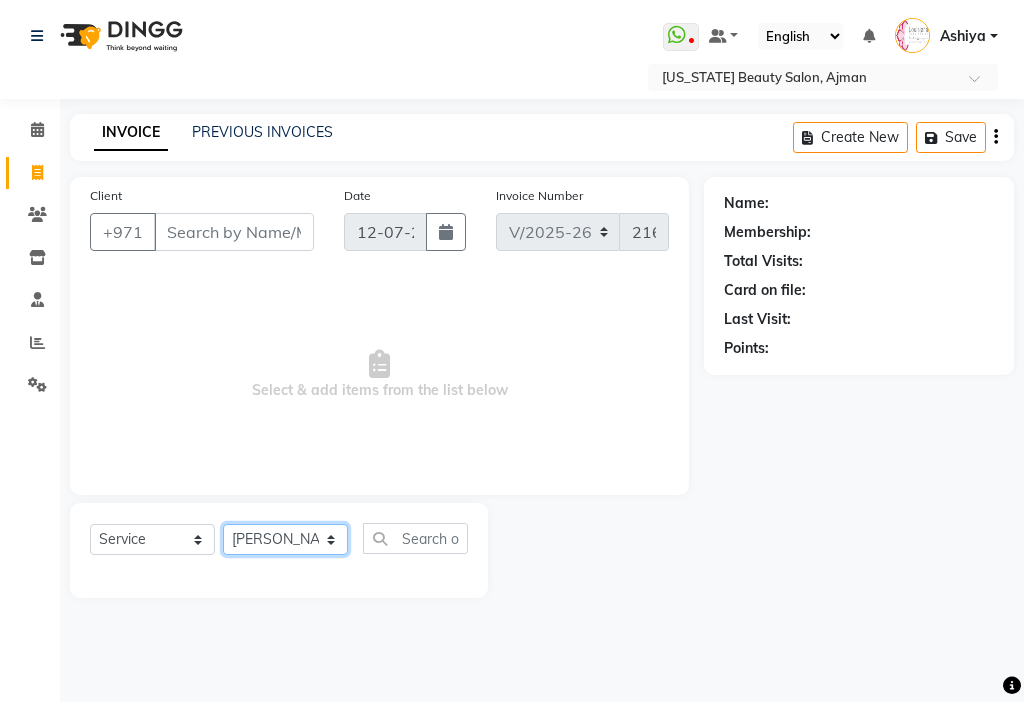 click on "Select Stylist [PERSON_NAME] [PERSON_NAME] [PERSON_NAME] [PERSON_NAME] Kbina Madam mamta [PERSON_NAME] [PERSON_NAME] [PERSON_NAME]" 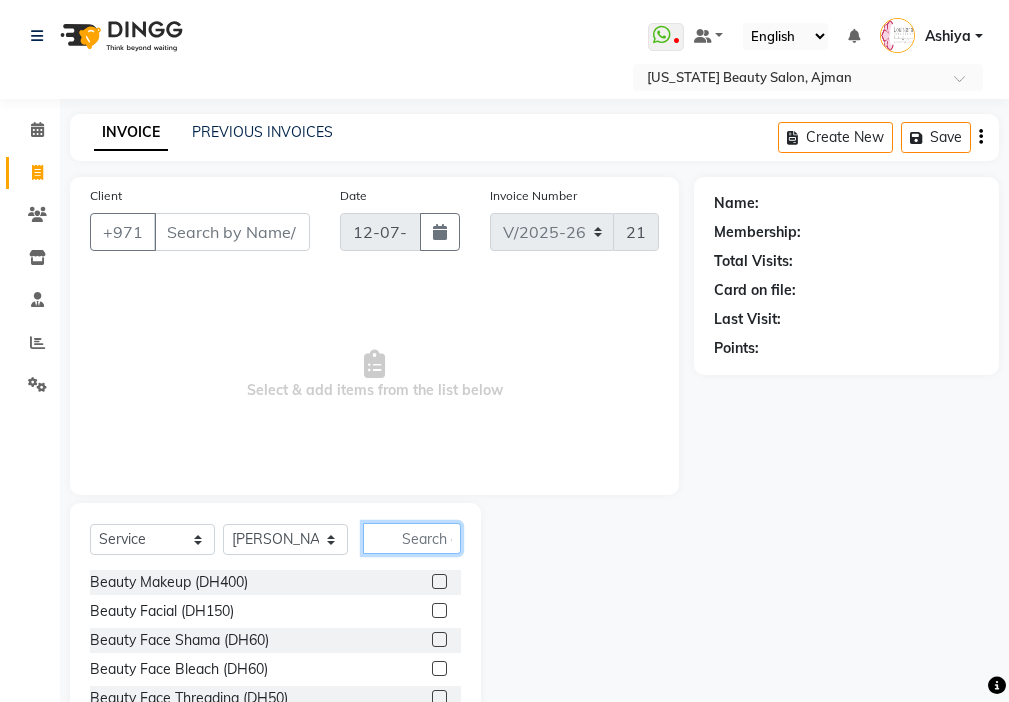 click 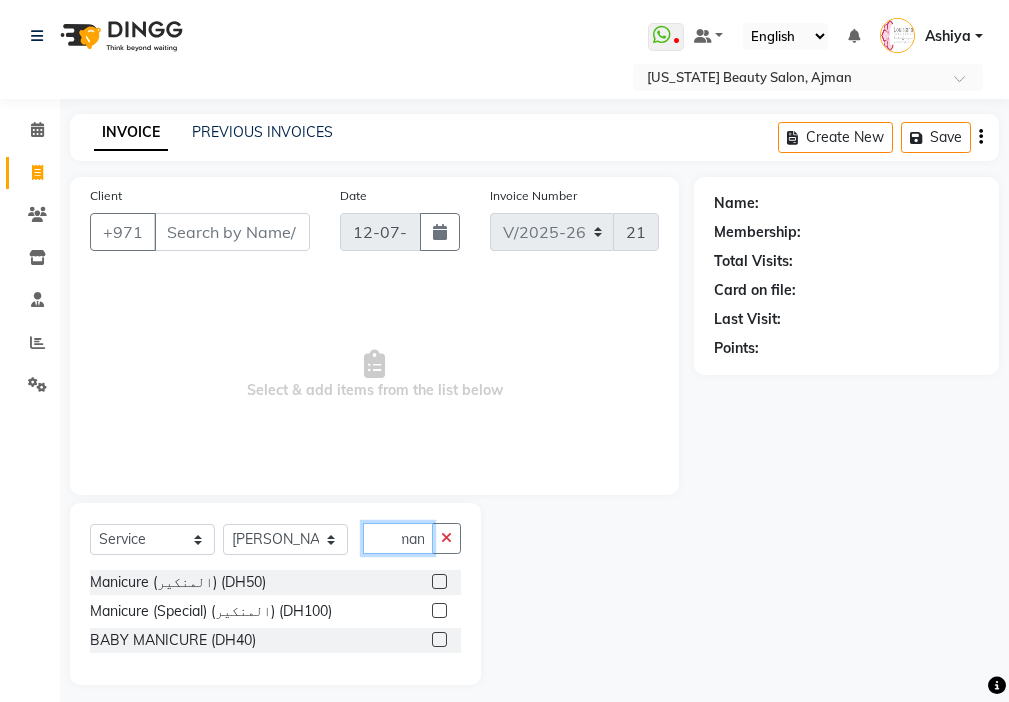 scroll, scrollTop: 0, scrollLeft: 9, axis: horizontal 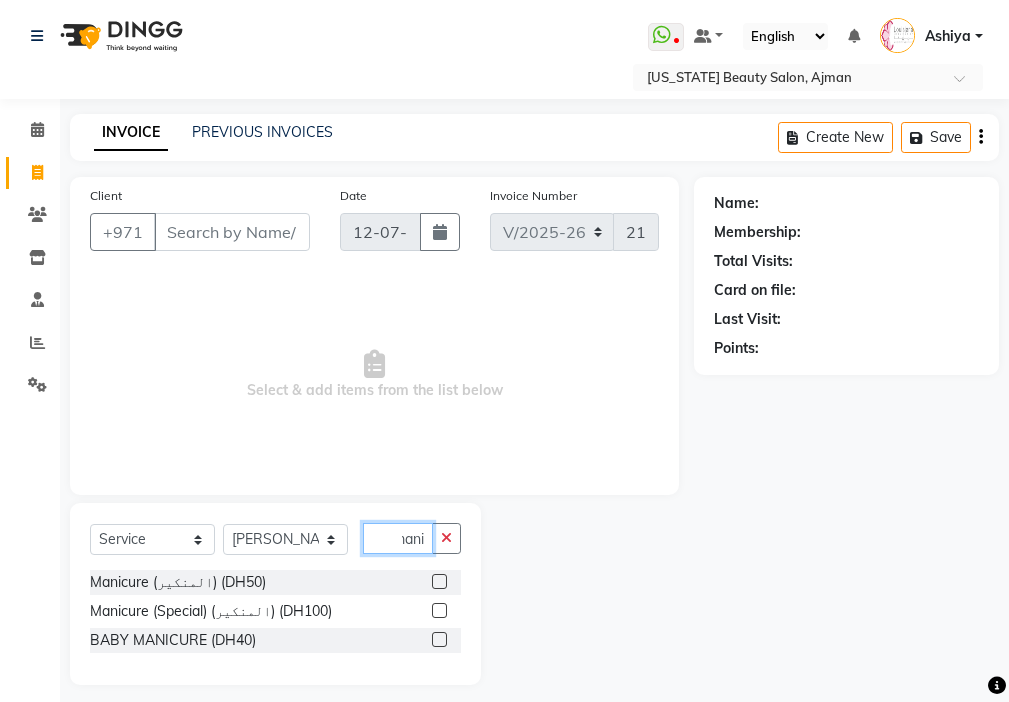 type on "mani" 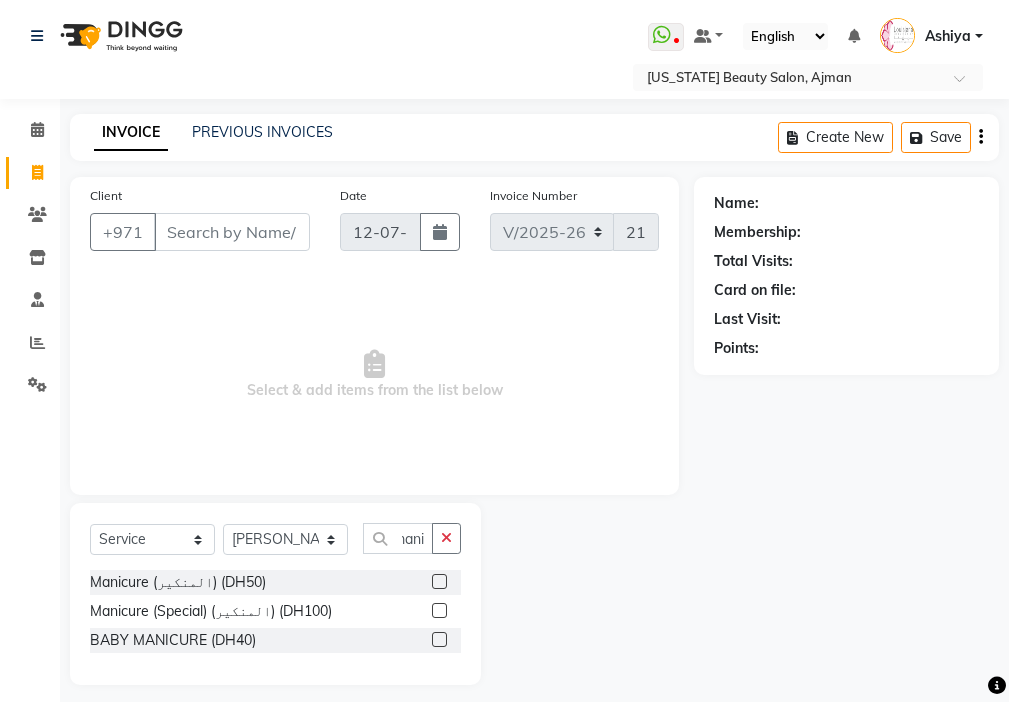 click 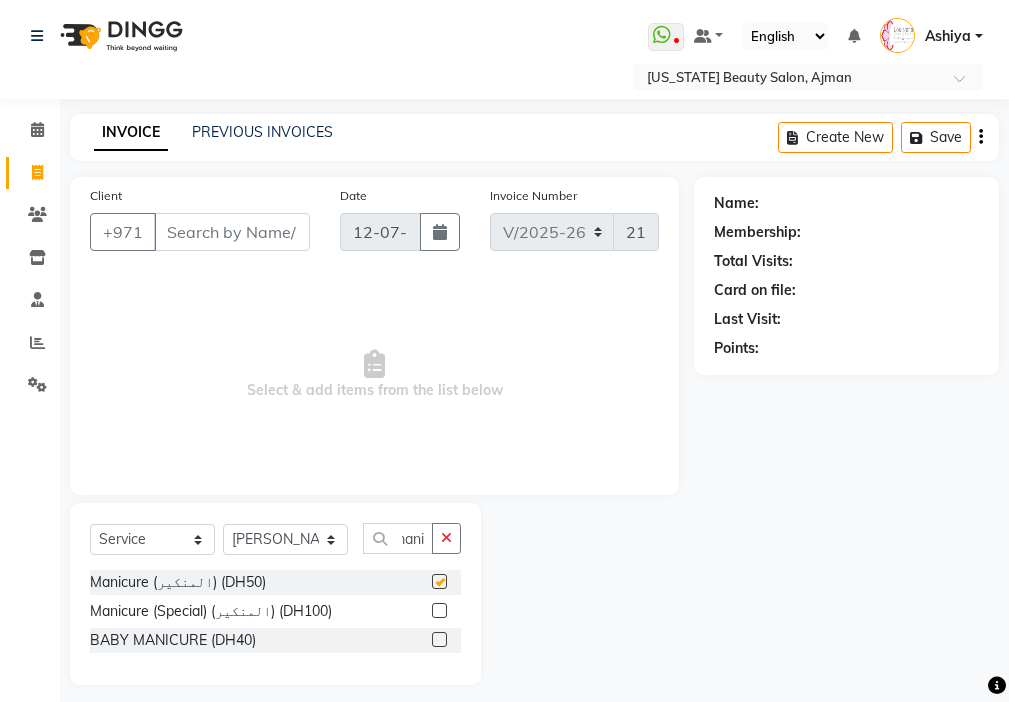 scroll, scrollTop: 0, scrollLeft: 0, axis: both 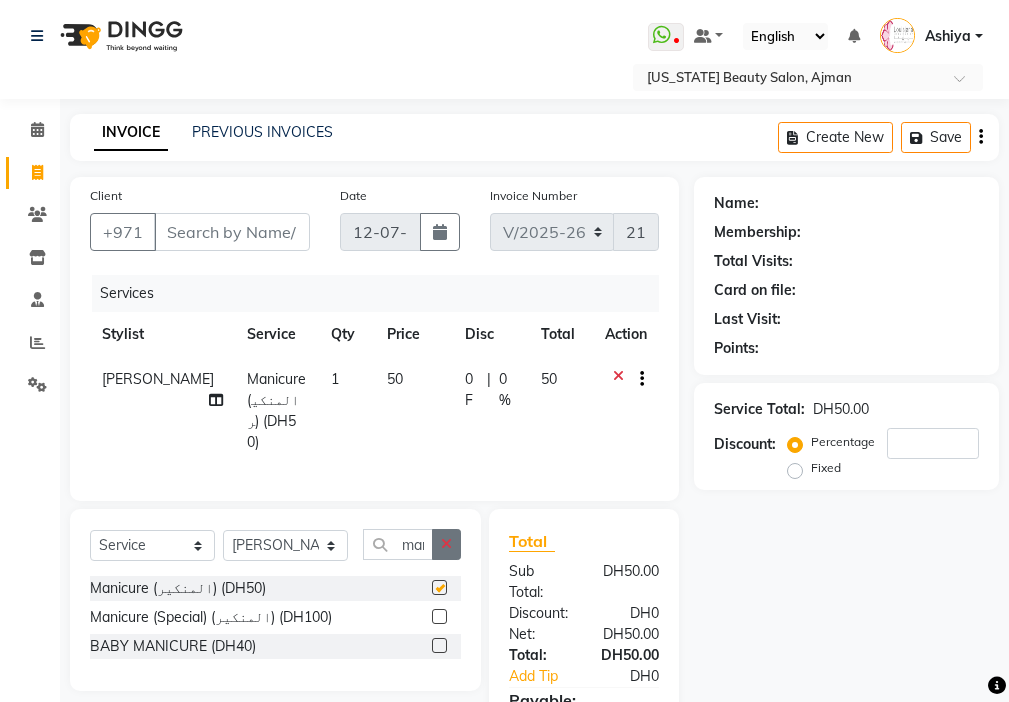 click 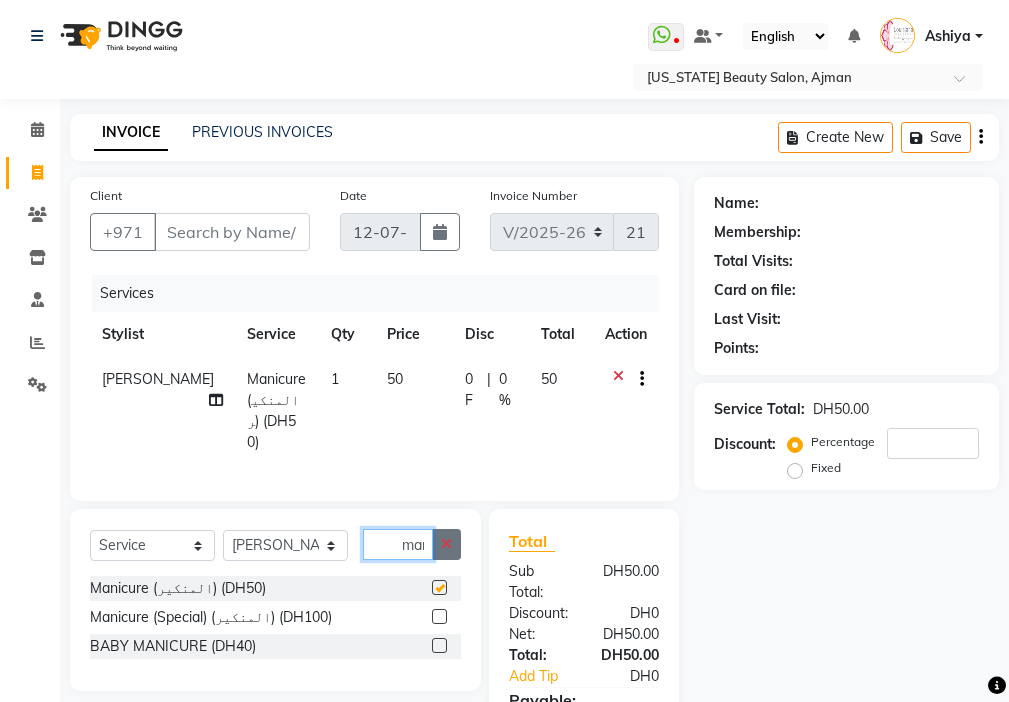 type 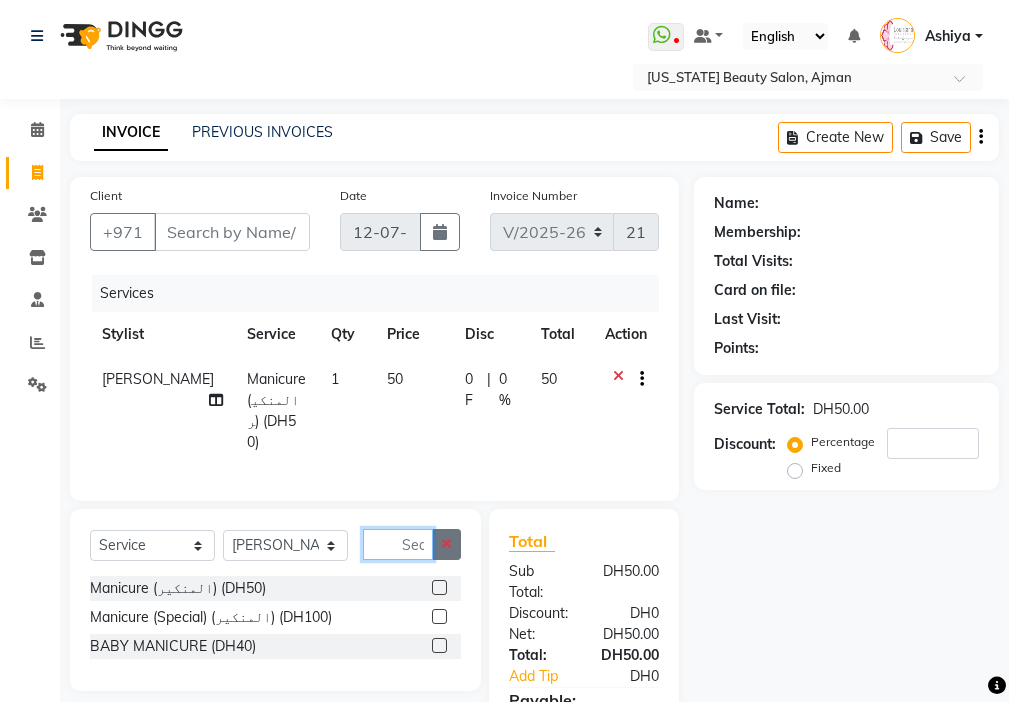 checkbox on "false" 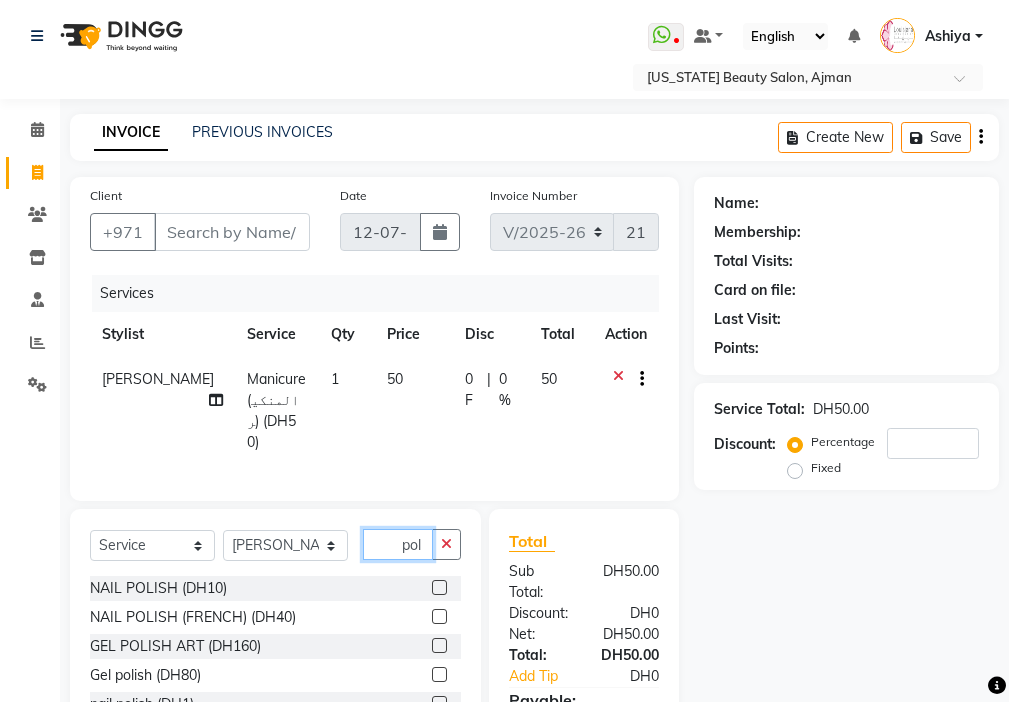 type on "pol" 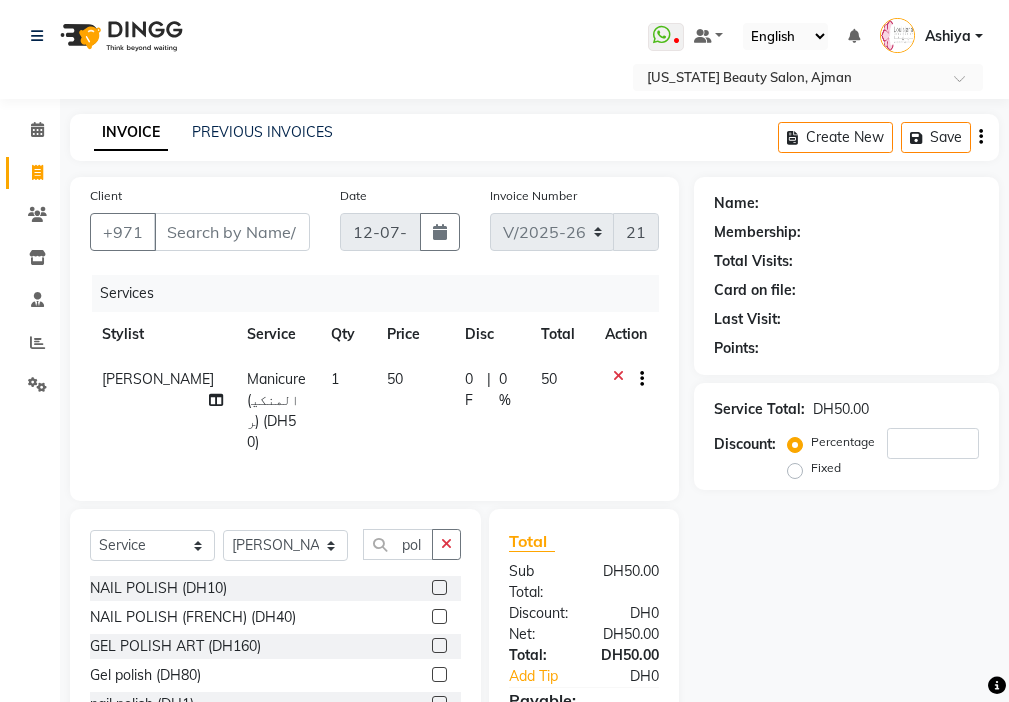 click 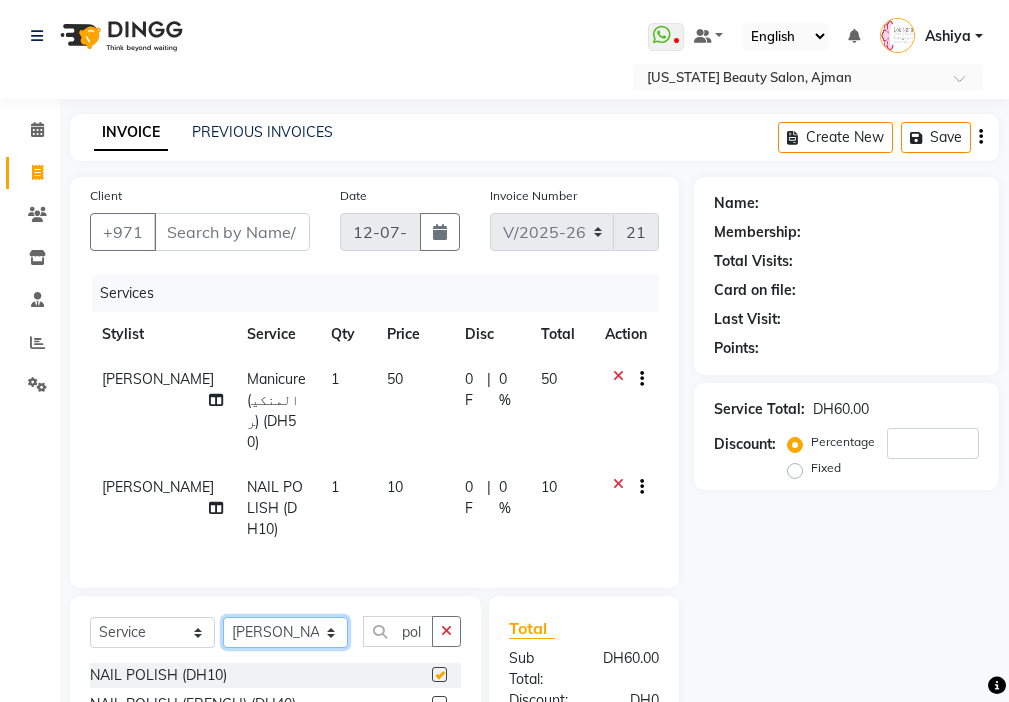 click on "Select Stylist [PERSON_NAME] [PERSON_NAME] [PERSON_NAME] [PERSON_NAME] Kbina Madam mamta [PERSON_NAME] [PERSON_NAME] [PERSON_NAME]" 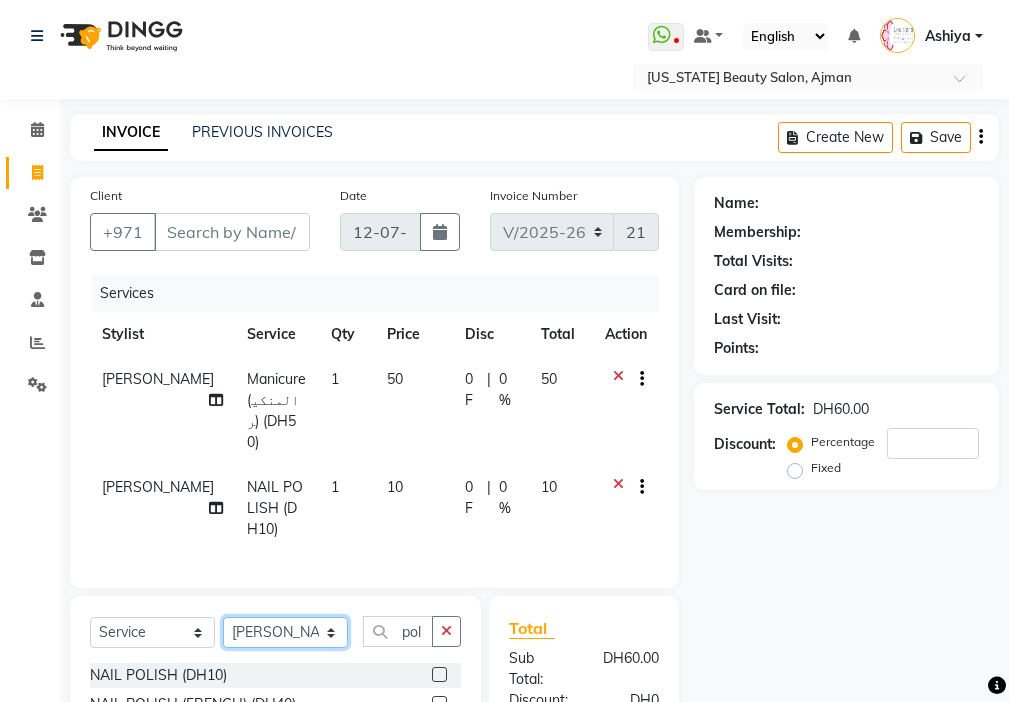 checkbox on "false" 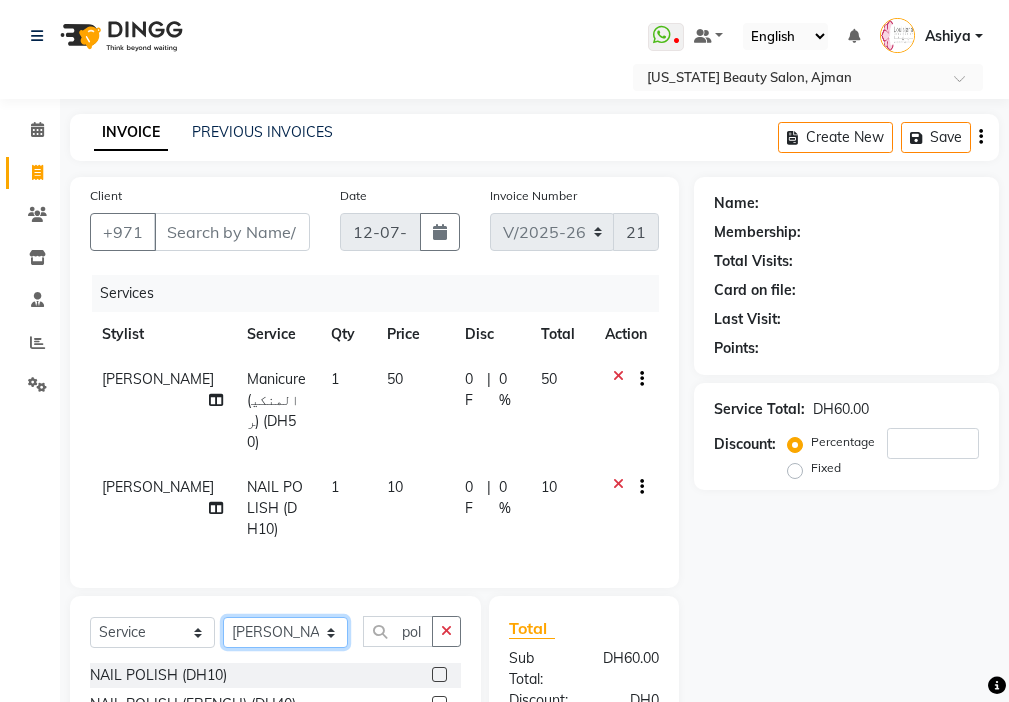select on "68424" 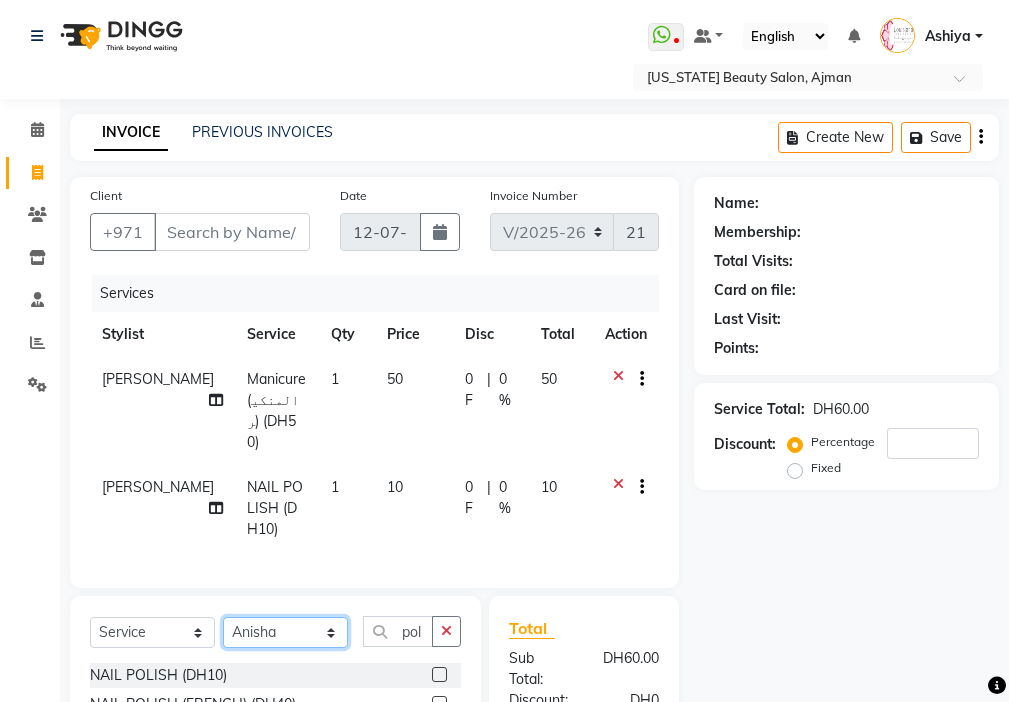 click on "Select Stylist [PERSON_NAME] [PERSON_NAME] [PERSON_NAME] [PERSON_NAME] Kbina Madam mamta [PERSON_NAME] [PERSON_NAME] [PERSON_NAME]" 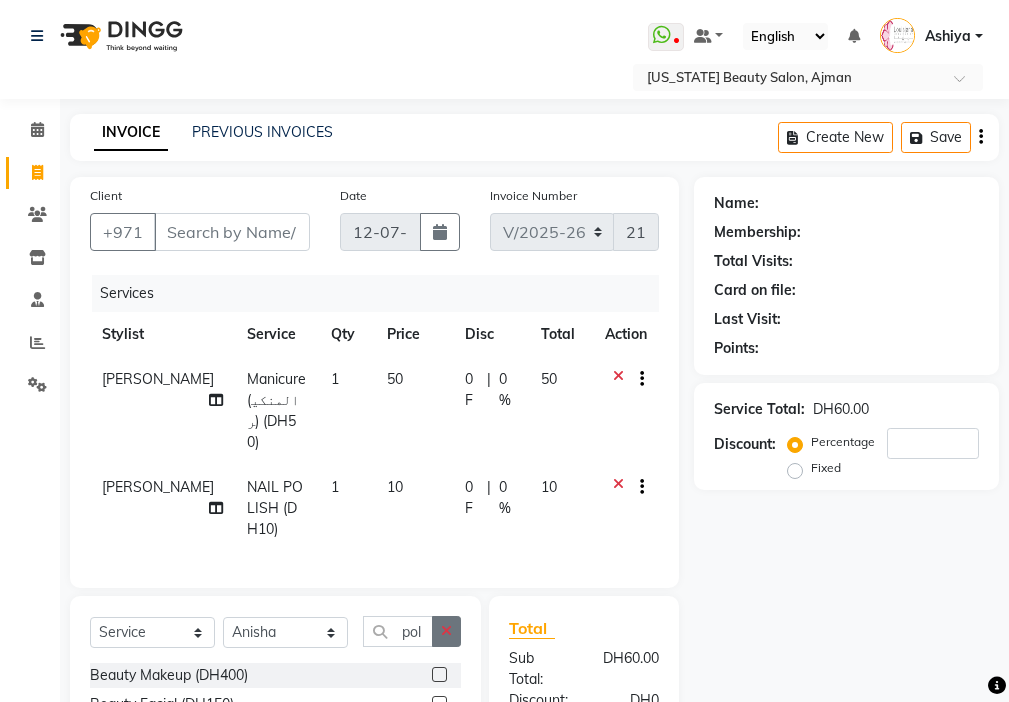 click 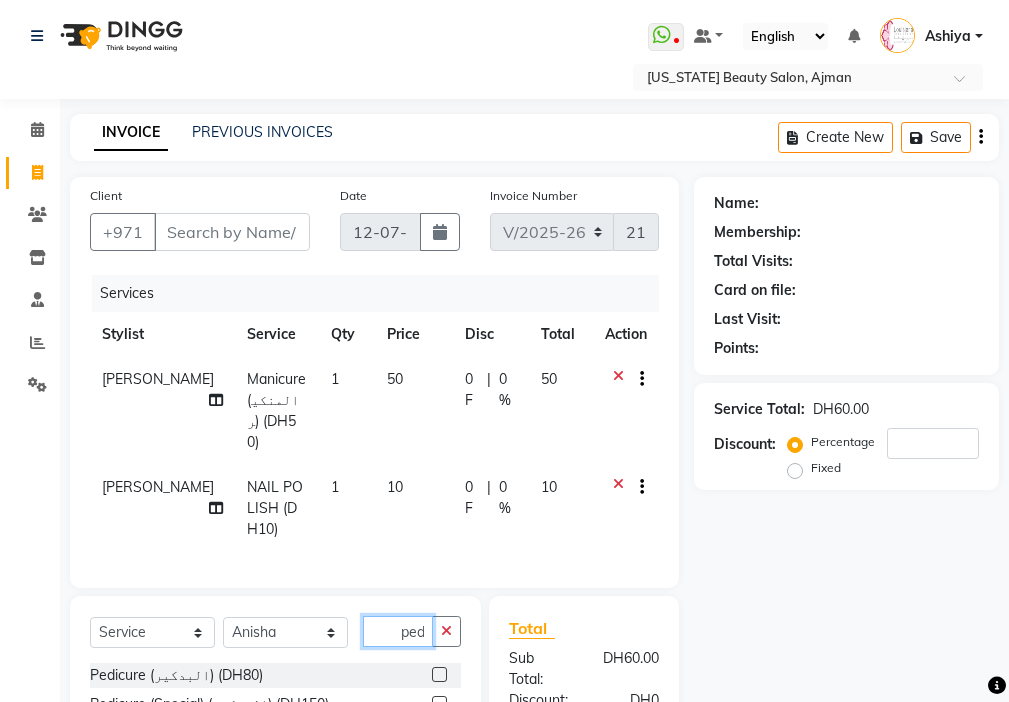scroll, scrollTop: 0, scrollLeft: 4, axis: horizontal 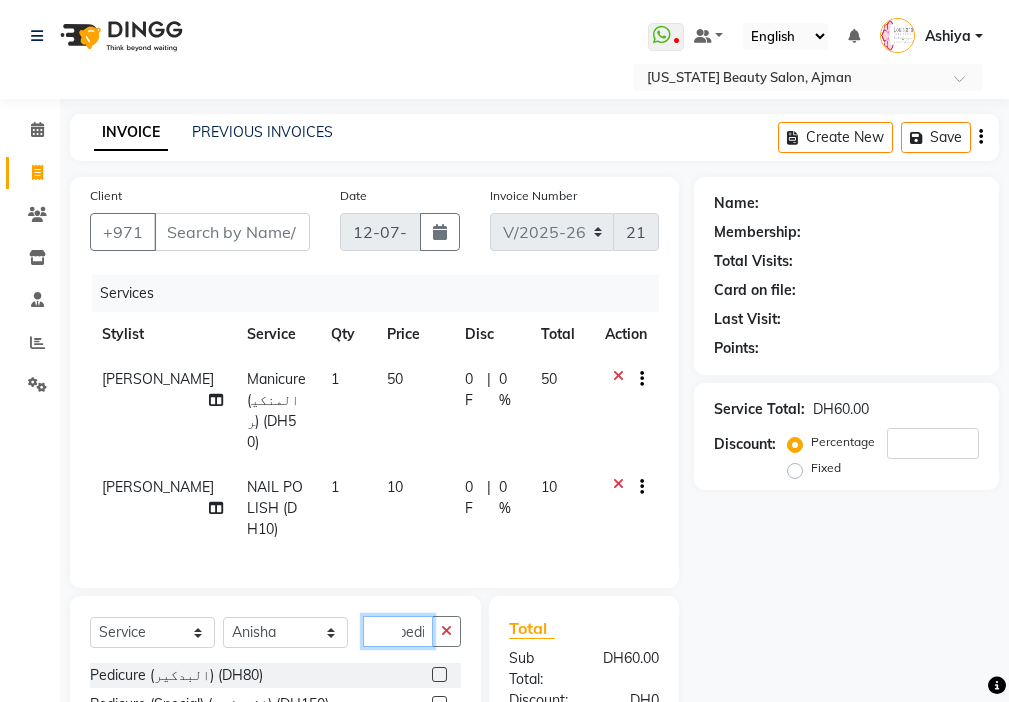 type on "pedi" 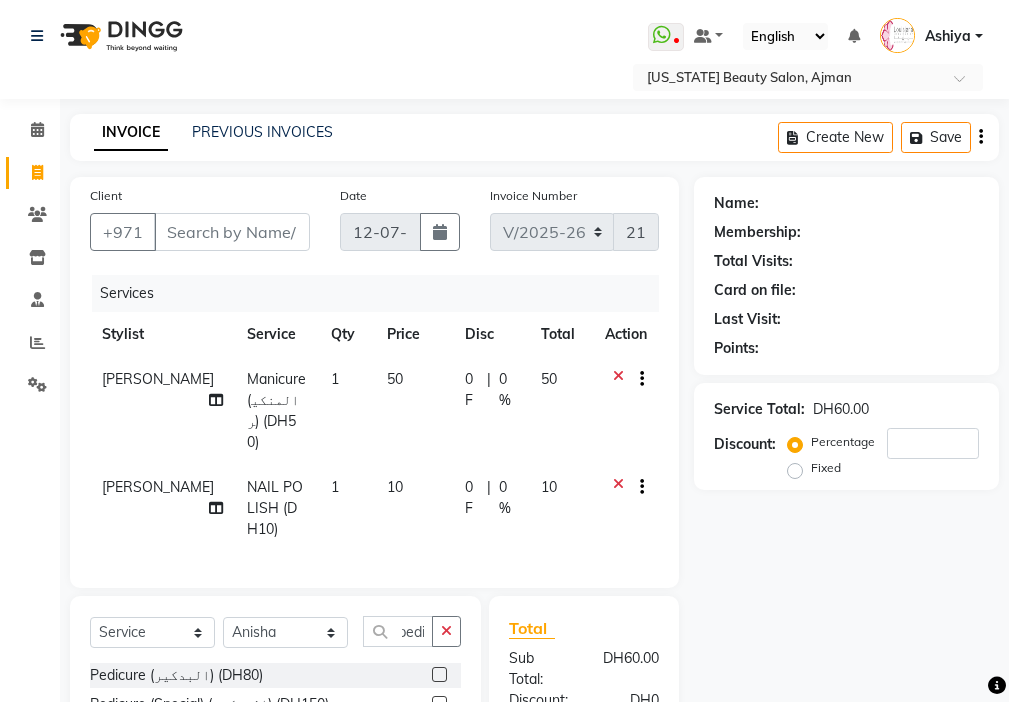 click 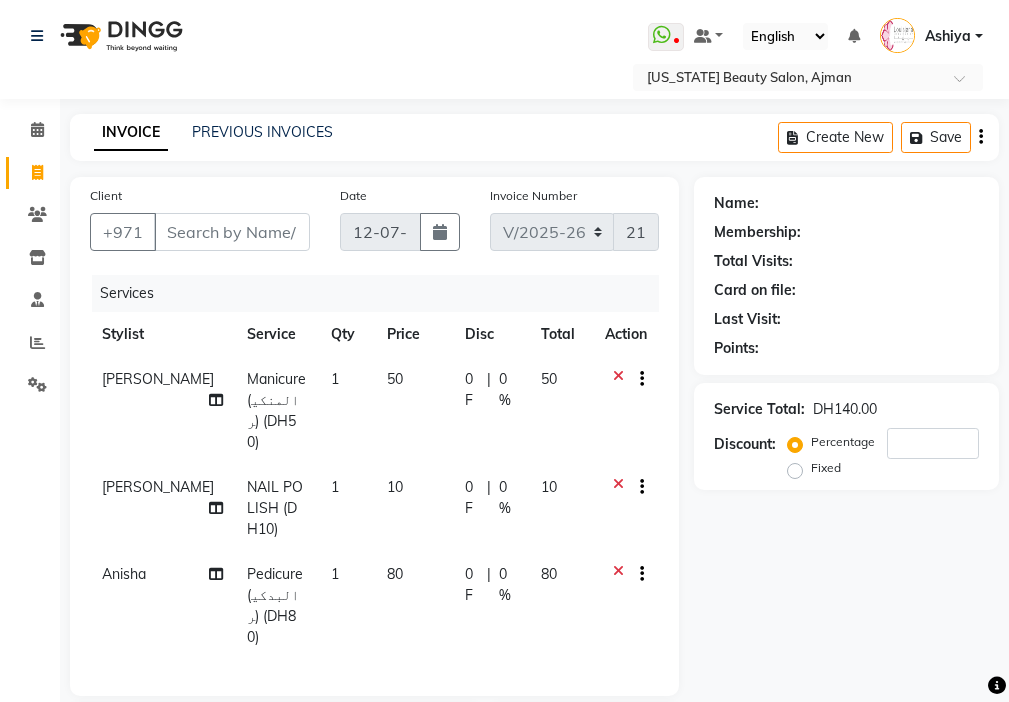 scroll, scrollTop: 0, scrollLeft: 0, axis: both 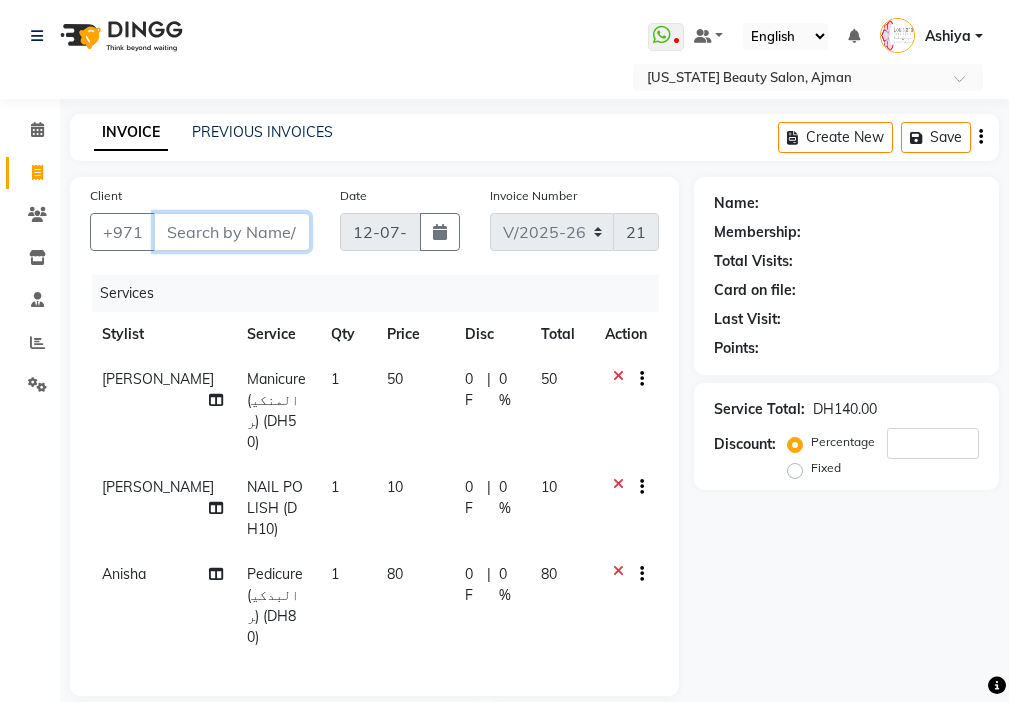click on "Client" at bounding box center (232, 232) 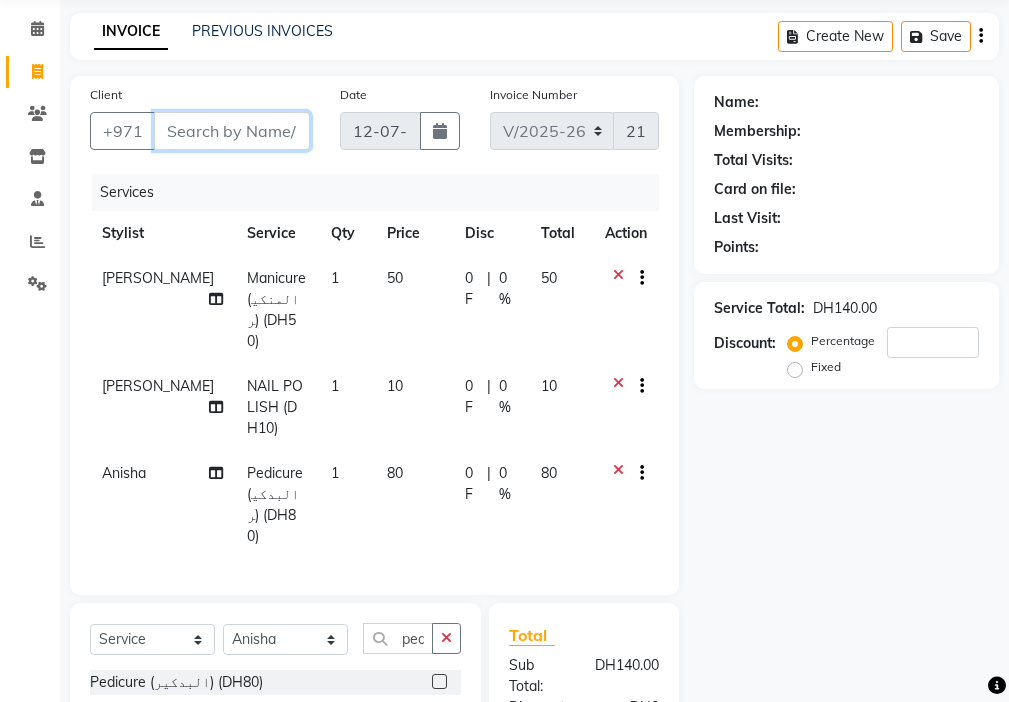 scroll, scrollTop: 170, scrollLeft: 0, axis: vertical 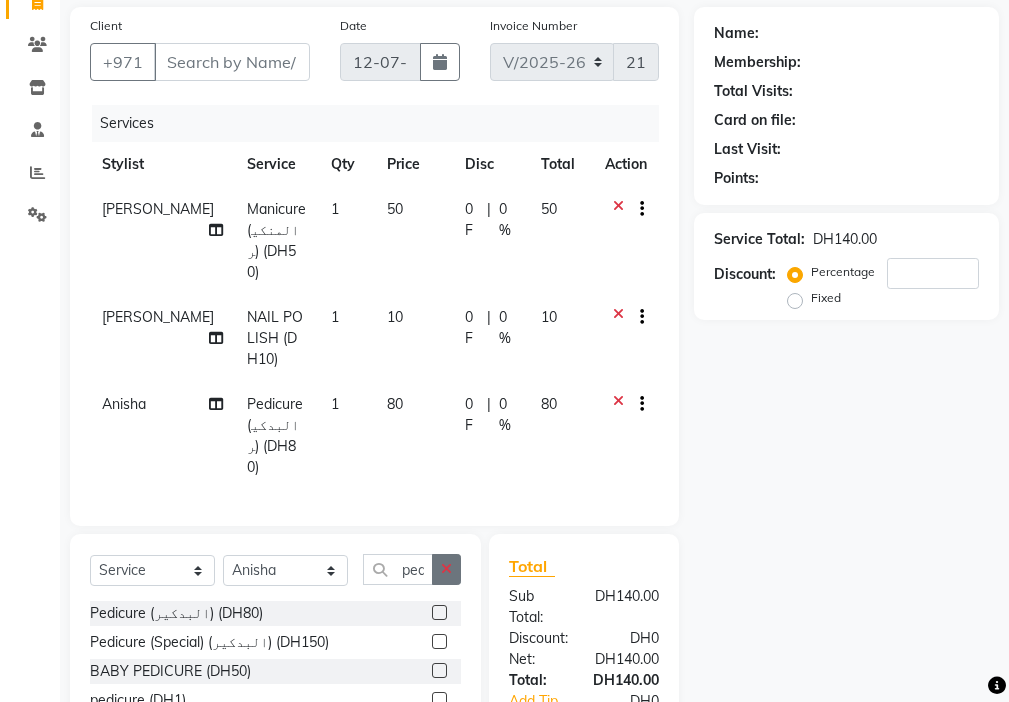 click 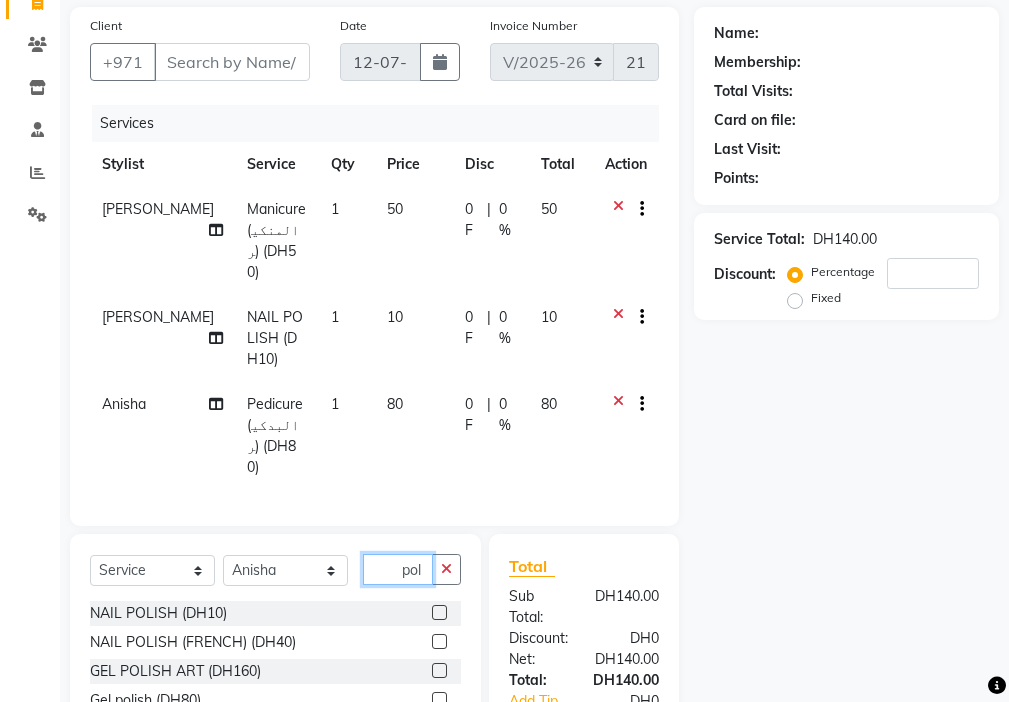 type on "pol" 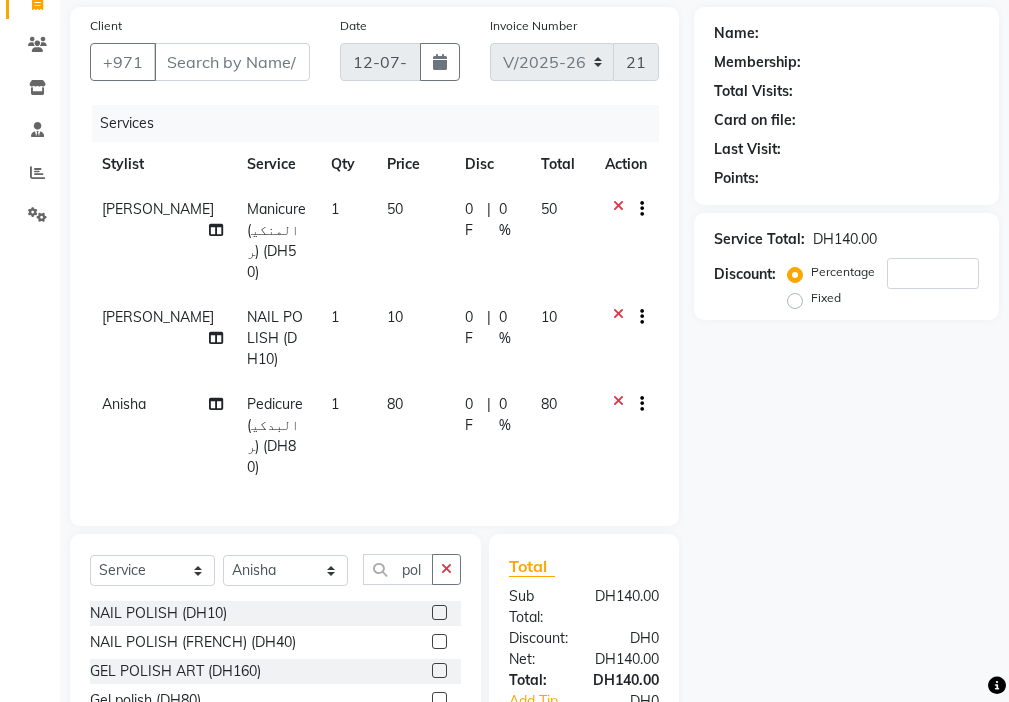 click 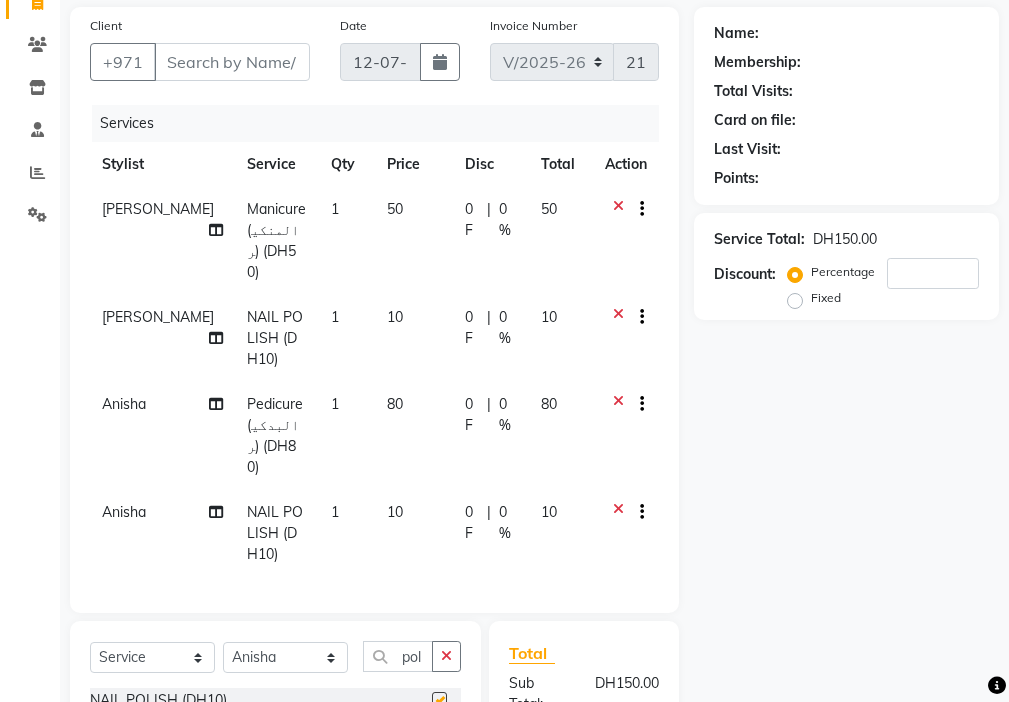 checkbox on "false" 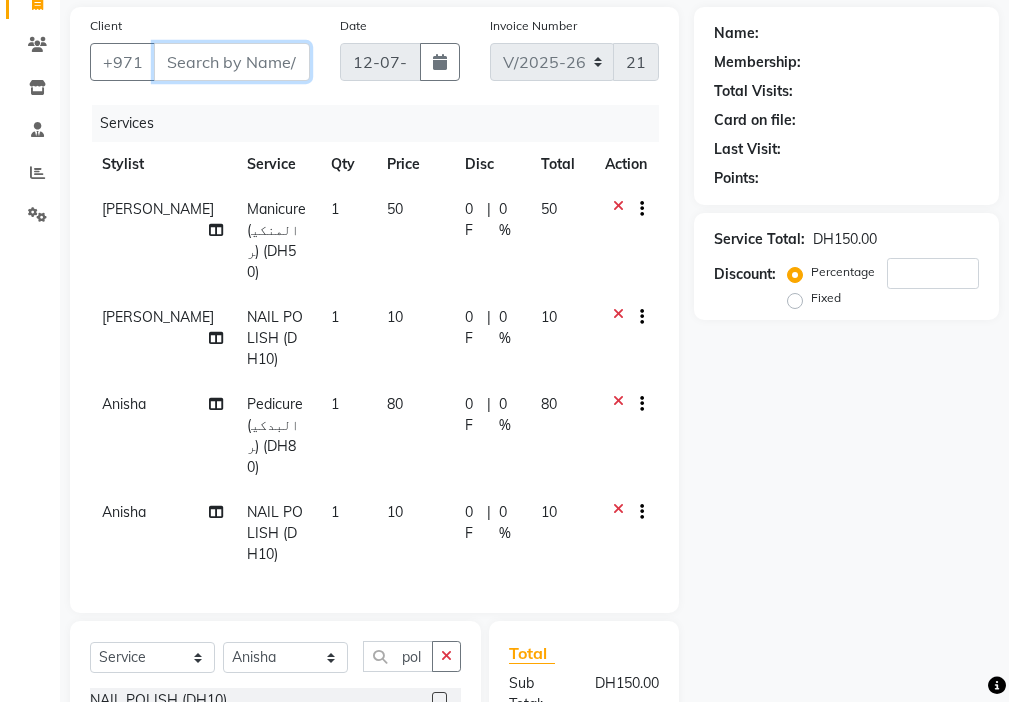 click on "Client" at bounding box center [232, 62] 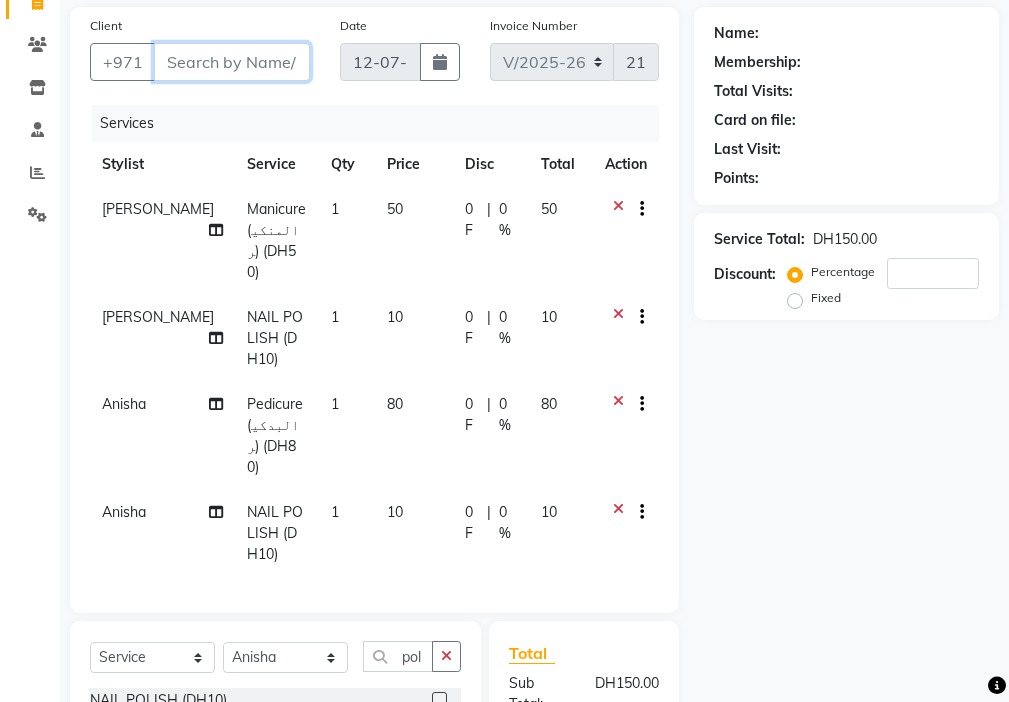 type on "f" 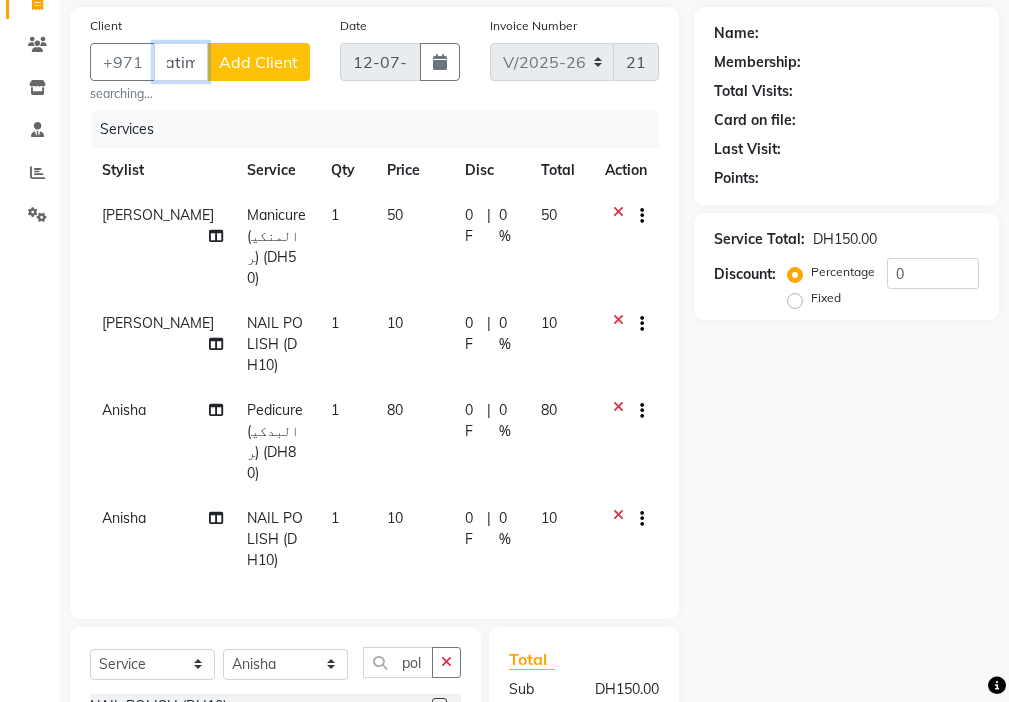 scroll, scrollTop: 0, scrollLeft: 17, axis: horizontal 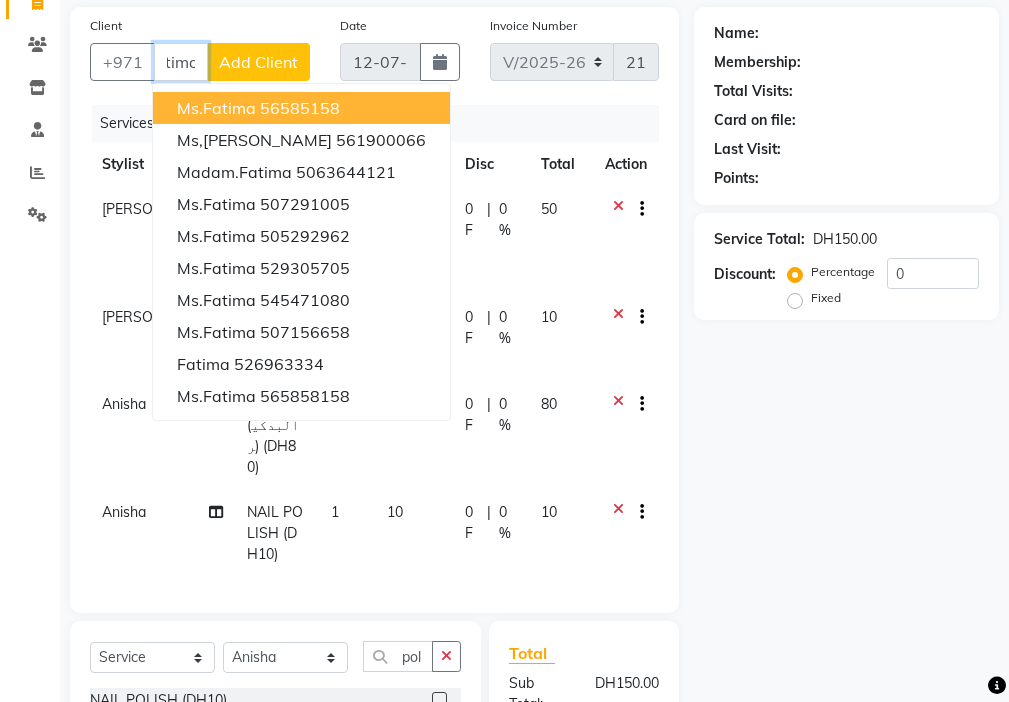 click on "Ms.fatima  56585158" at bounding box center [301, 108] 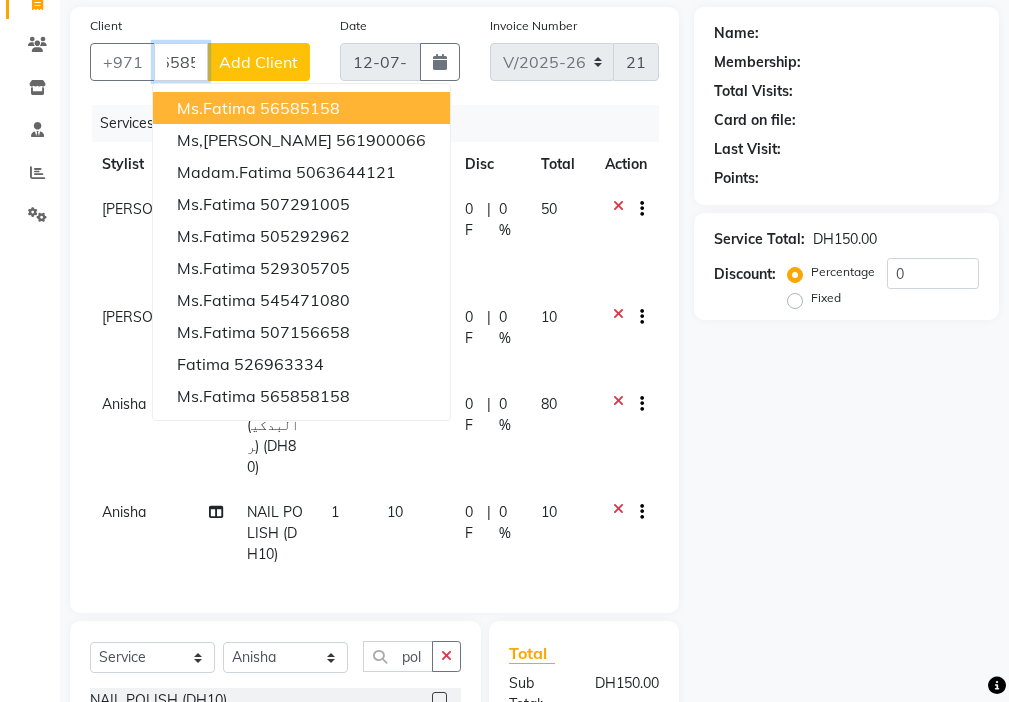 scroll, scrollTop: 0, scrollLeft: 0, axis: both 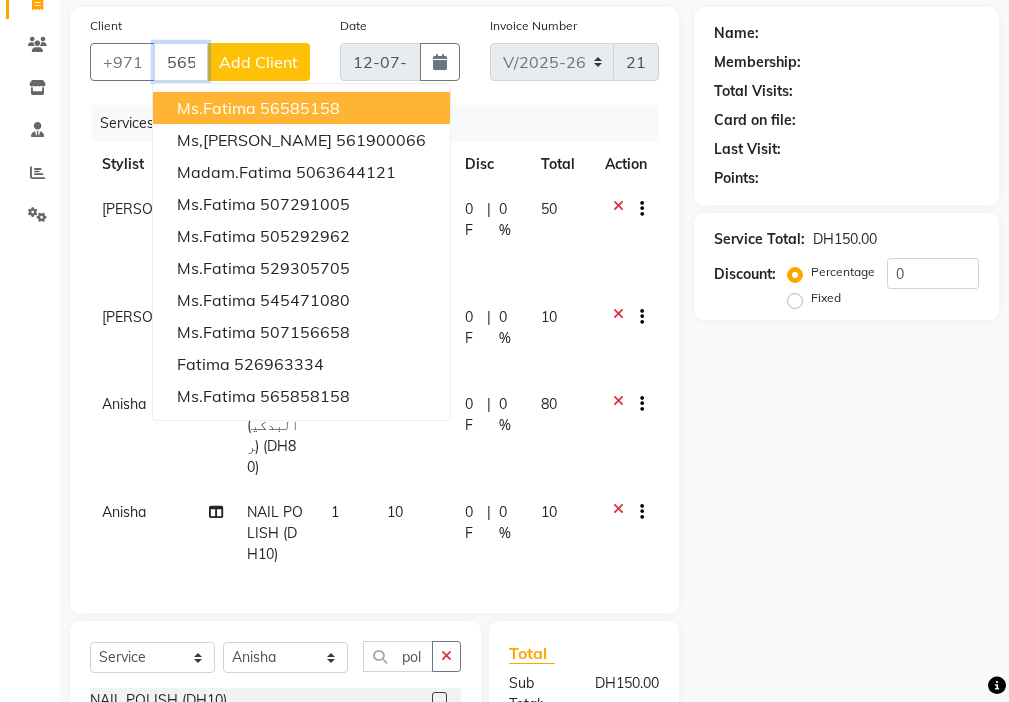 type on "56585158" 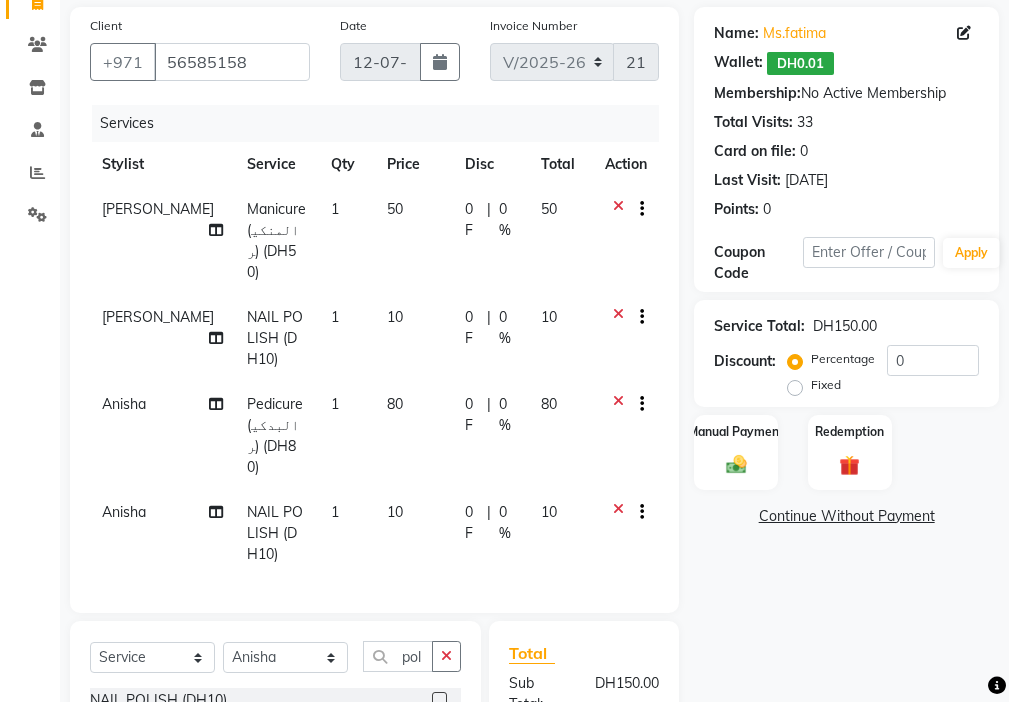 click 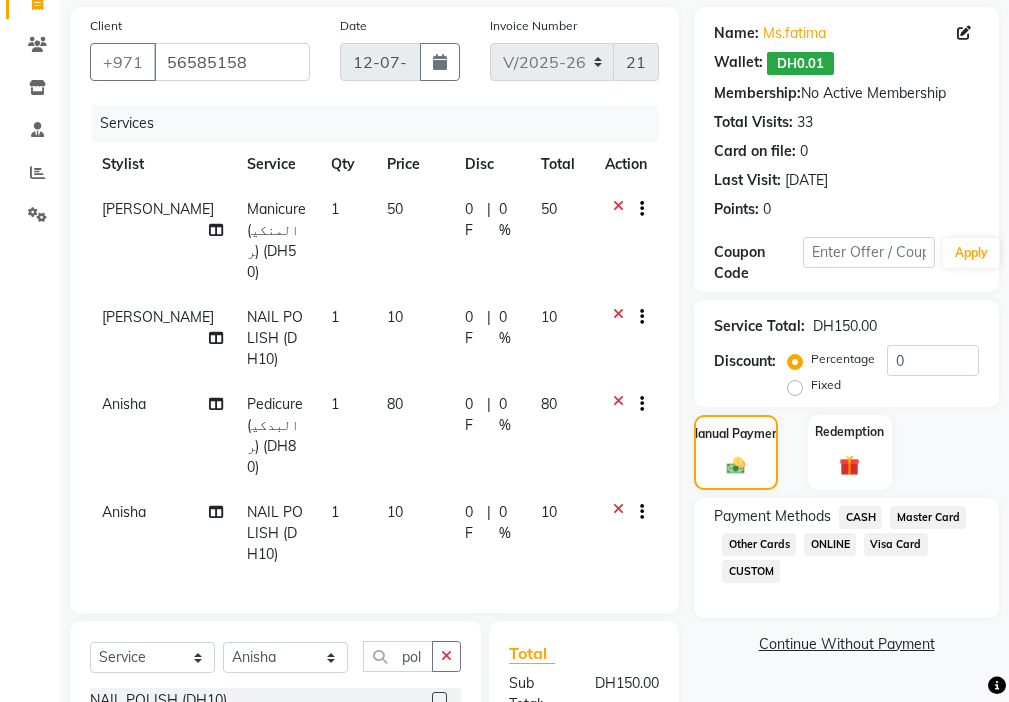 click on "Visa Card" 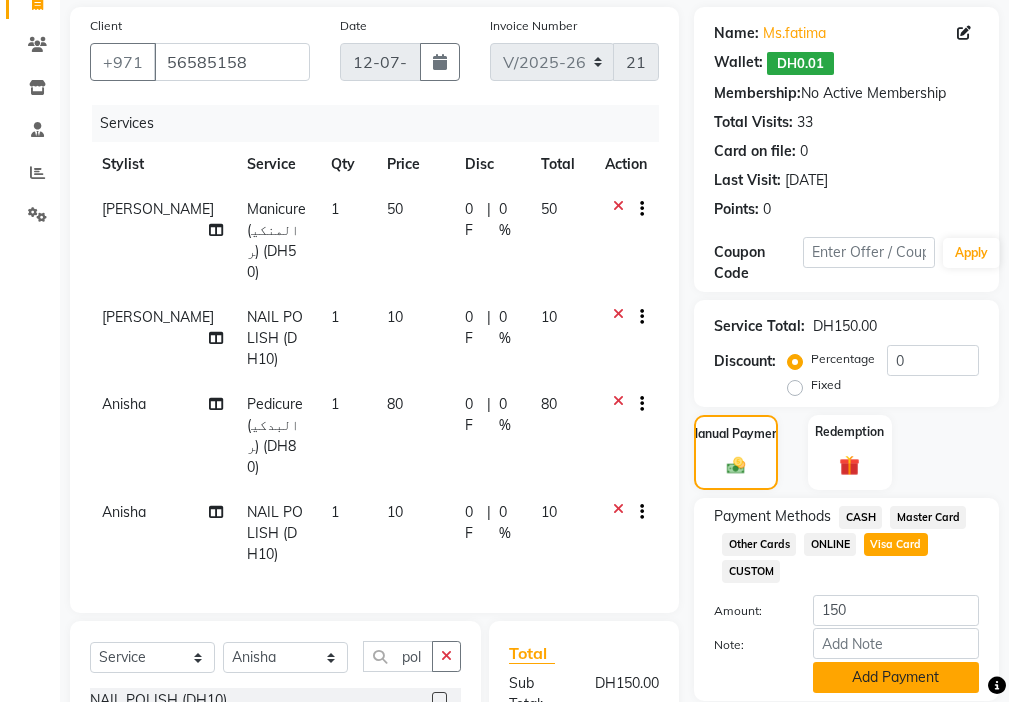 click on "Add Payment" 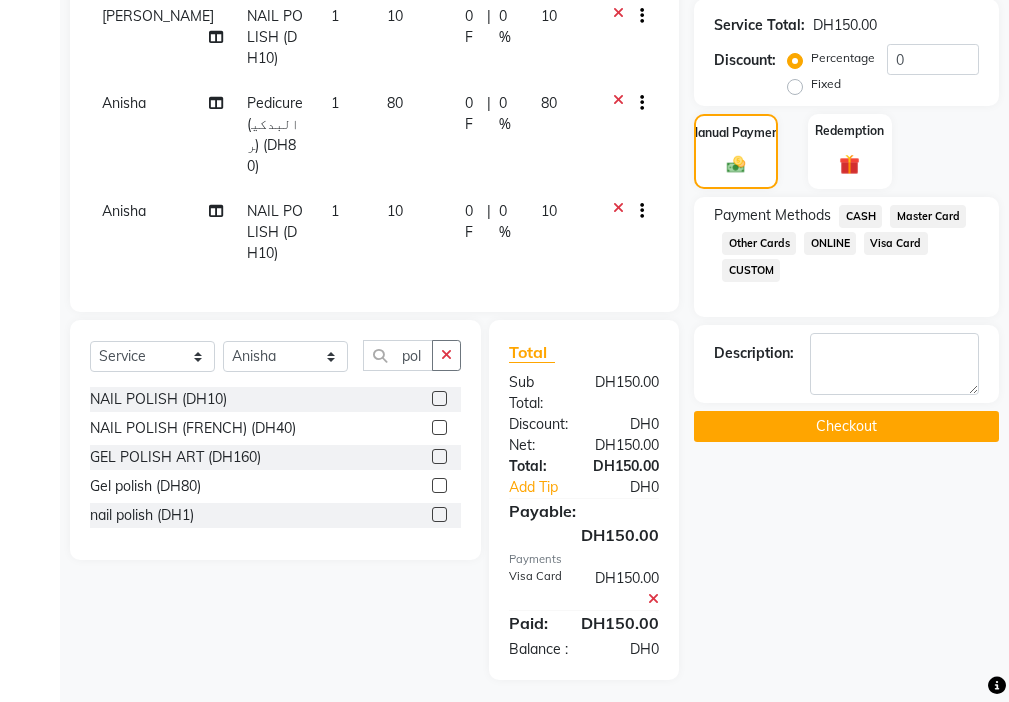 scroll, scrollTop: 473, scrollLeft: 0, axis: vertical 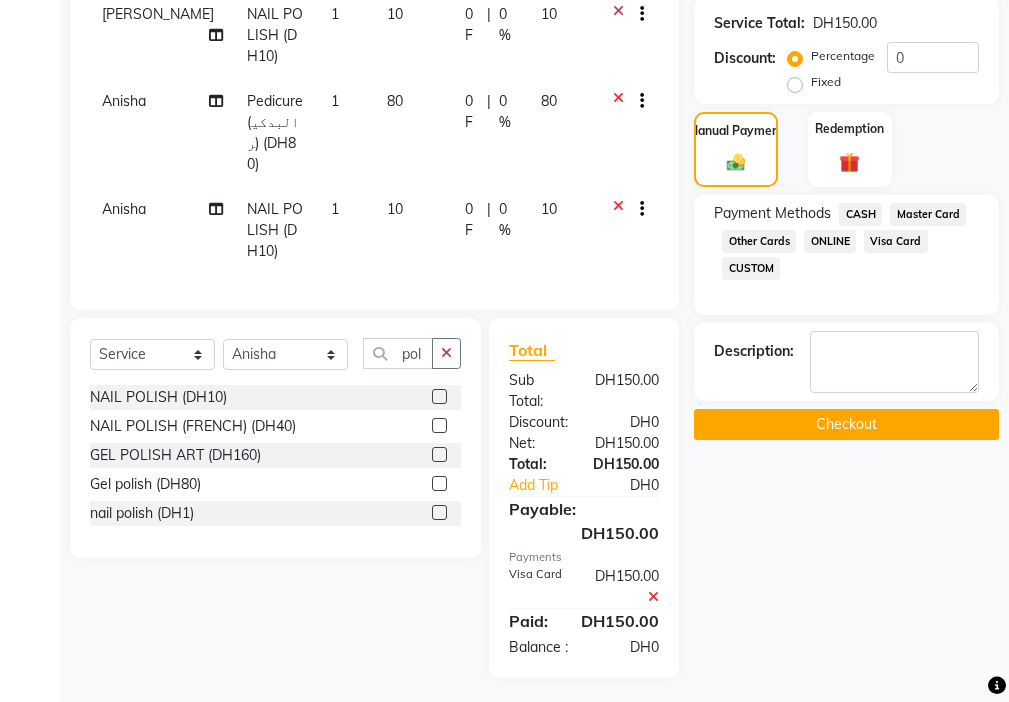 click on "Checkout" 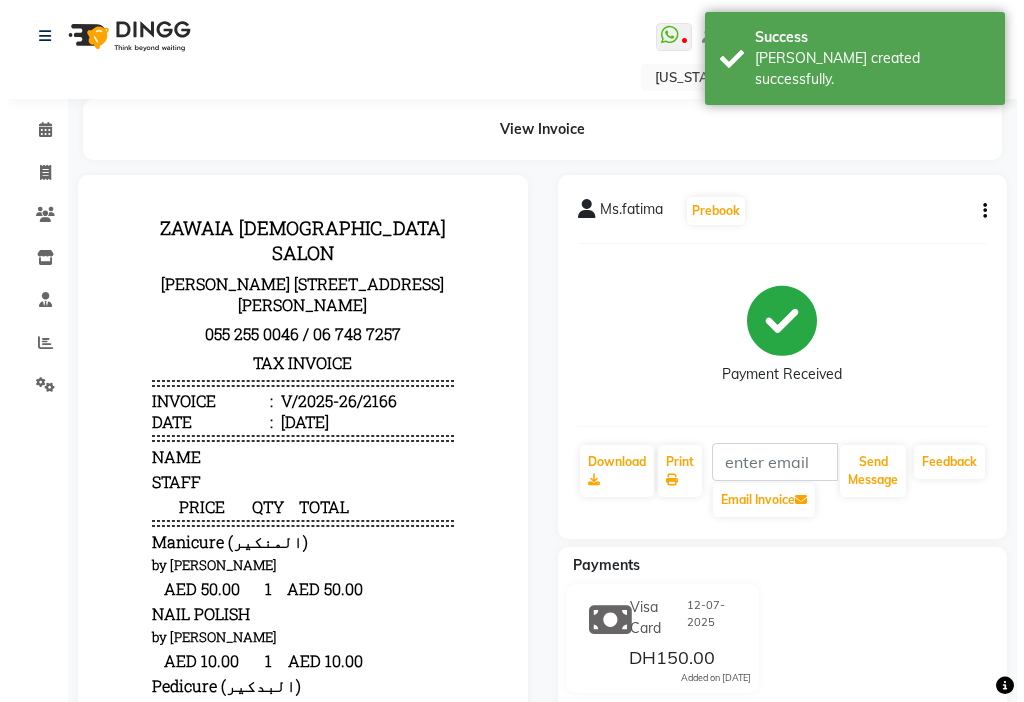 scroll, scrollTop: 0, scrollLeft: 0, axis: both 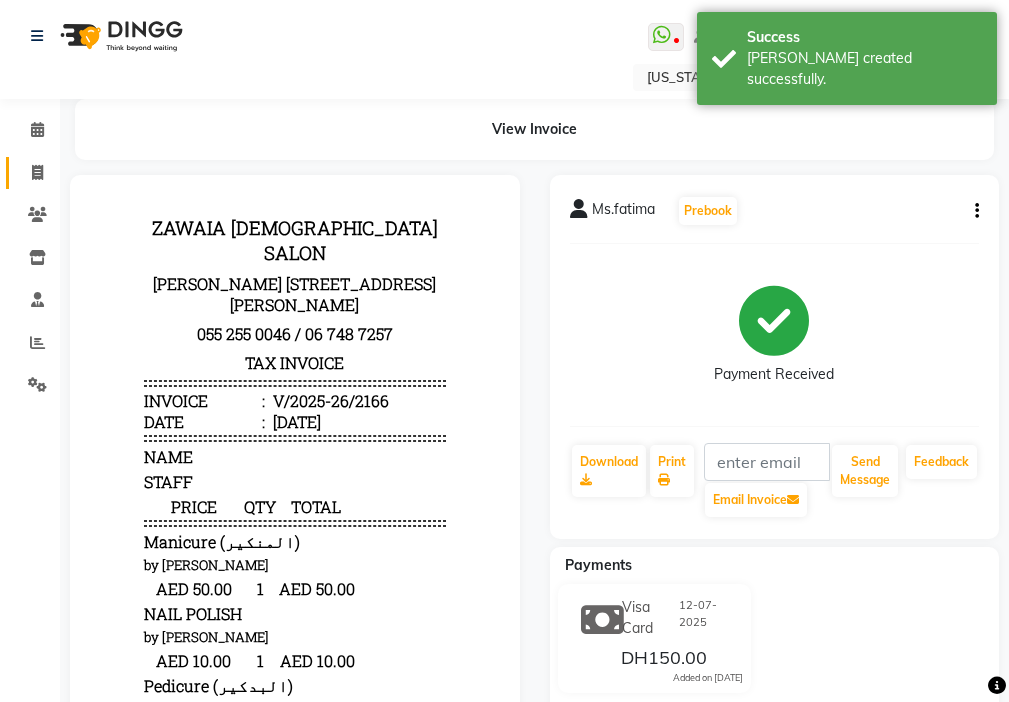 click 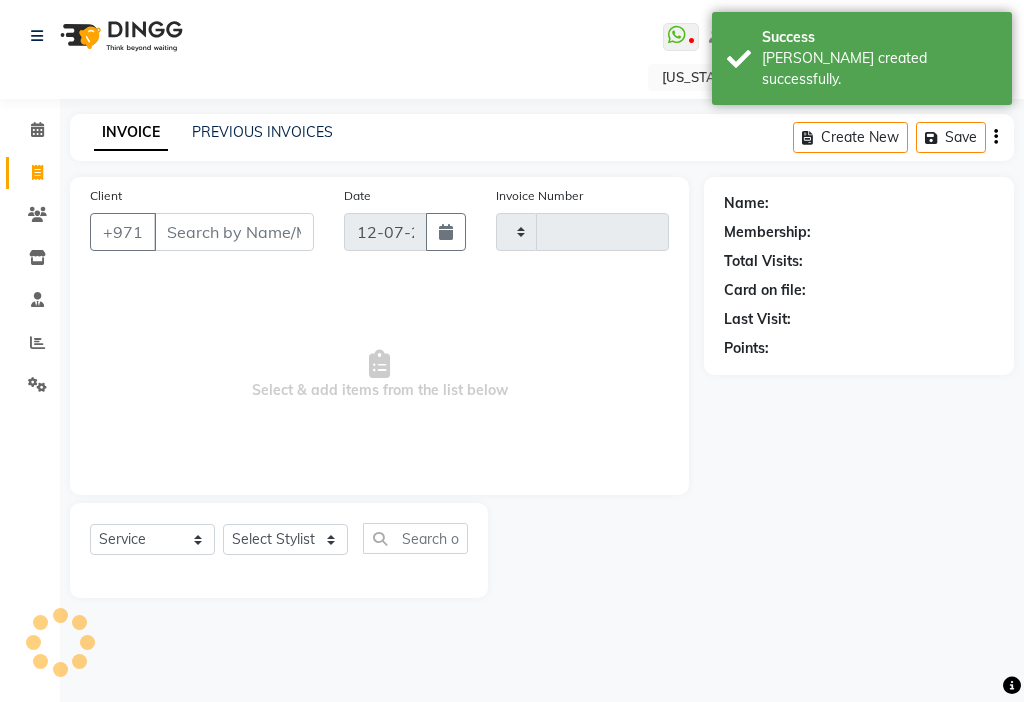 type on "2167" 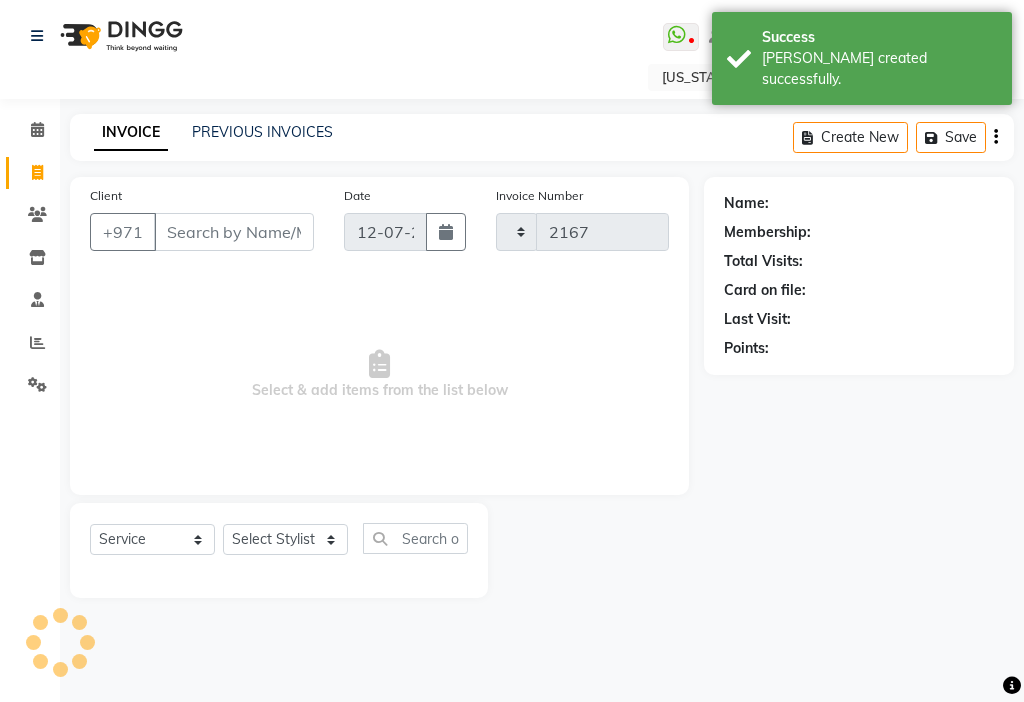 select on "637" 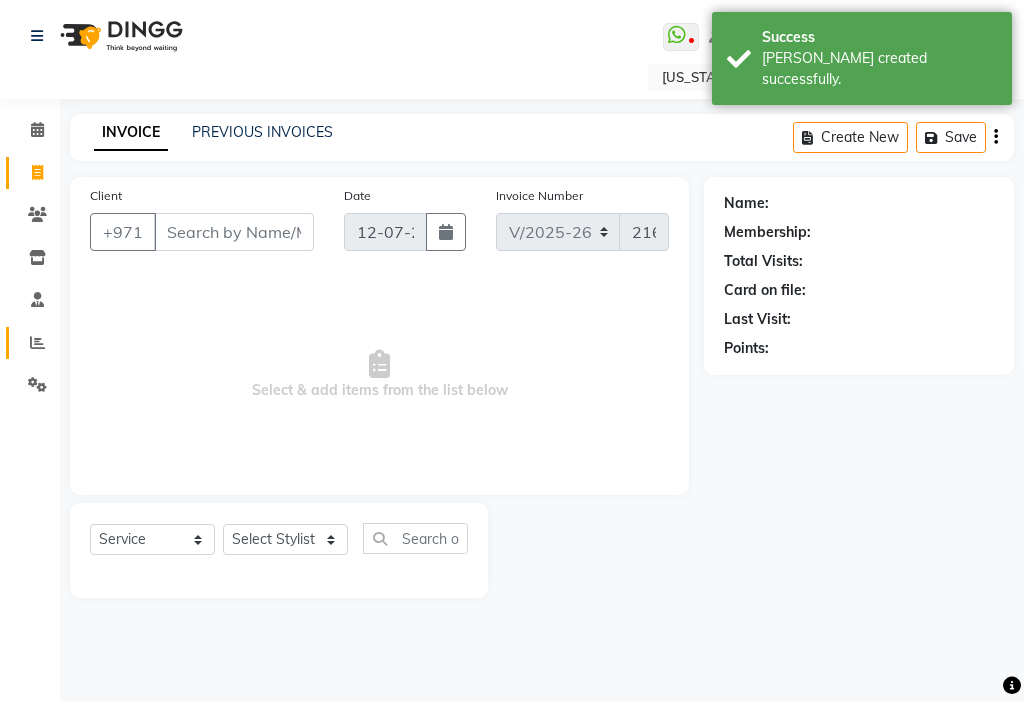 click 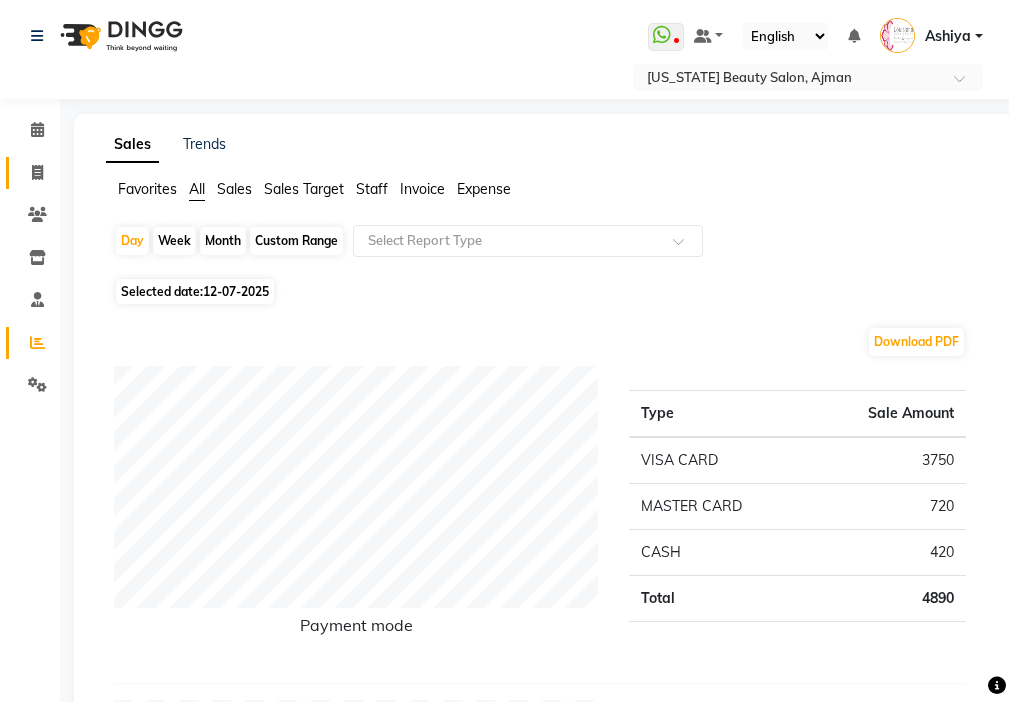 click 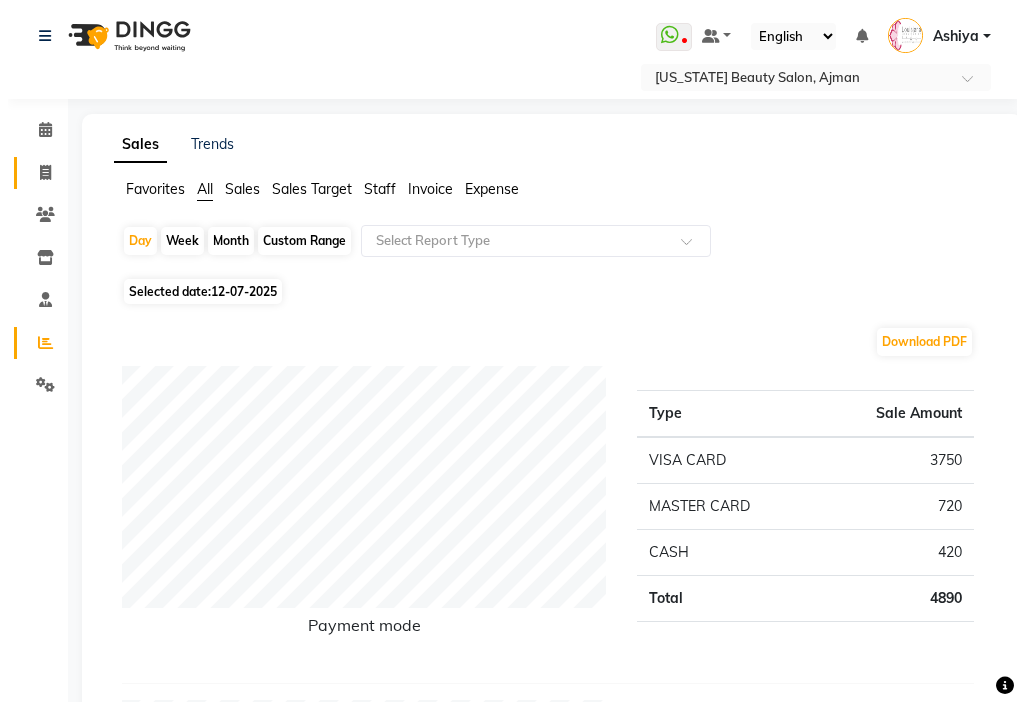 type 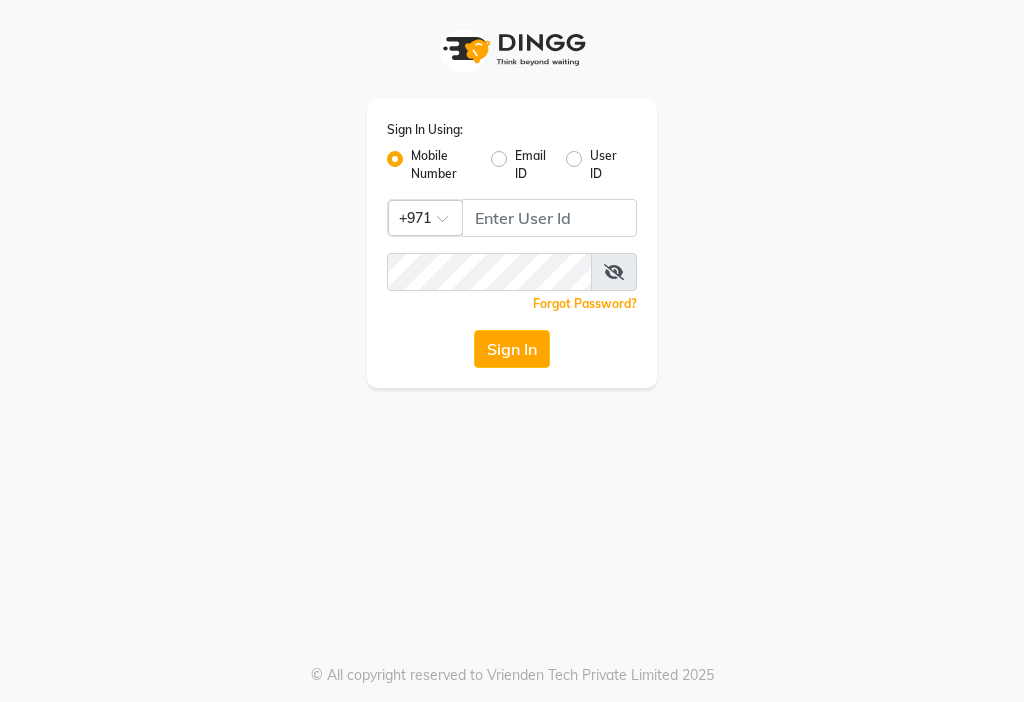 click 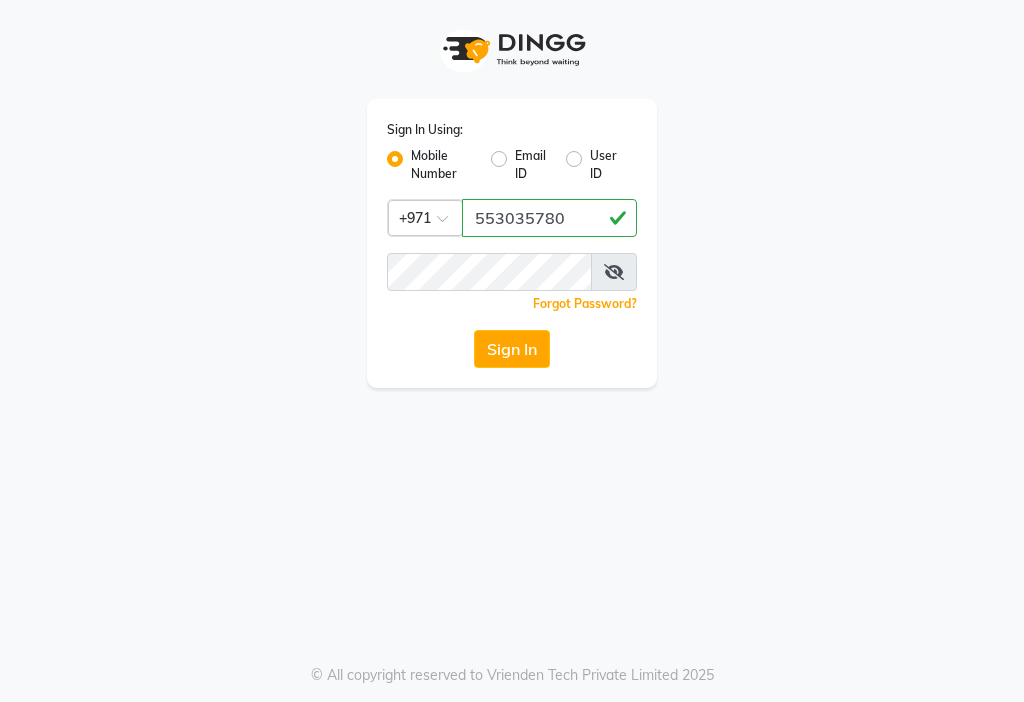 type on "553035780" 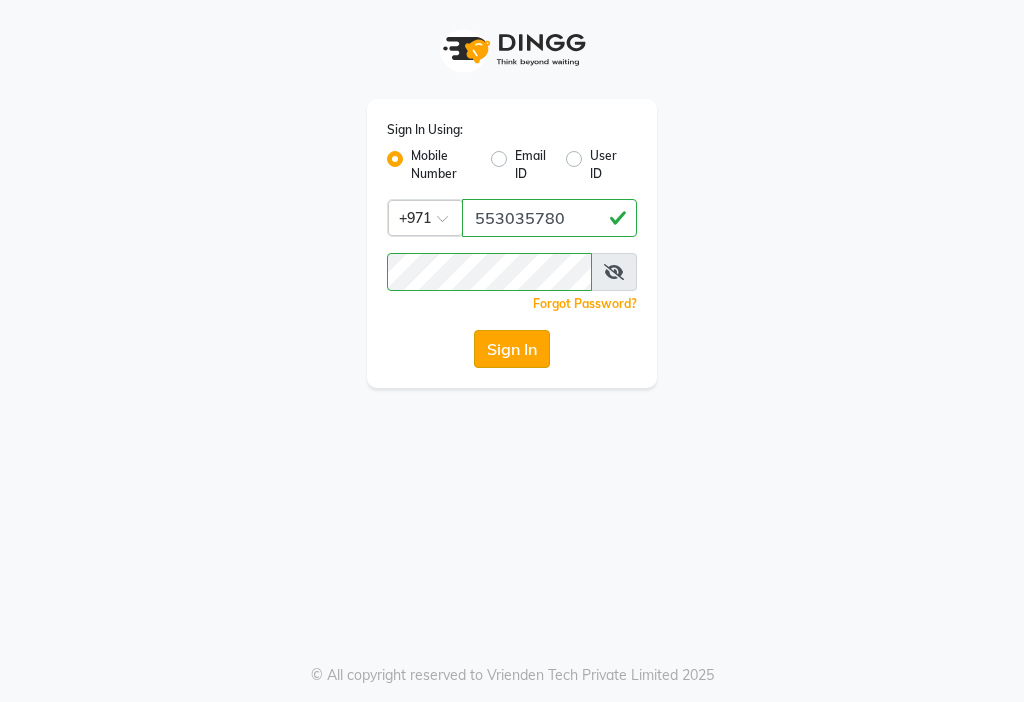 click on "Sign In" 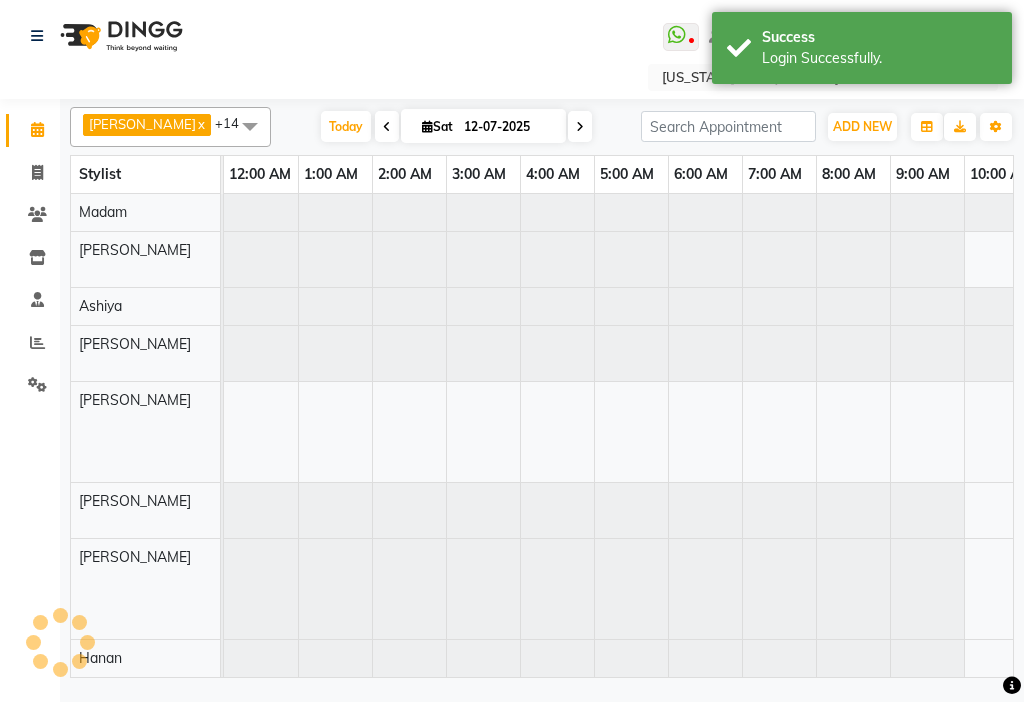 scroll, scrollTop: 0, scrollLeft: 445, axis: horizontal 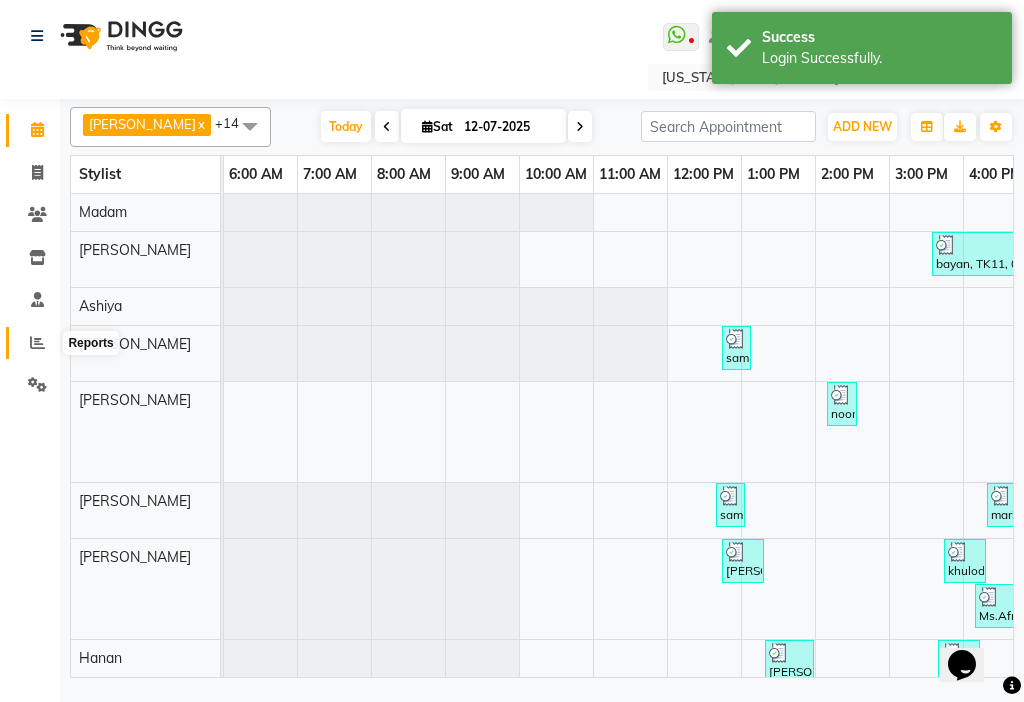 click 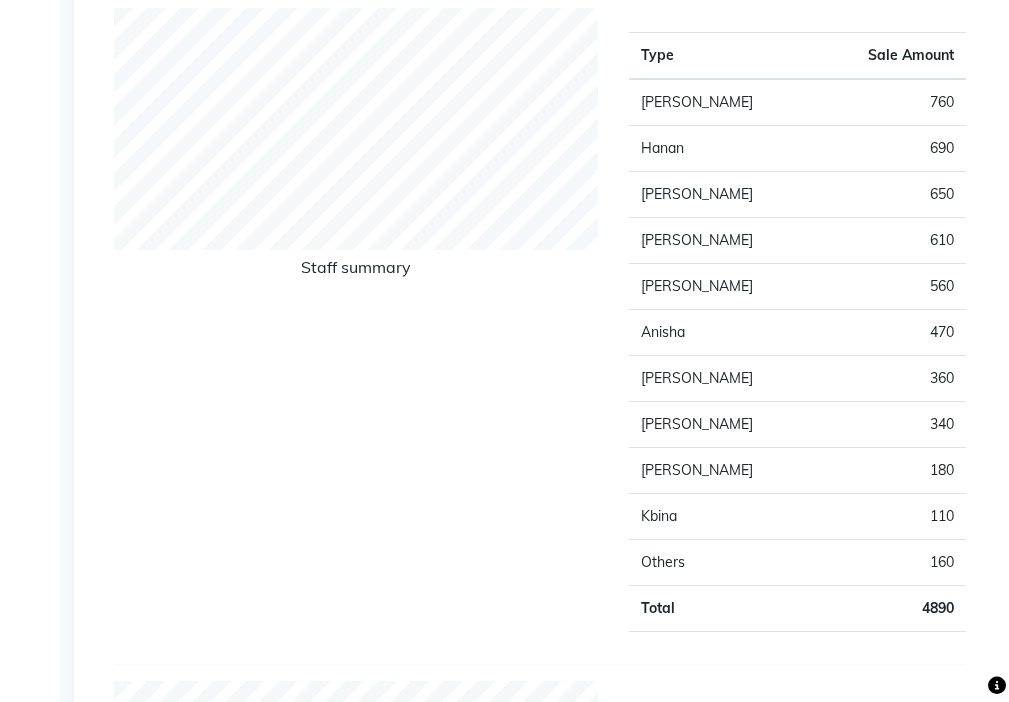 scroll, scrollTop: 690, scrollLeft: 0, axis: vertical 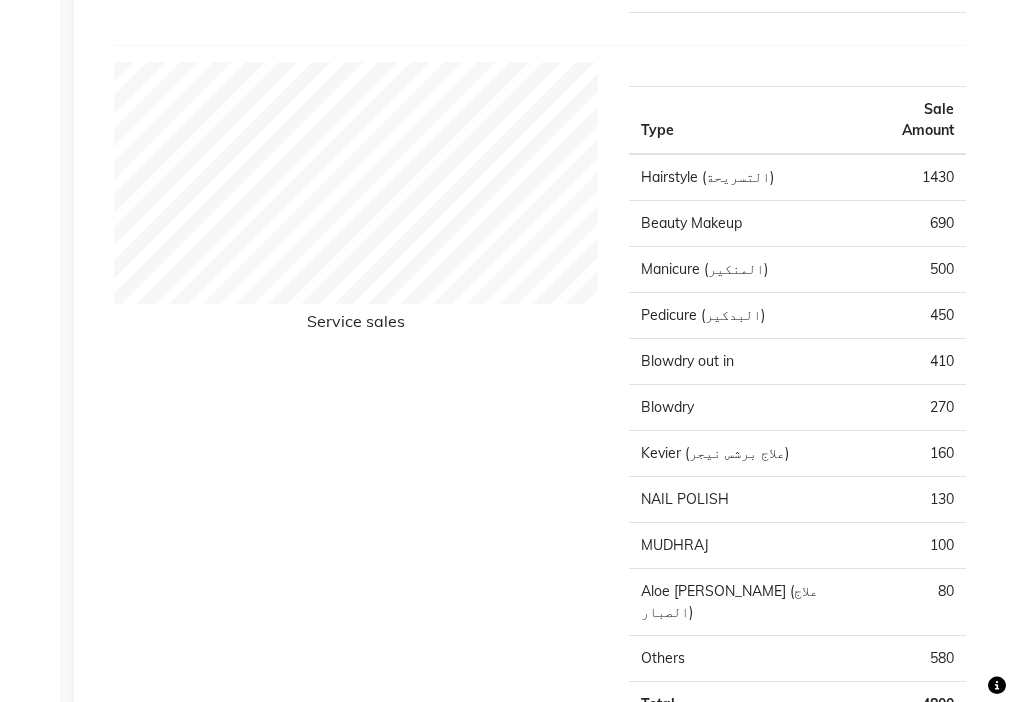 click on "Service sales" 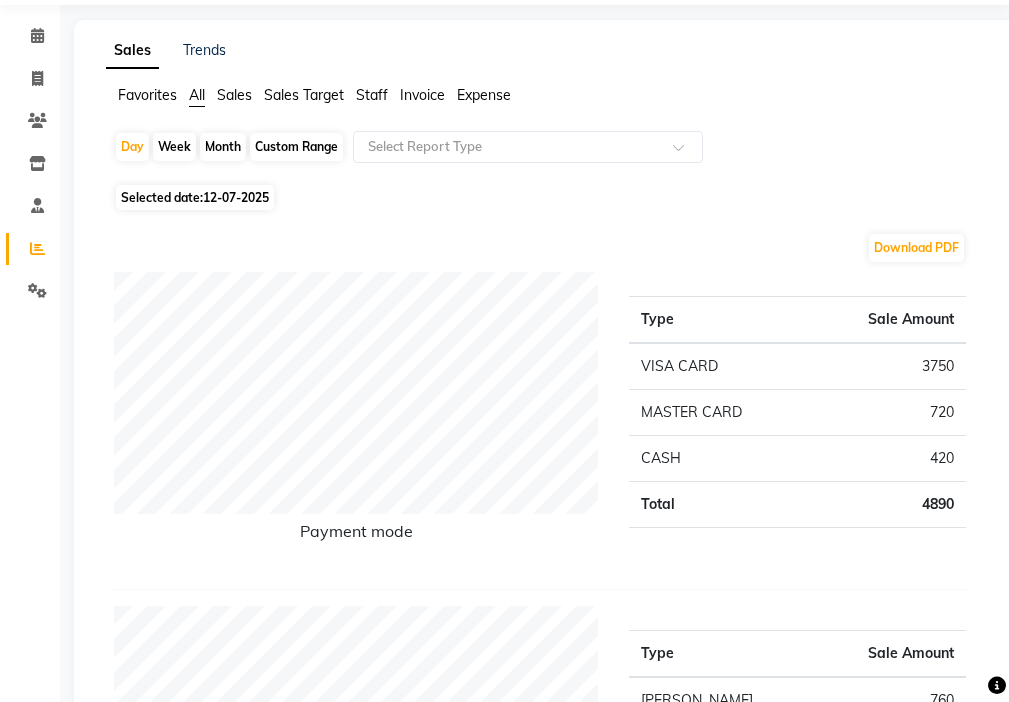 scroll, scrollTop: 88, scrollLeft: 0, axis: vertical 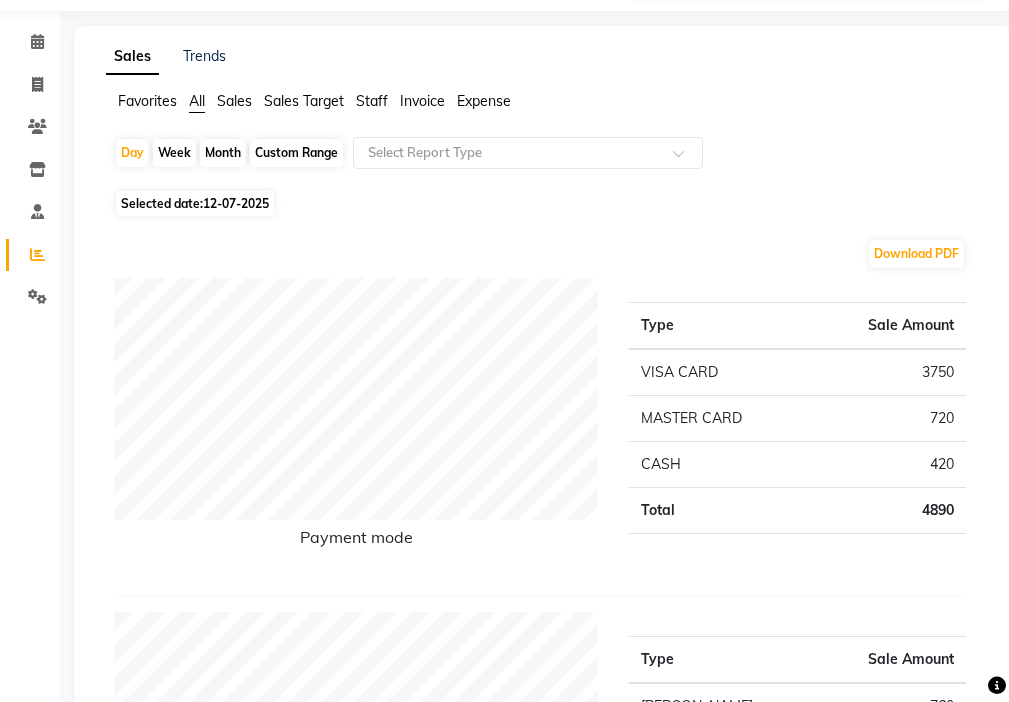 click on "Staff" 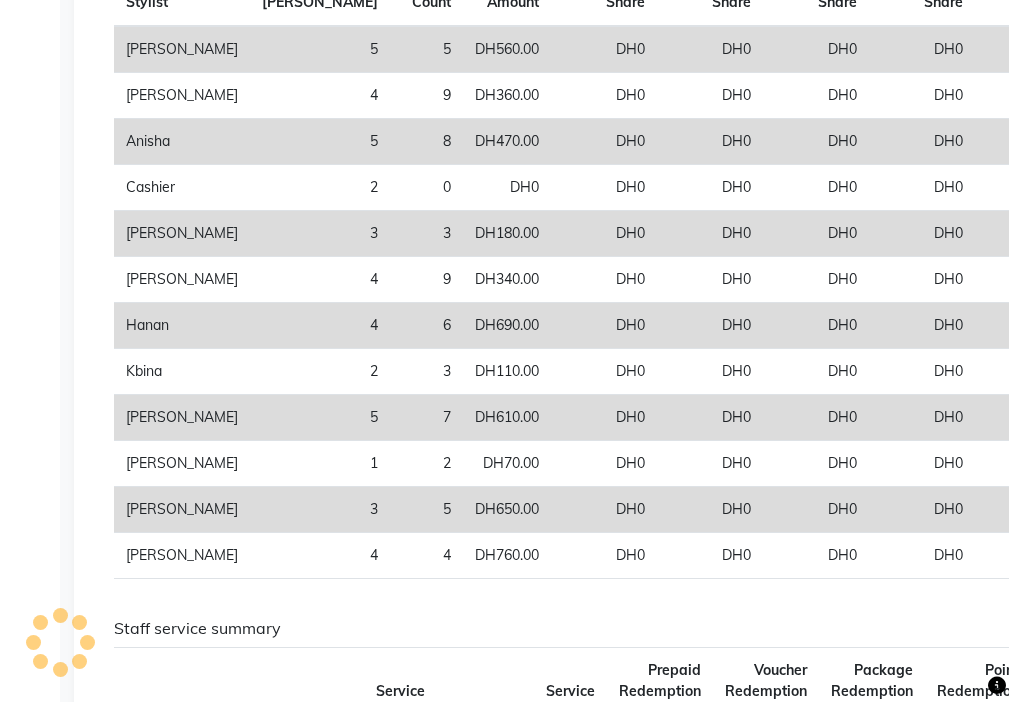 scroll, scrollTop: 443, scrollLeft: 0, axis: vertical 